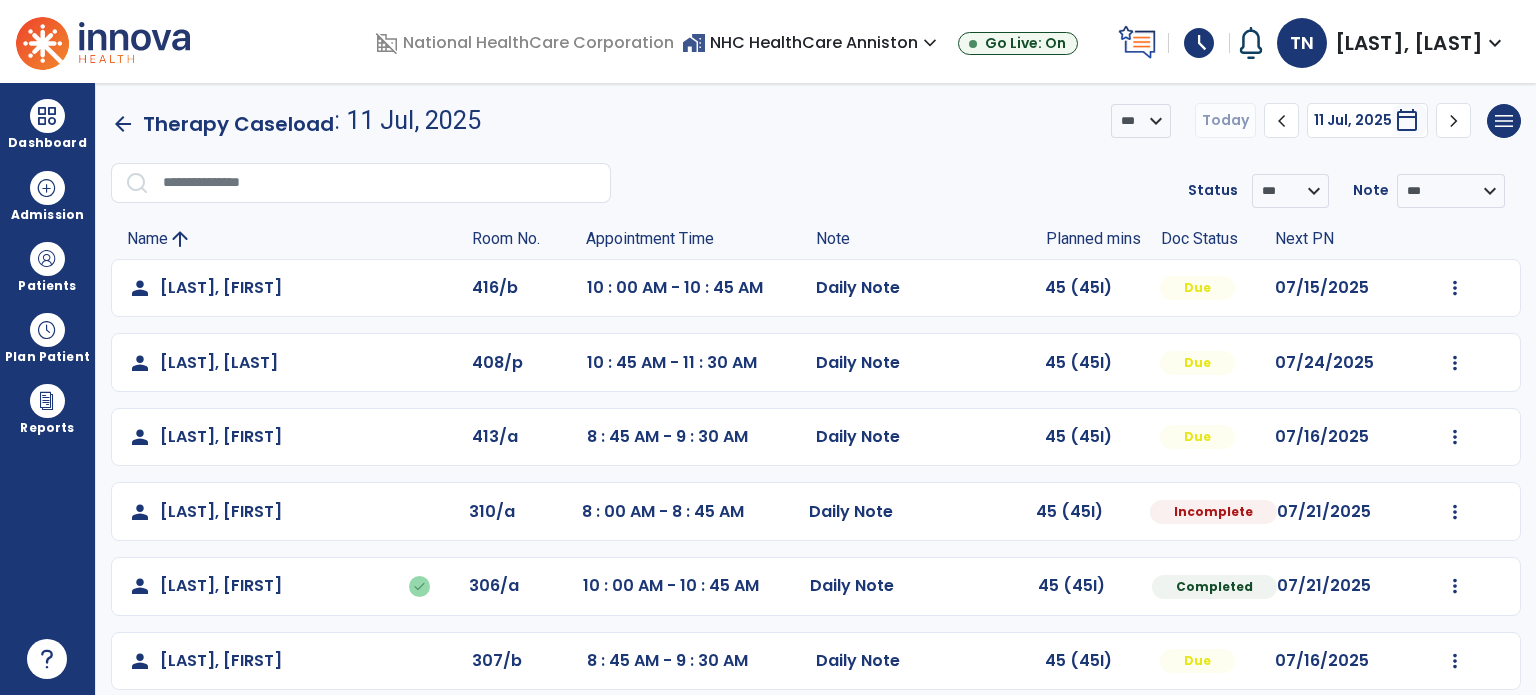 scroll, scrollTop: 0, scrollLeft: 0, axis: both 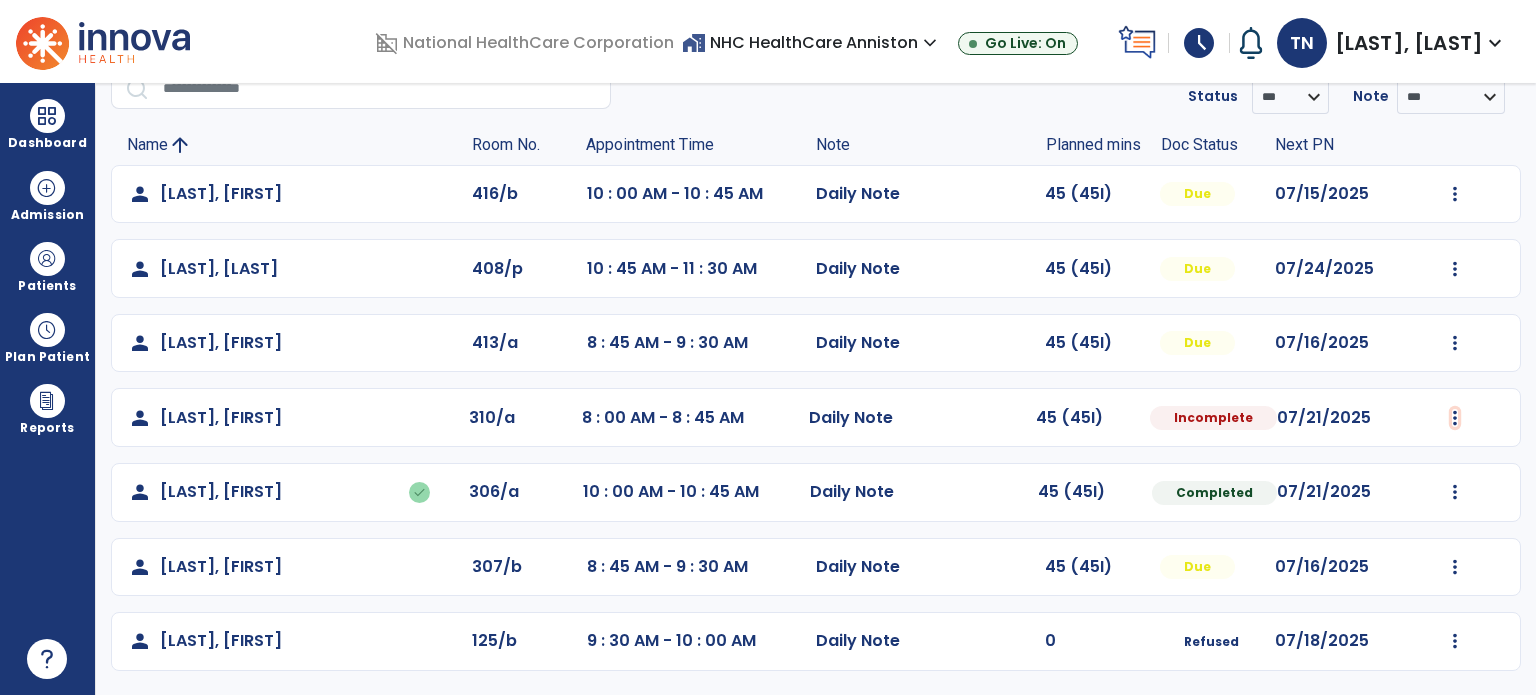 click at bounding box center [1455, 194] 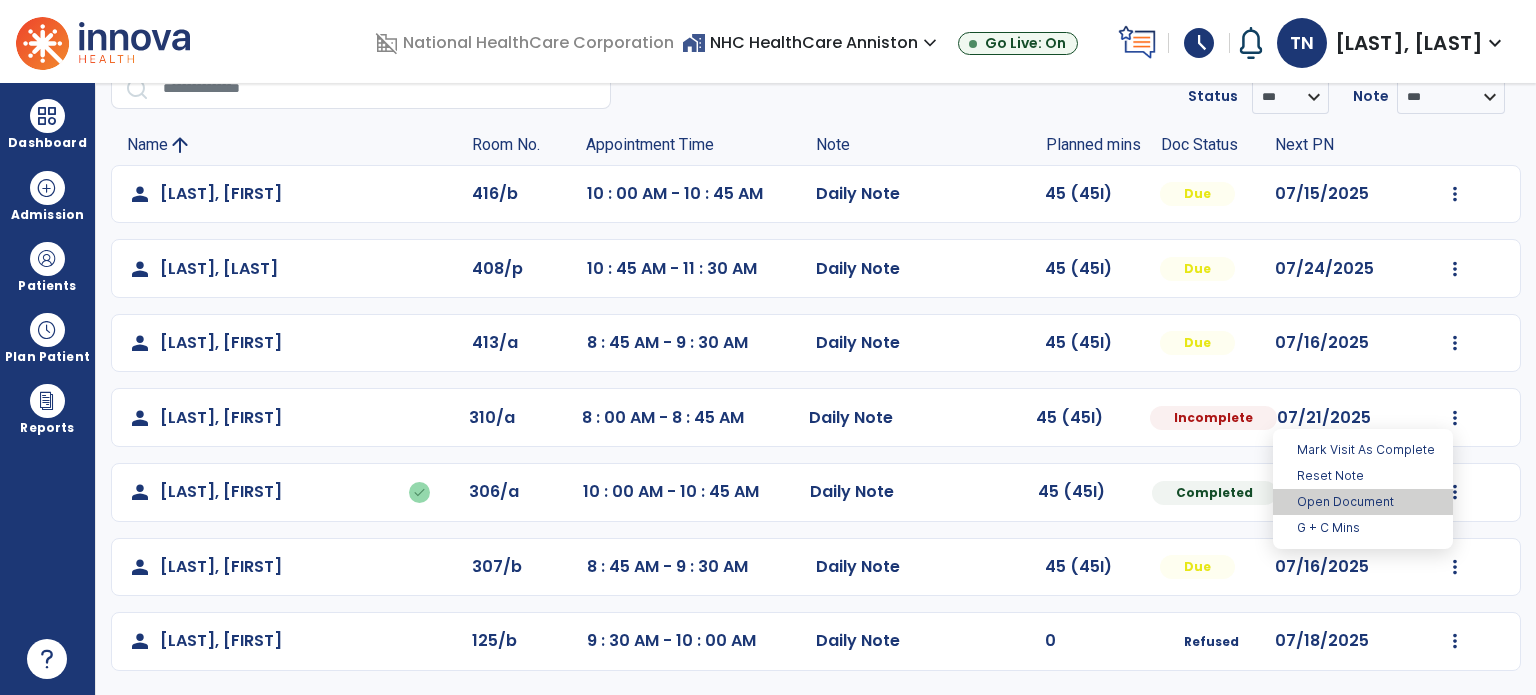 click on "Open Document" at bounding box center (1363, 502) 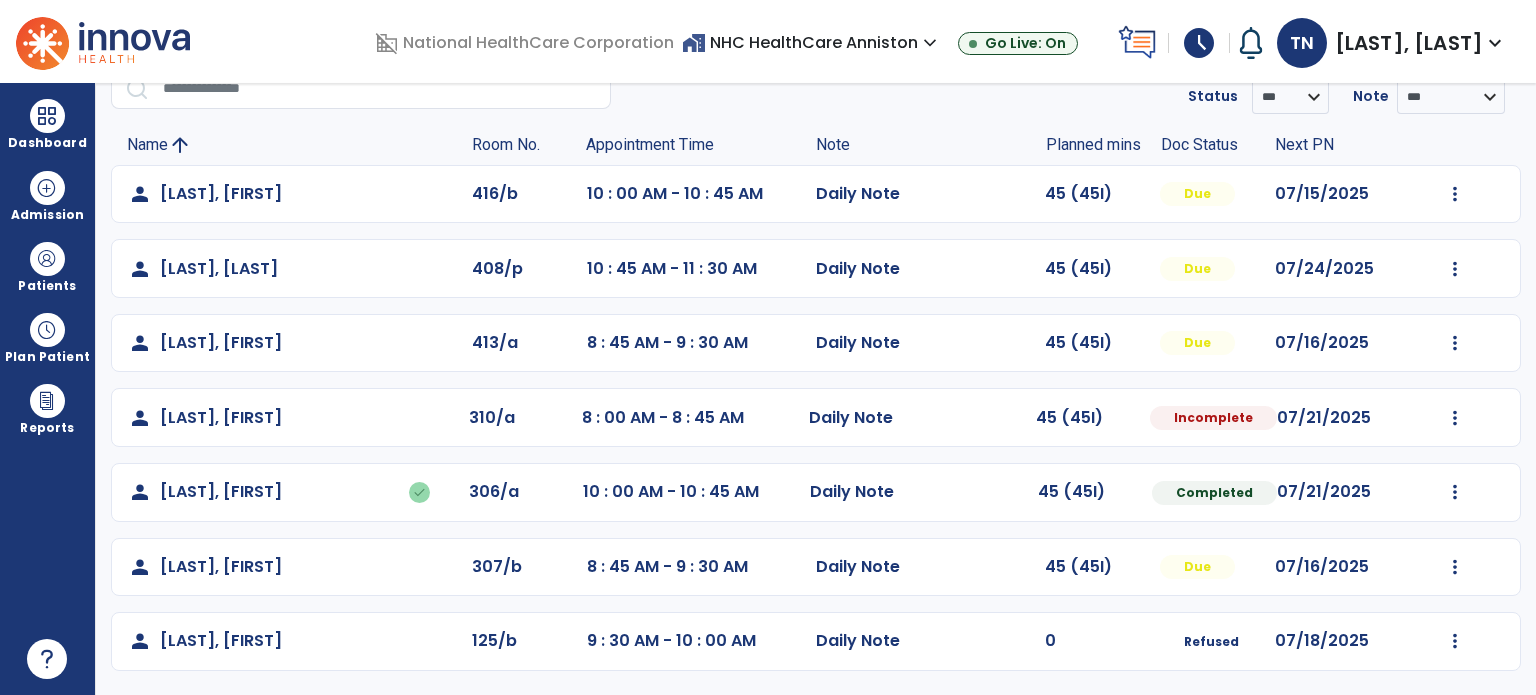 select on "*" 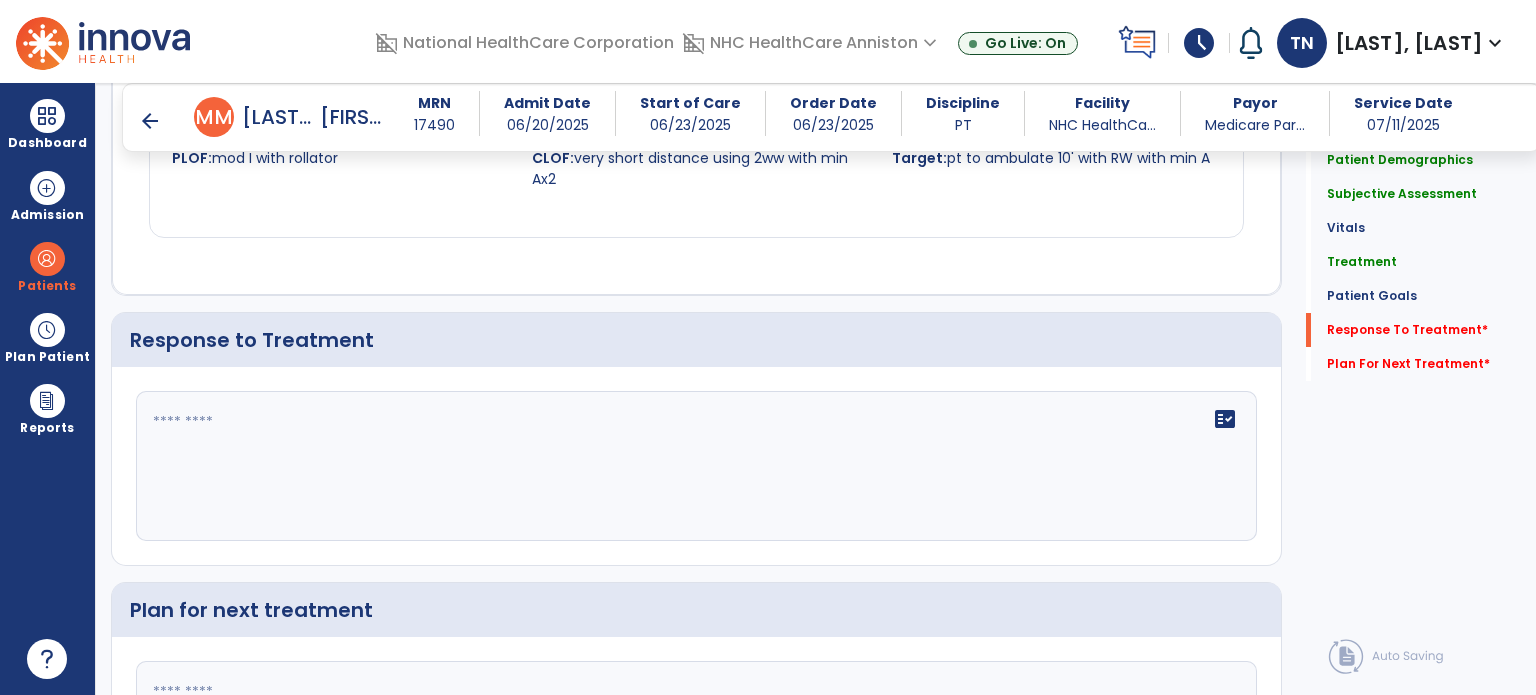 scroll, scrollTop: 2484, scrollLeft: 0, axis: vertical 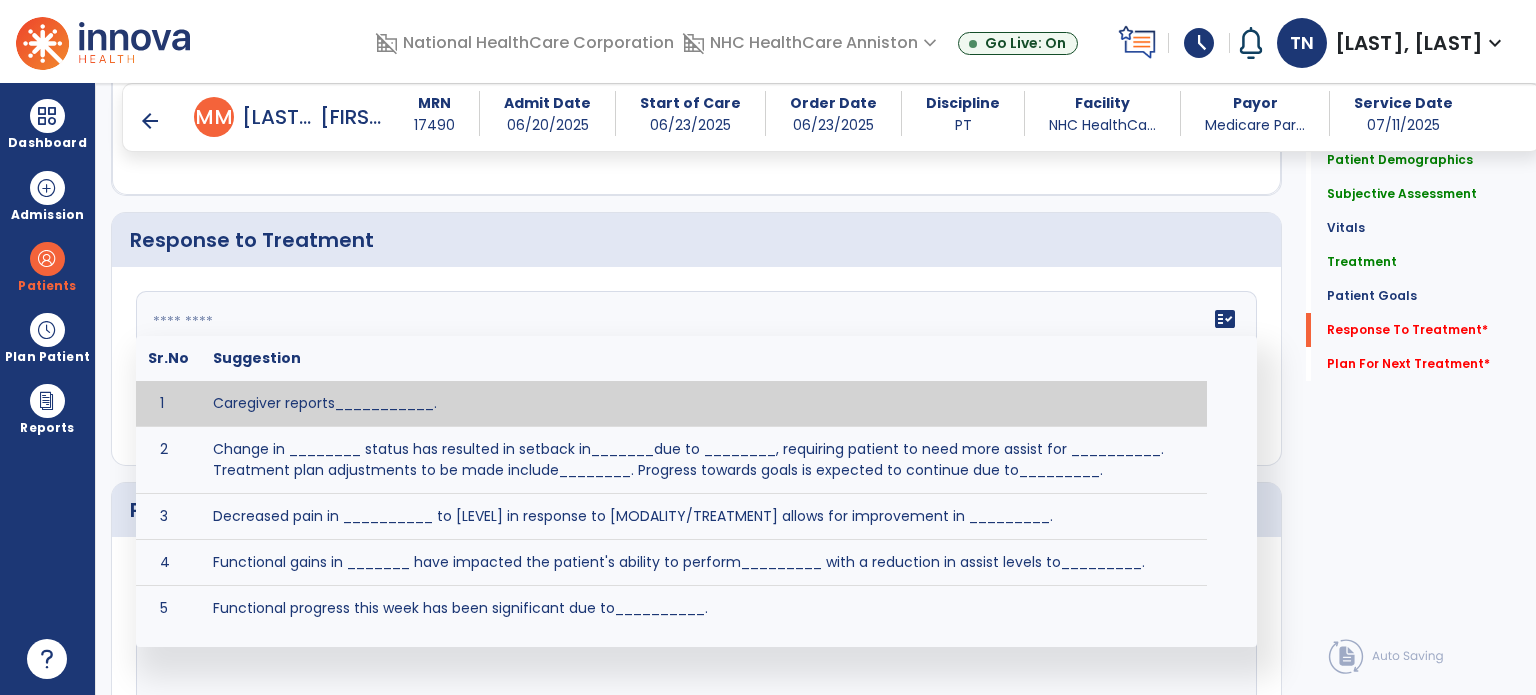 click 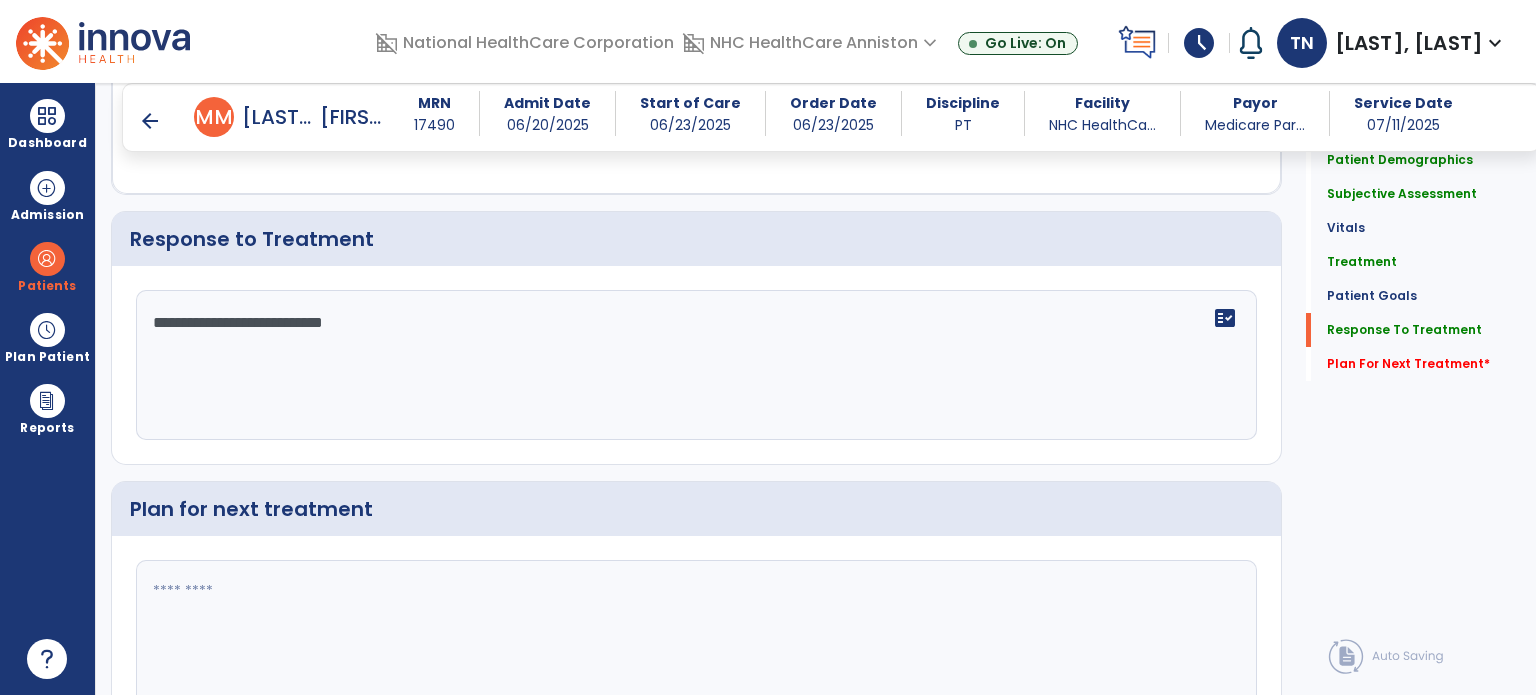 scroll, scrollTop: 2485, scrollLeft: 0, axis: vertical 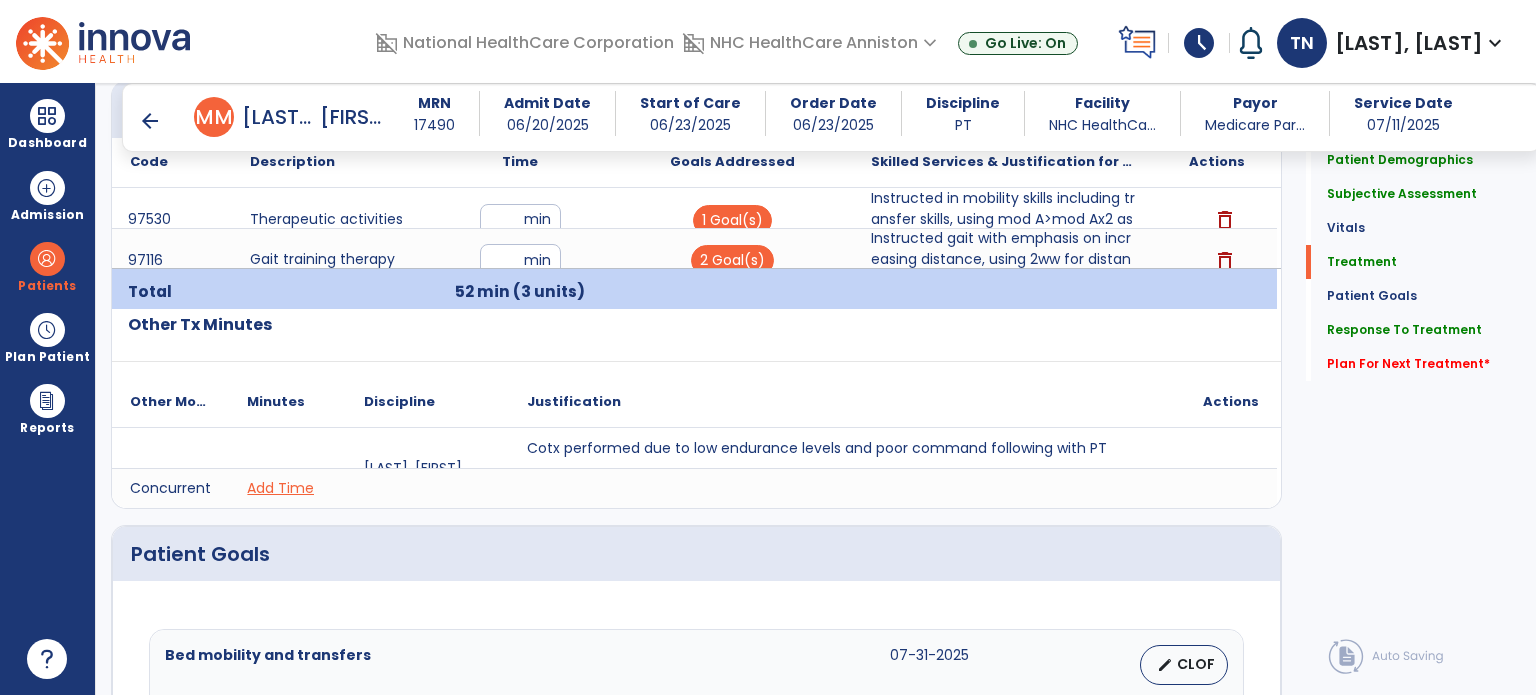 click on "Code
Description
Time" at bounding box center [696, 223] 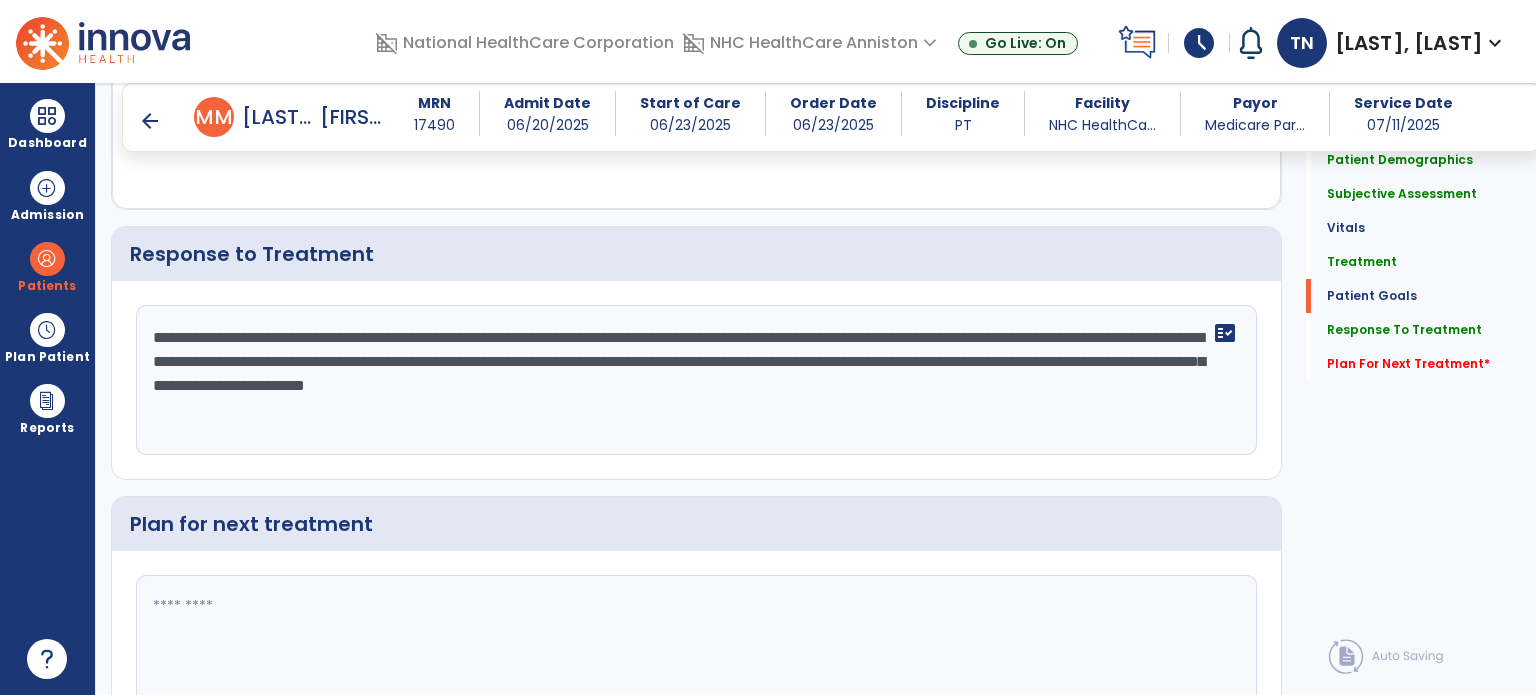 scroll, scrollTop: 2568, scrollLeft: 0, axis: vertical 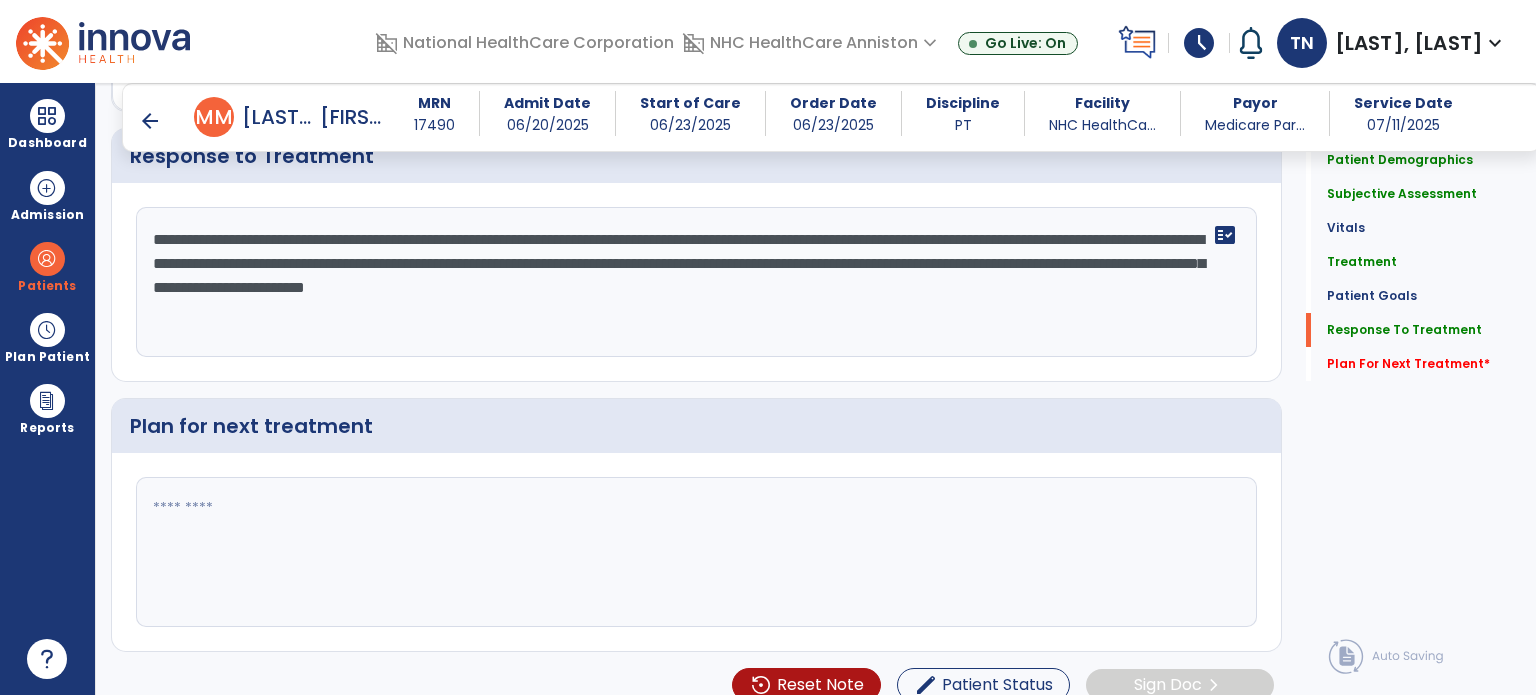 click on "**********" 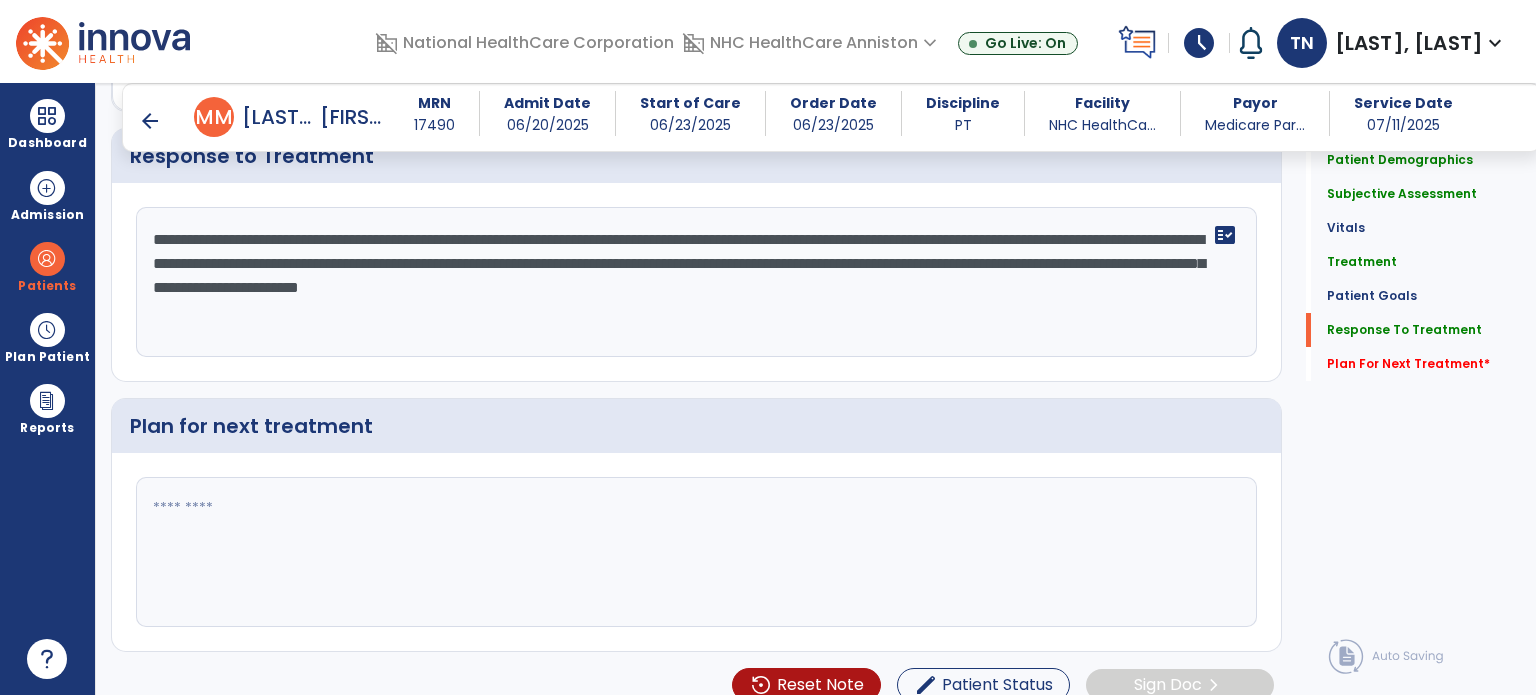 scroll, scrollTop: 2568, scrollLeft: 0, axis: vertical 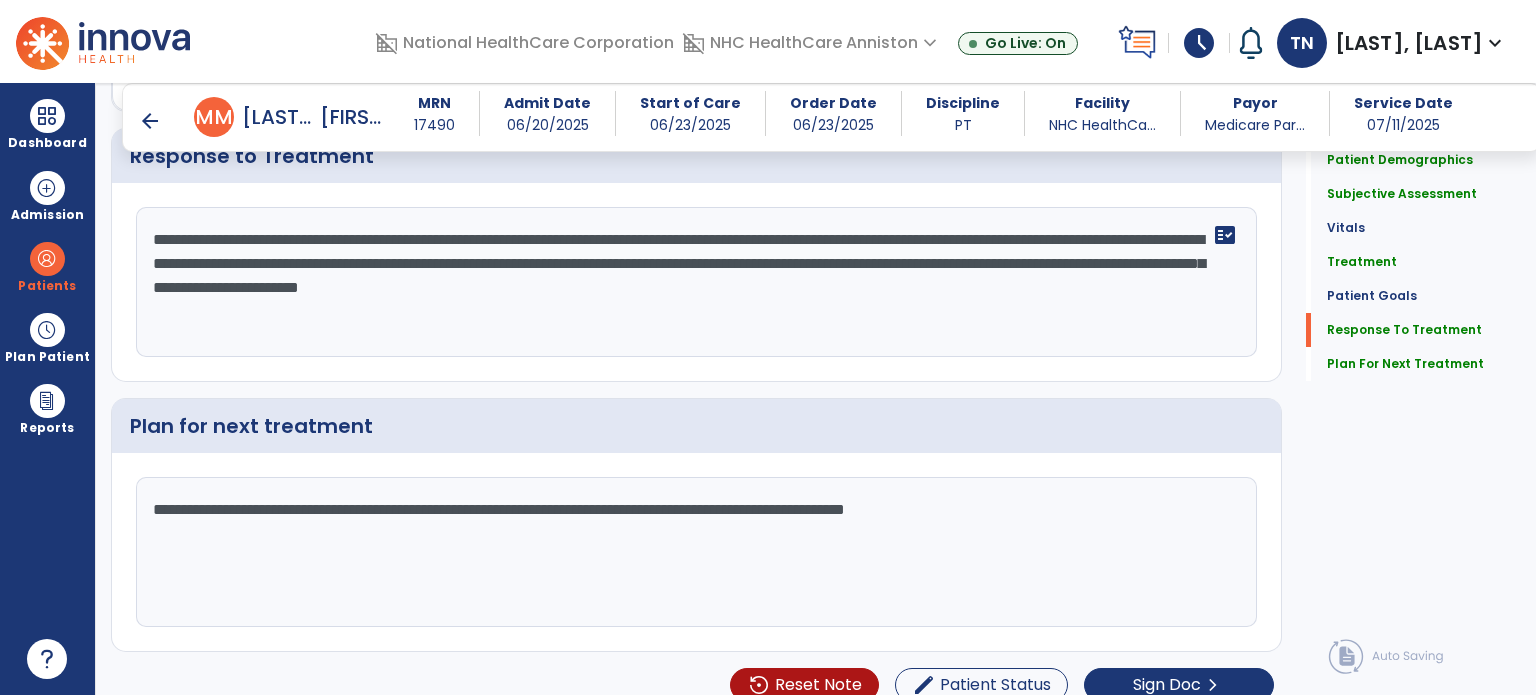 type on "**********" 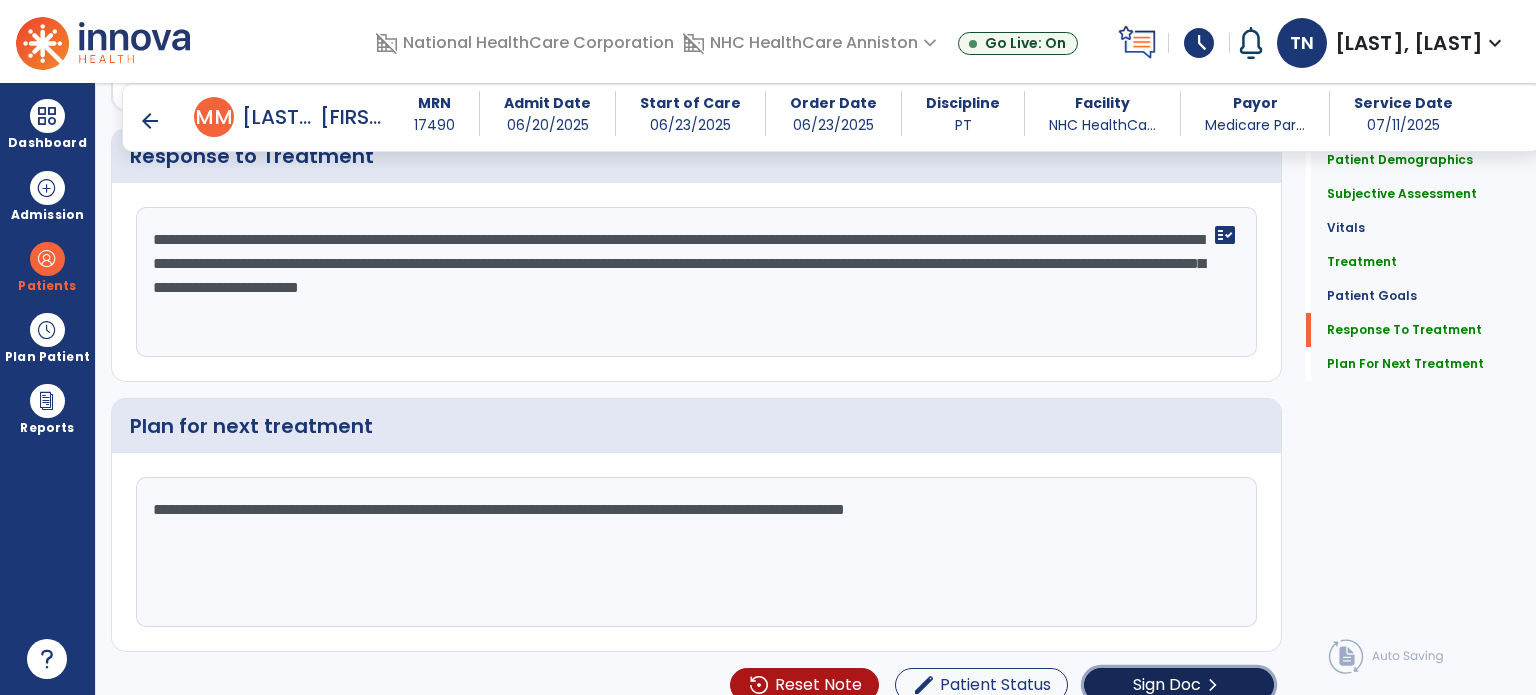 click on "Sign Doc  chevron_right" 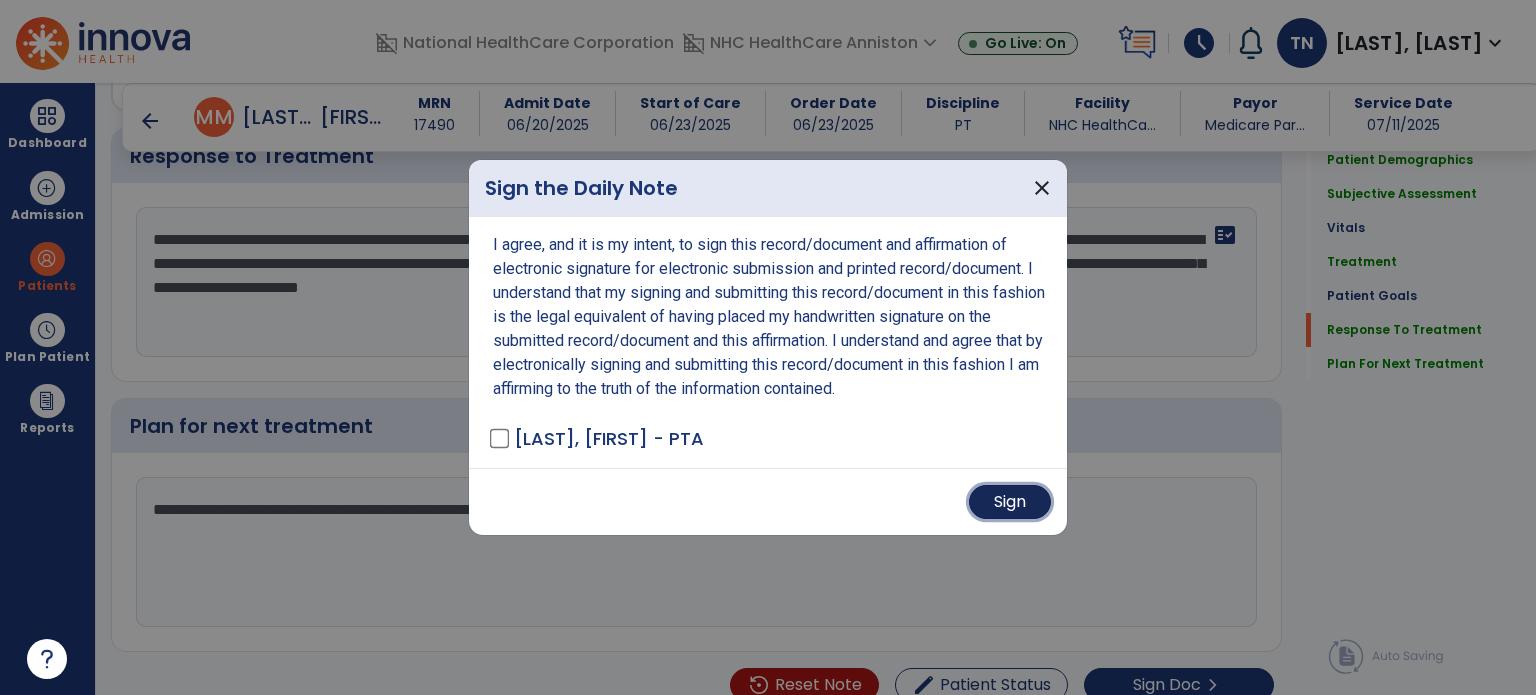 click on "Sign" at bounding box center [1010, 502] 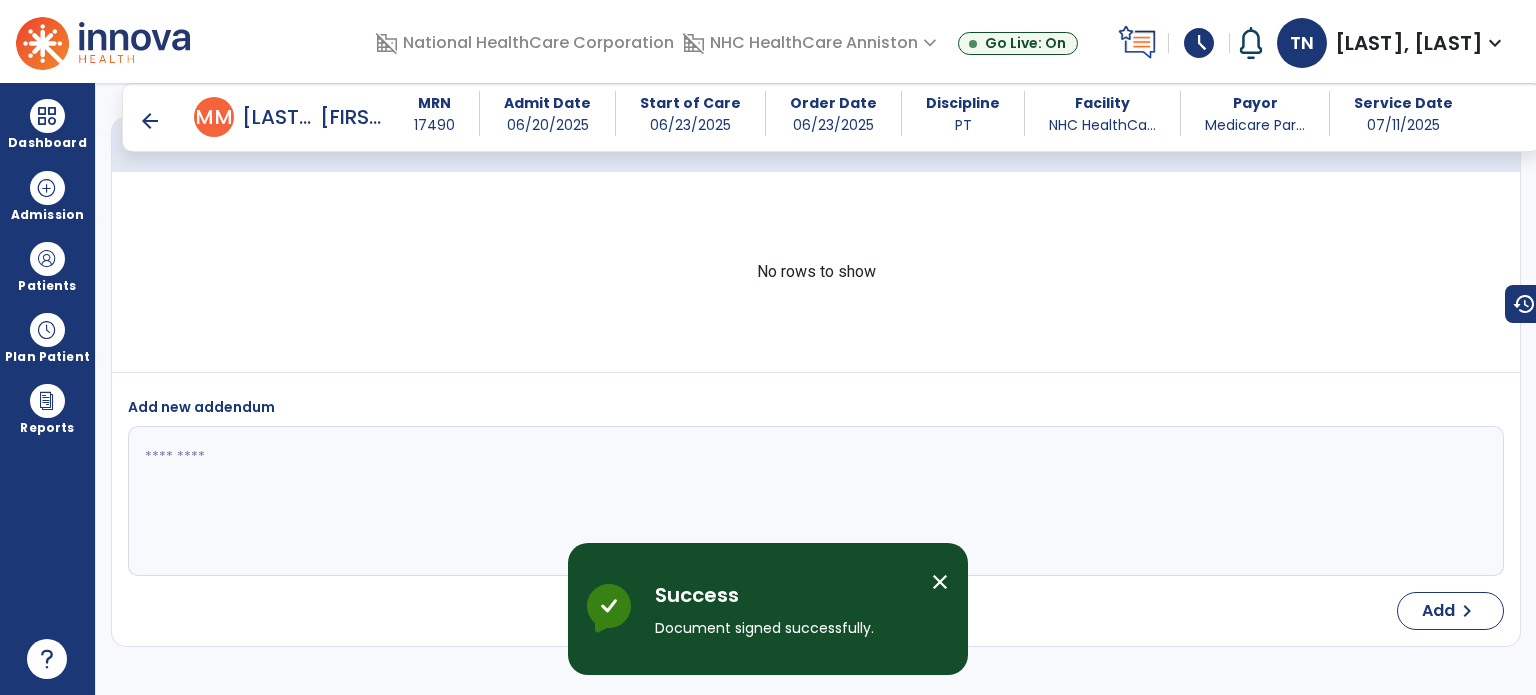 scroll, scrollTop: 3476, scrollLeft: 0, axis: vertical 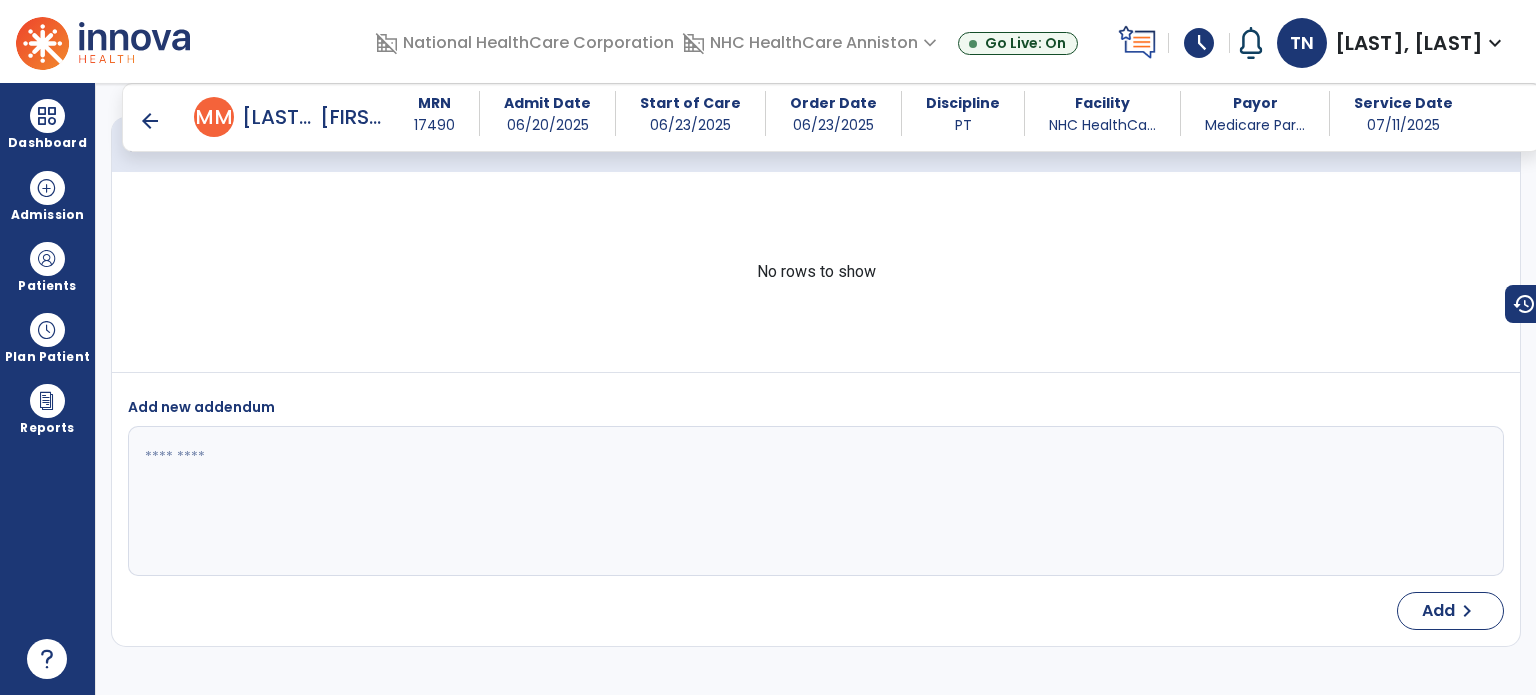 click on "arrow_back" at bounding box center (150, 121) 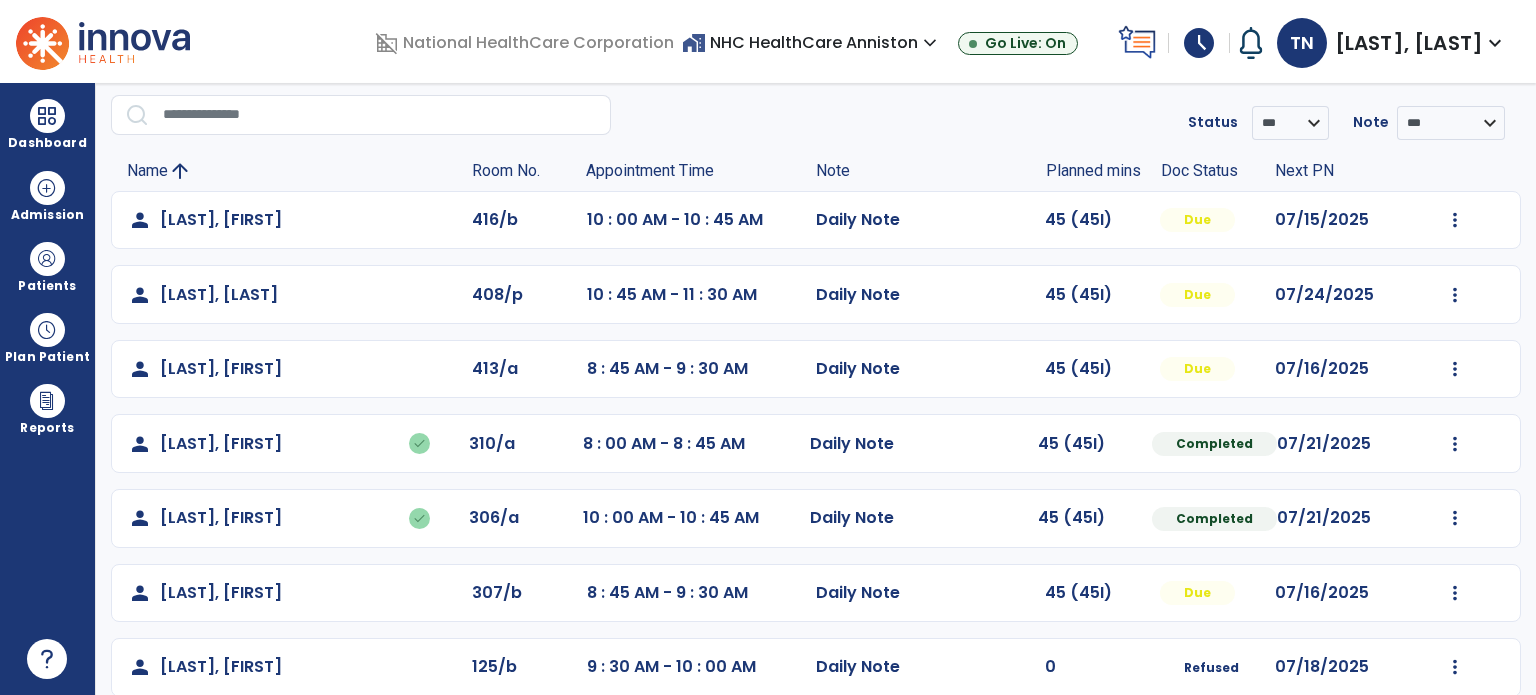 scroll, scrollTop: 94, scrollLeft: 0, axis: vertical 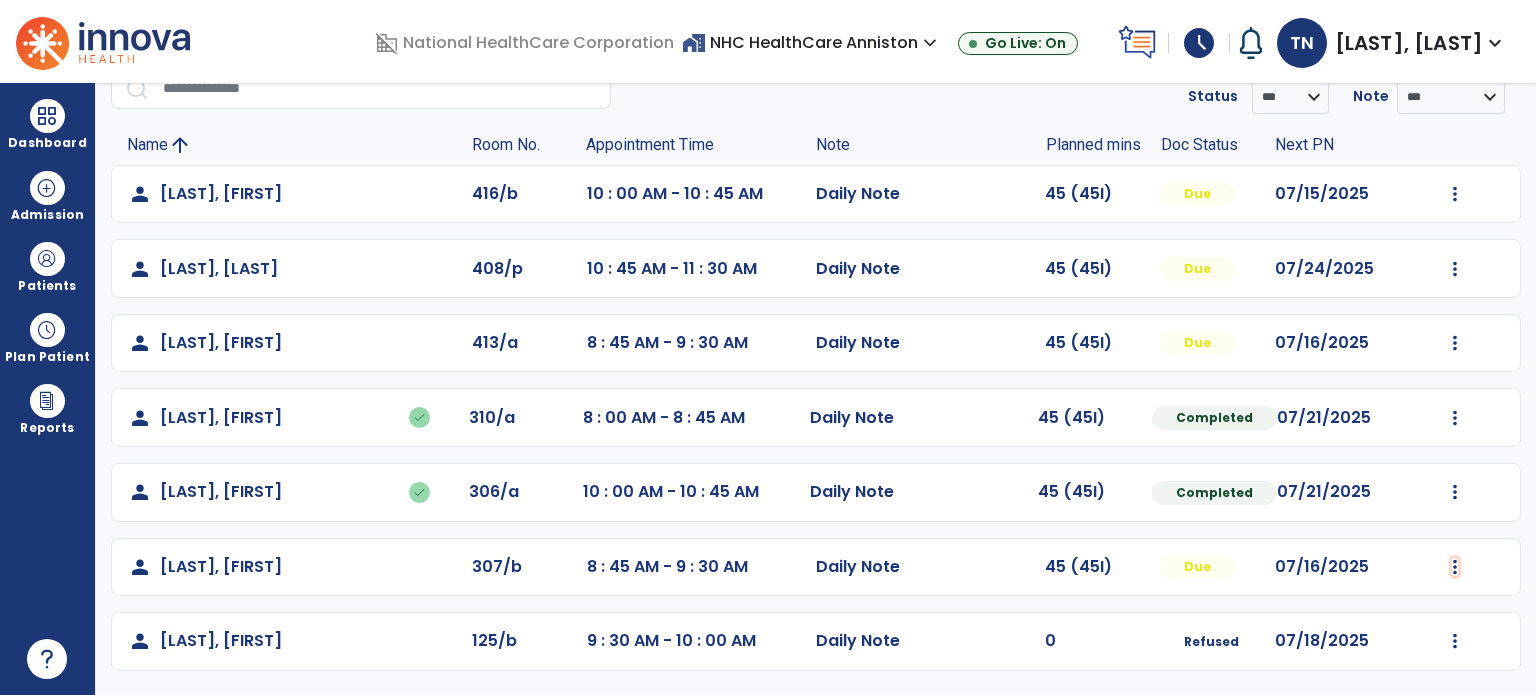 click at bounding box center [1455, 194] 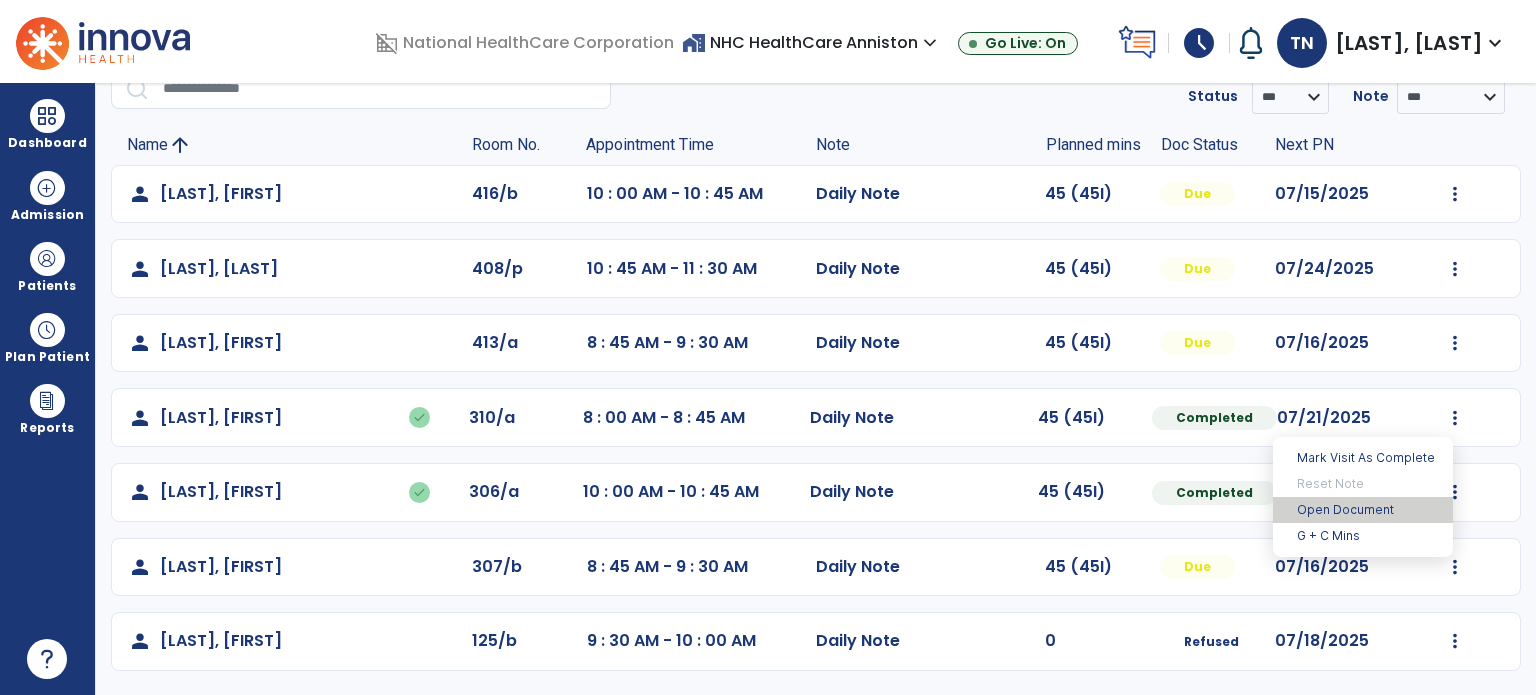 click on "Open Document" at bounding box center [1363, 510] 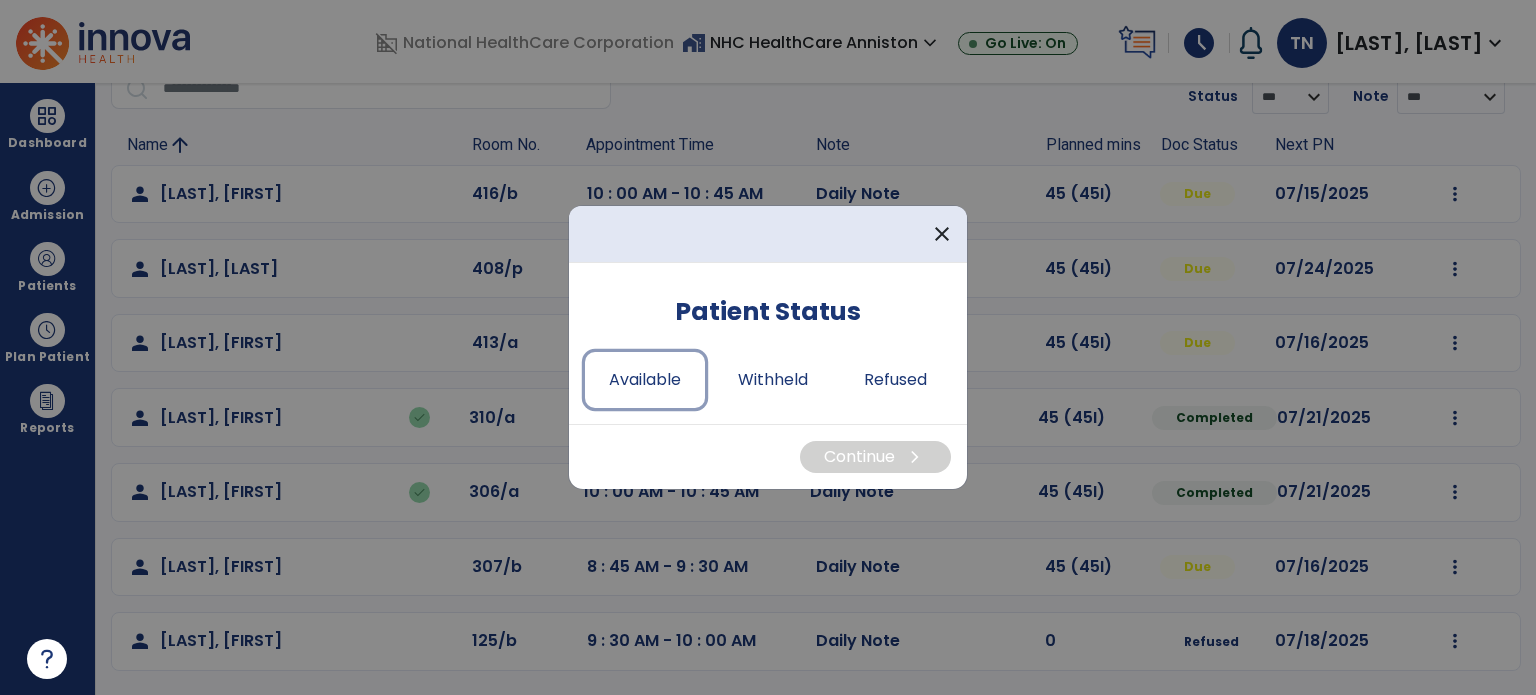 click on "Available" at bounding box center (645, 380) 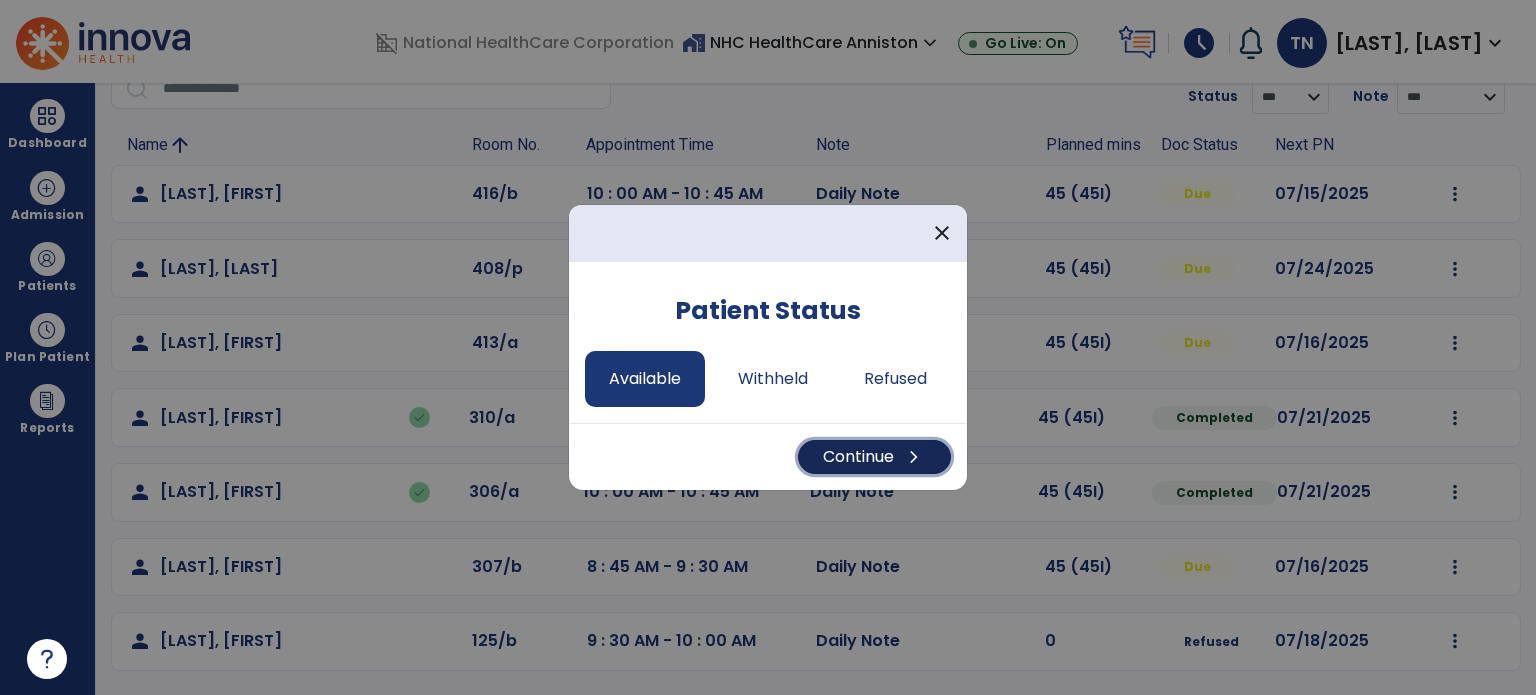 click on "Continue   chevron_right" at bounding box center (874, 457) 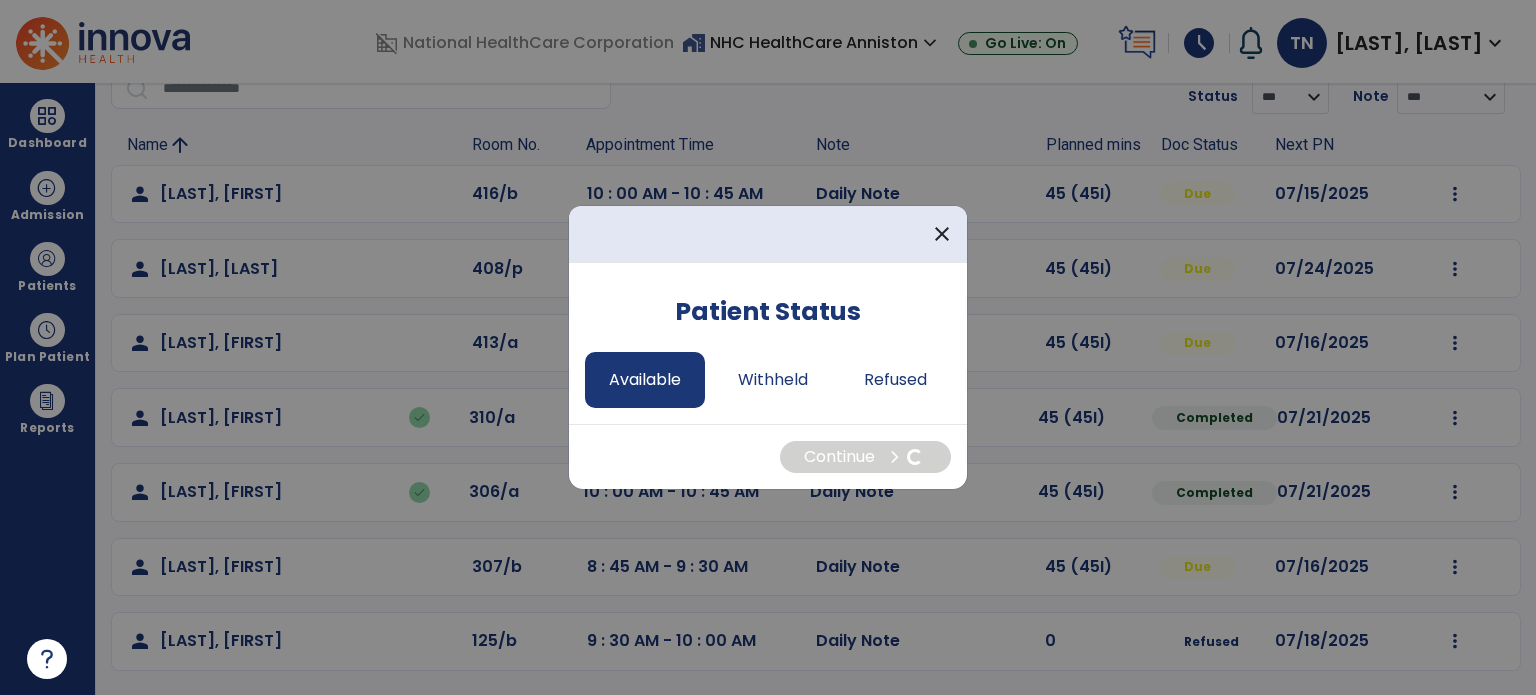 select on "*" 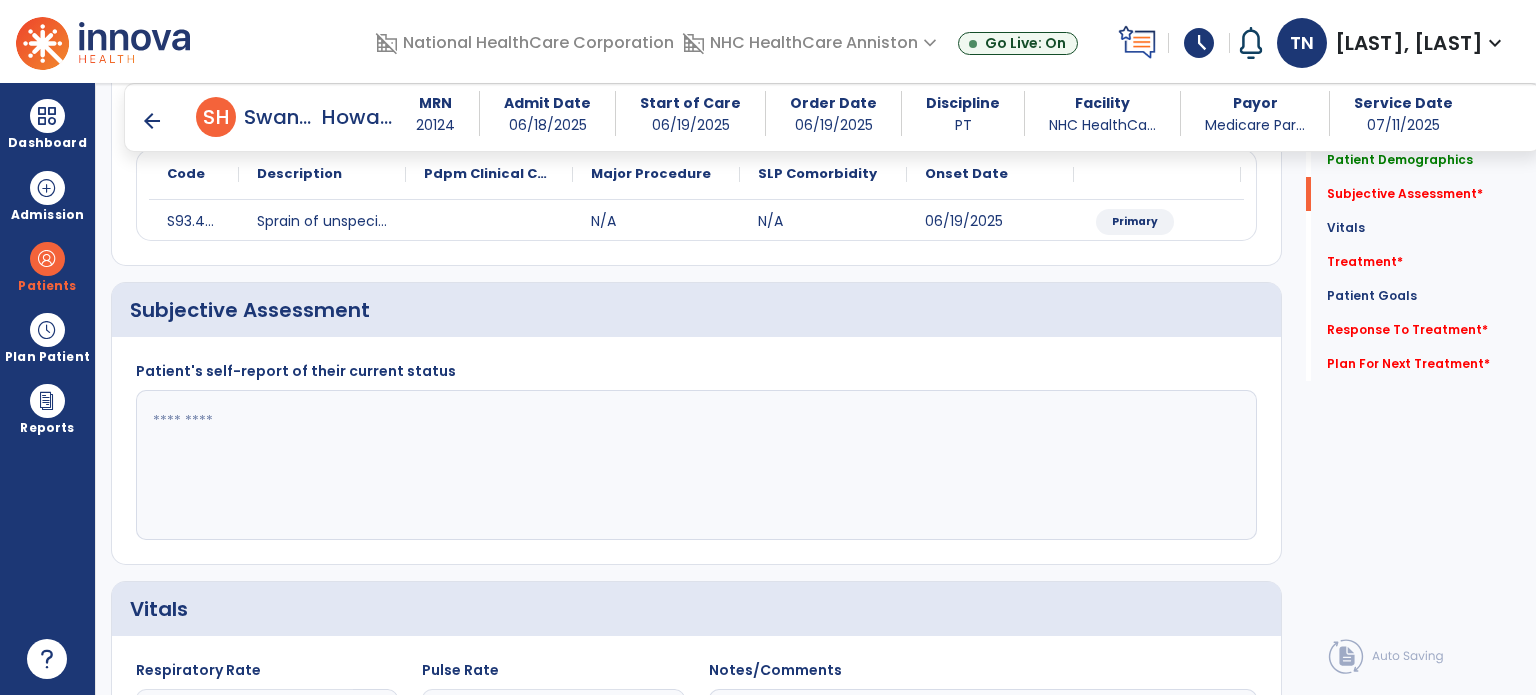 scroll, scrollTop: 294, scrollLeft: 0, axis: vertical 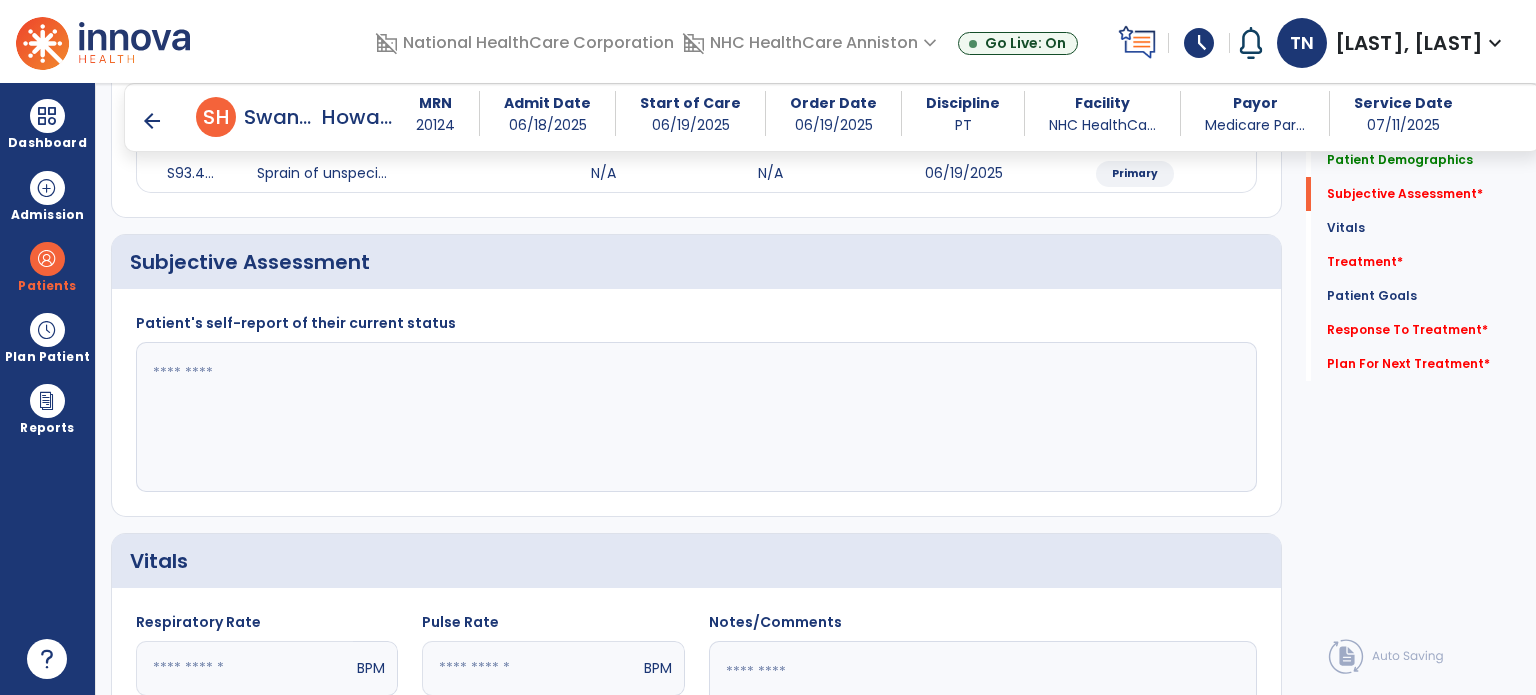 drag, startPoint x: 278, startPoint y: 455, endPoint x: 540, endPoint y: 444, distance: 262.2308 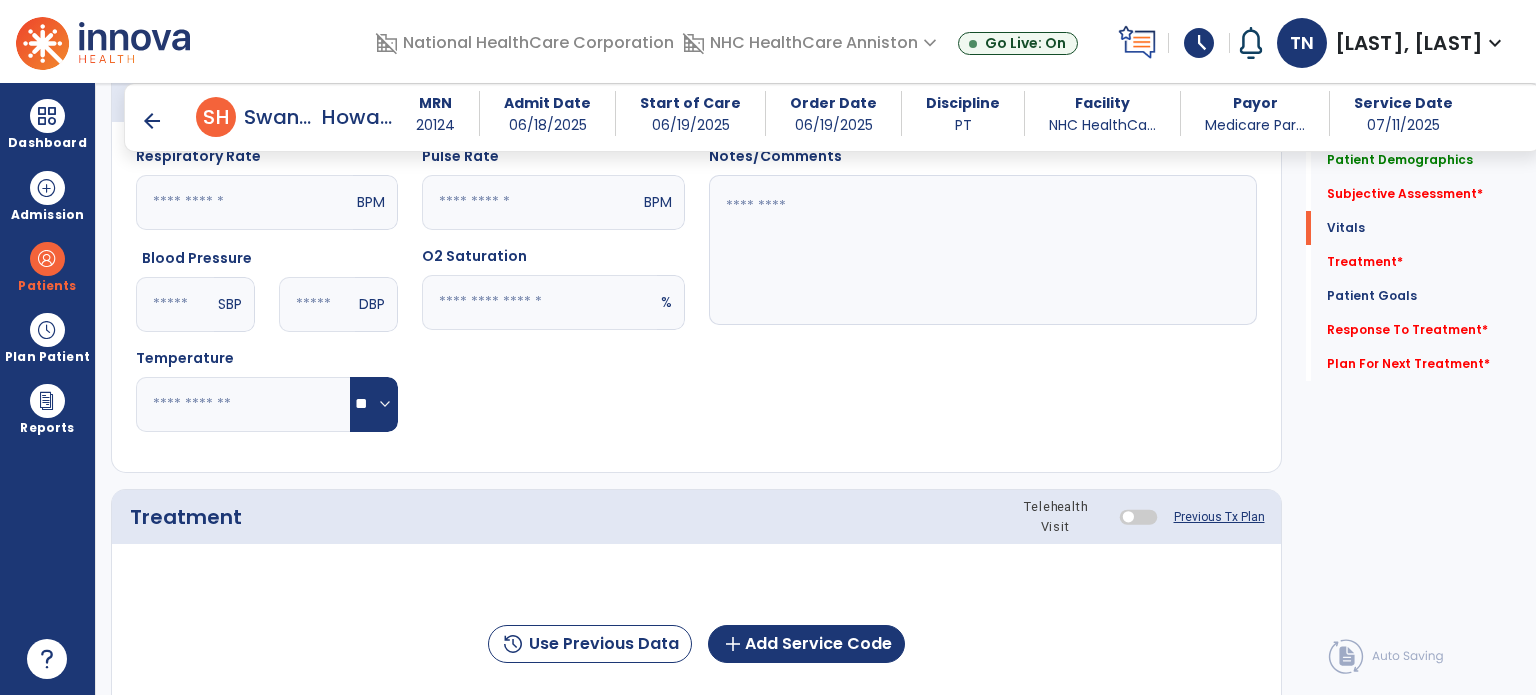 scroll, scrollTop: 794, scrollLeft: 0, axis: vertical 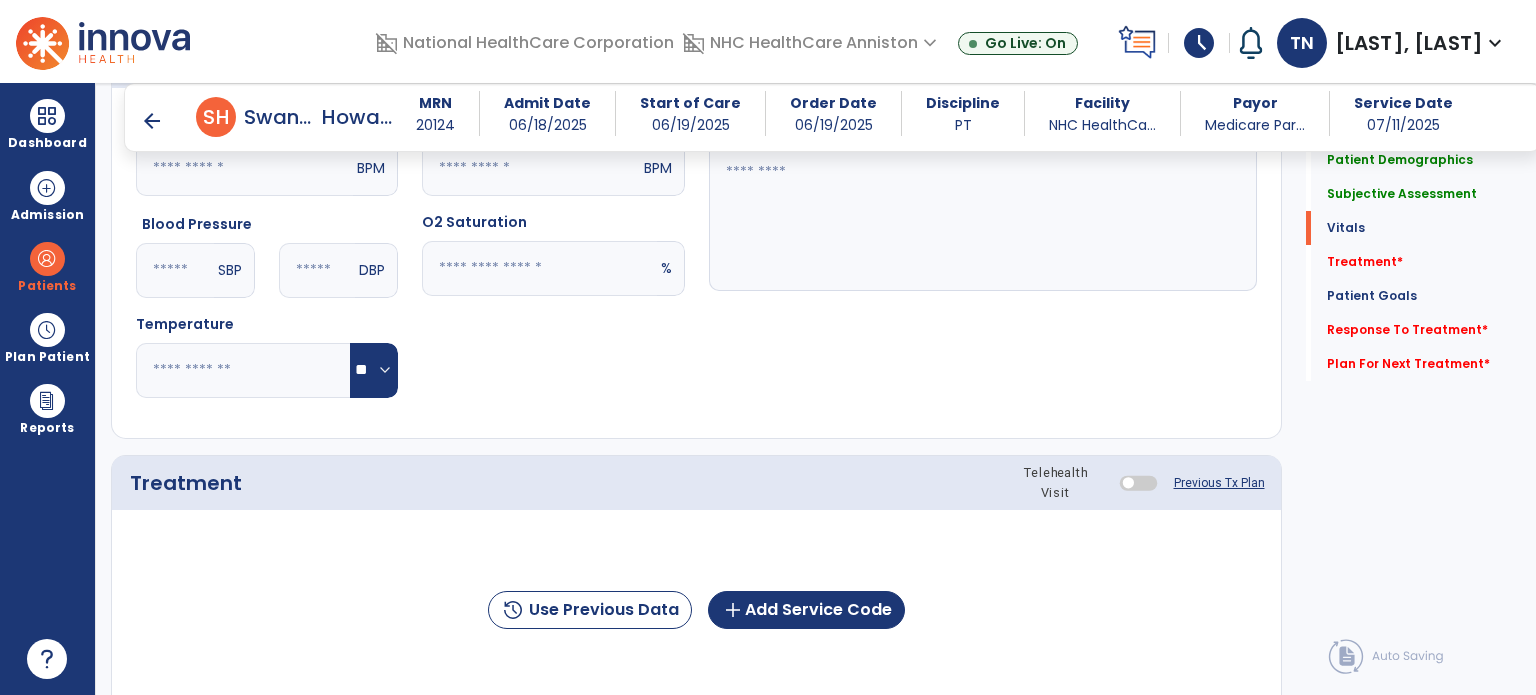 type on "**********" 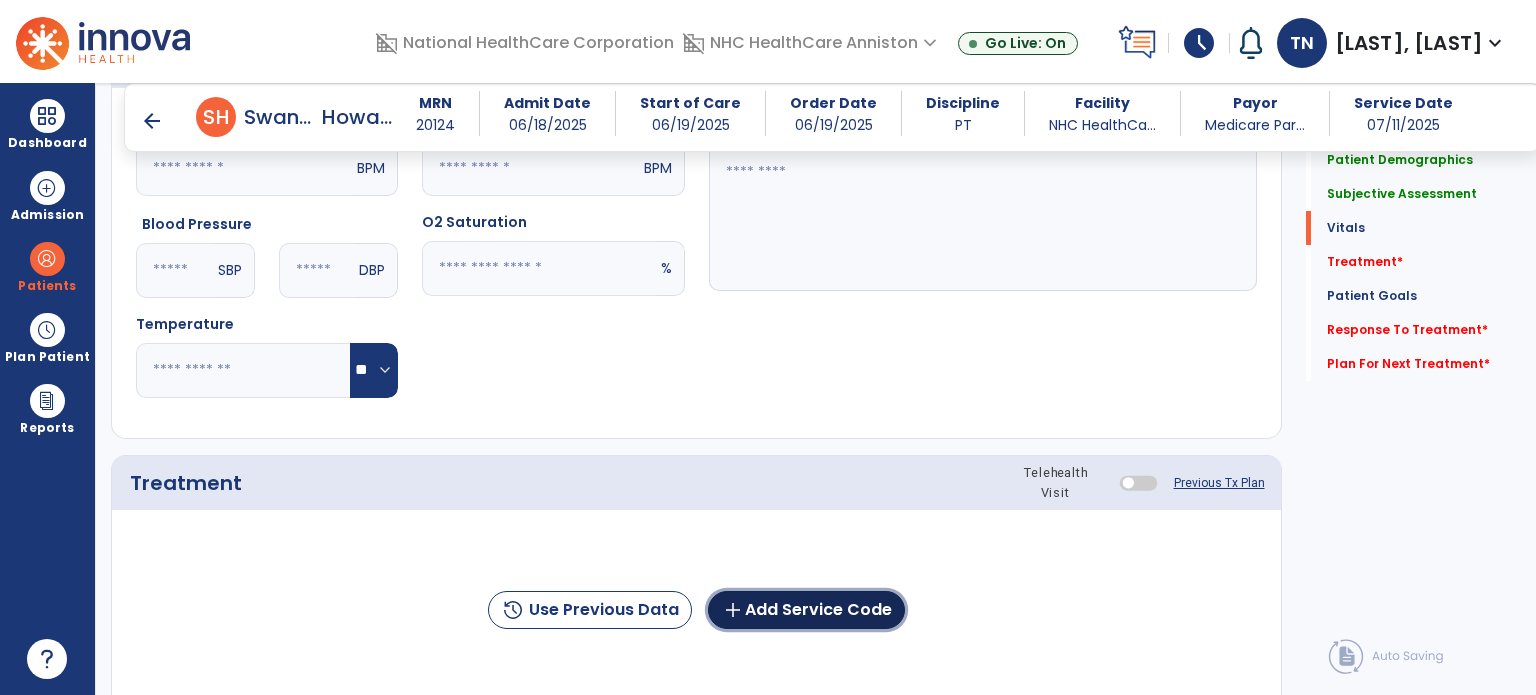 click on "add  Add Service Code" 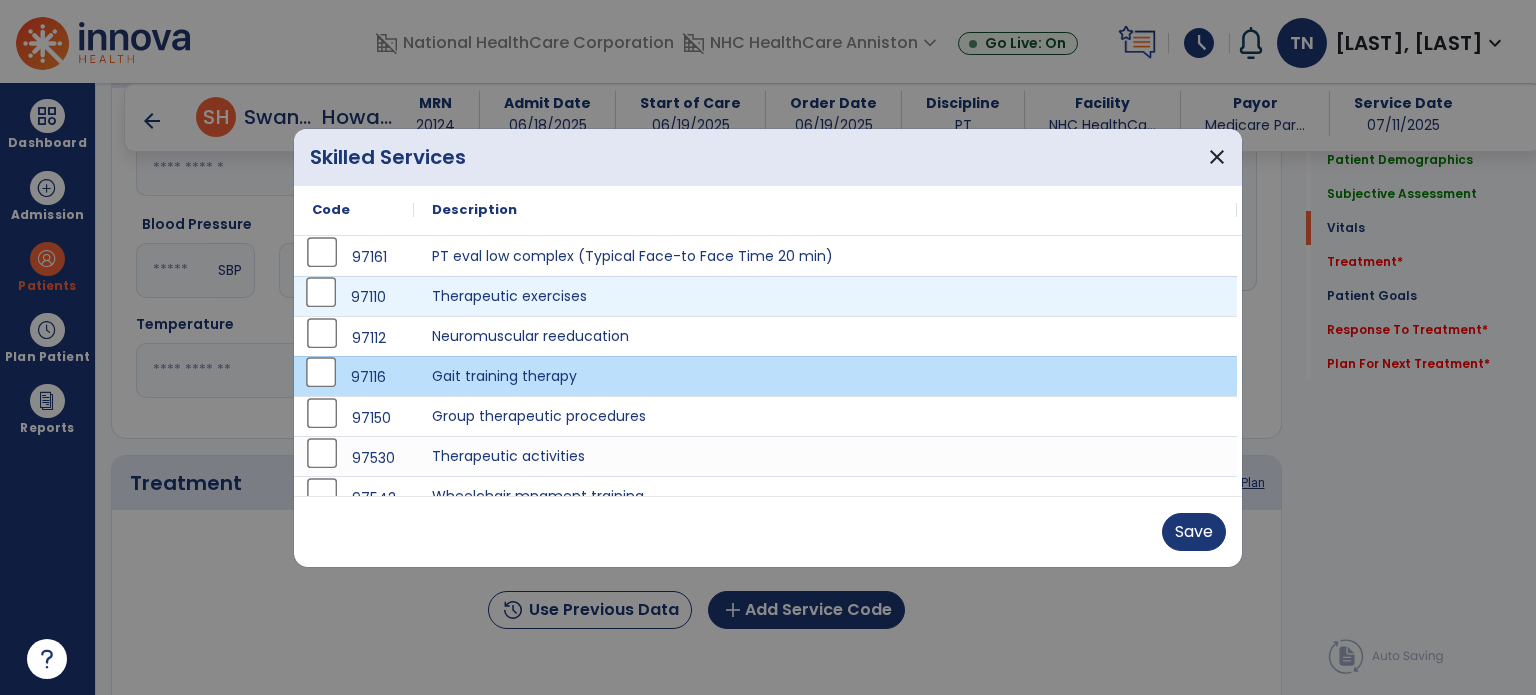 click on "97110" at bounding box center [354, 296] 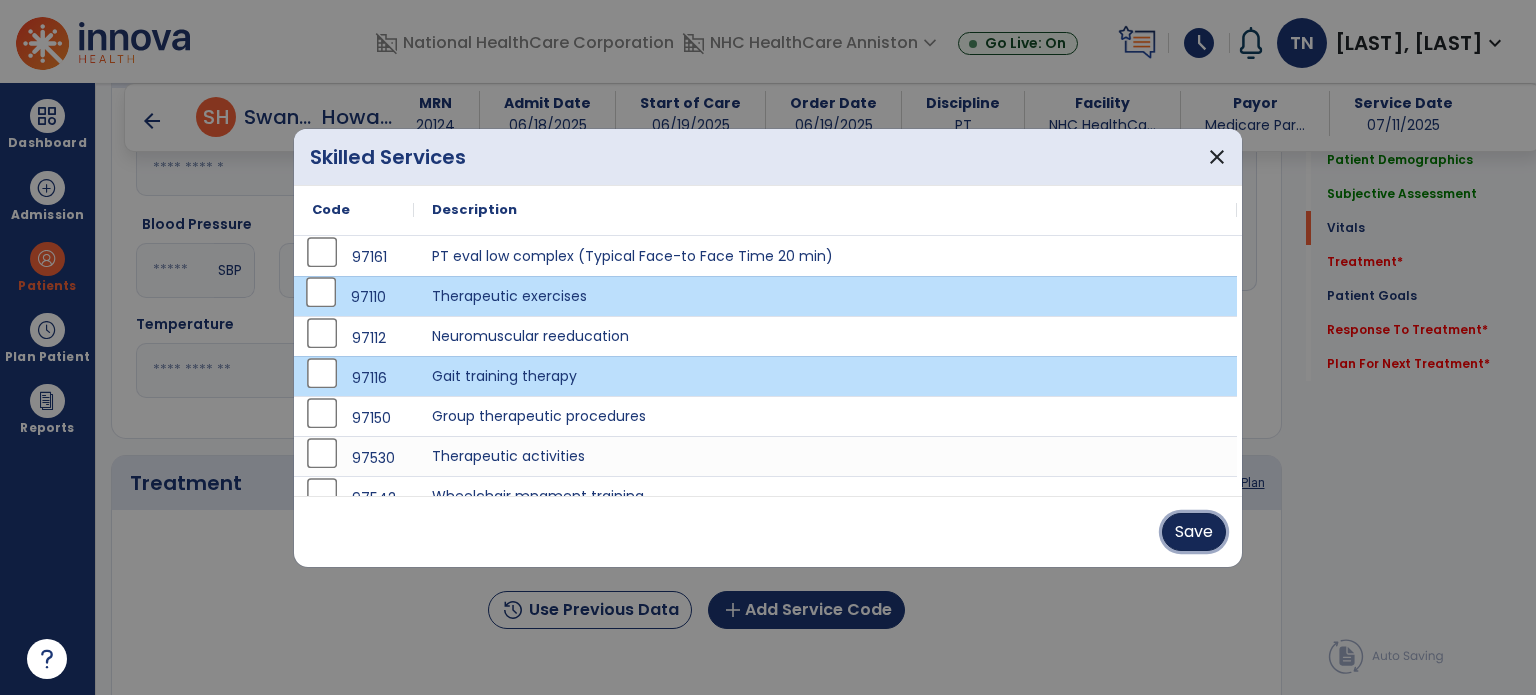 click on "Save" at bounding box center (1194, 532) 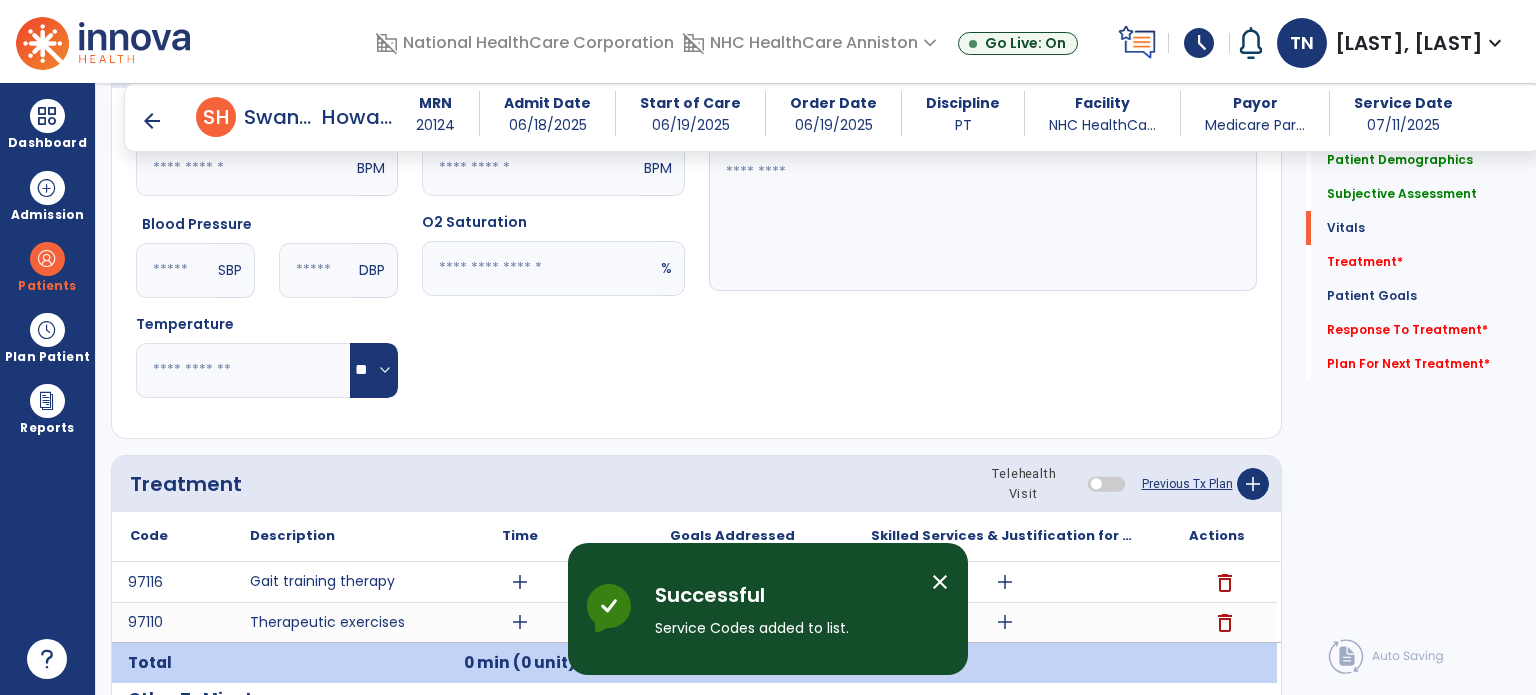 scroll, scrollTop: 994, scrollLeft: 0, axis: vertical 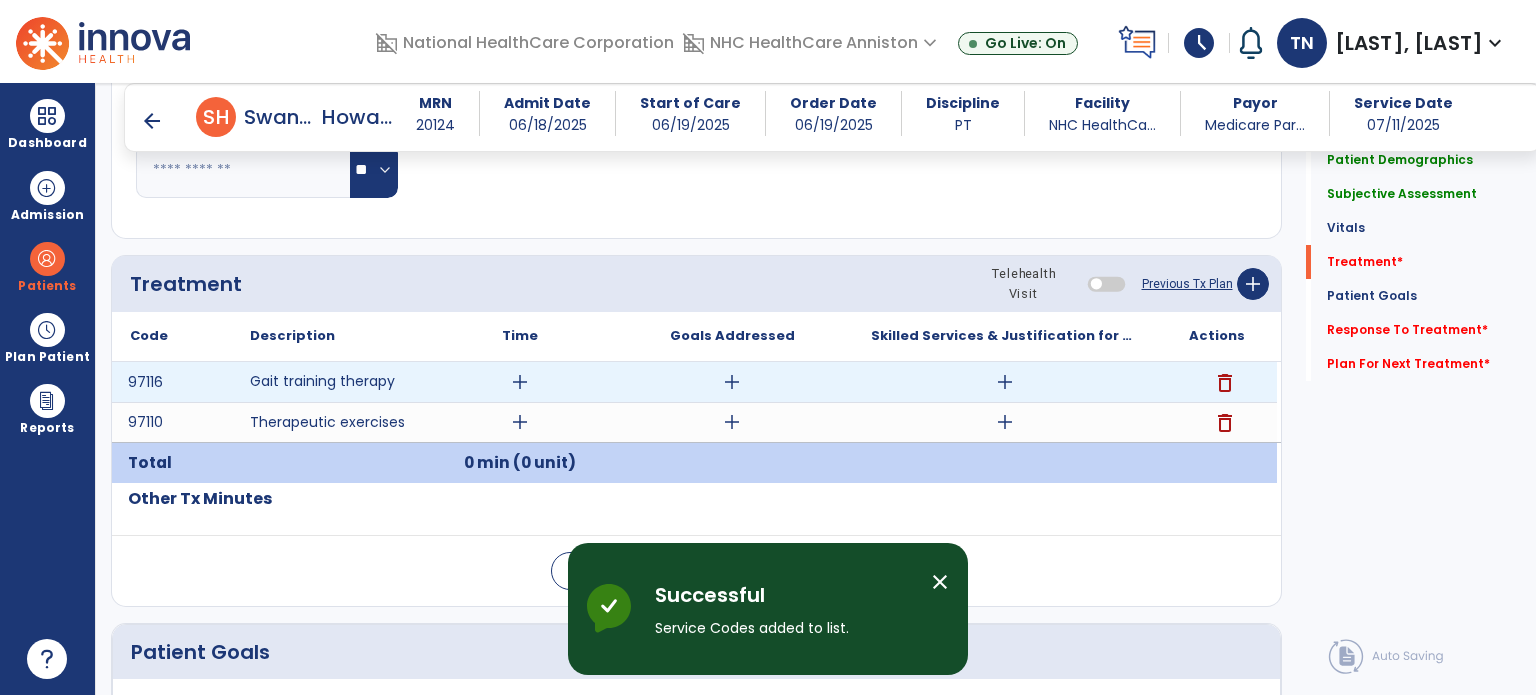 click on "add" at bounding box center (520, 382) 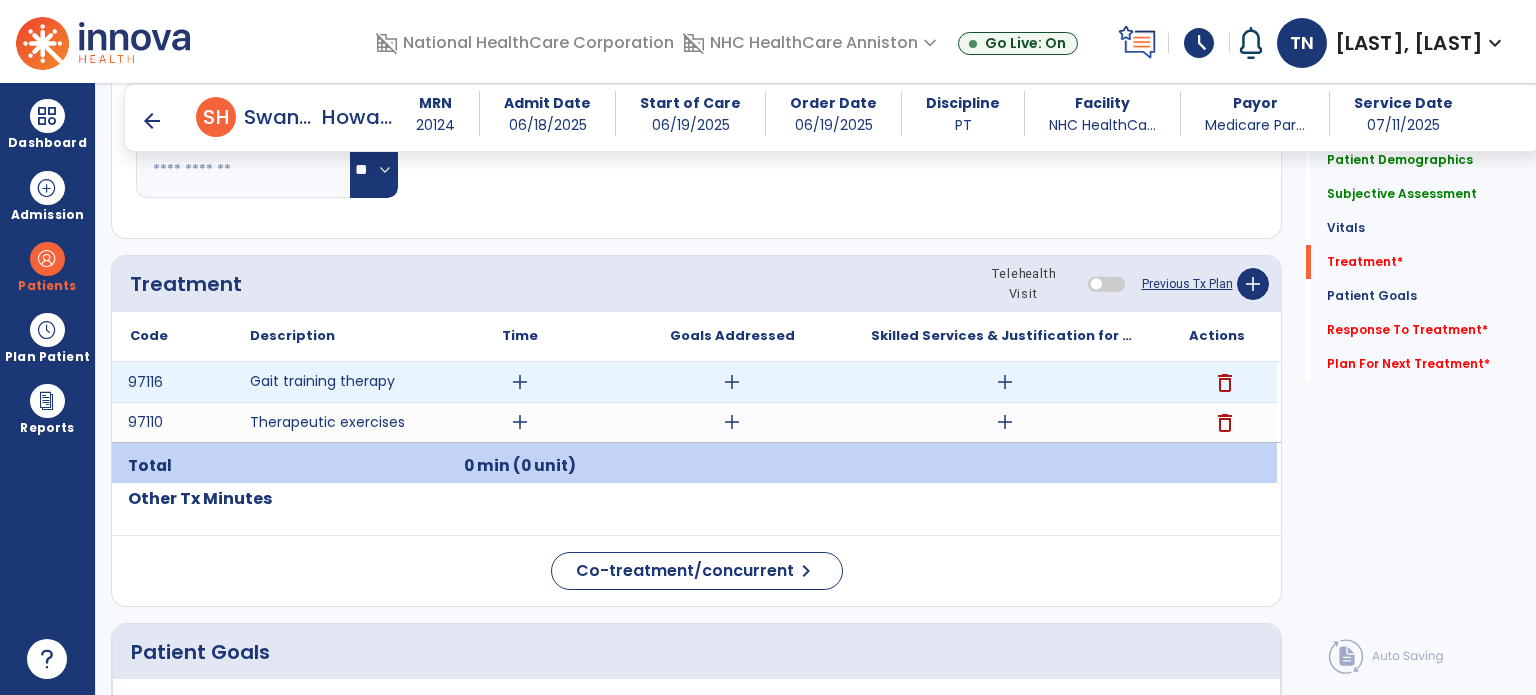 click on "add" at bounding box center (520, 382) 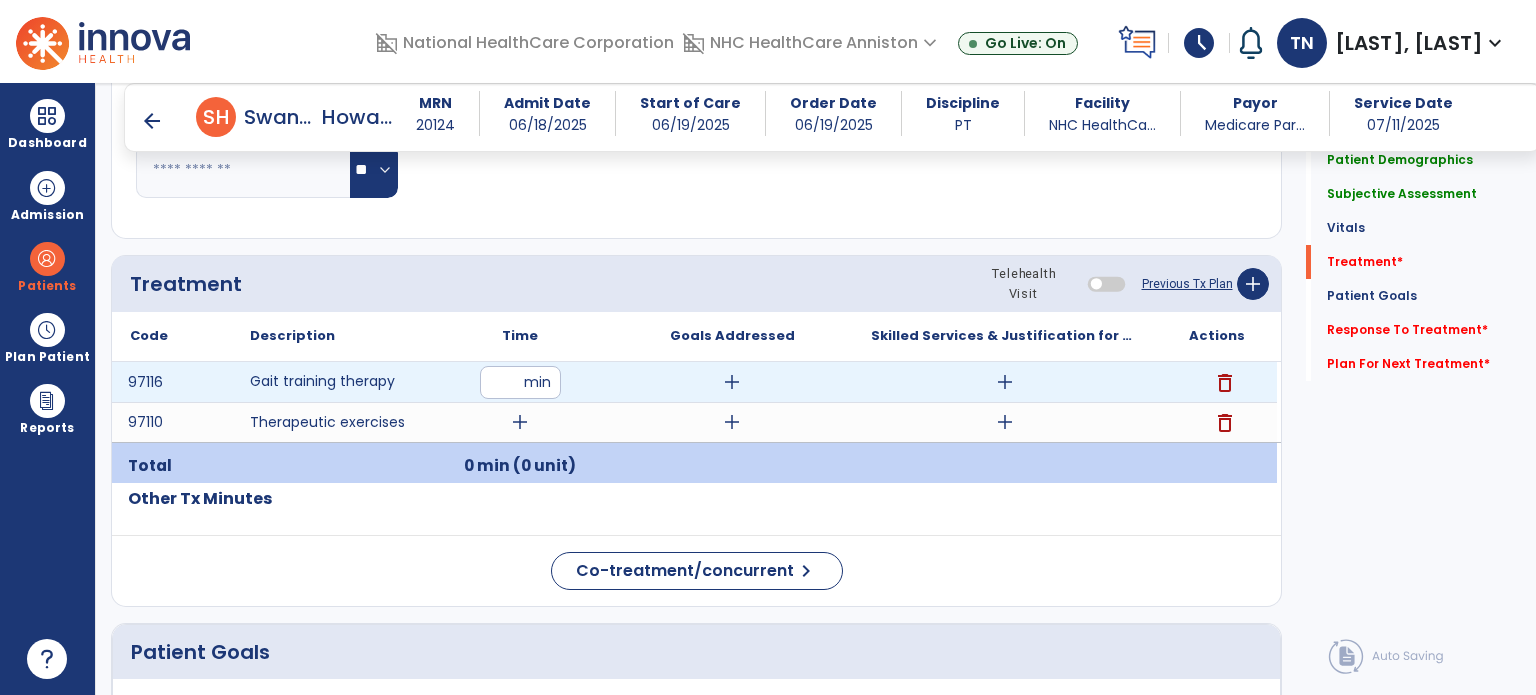 type on "*" 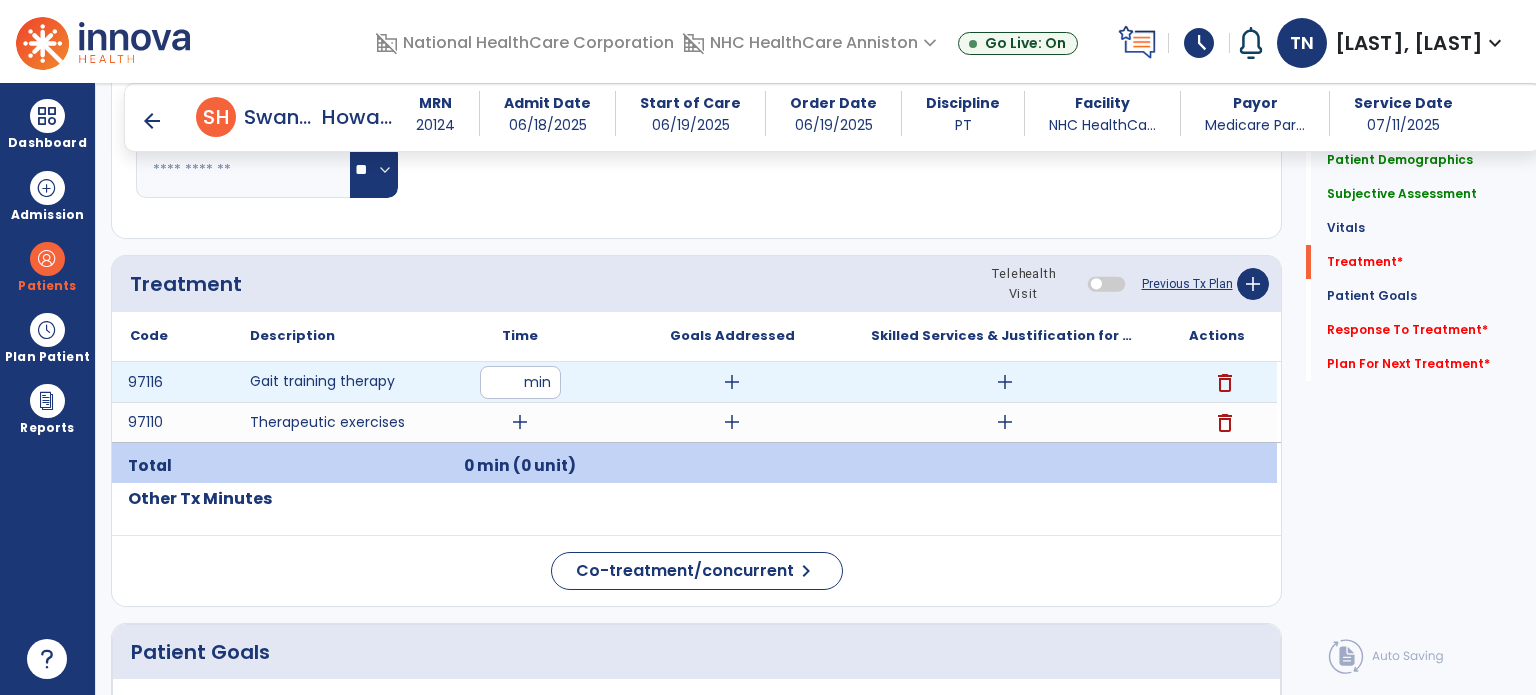 type on "**" 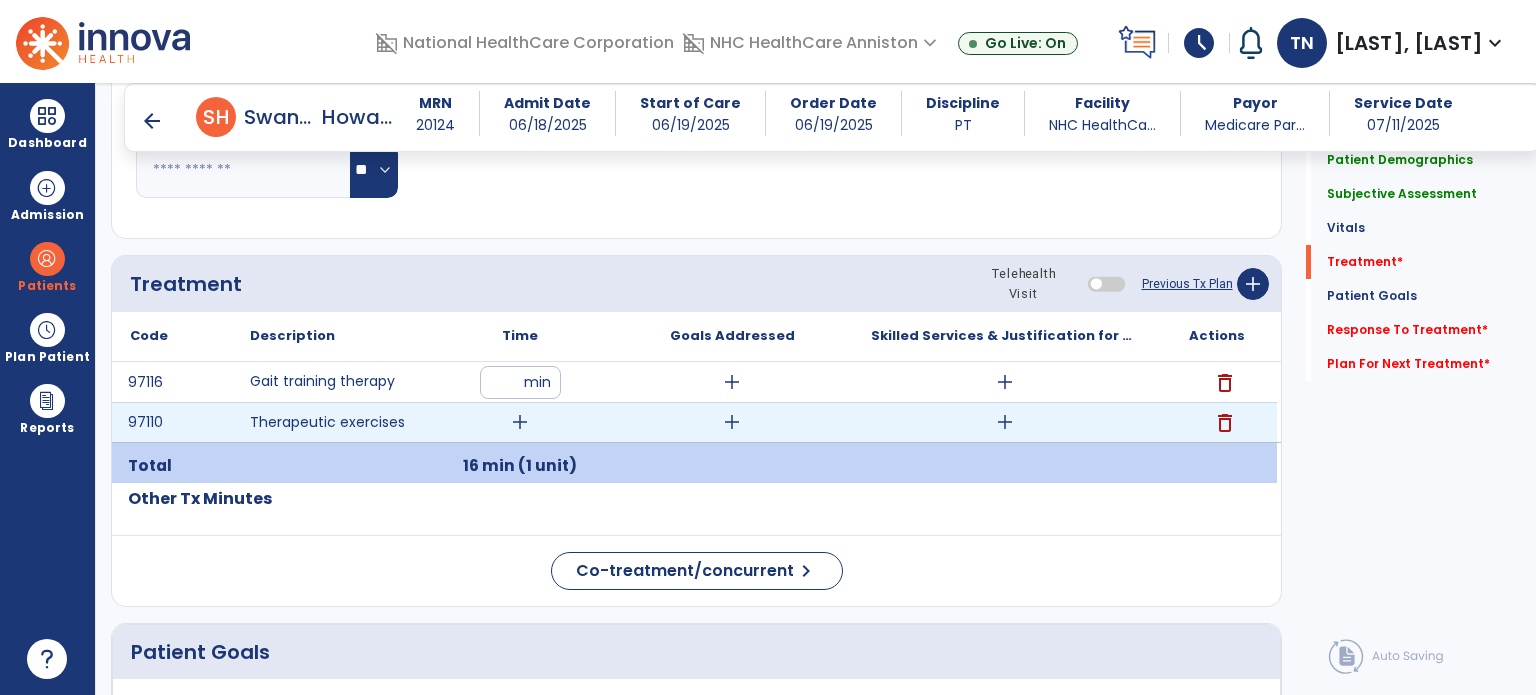 click on "add" at bounding box center (520, 422) 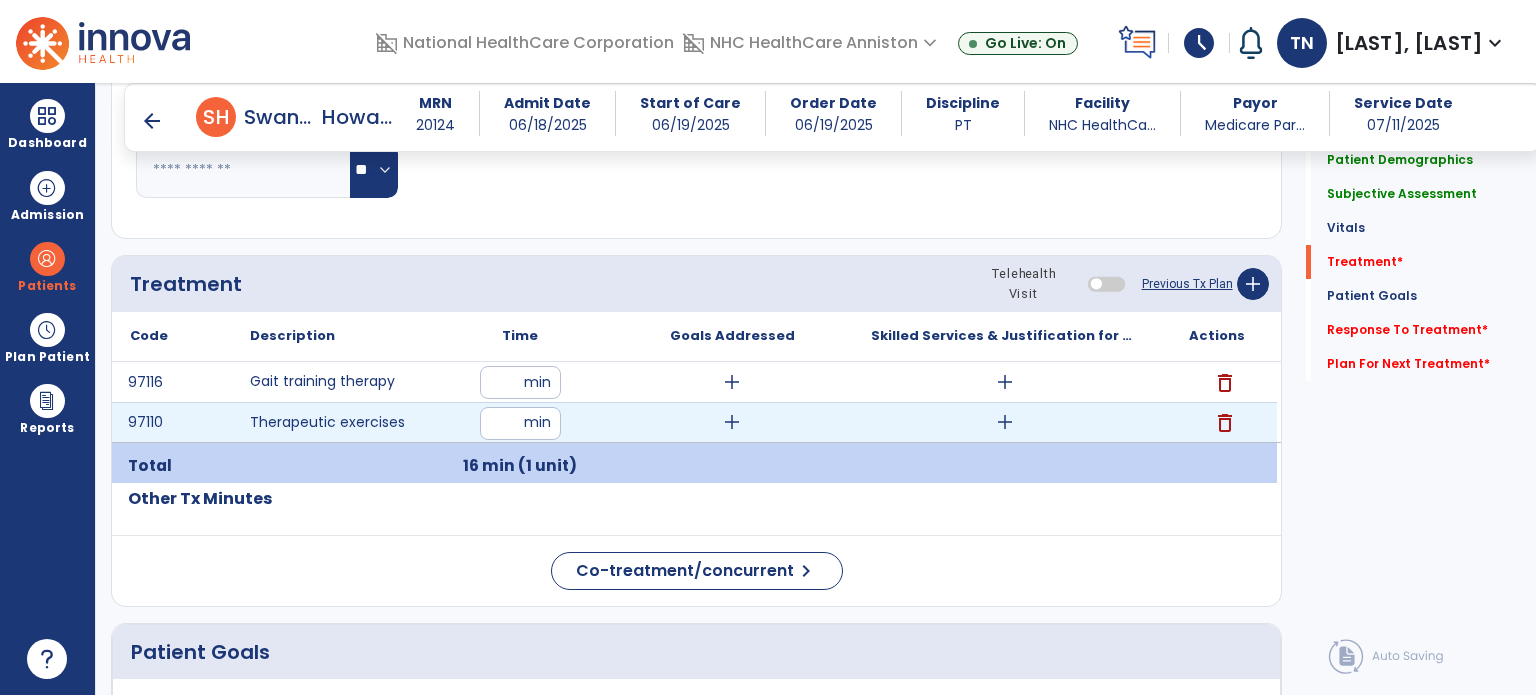 type on "**" 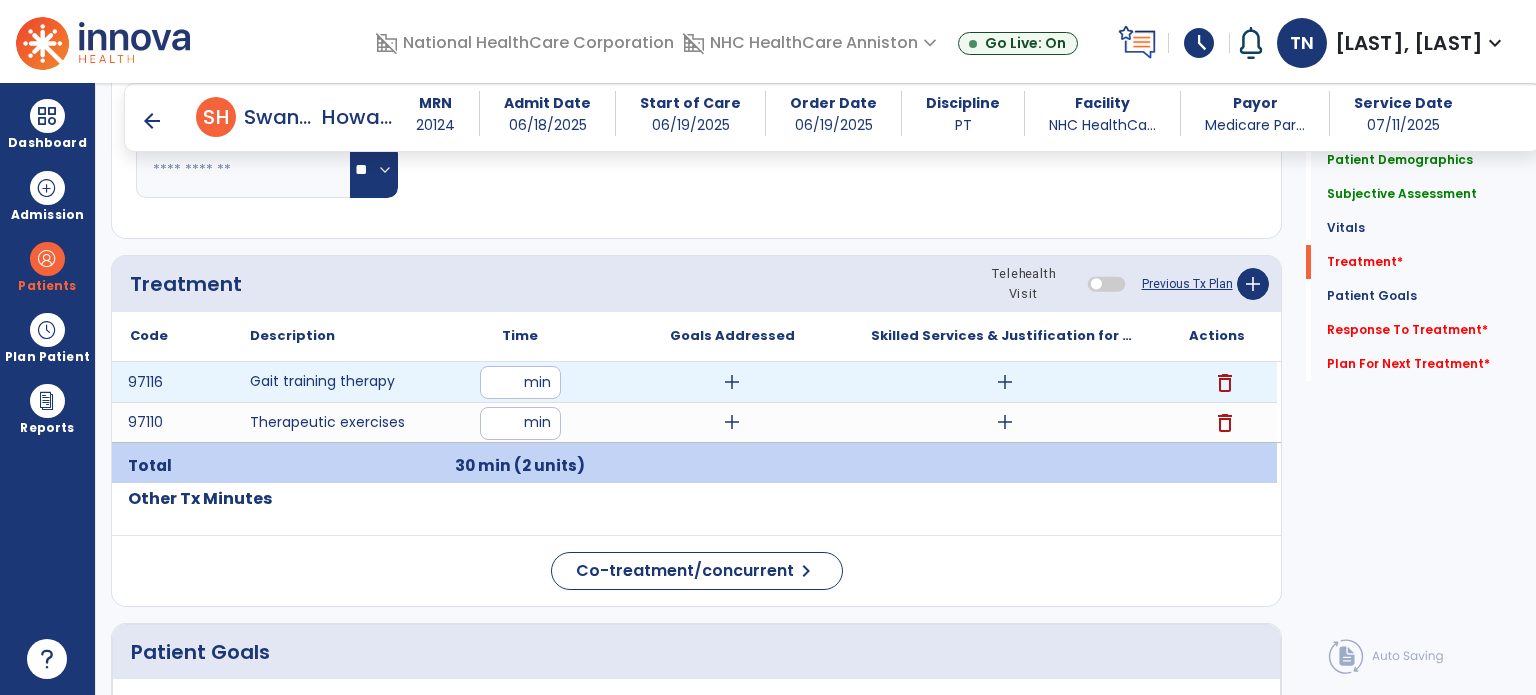 drag, startPoint x: 682, startPoint y: 375, endPoint x: 708, endPoint y: 379, distance: 26.305893 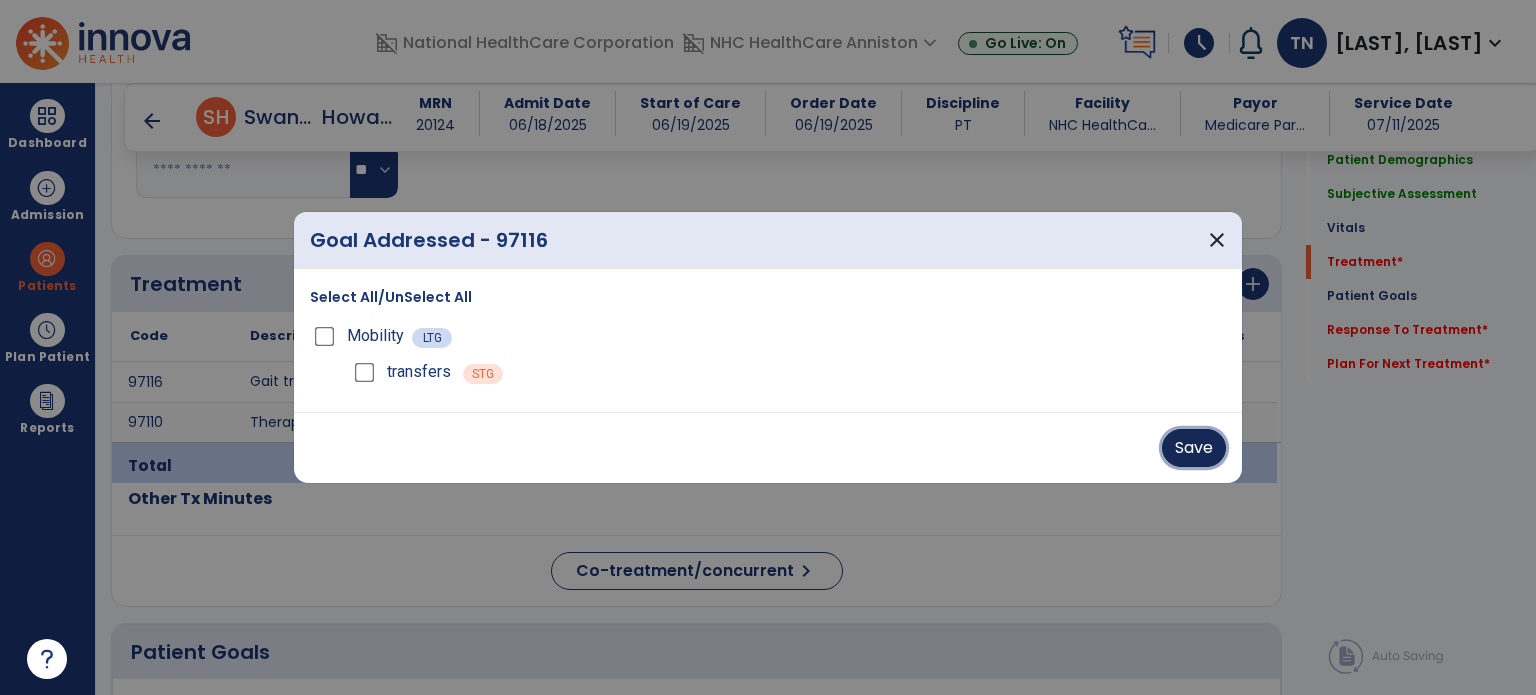 click on "Save" at bounding box center (1194, 448) 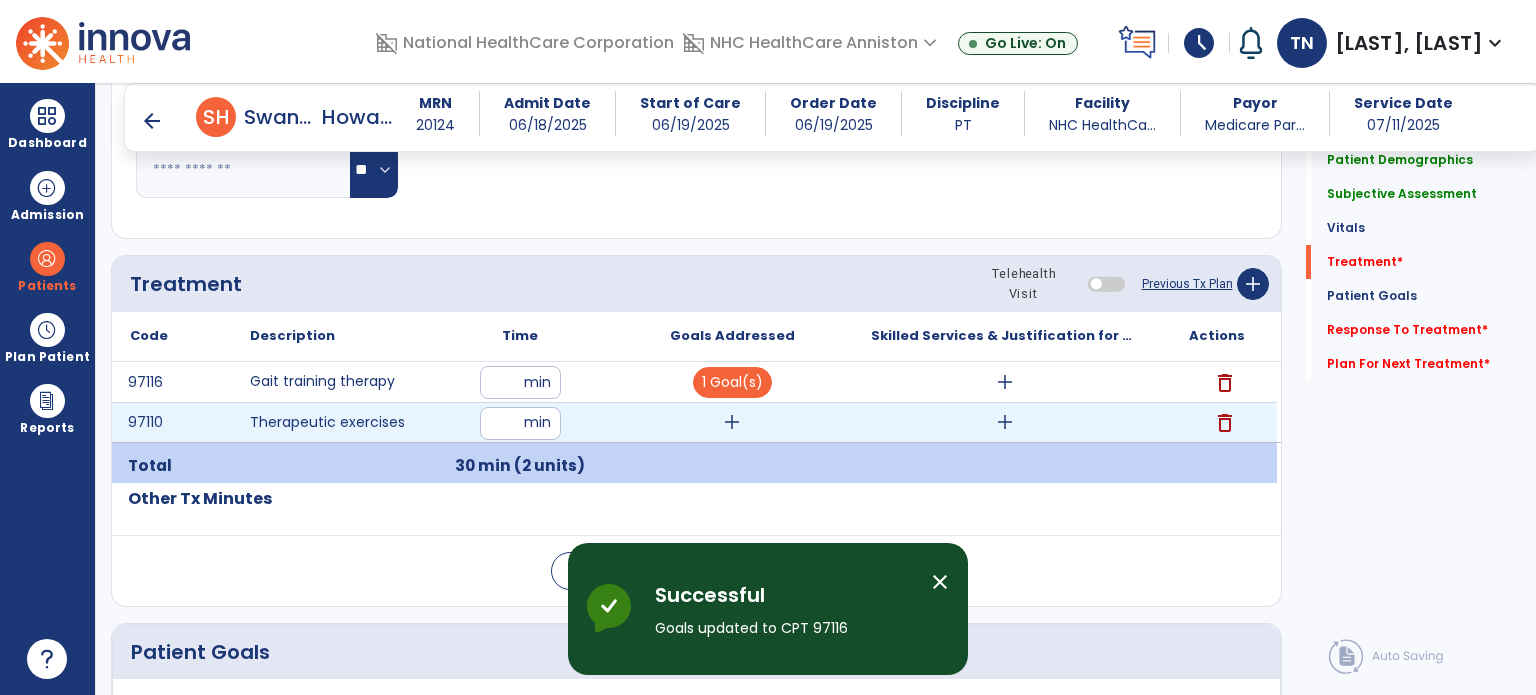 click on "add" at bounding box center [732, 422] 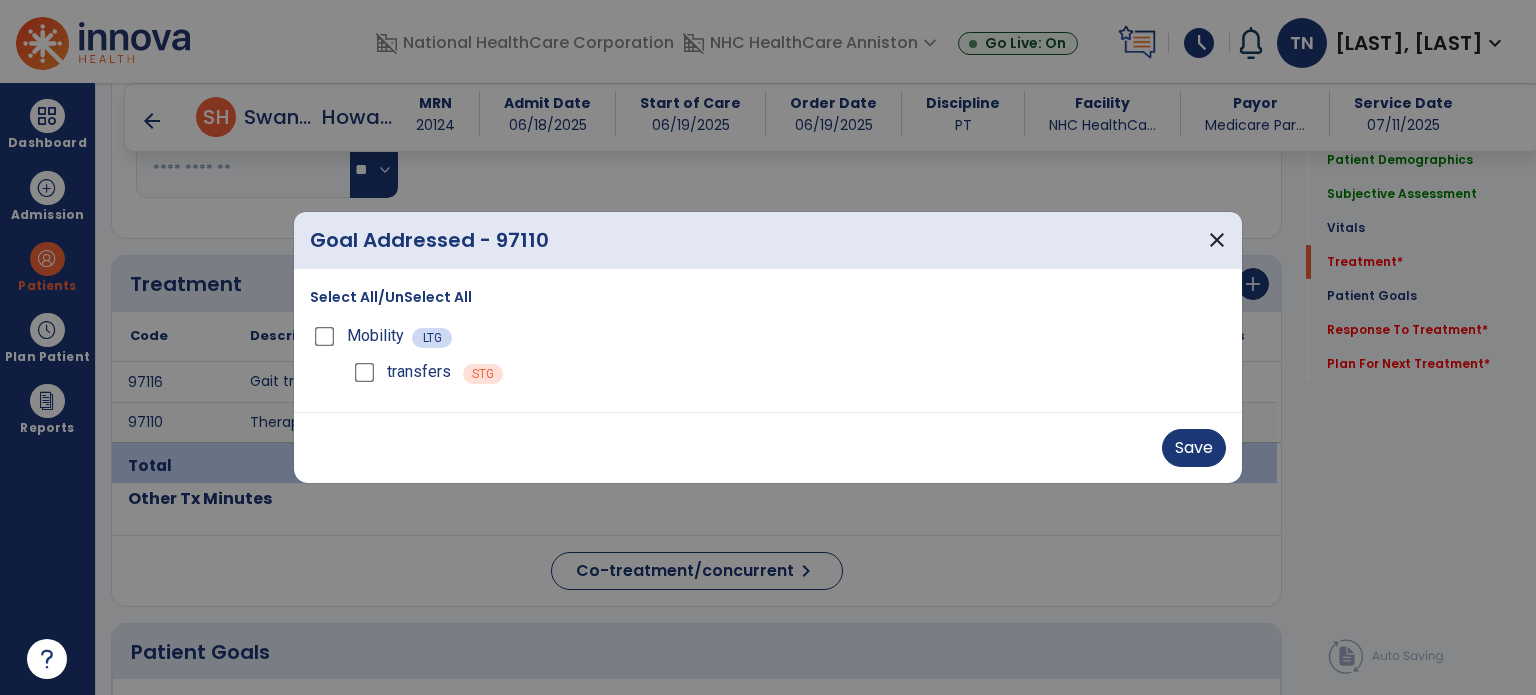 click on "Save" at bounding box center (768, 448) 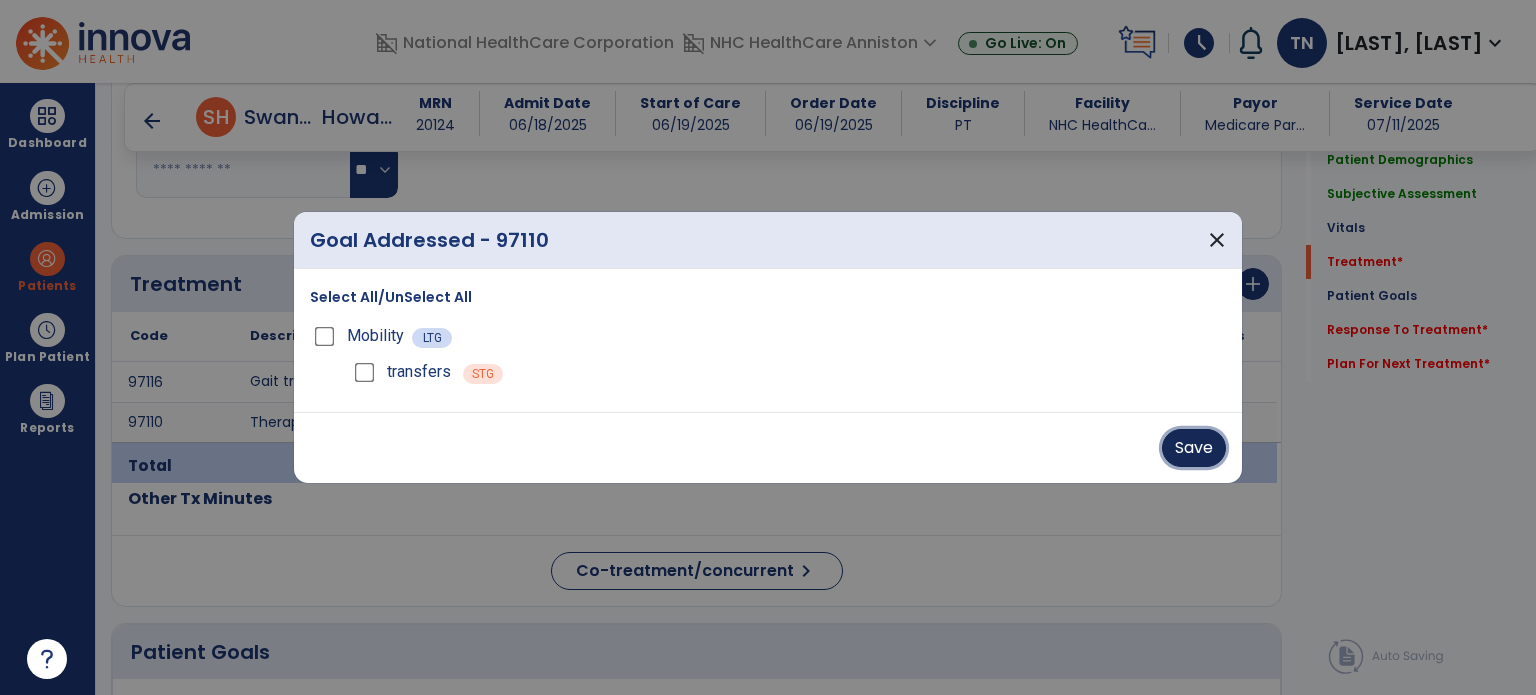 click on "Save" at bounding box center (1194, 448) 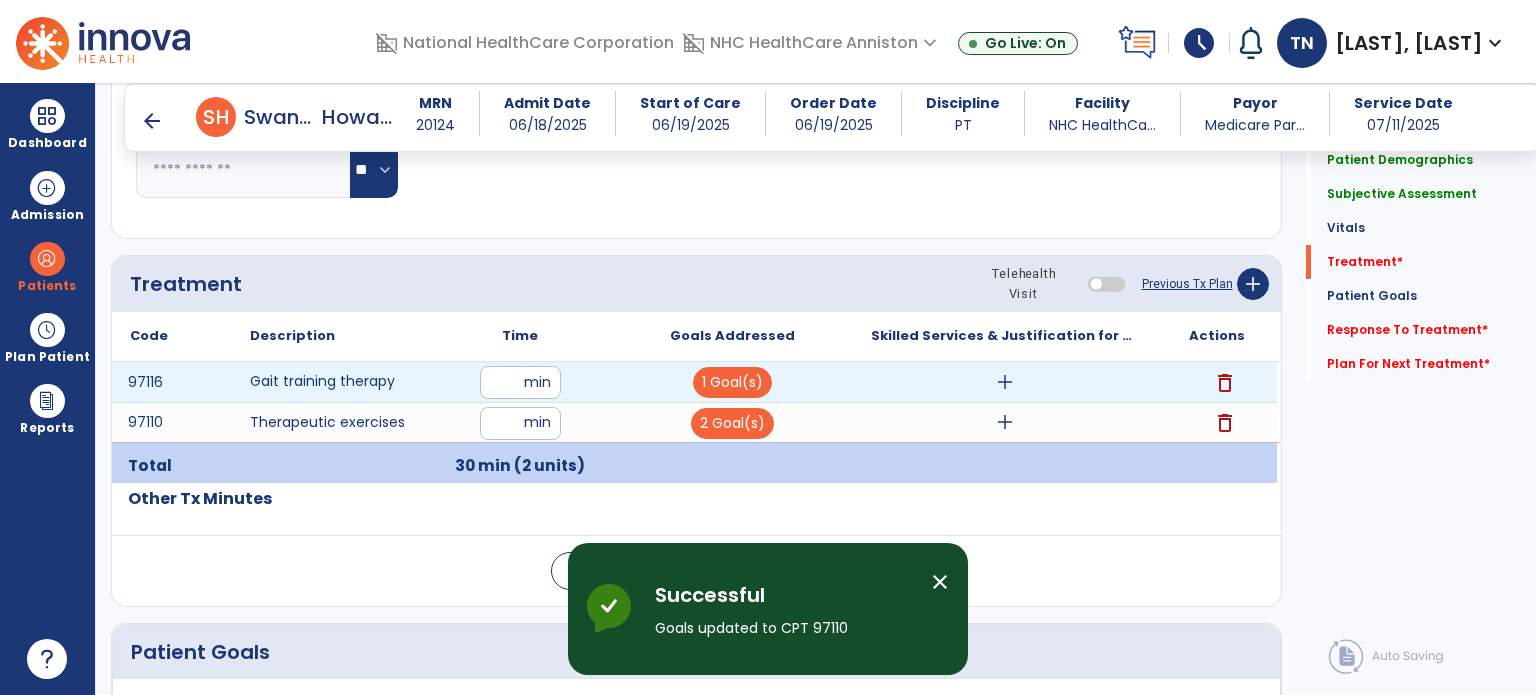 click on "add" at bounding box center (1005, 382) 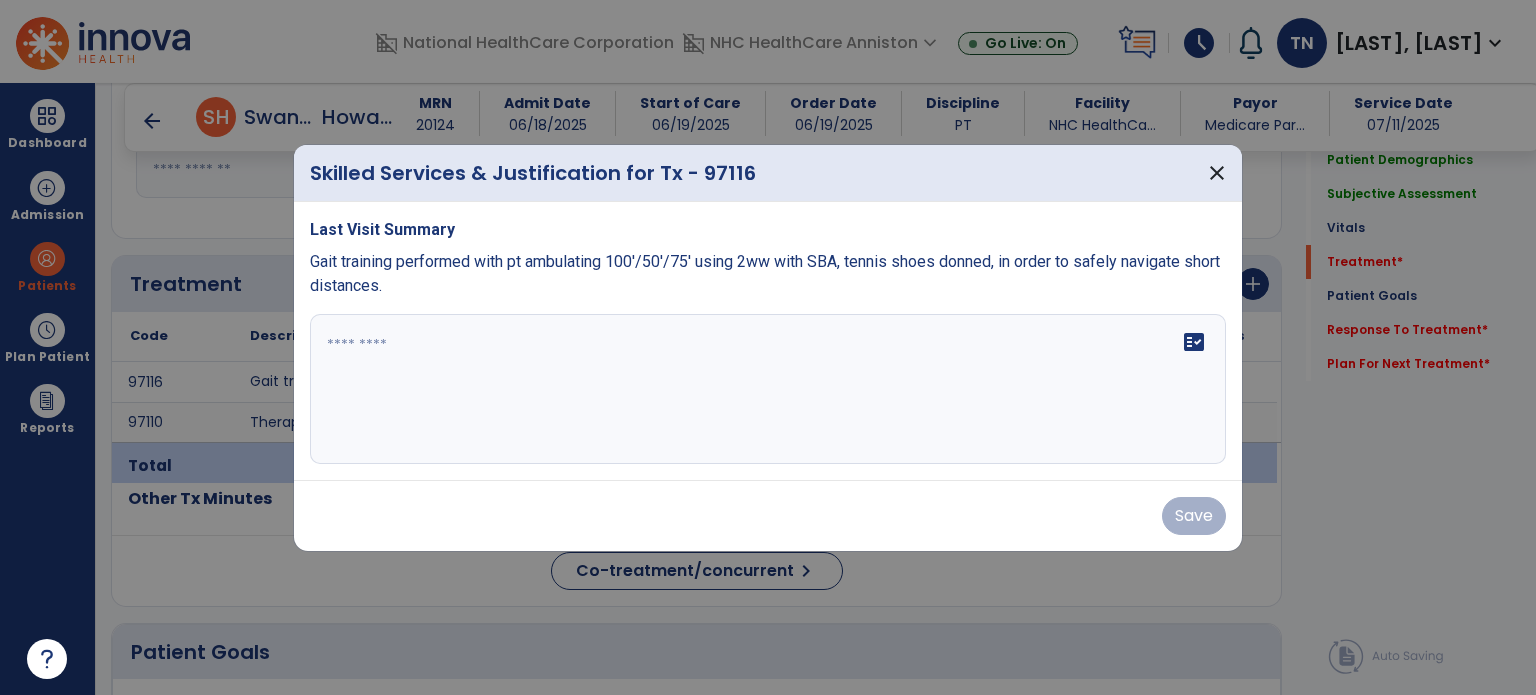 click on "fact_check" at bounding box center [768, 389] 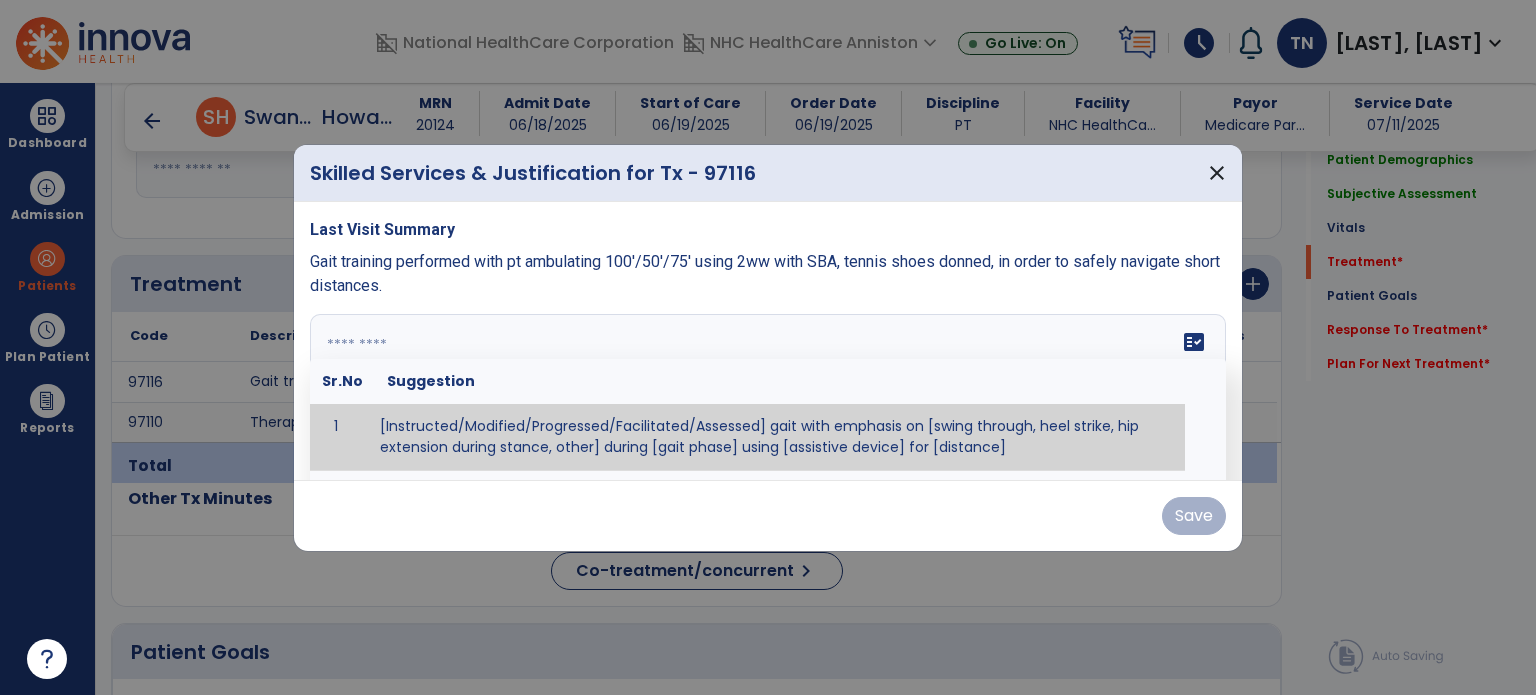 click on "Gait training performed with pt ambulating 100'/50'/75' using 2ww with SBA, tennis shoes donned, in order to safely navigate short distances." at bounding box center [768, 274] 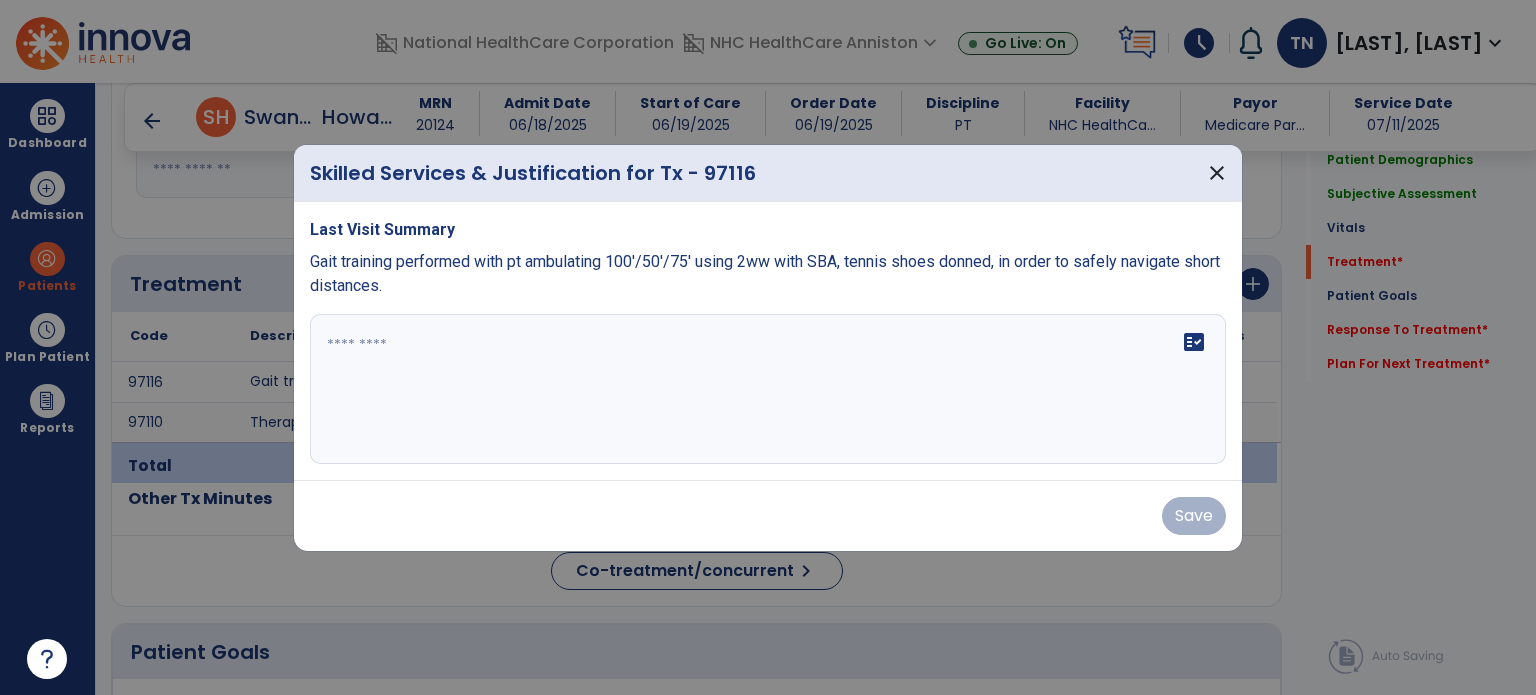 click on "Gait training performed with pt ambulating 100'/50'/75' using 2ww with SBA, tennis shoes donned, in order to safely navigate short distances." at bounding box center (765, 273) 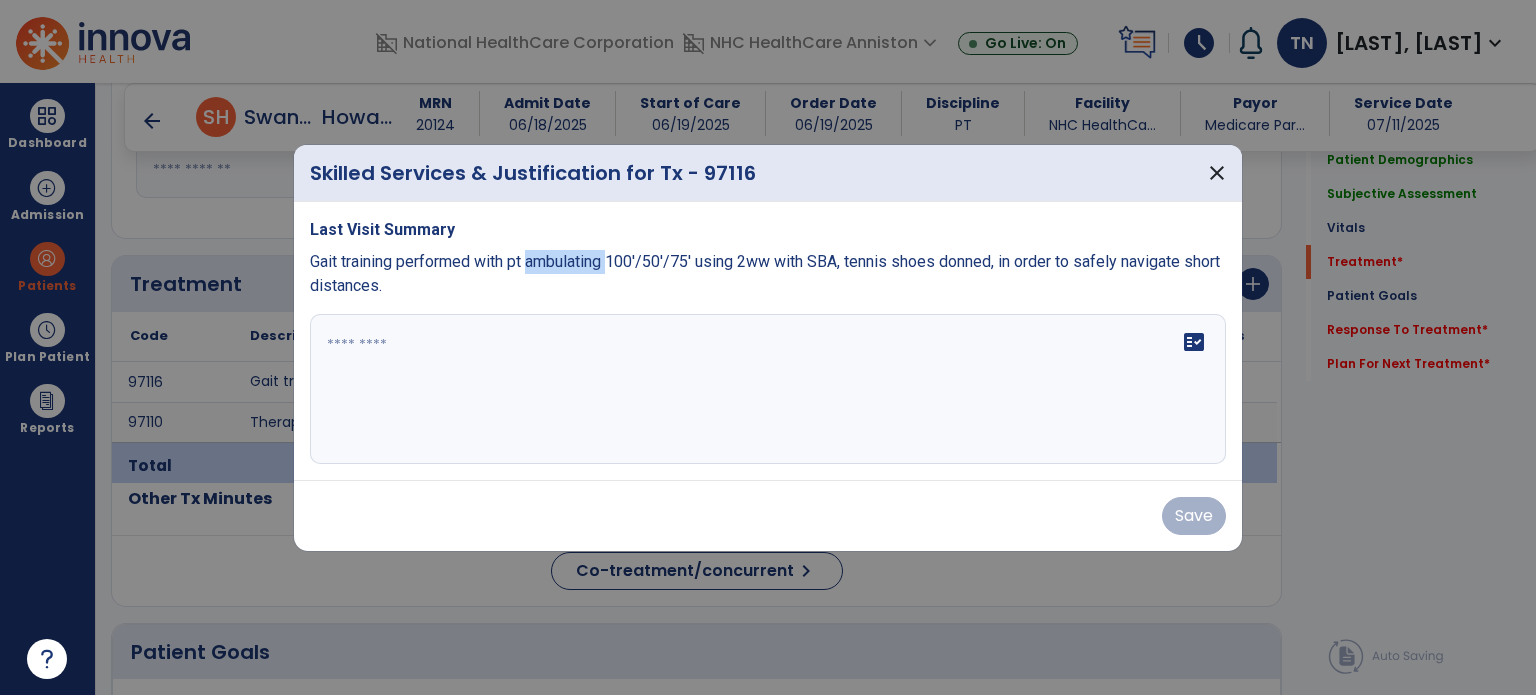 click on "Gait training performed with pt ambulating 100'/50'/75' using 2ww with SBA, tennis shoes donned, in order to safely navigate short distances." at bounding box center [765, 273] 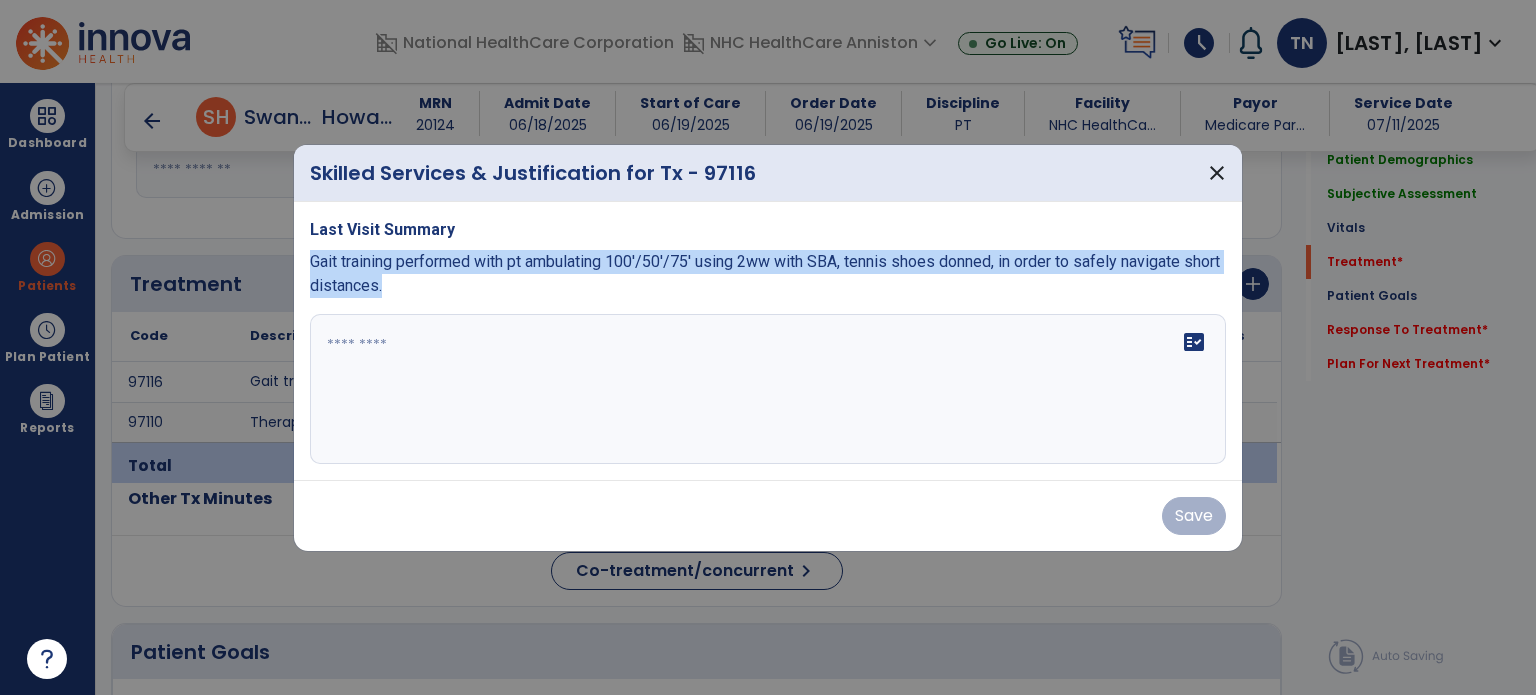 click on "Gait training performed with pt ambulating 100'/50'/75' using 2ww with SBA, tennis shoes donned, in order to safely navigate short distances." at bounding box center [765, 273] 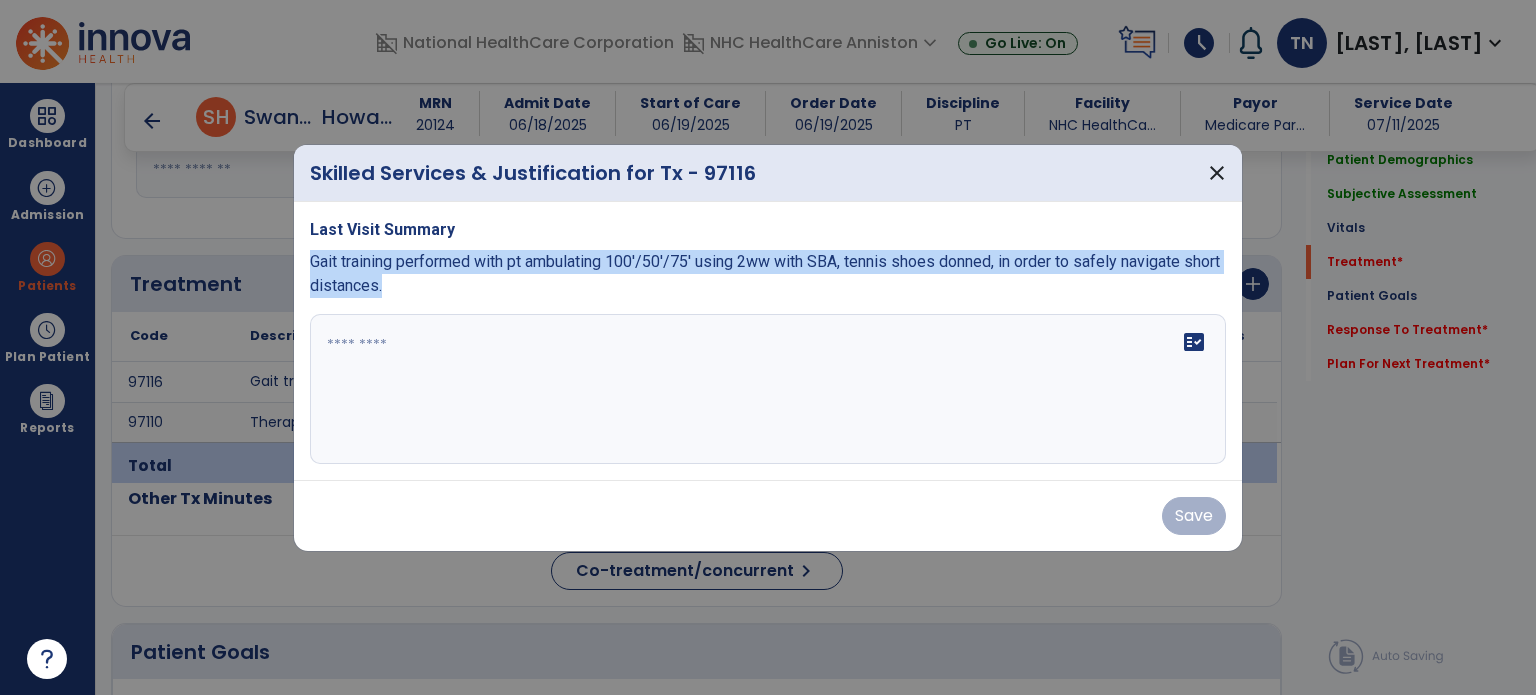 copy on "Gait training performed with pt ambulating 100'/50'/75' using 2ww with SBA, tennis shoes donned, in order to safely navigate short distances." 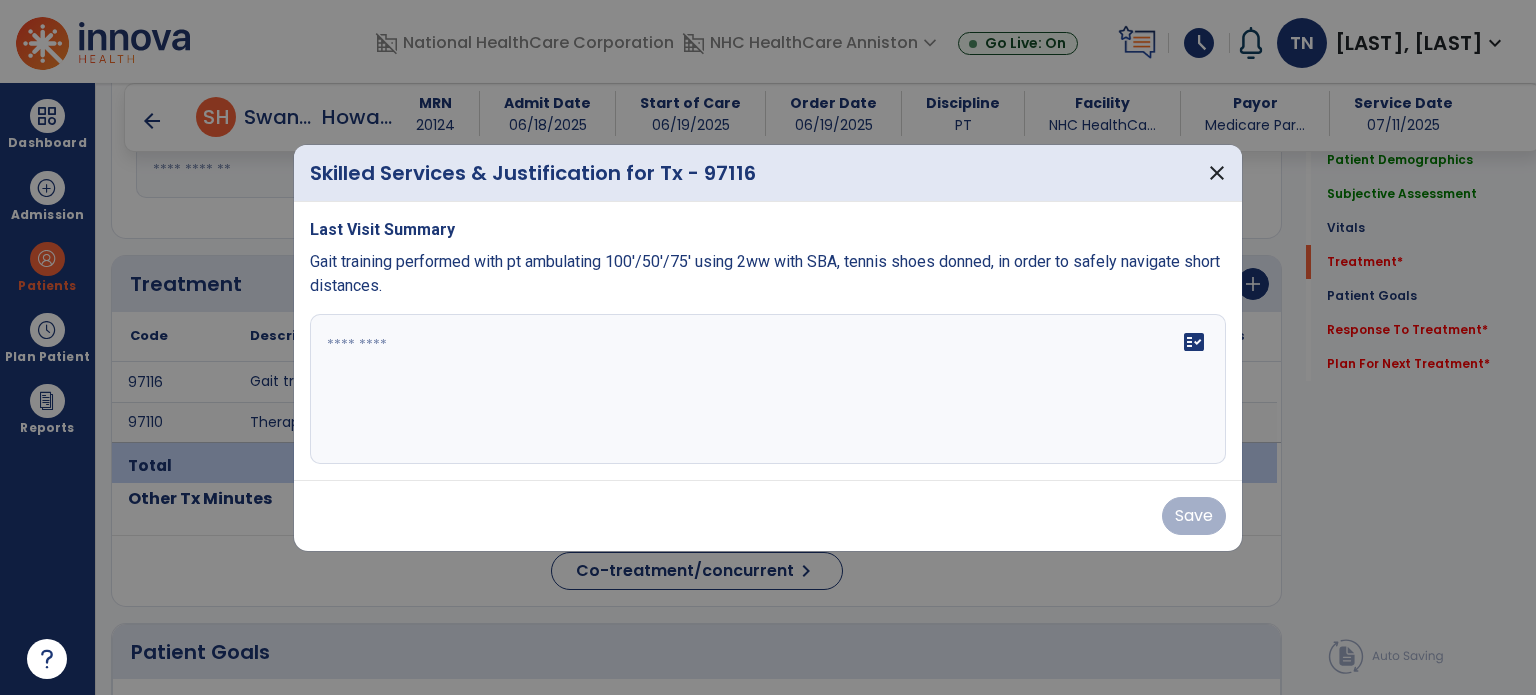 click at bounding box center (768, 389) 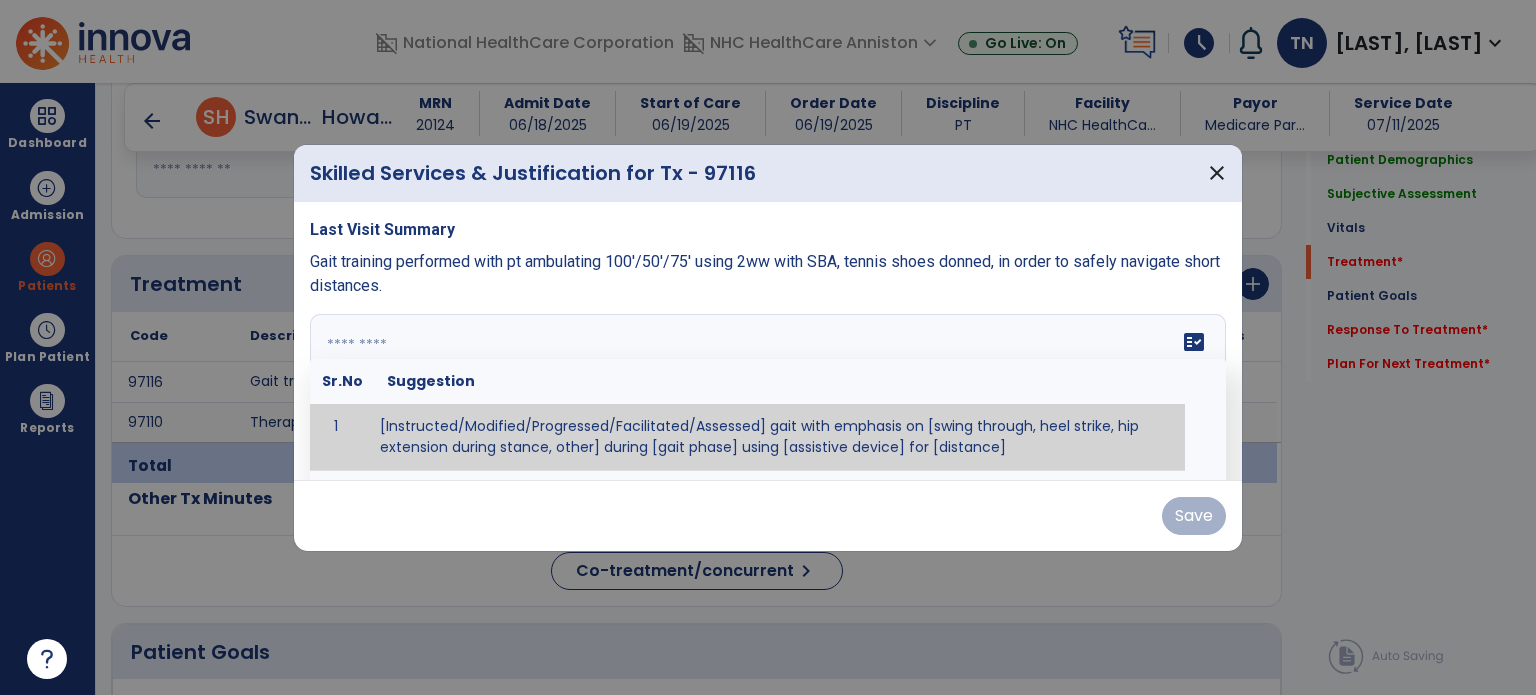 paste on "**********" 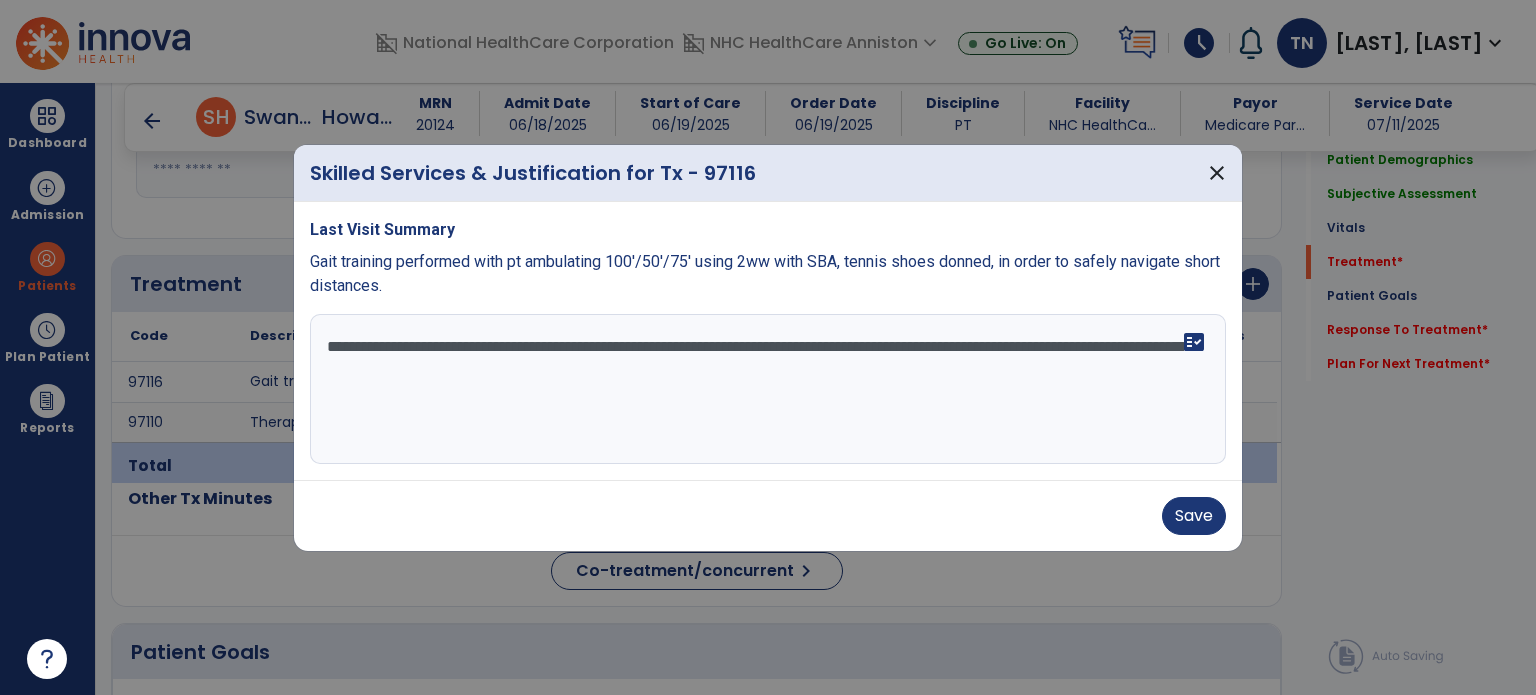 click on "**********" at bounding box center [768, 389] 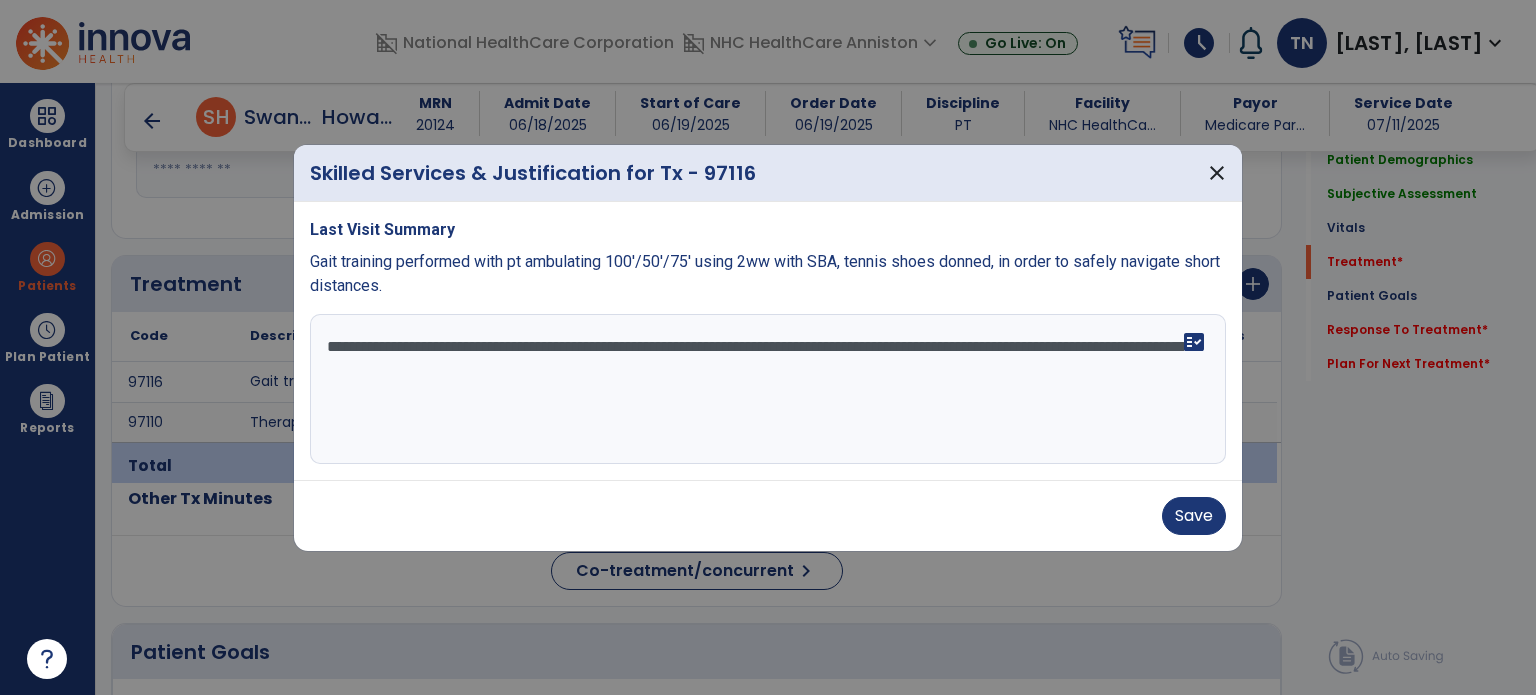 click on "**********" at bounding box center (768, 389) 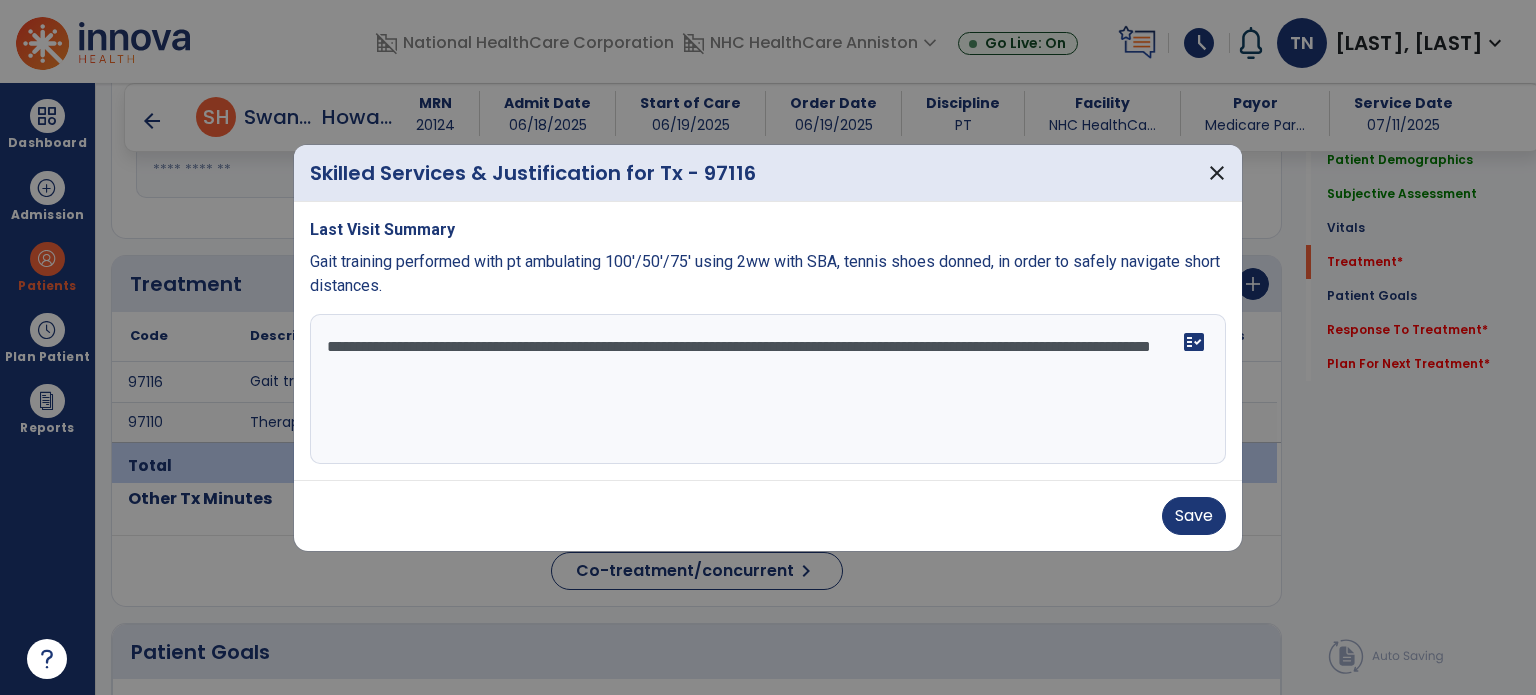 drag, startPoint x: 640, startPoint y: 375, endPoint x: 630, endPoint y: 380, distance: 11.18034 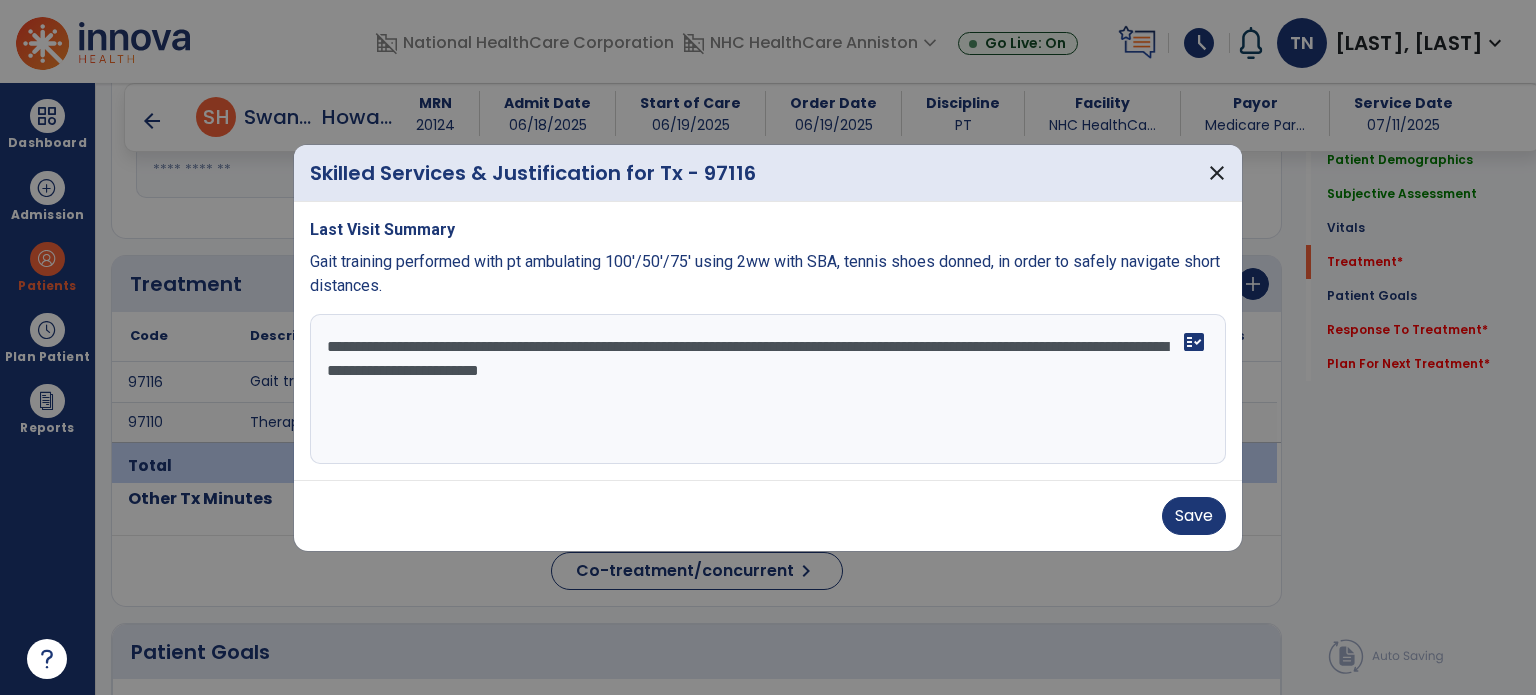 type on "**********" 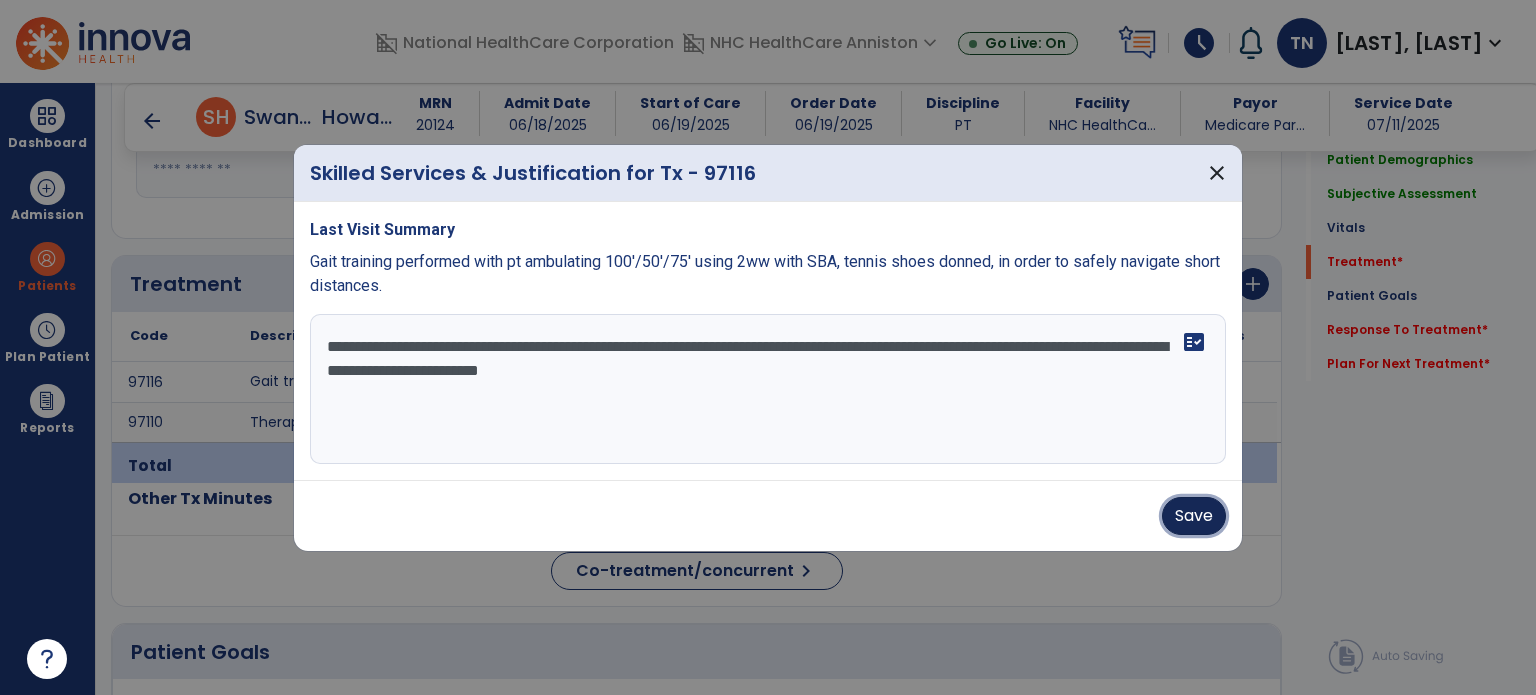 click on "Save" at bounding box center (1194, 516) 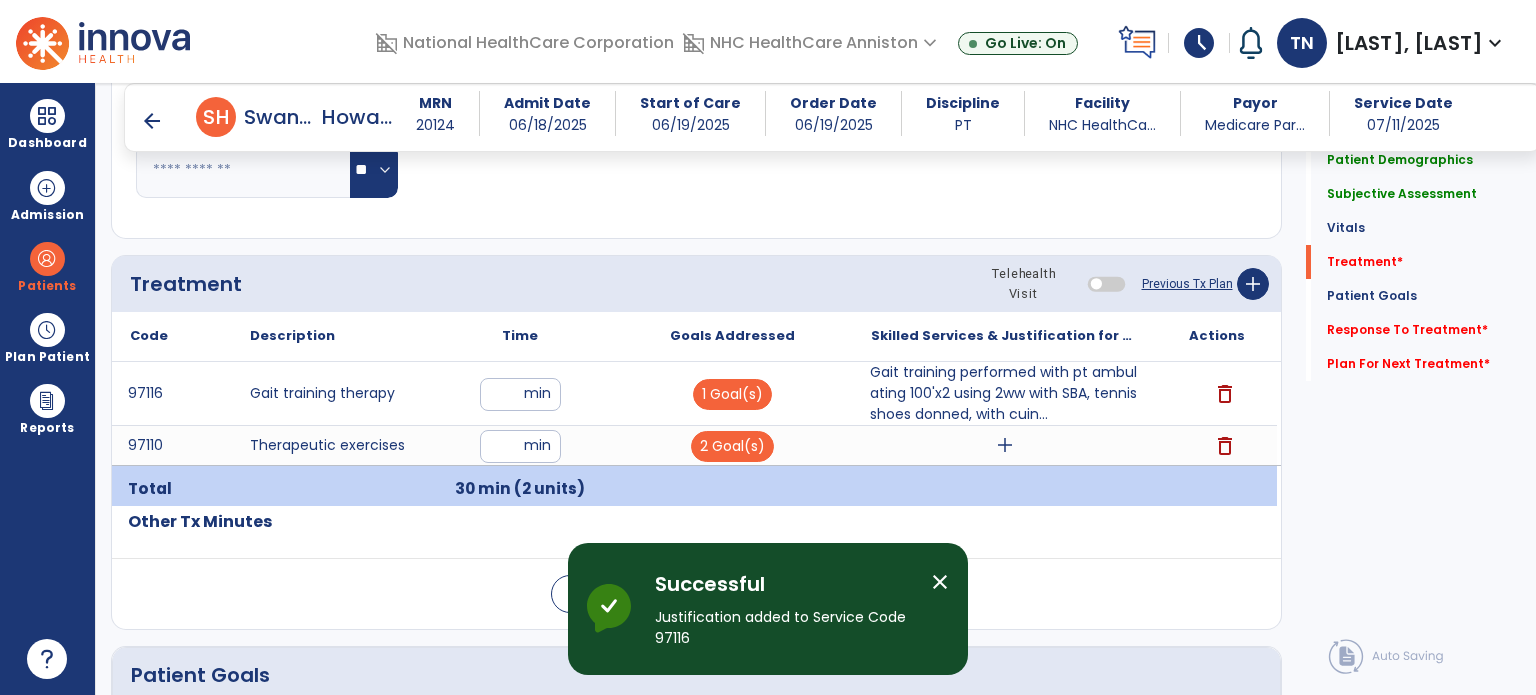 click on "arrow_back" at bounding box center [152, 121] 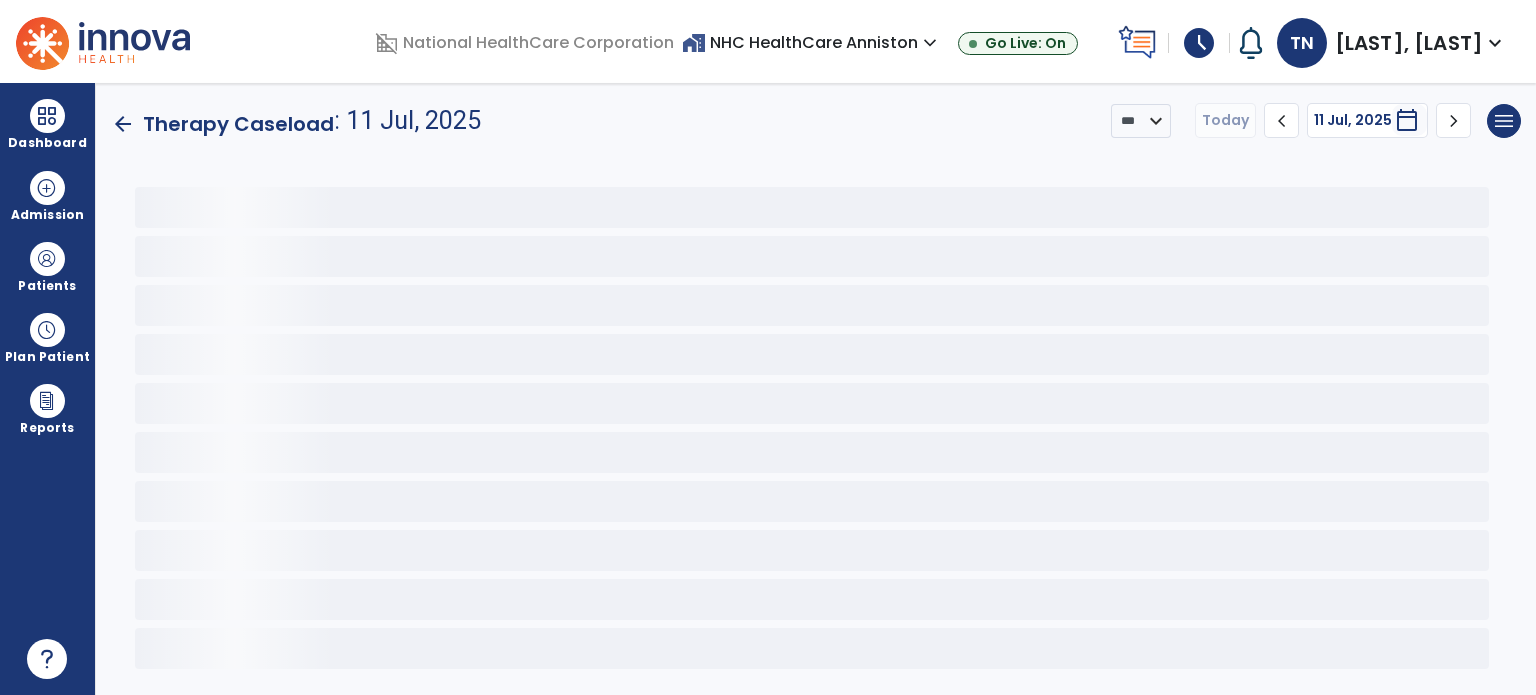 scroll, scrollTop: 0, scrollLeft: 0, axis: both 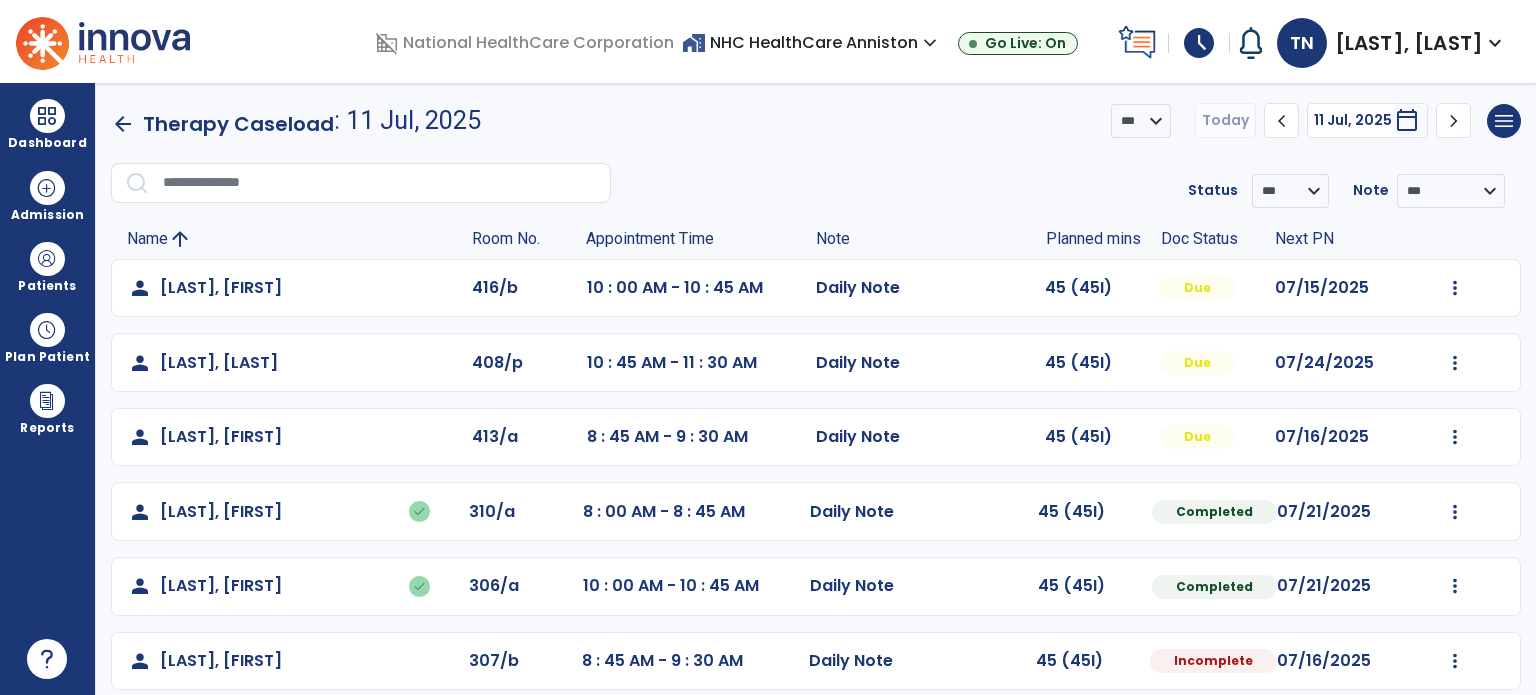 click on "Plan Patient" at bounding box center (47, 266) 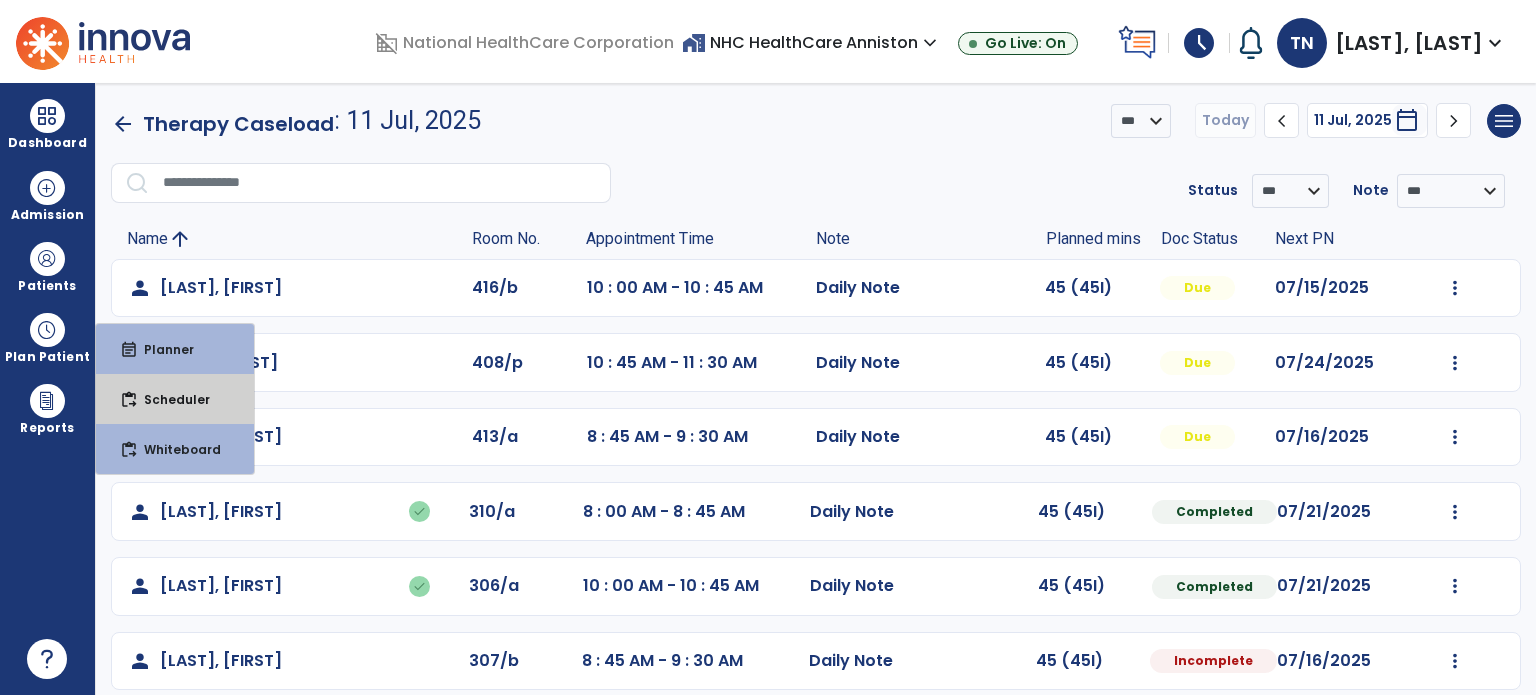 click on "Scheduler" at bounding box center (169, 399) 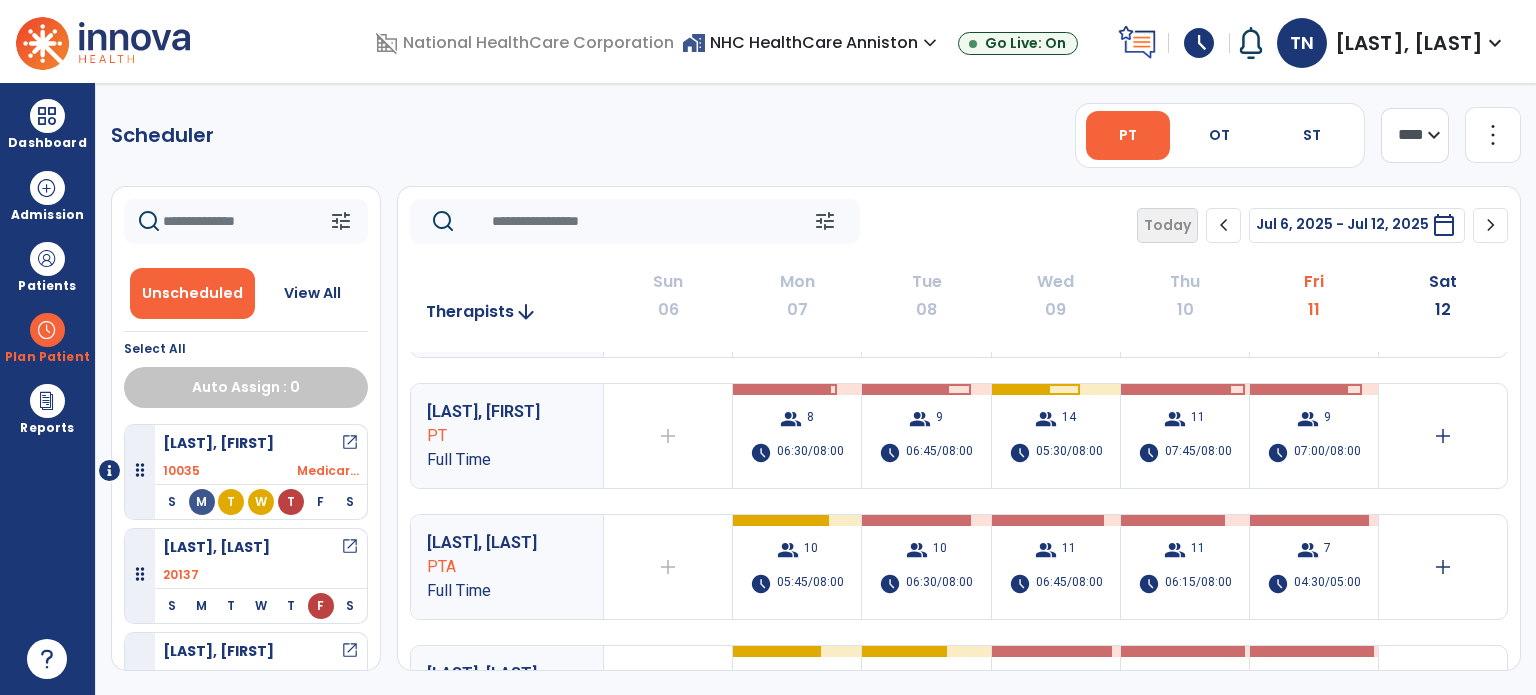 click on "chevron_right" 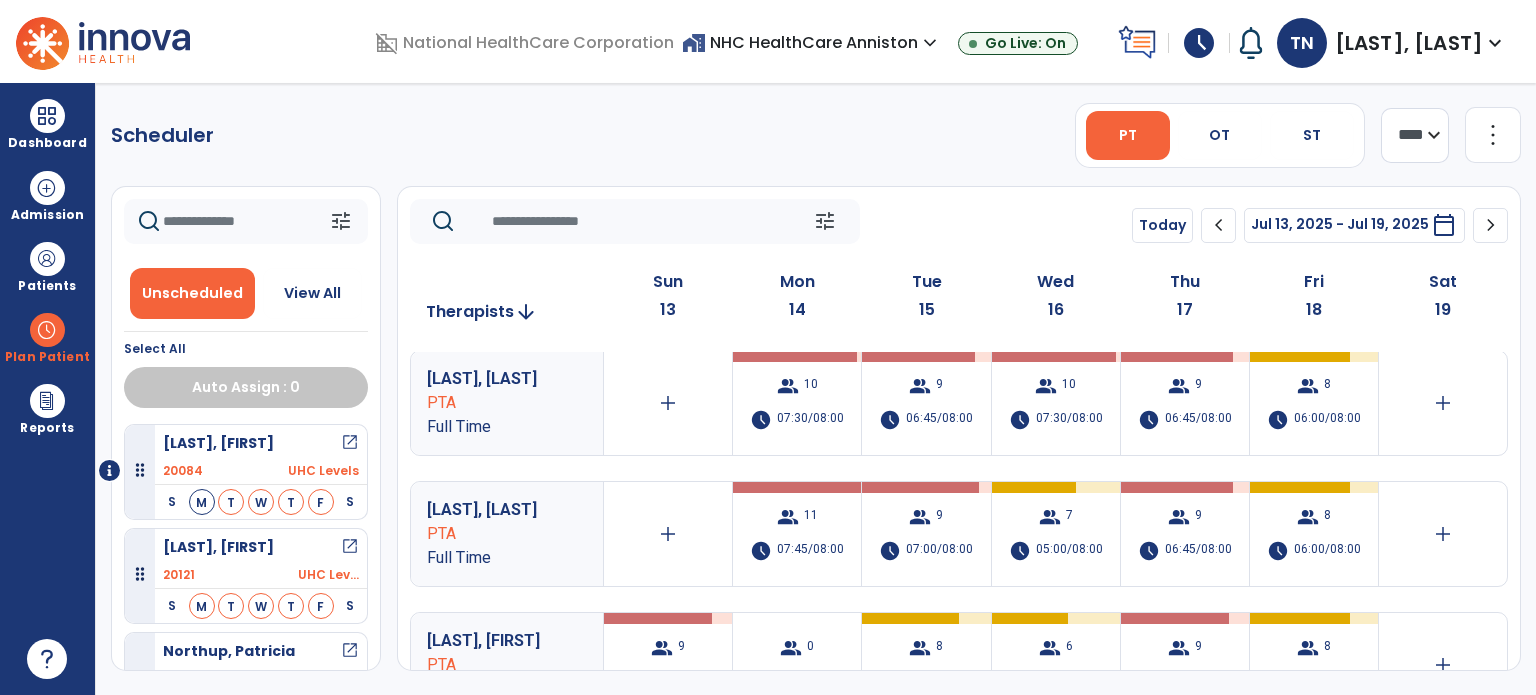 scroll, scrollTop: 300, scrollLeft: 0, axis: vertical 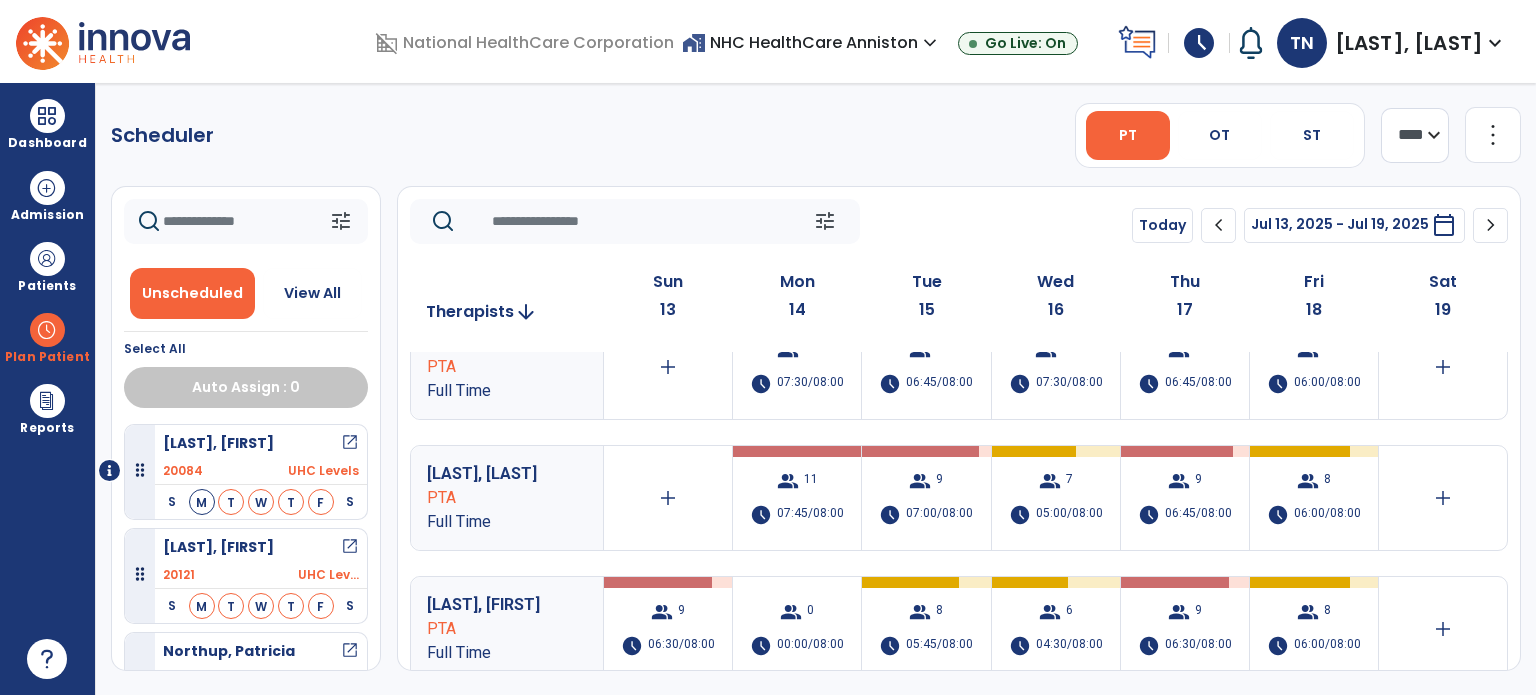 click on "group" at bounding box center (788, 481) 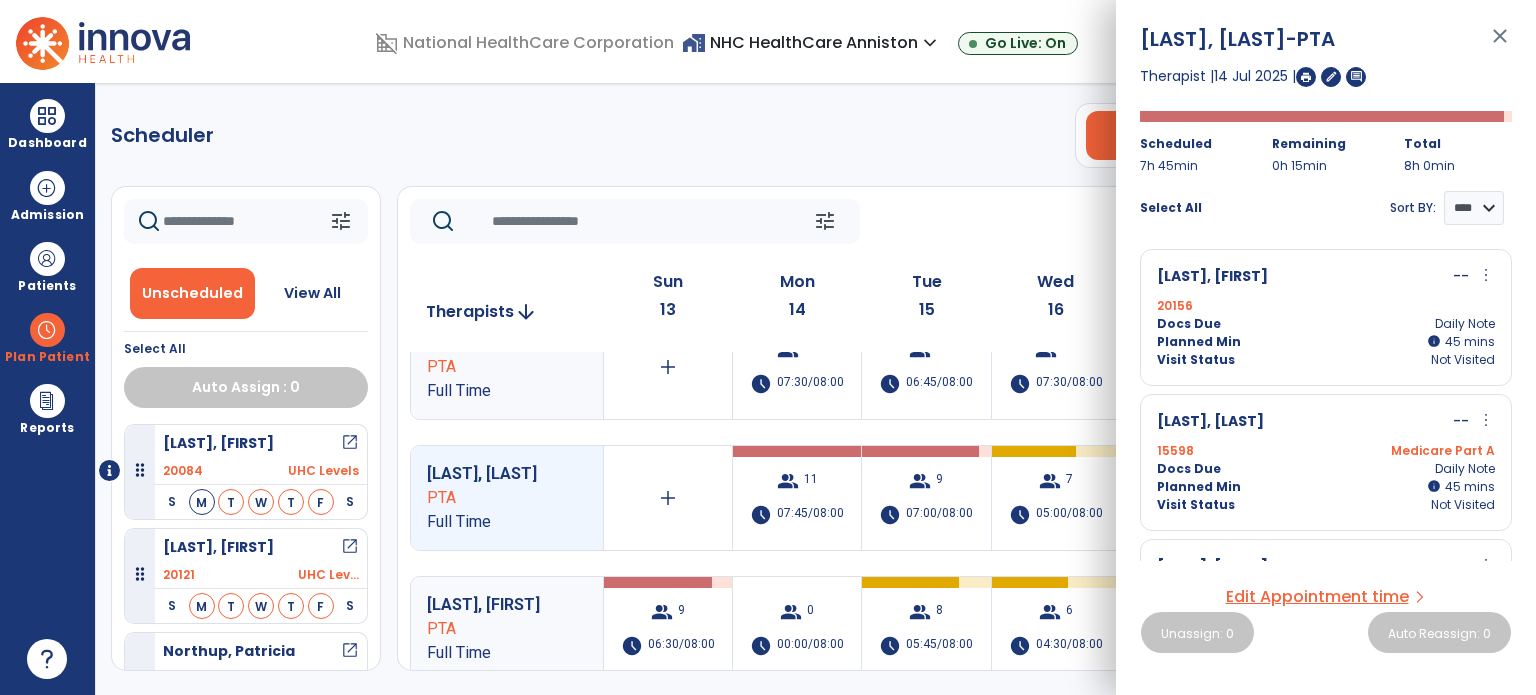 click on "Edit Appointment time" at bounding box center (1317, 597) 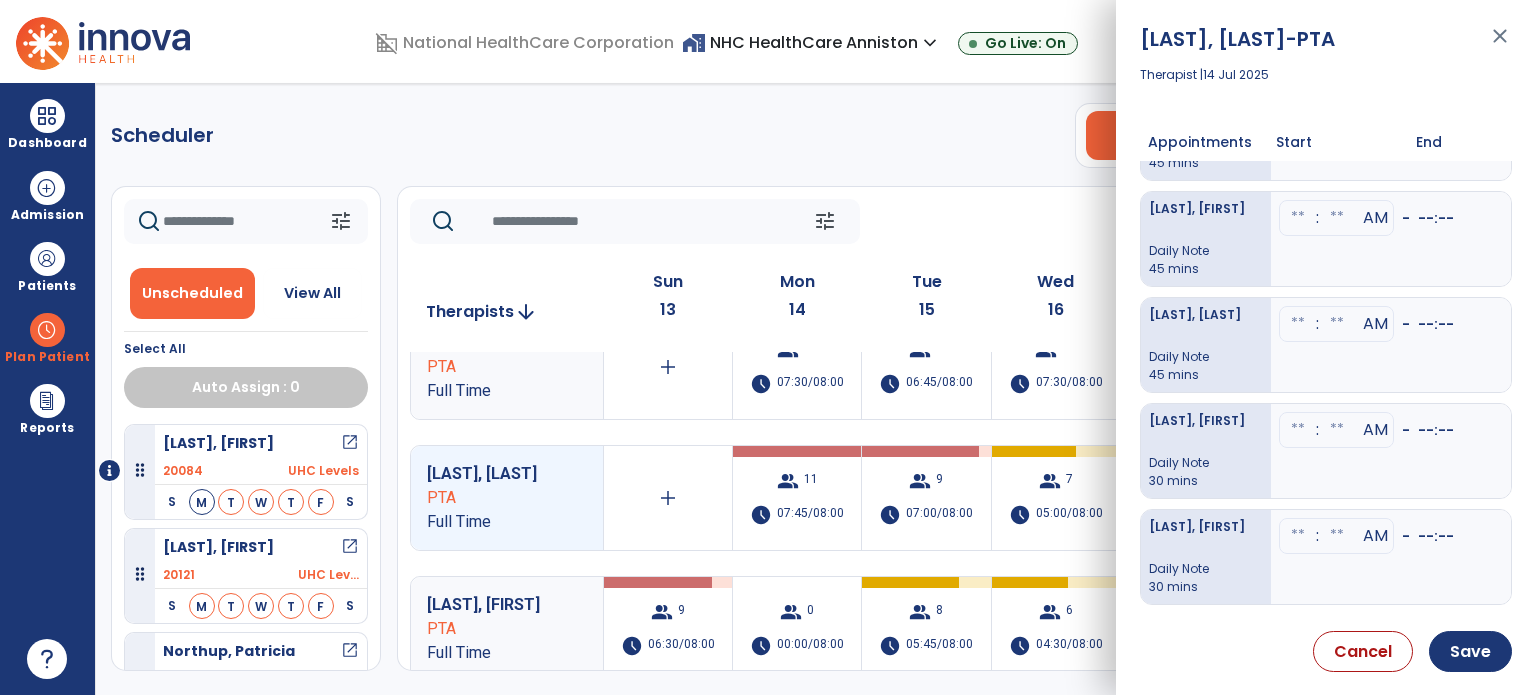 scroll, scrollTop: 725, scrollLeft: 0, axis: vertical 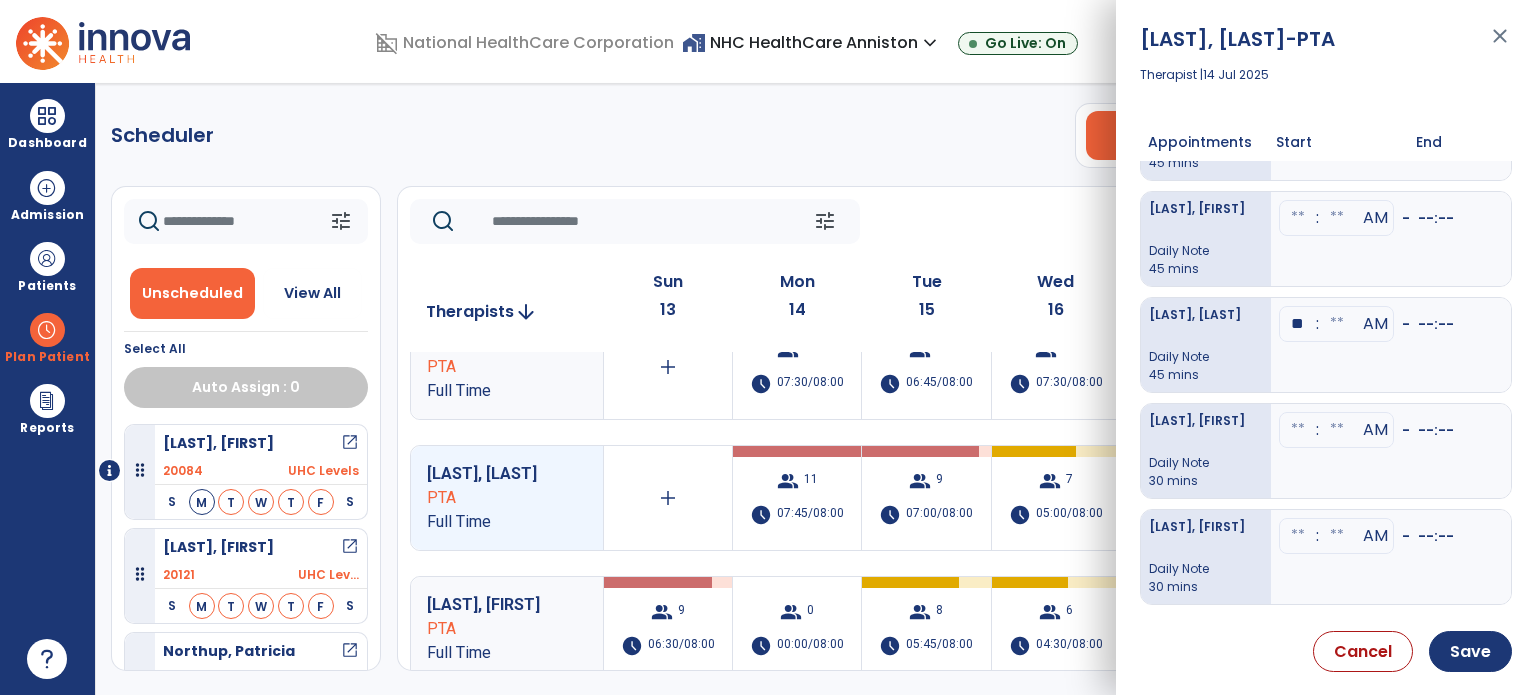 type on "**" 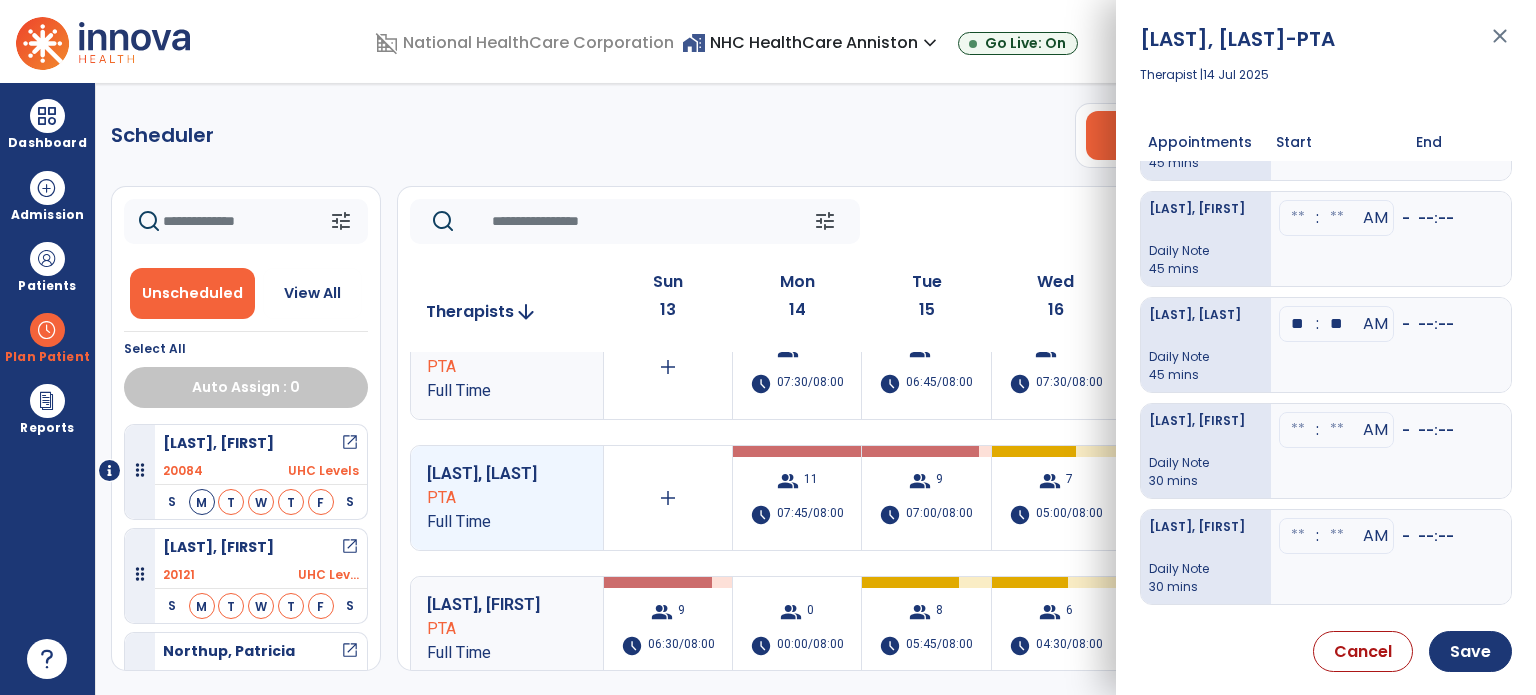 type on "**" 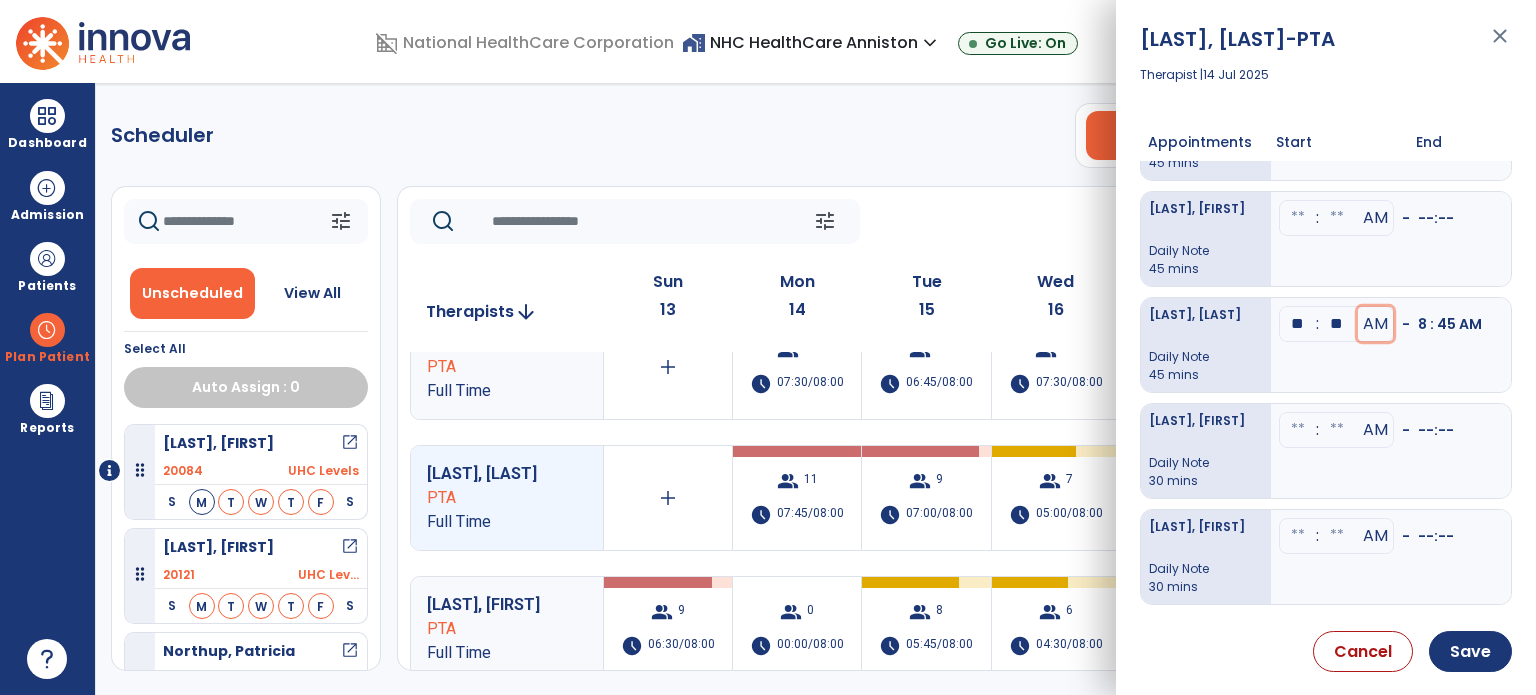 type 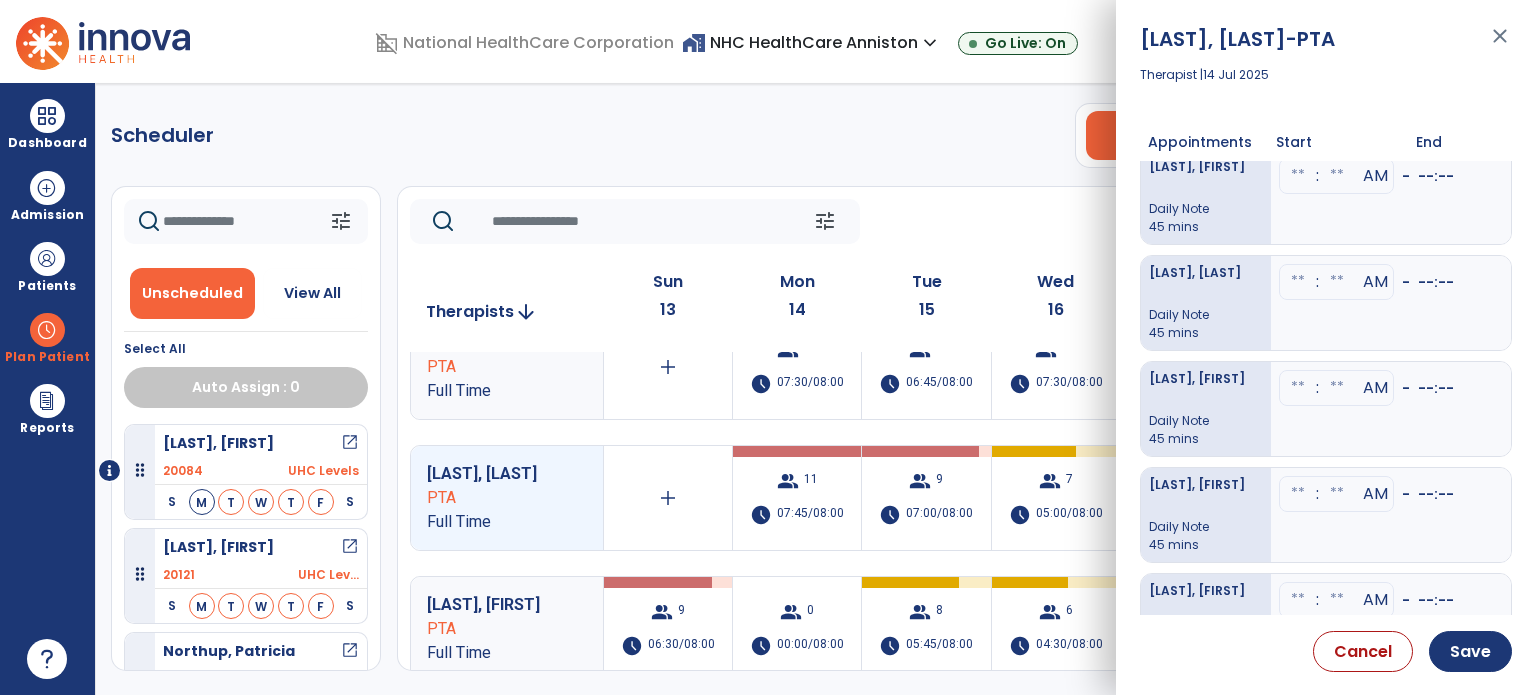 scroll, scrollTop: 0, scrollLeft: 0, axis: both 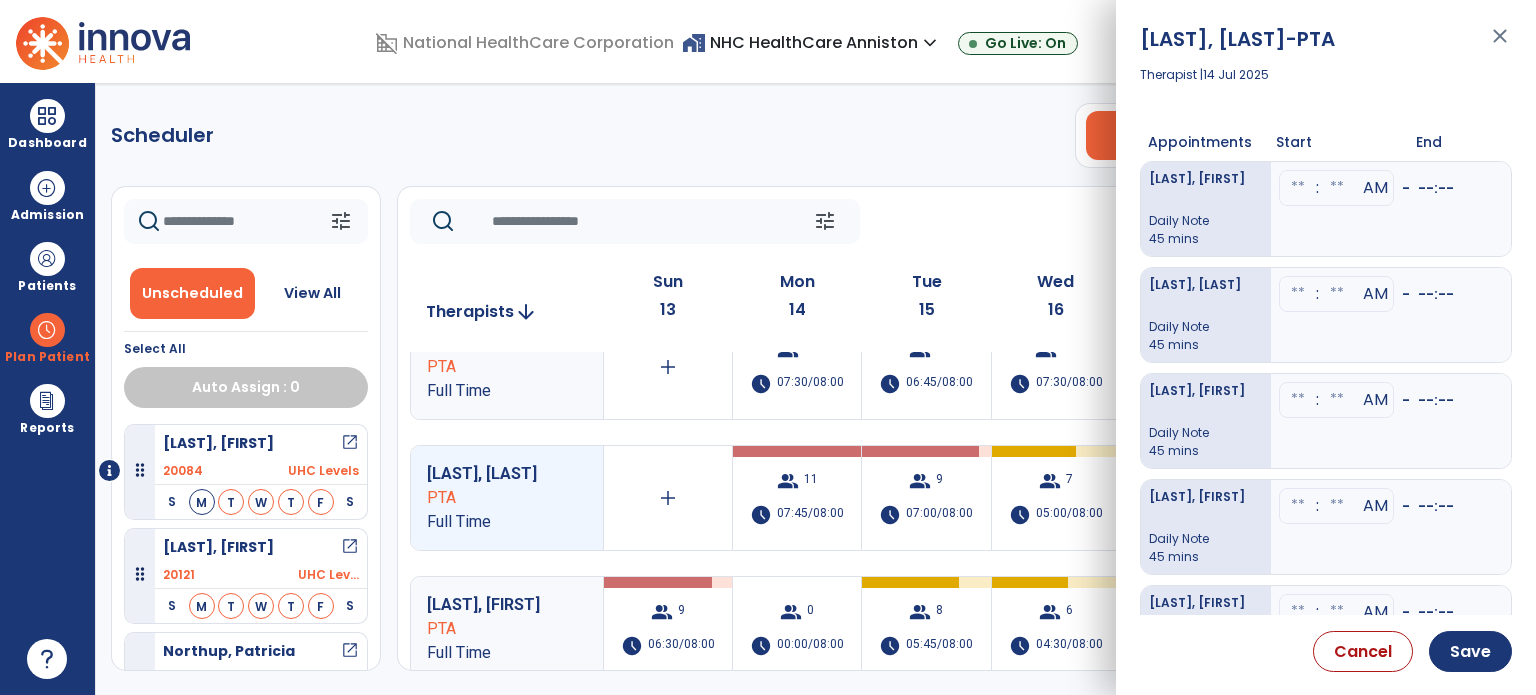 click at bounding box center [1337, 188] 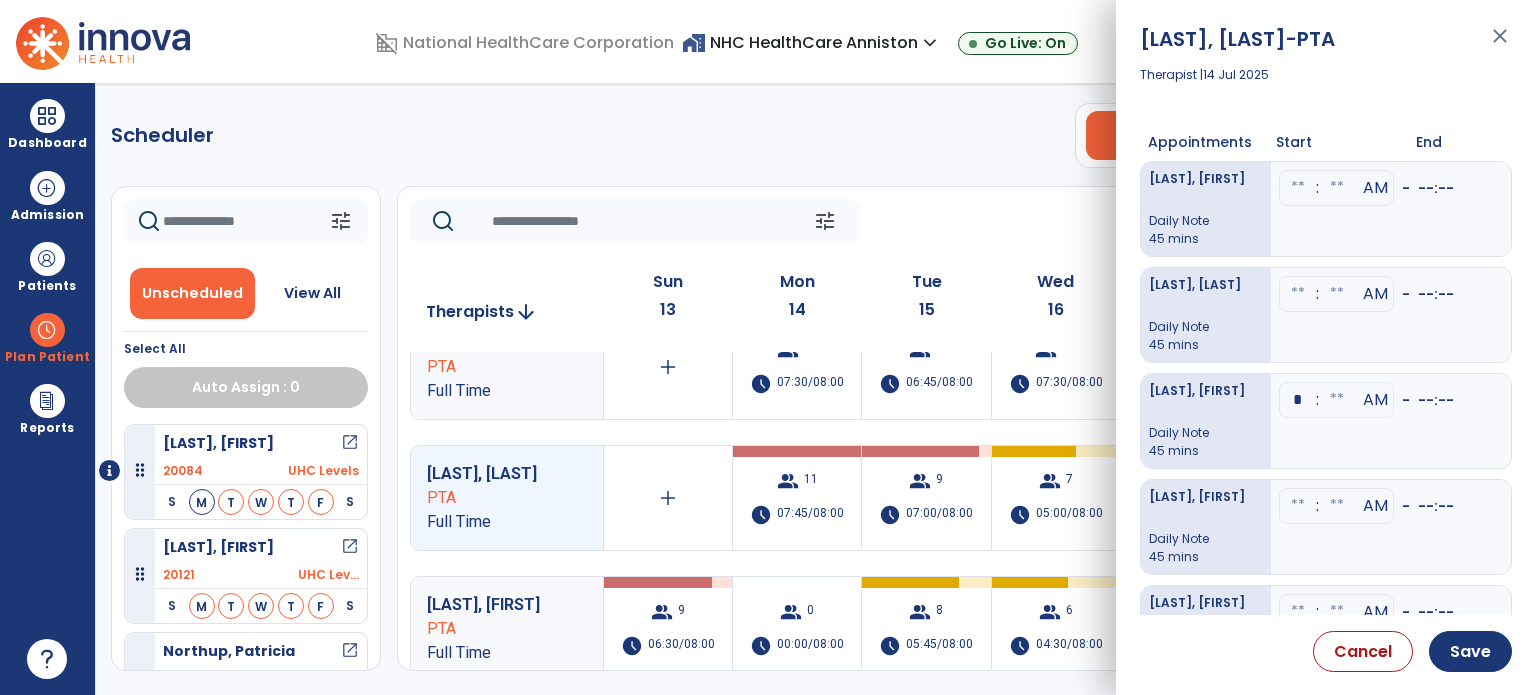 type on "**" 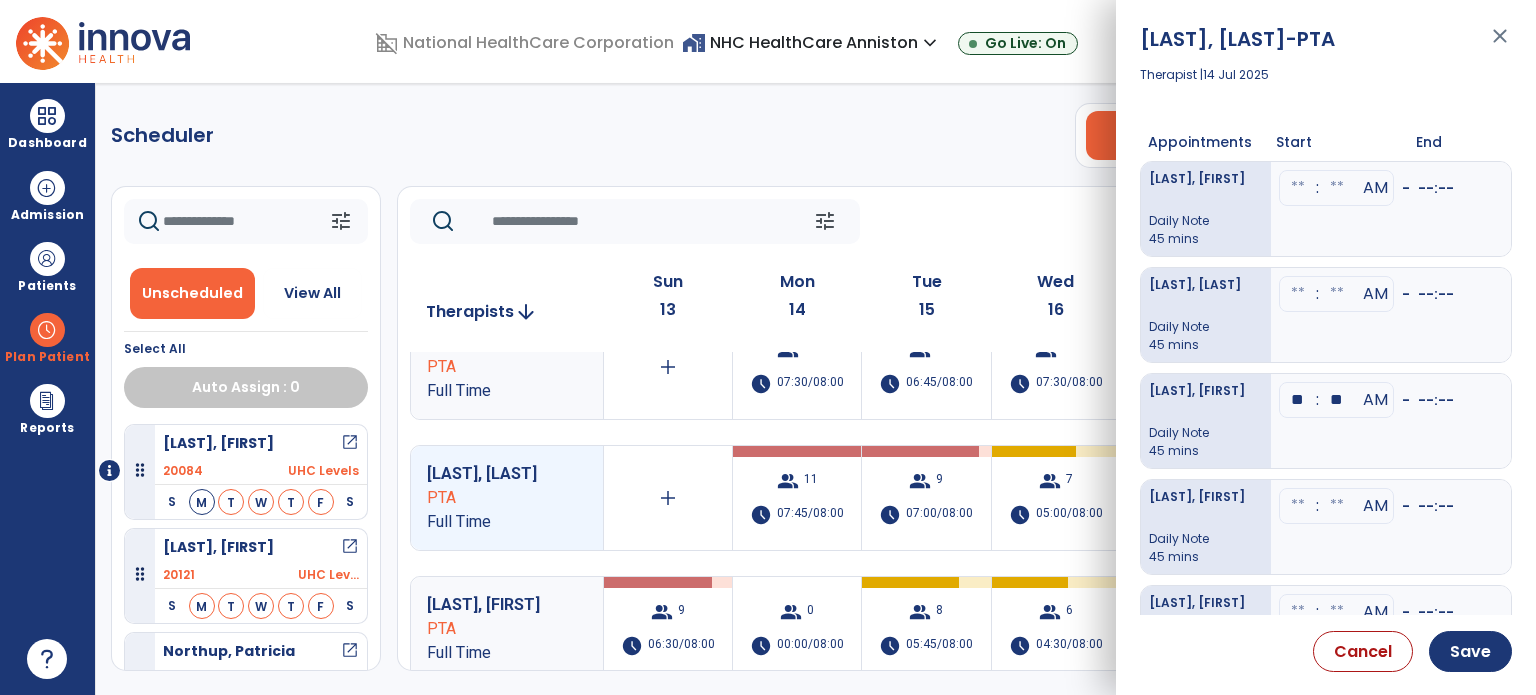 type on "**" 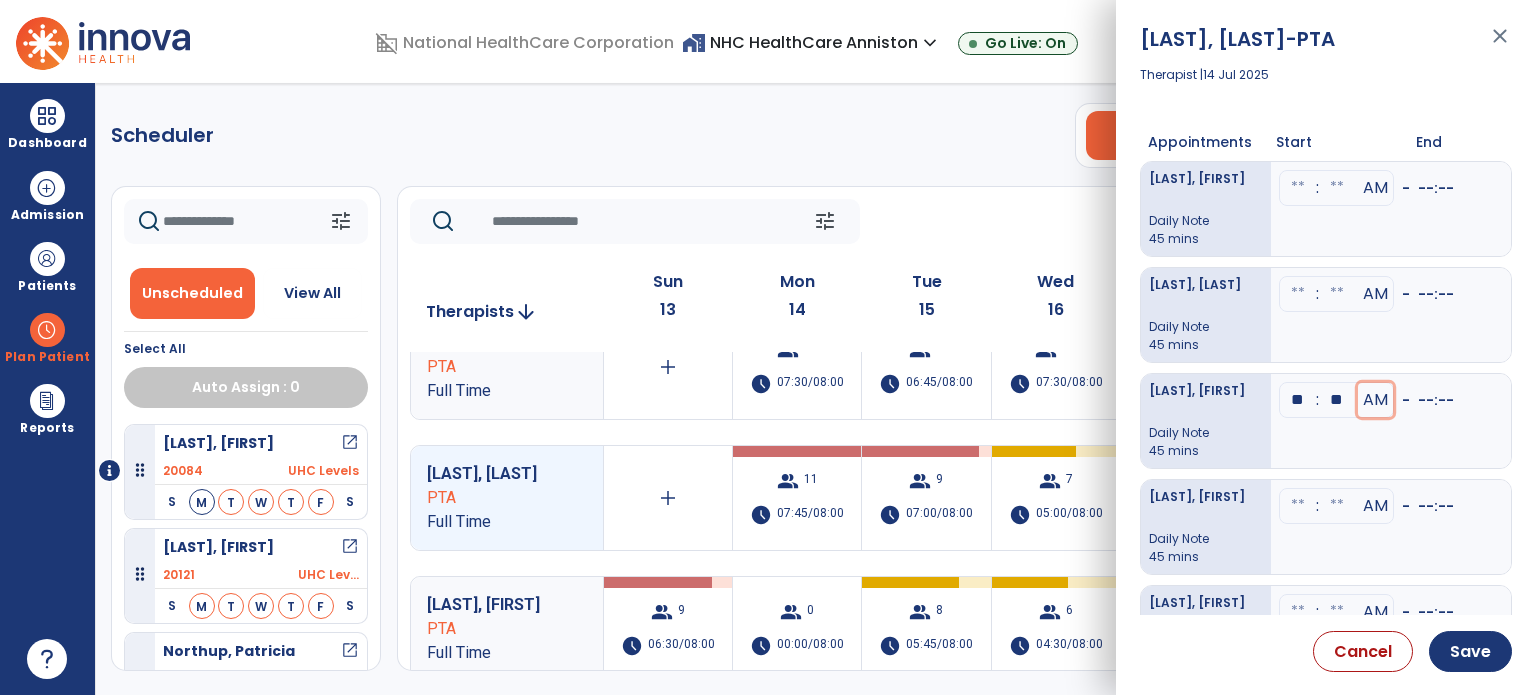 type 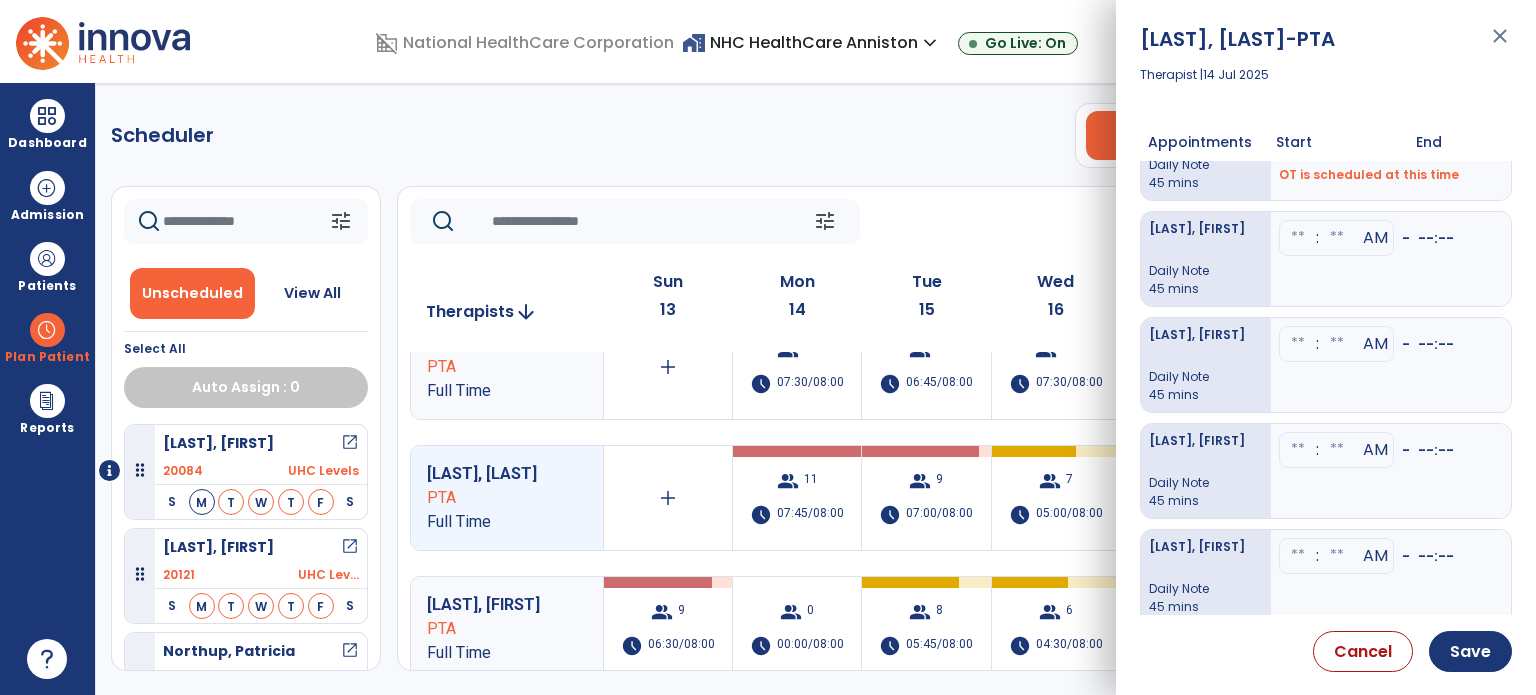 scroll, scrollTop: 300, scrollLeft: 0, axis: vertical 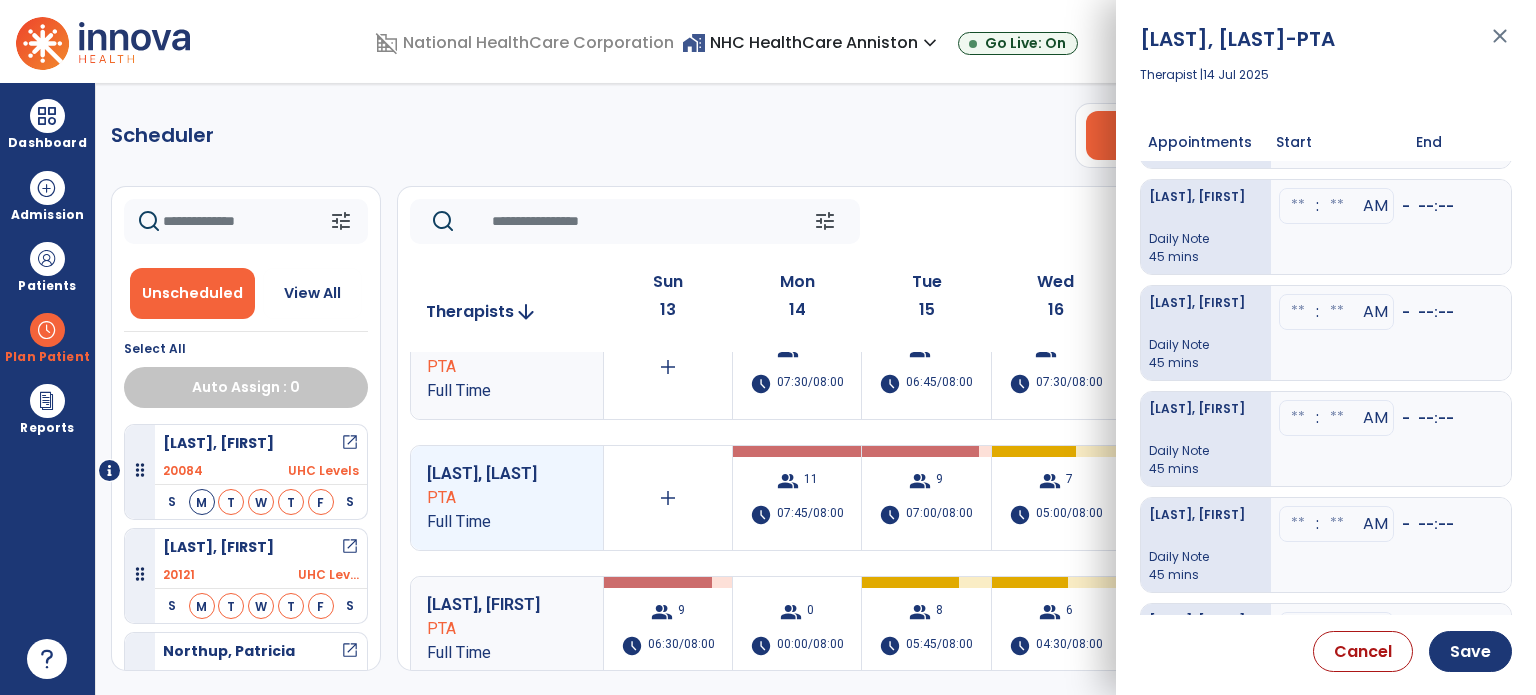 click at bounding box center (1298, -112) 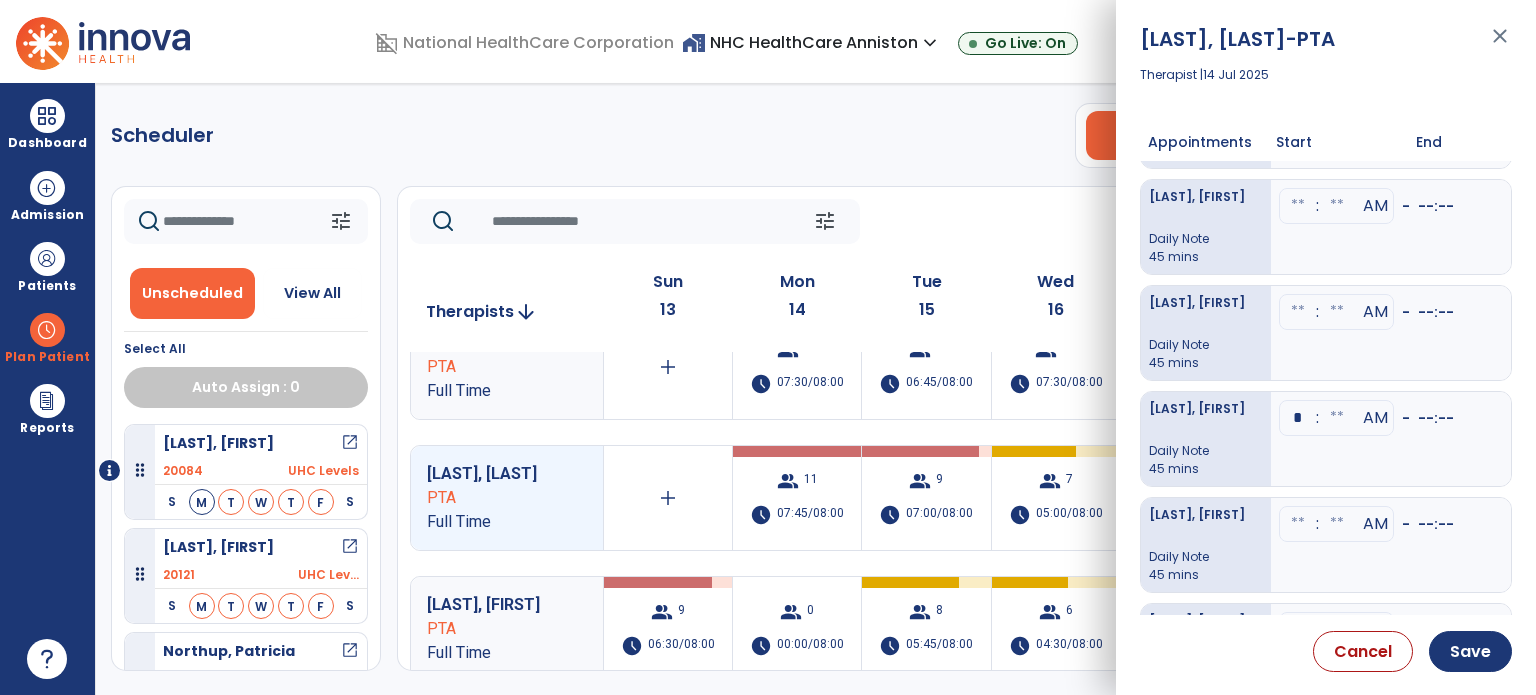 type on "**" 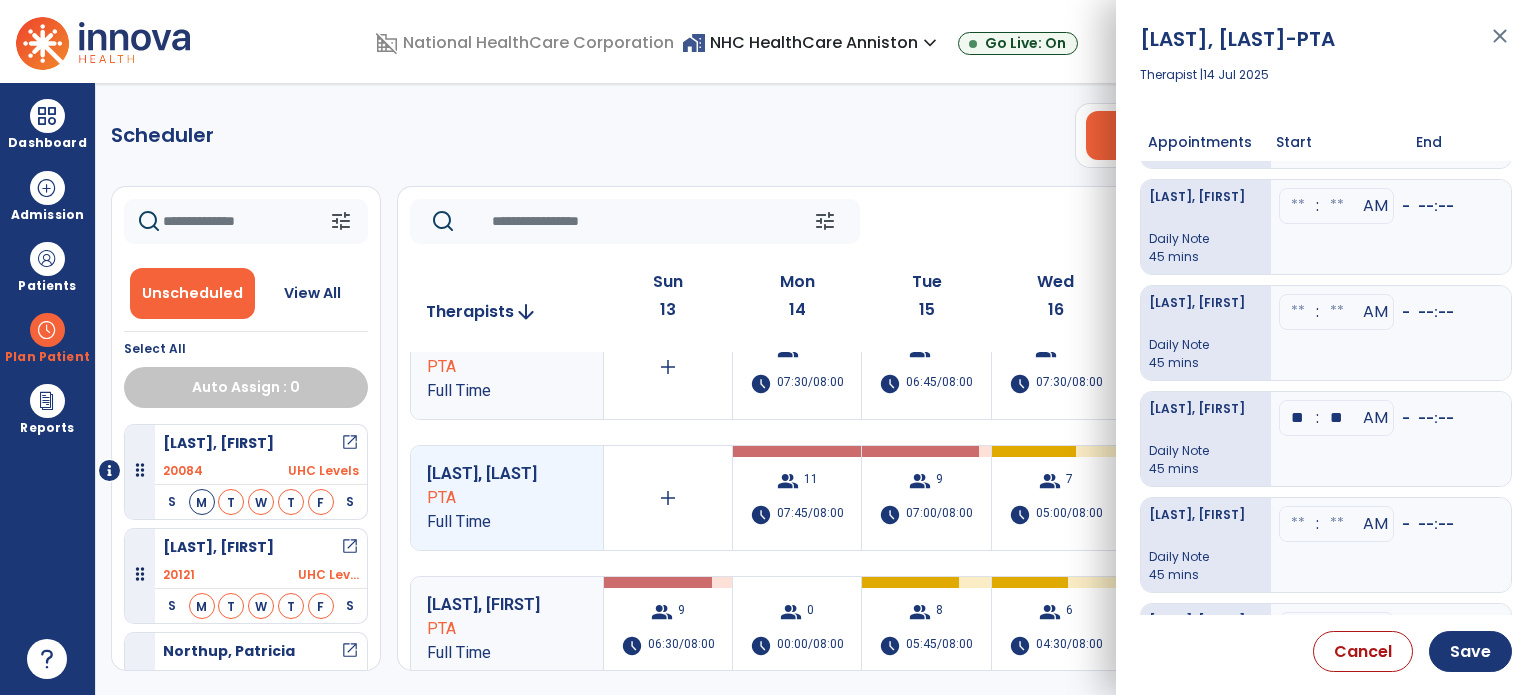 type on "**" 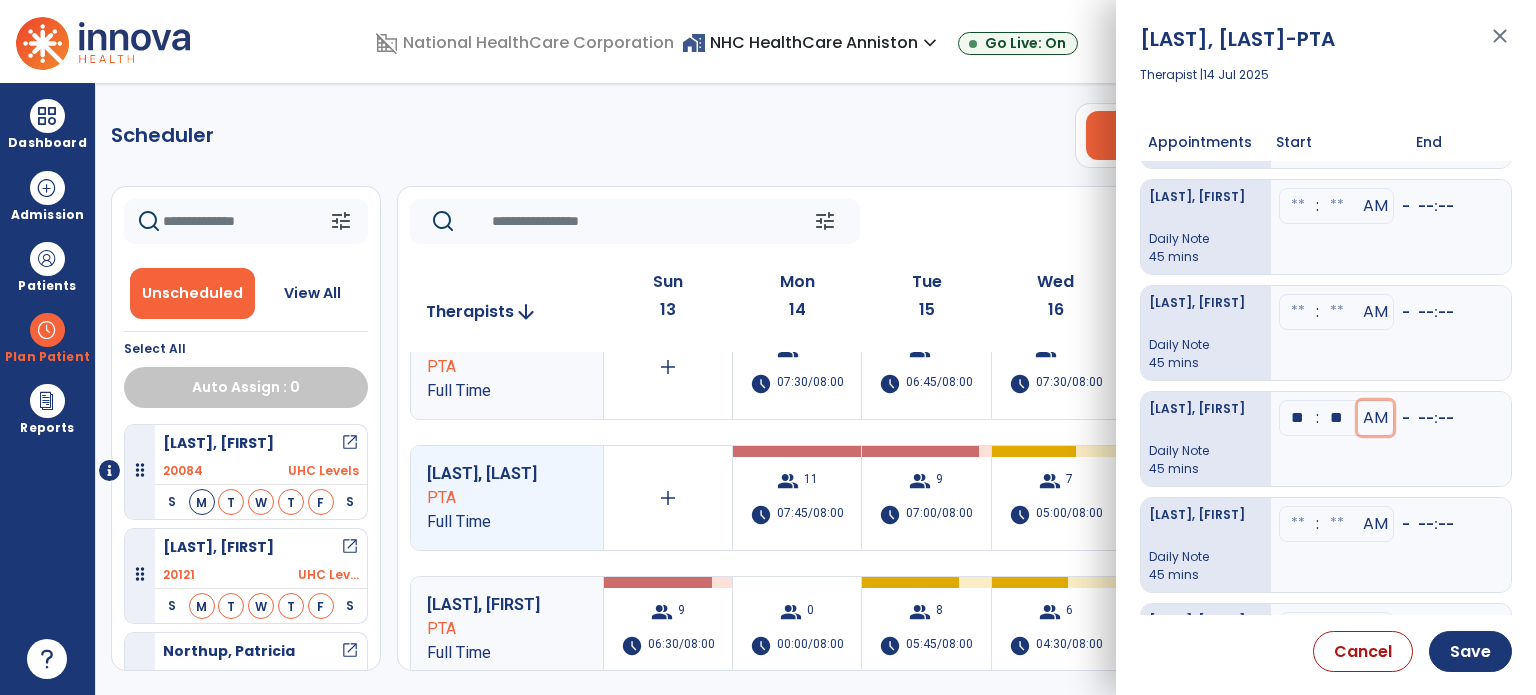 type 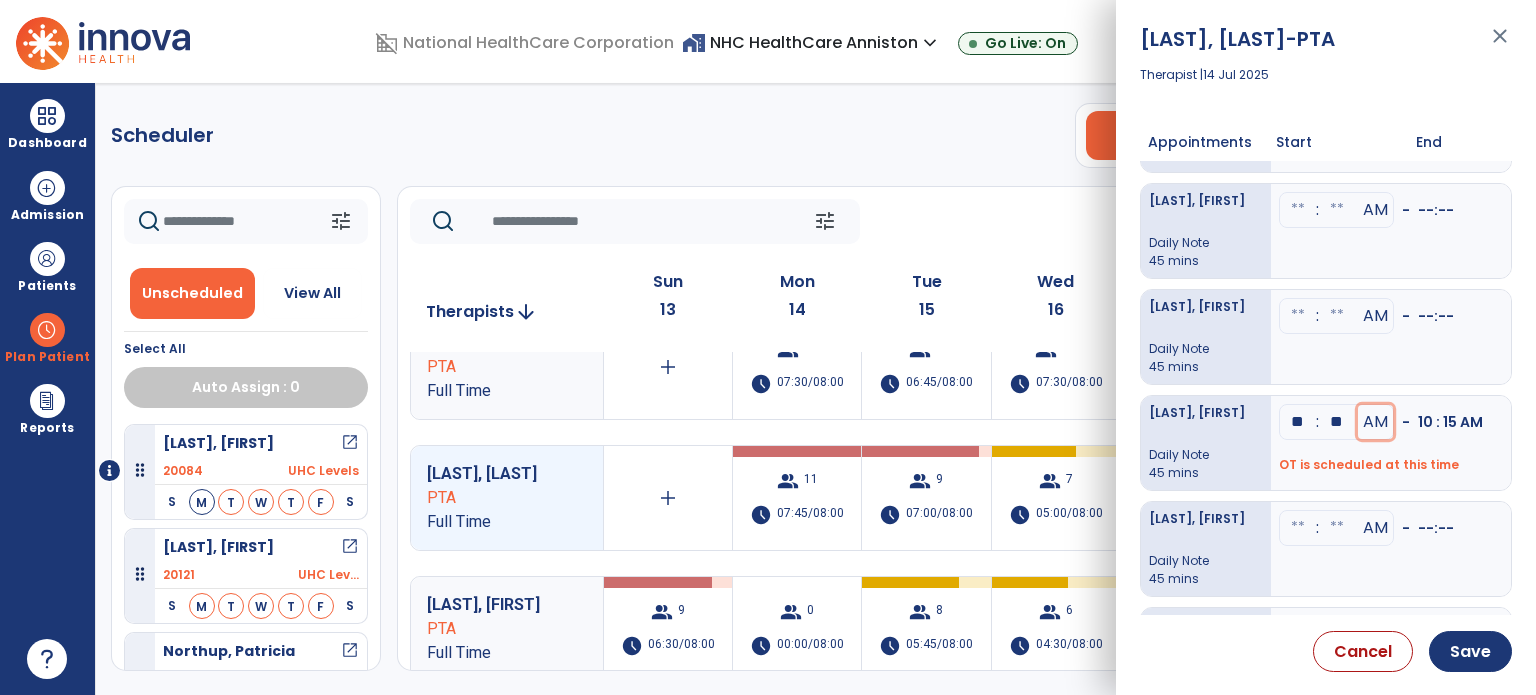 scroll, scrollTop: 300, scrollLeft: 0, axis: vertical 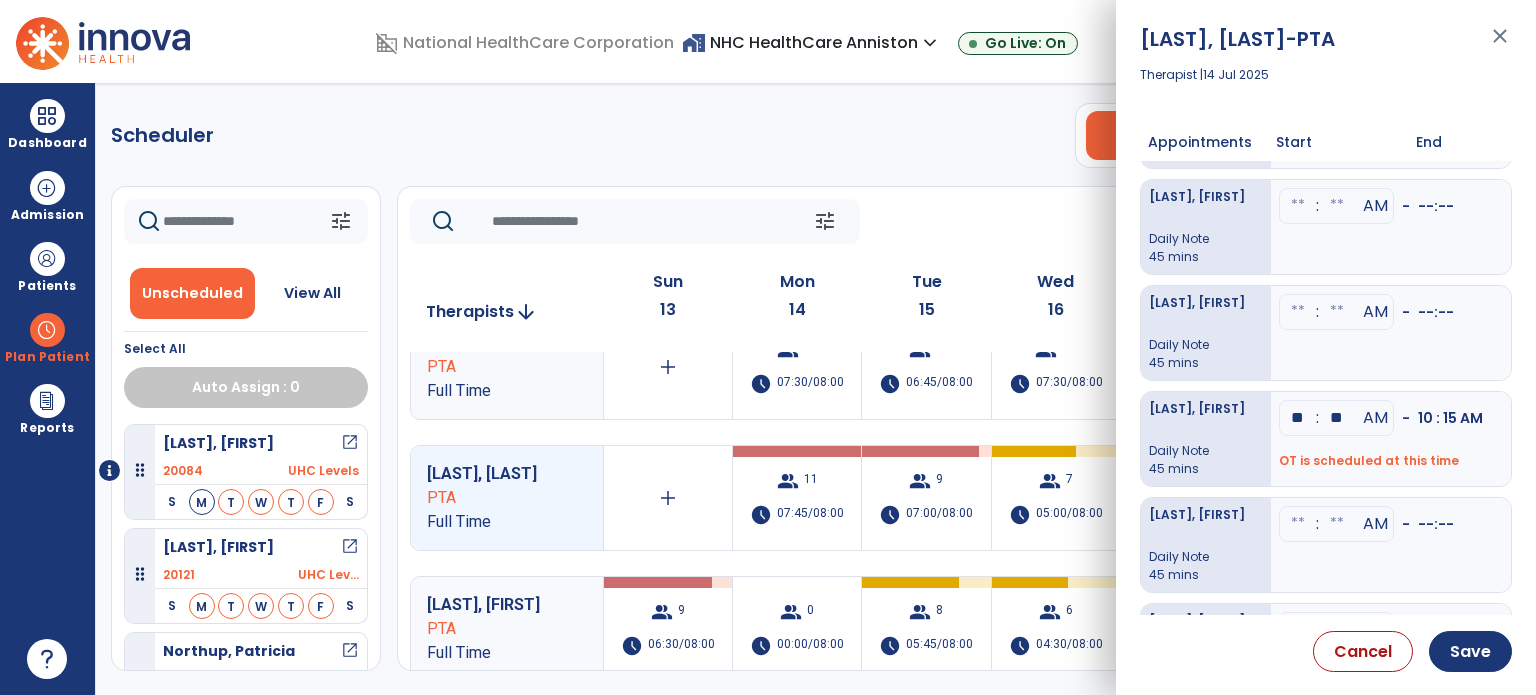 click at bounding box center (1298, -112) 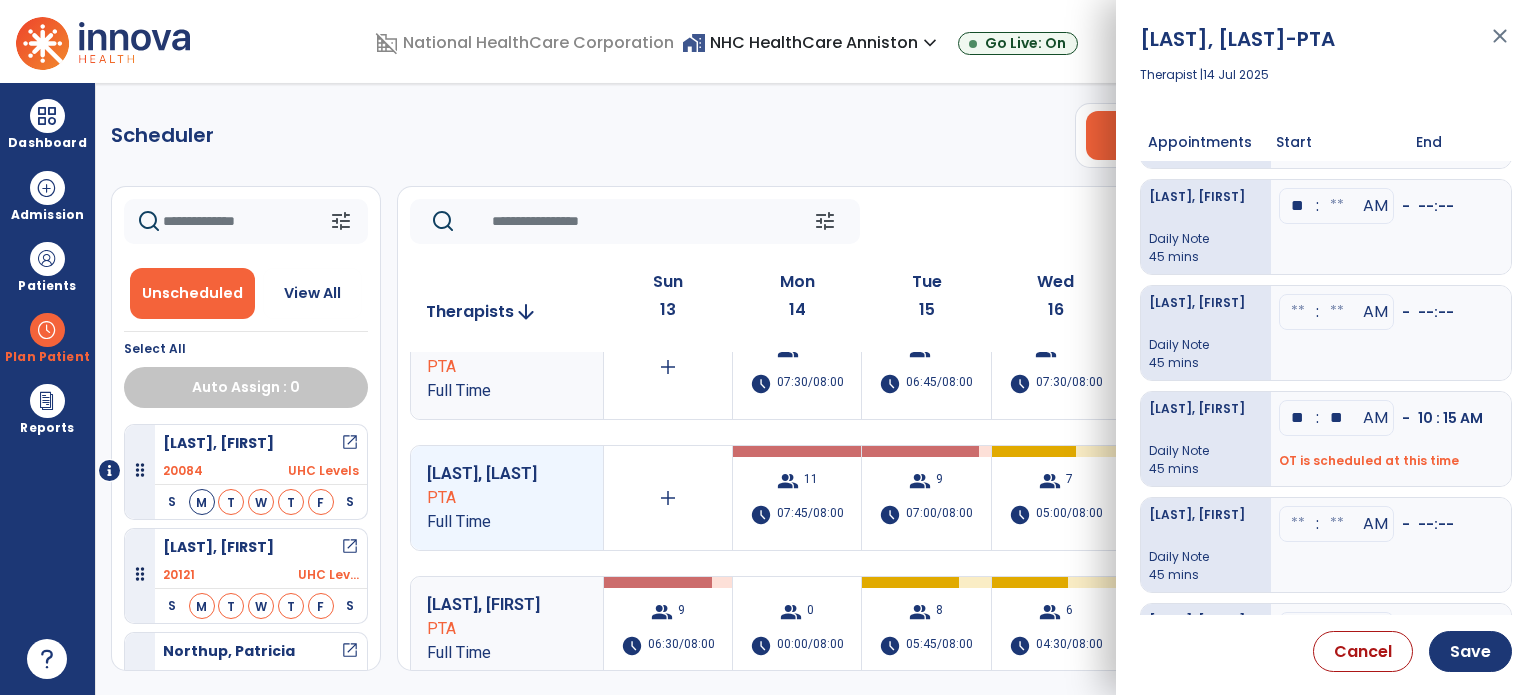 type on "**" 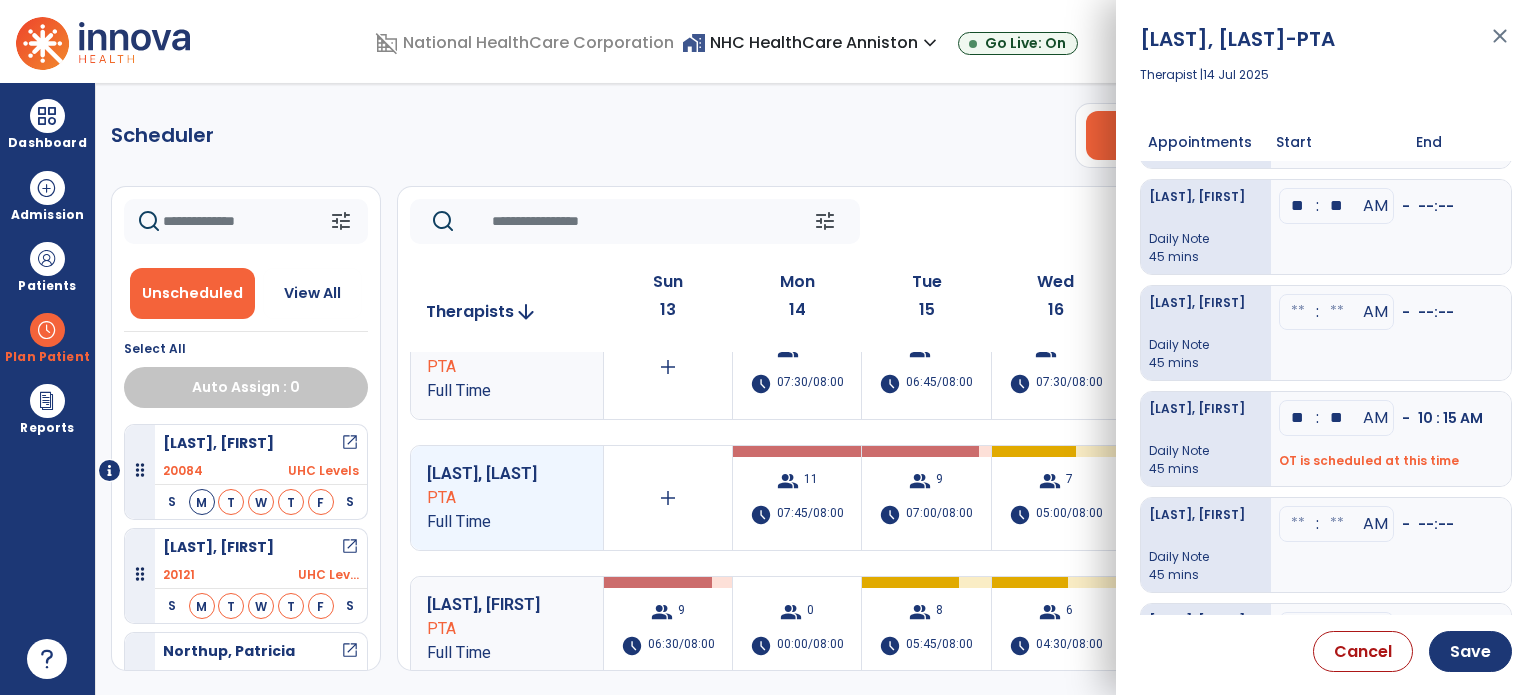 type on "**" 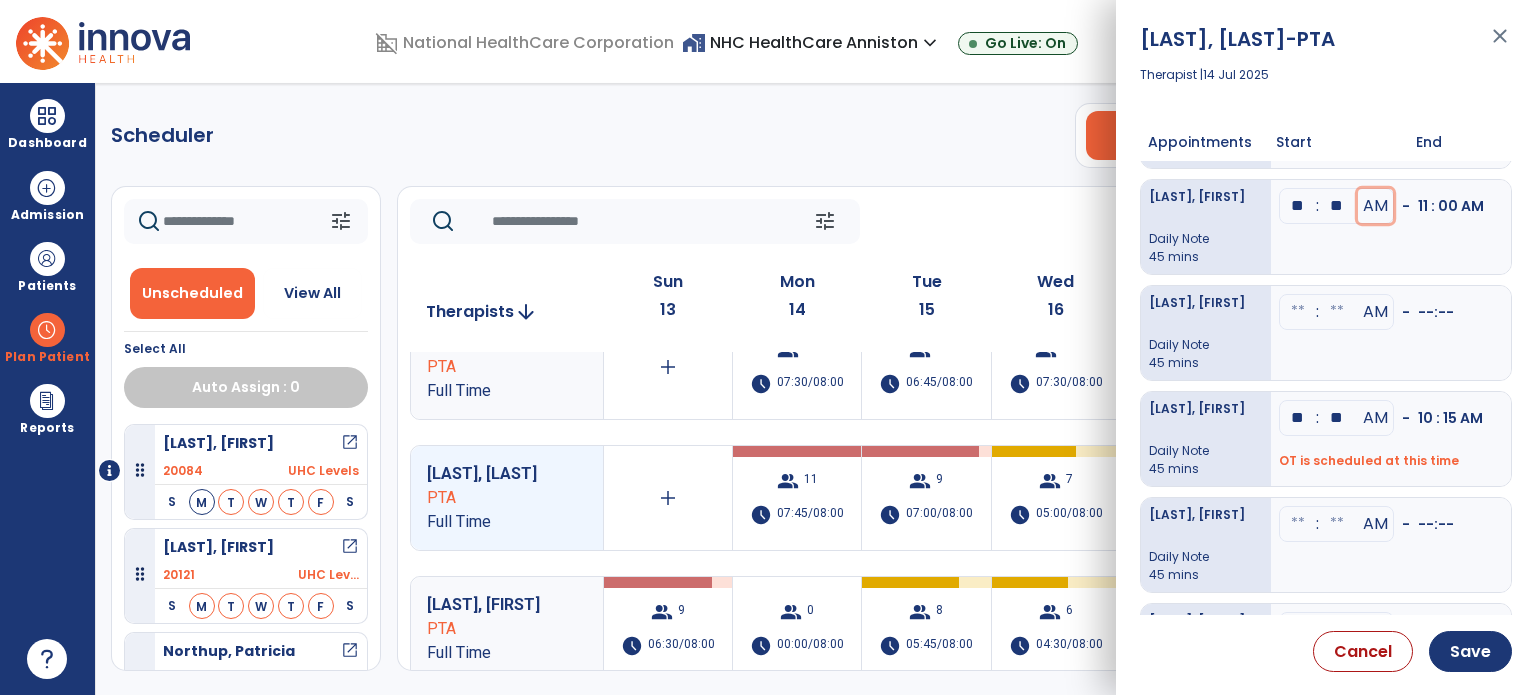 type 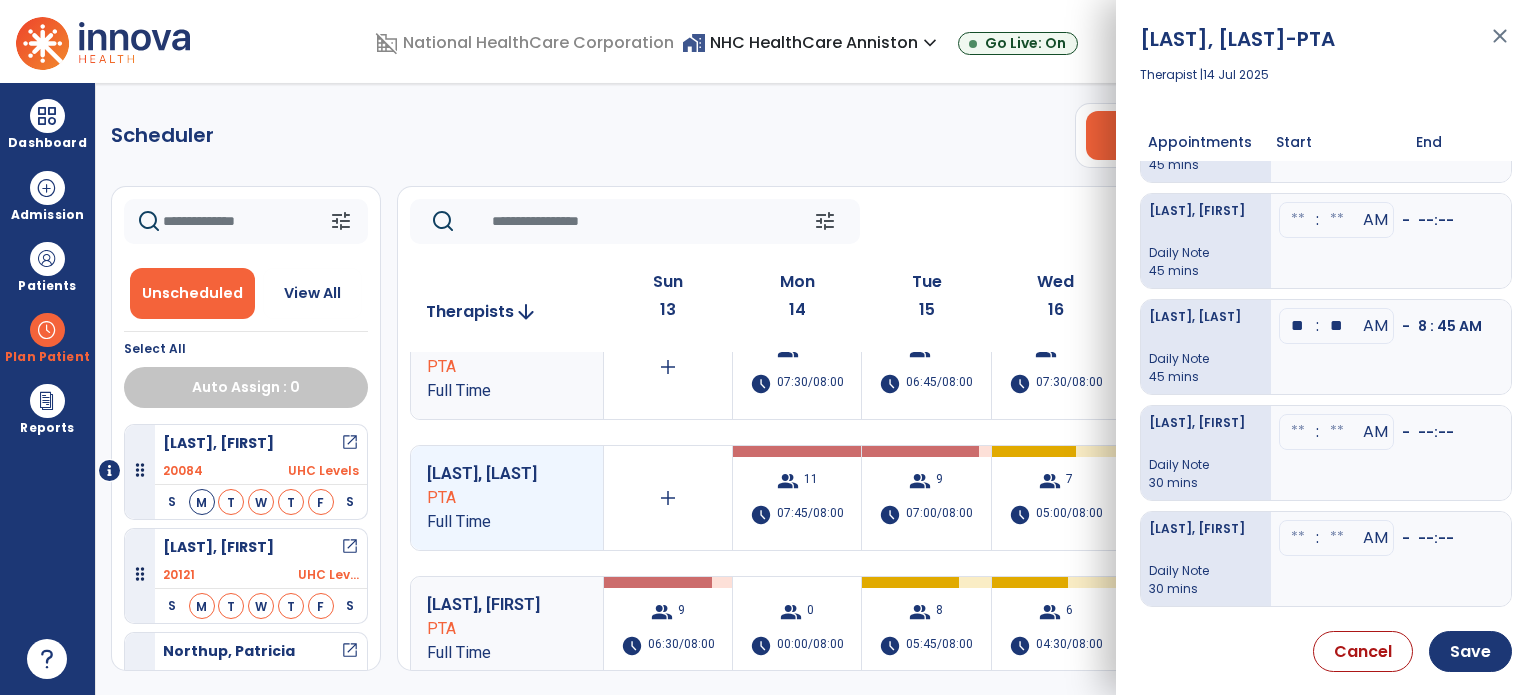 scroll, scrollTop: 725, scrollLeft: 0, axis: vertical 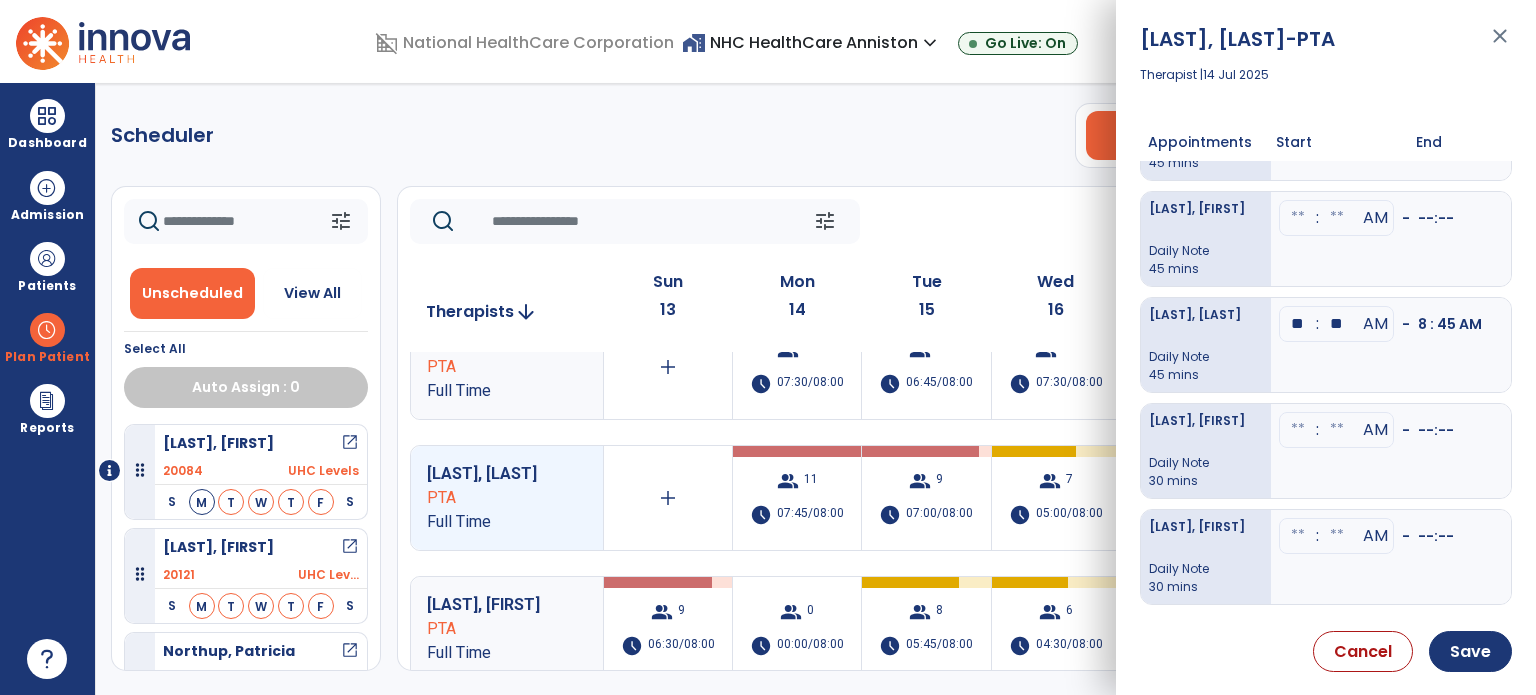 click at bounding box center [1298, -524] 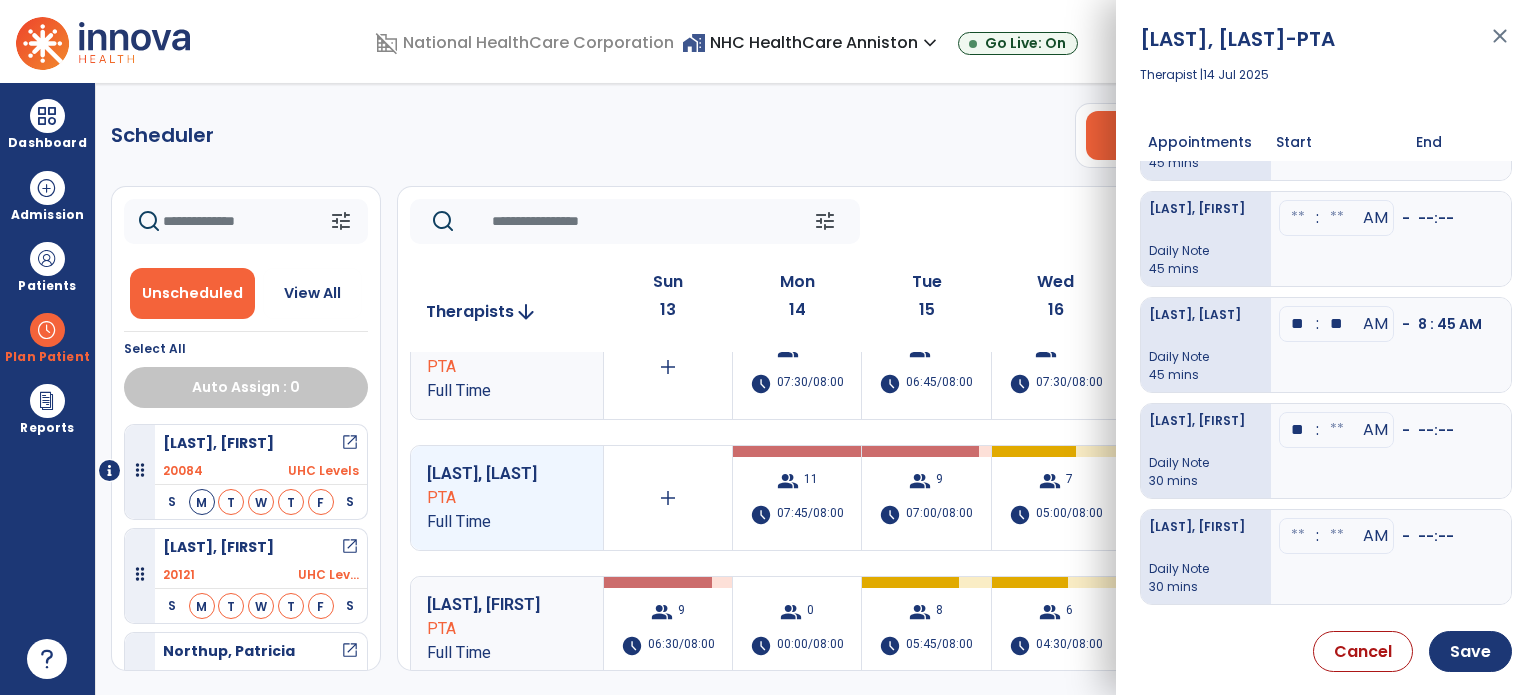 type on "**" 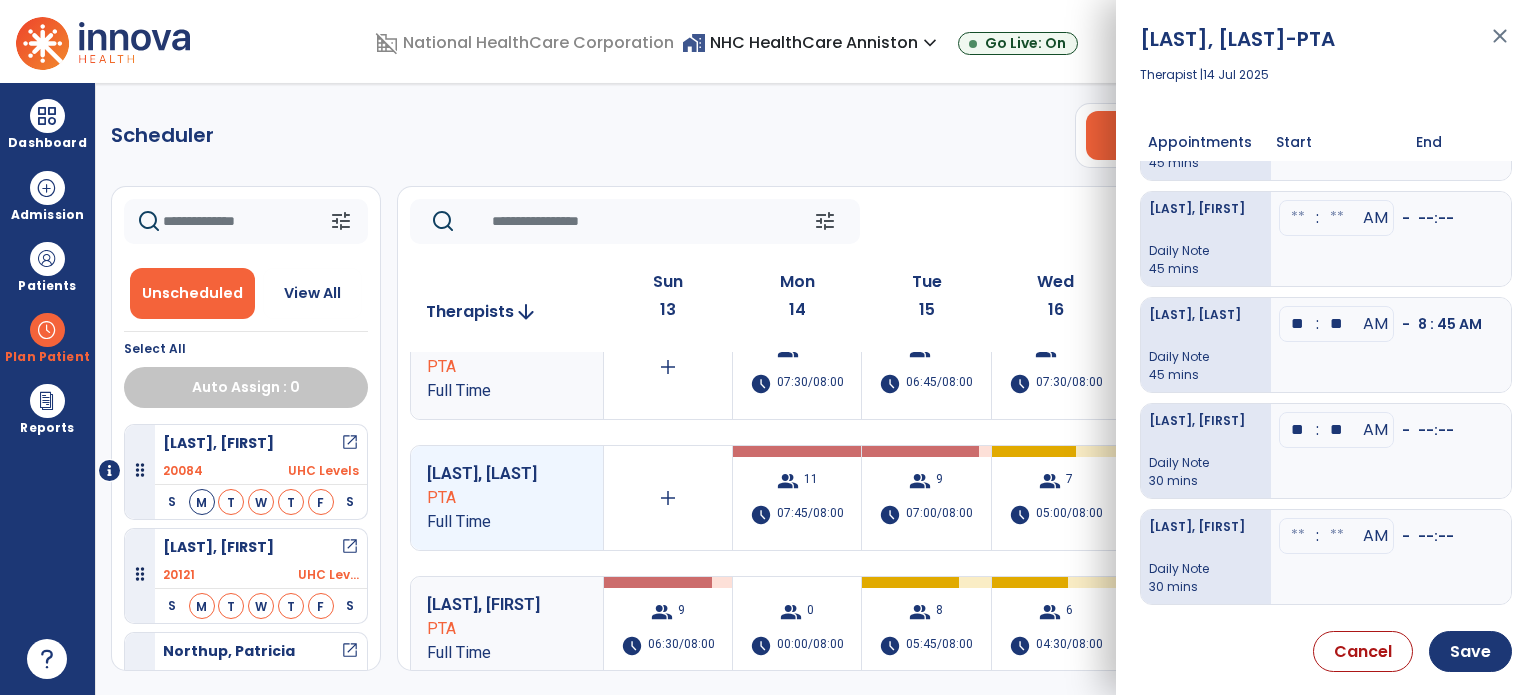 type on "**" 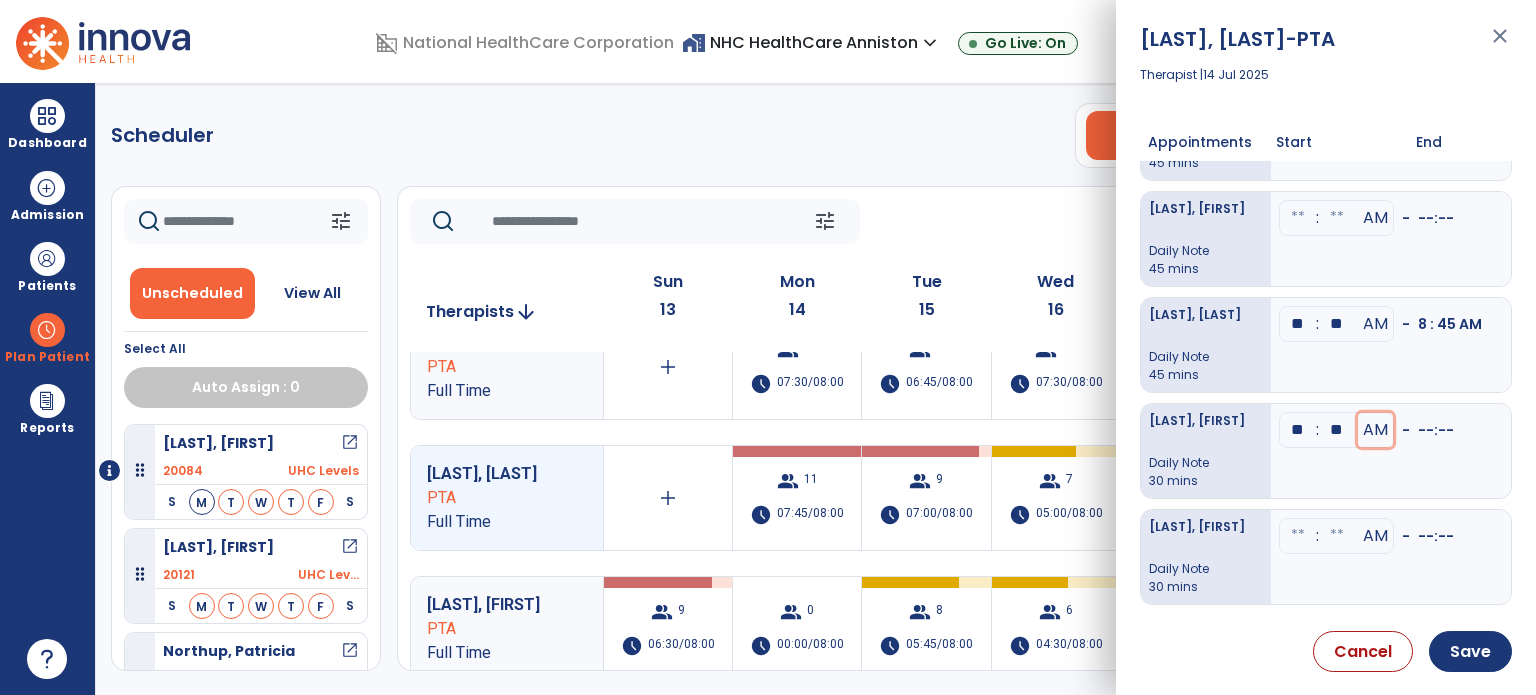 type 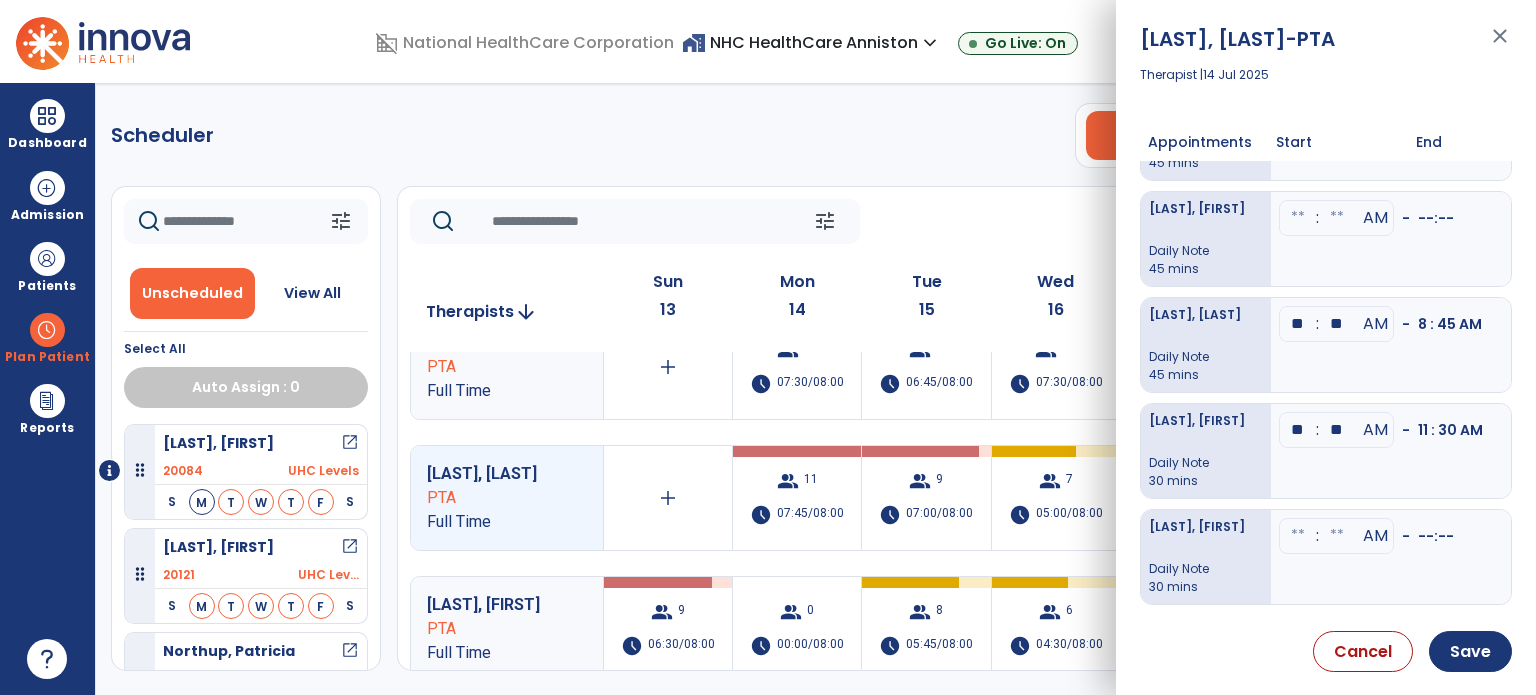 click at bounding box center (1298, -524) 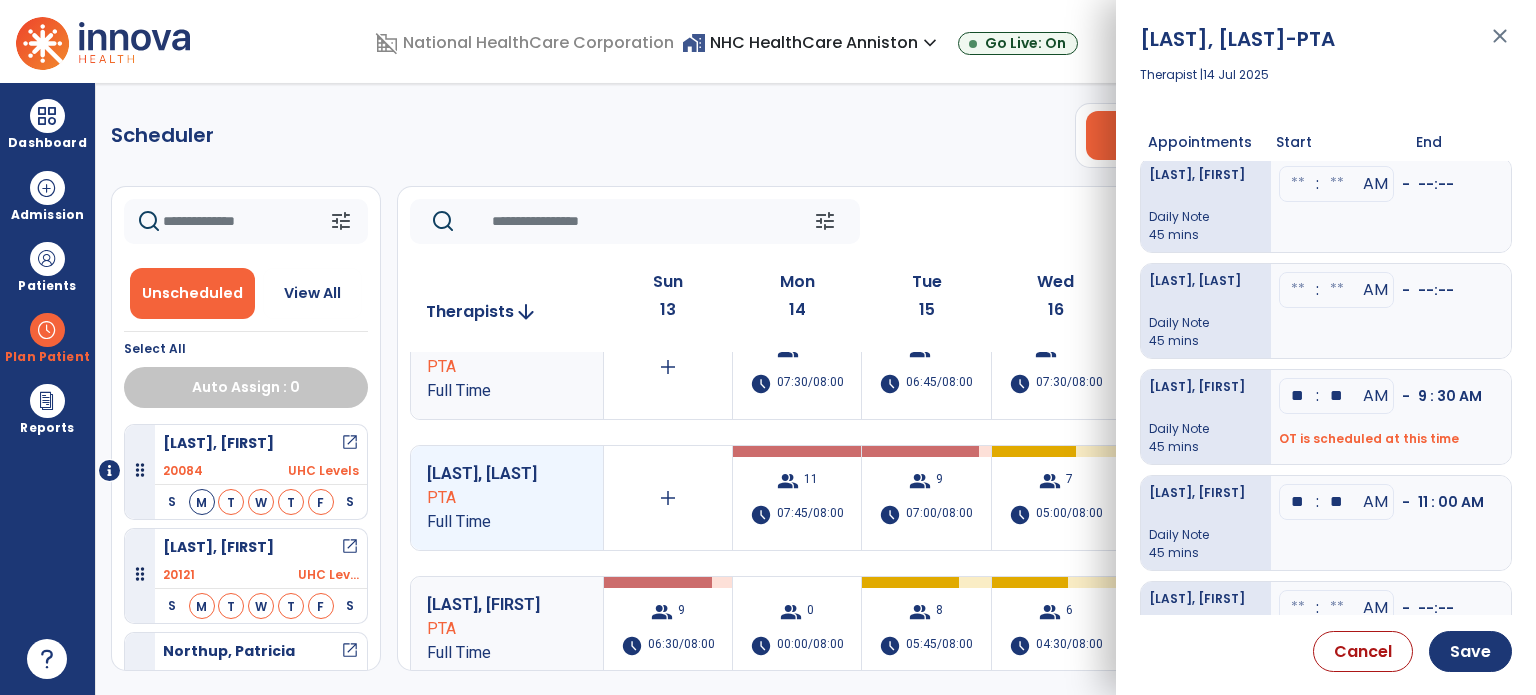 scroll, scrollTop: 0, scrollLeft: 0, axis: both 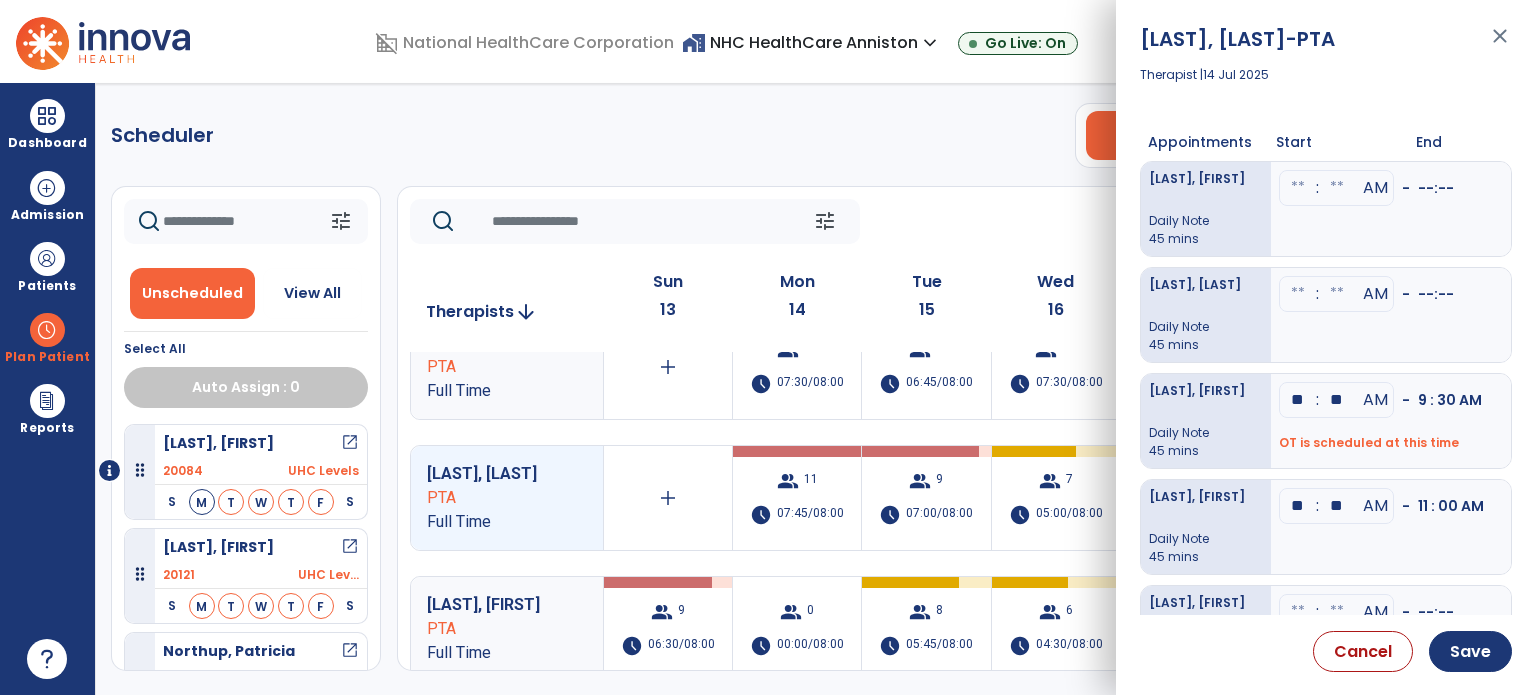 click at bounding box center [1298, 188] 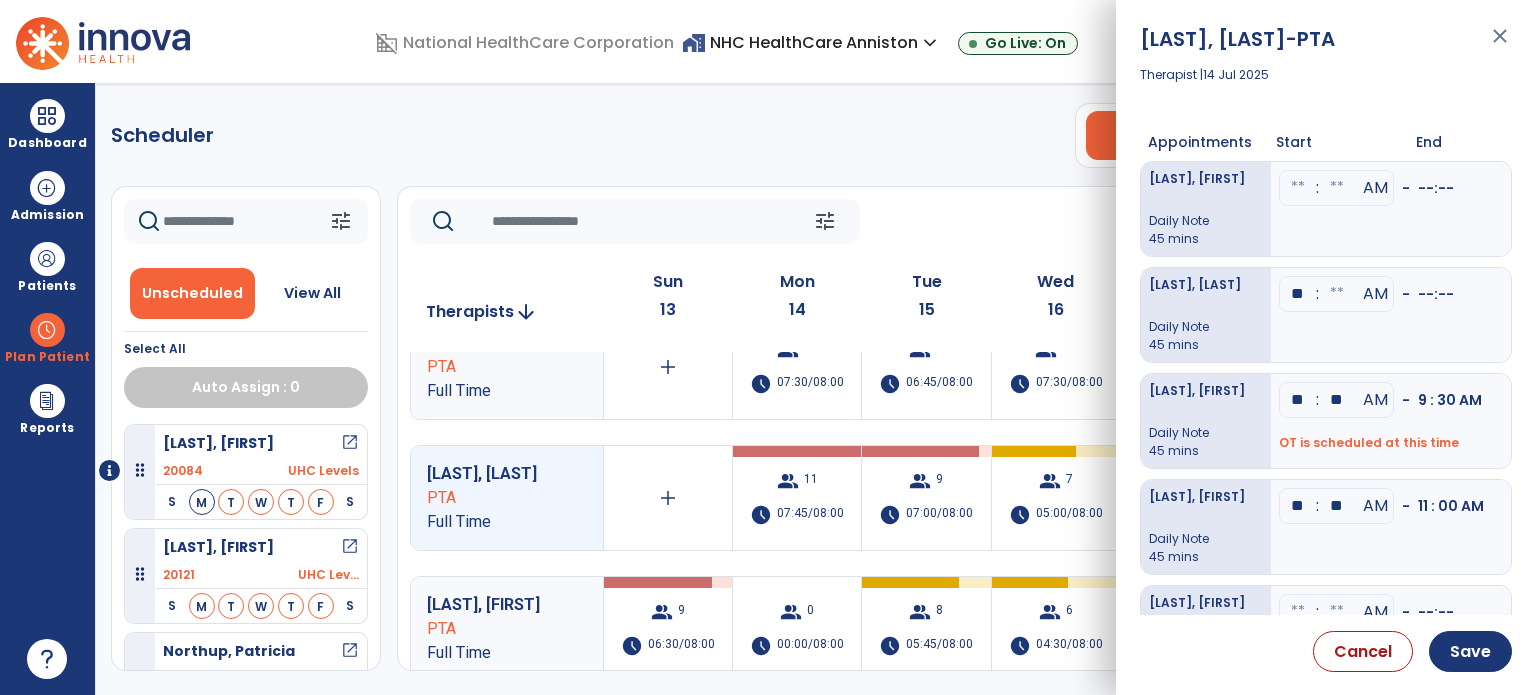 type on "**" 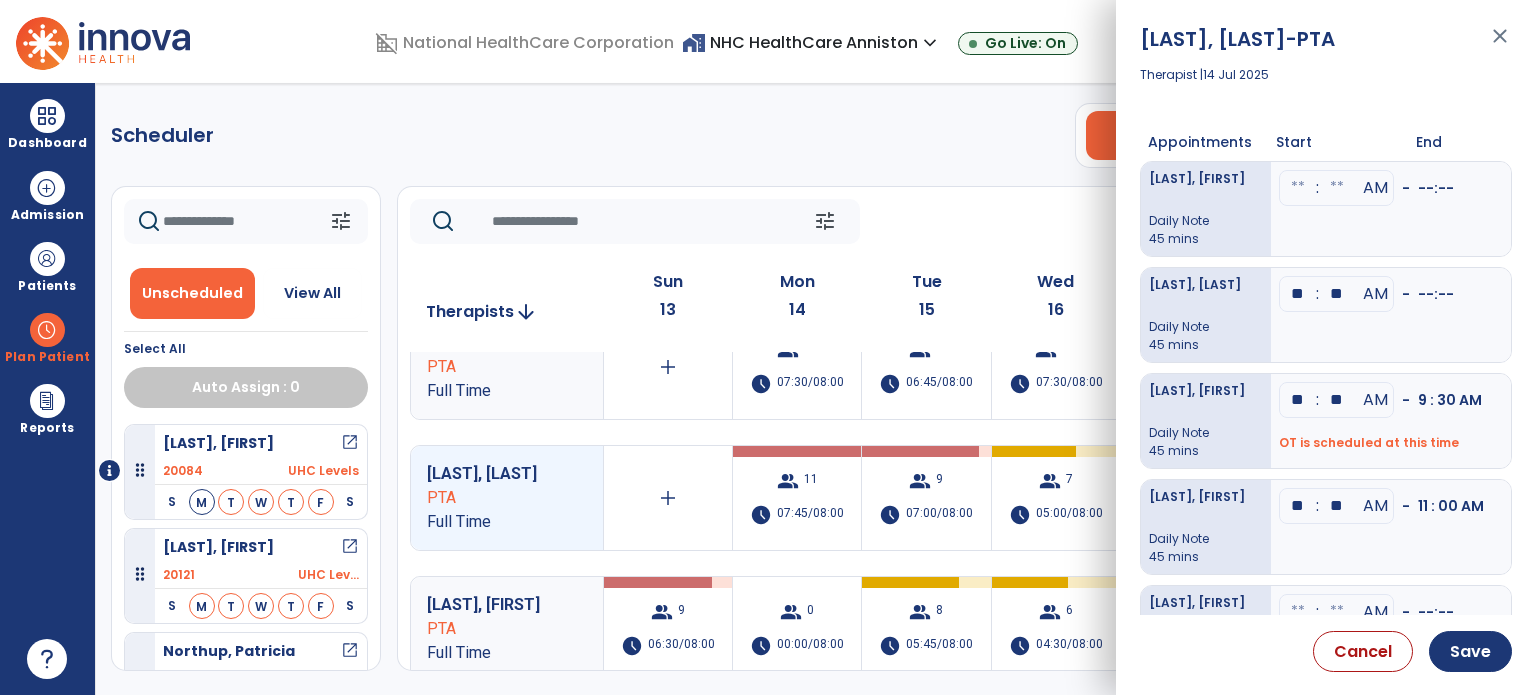 type on "**" 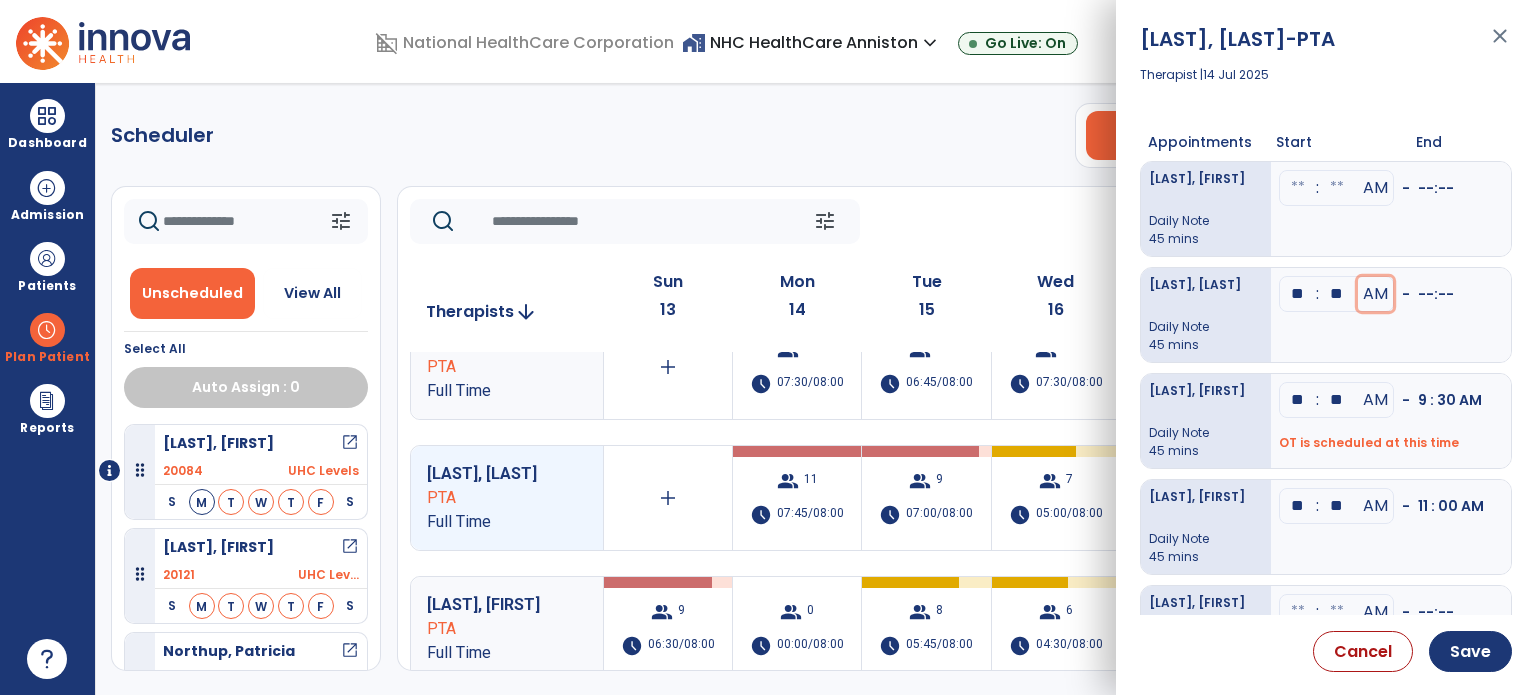 type 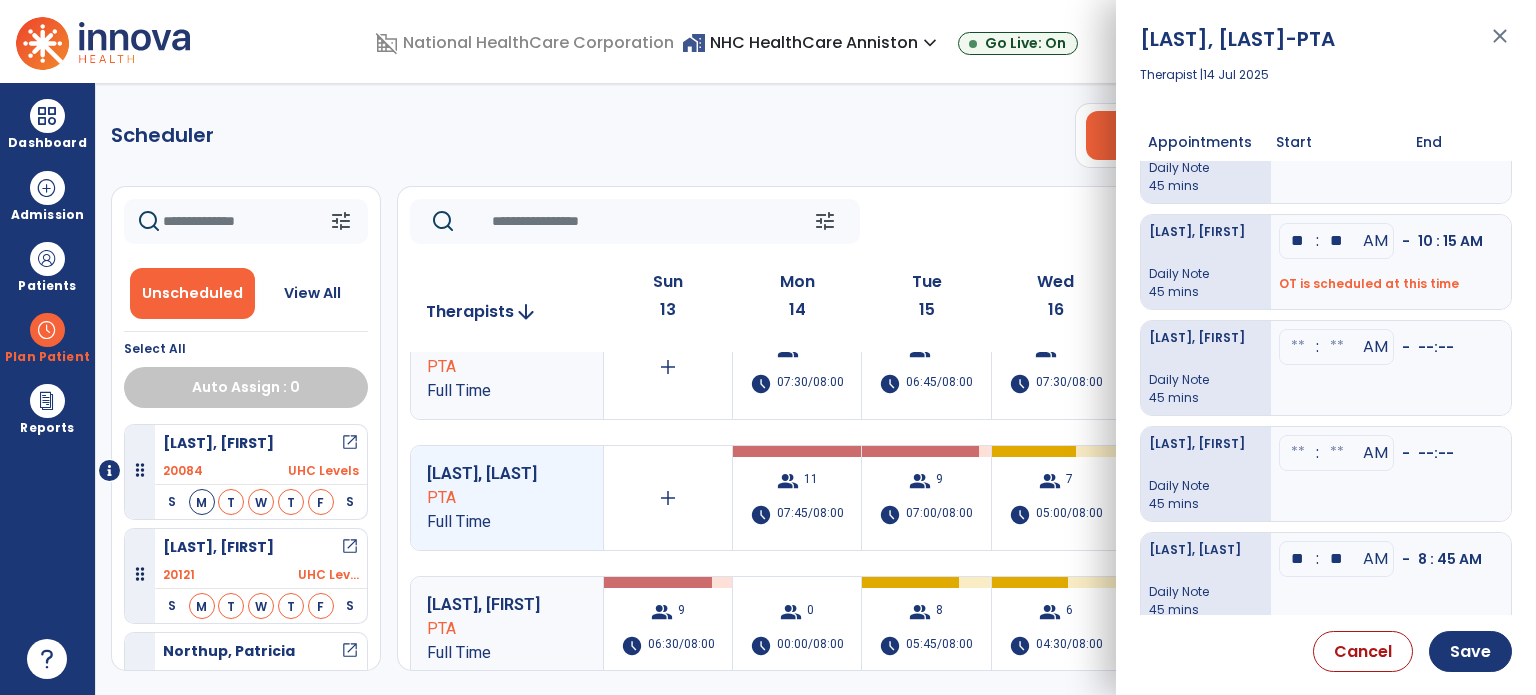 scroll, scrollTop: 500, scrollLeft: 0, axis: vertical 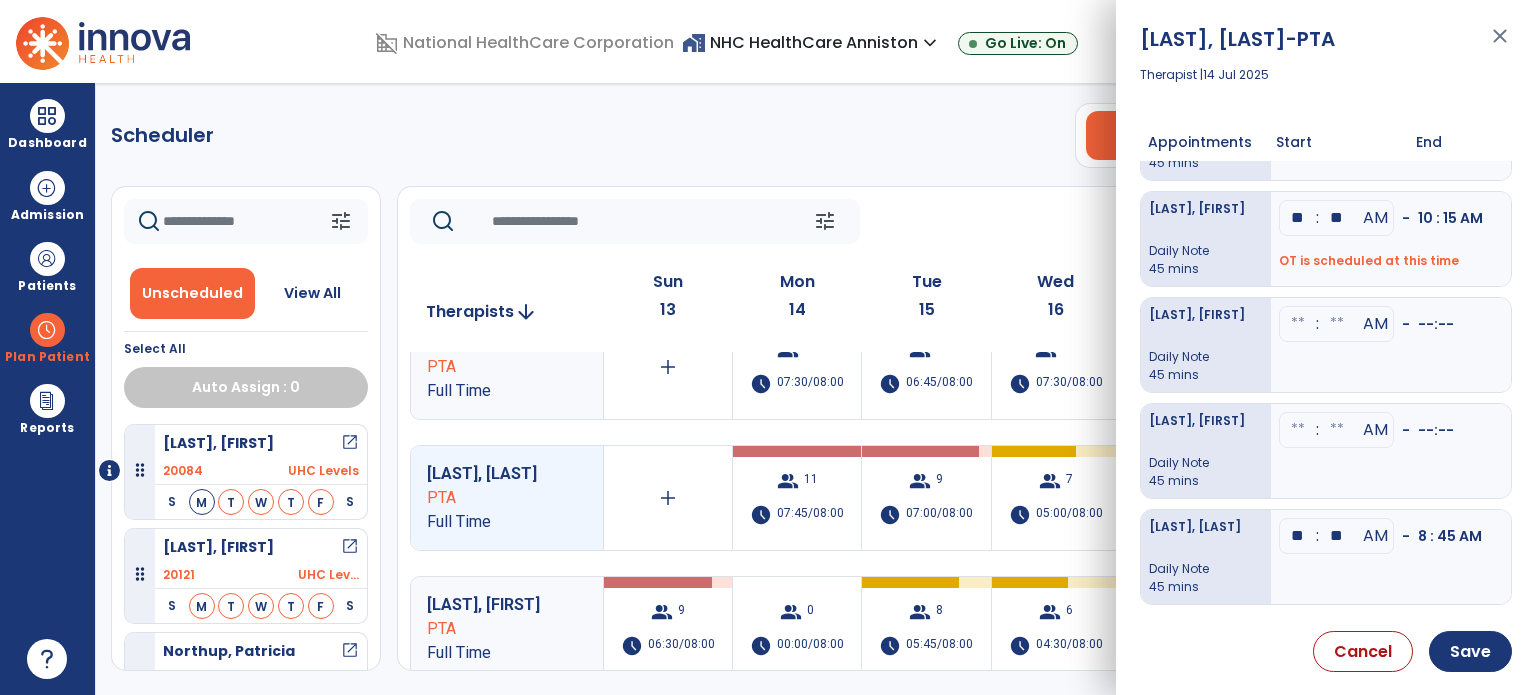 click at bounding box center [1337, -312] 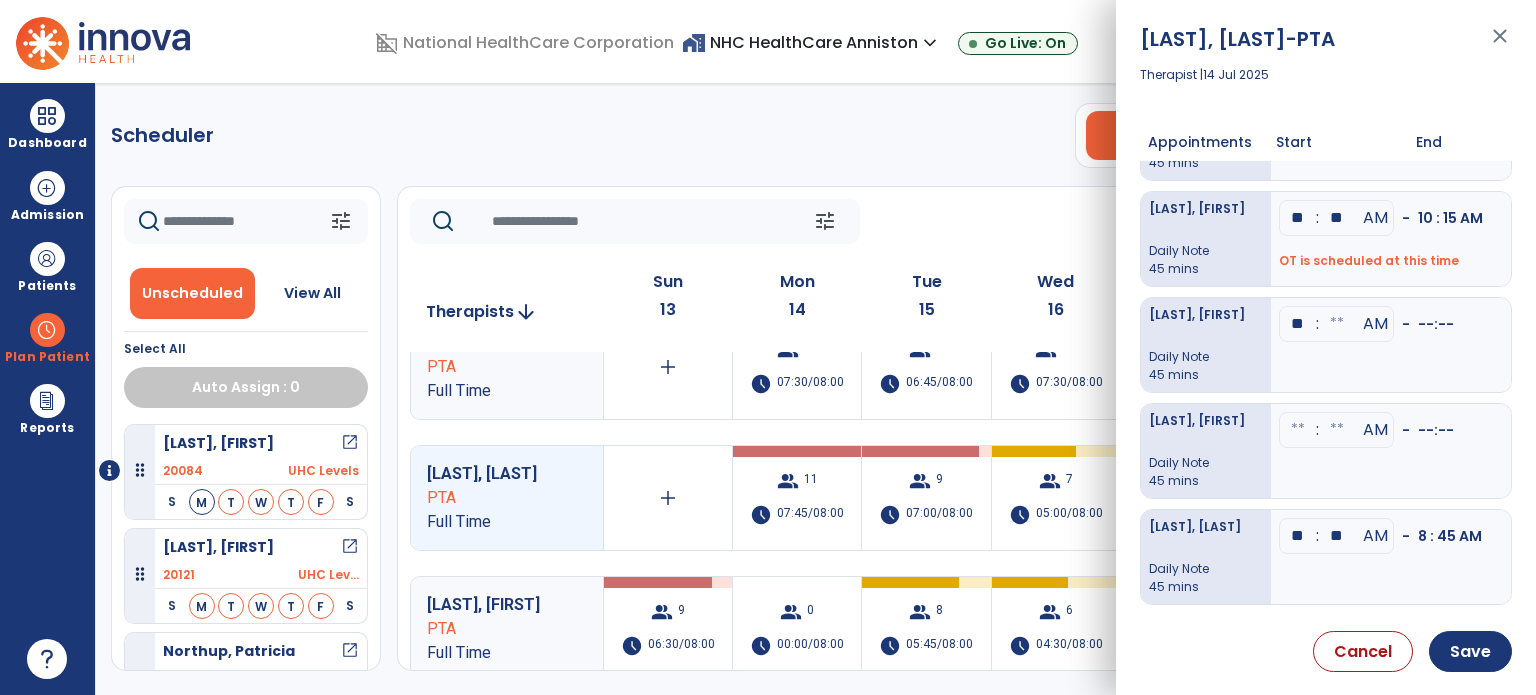 type on "**" 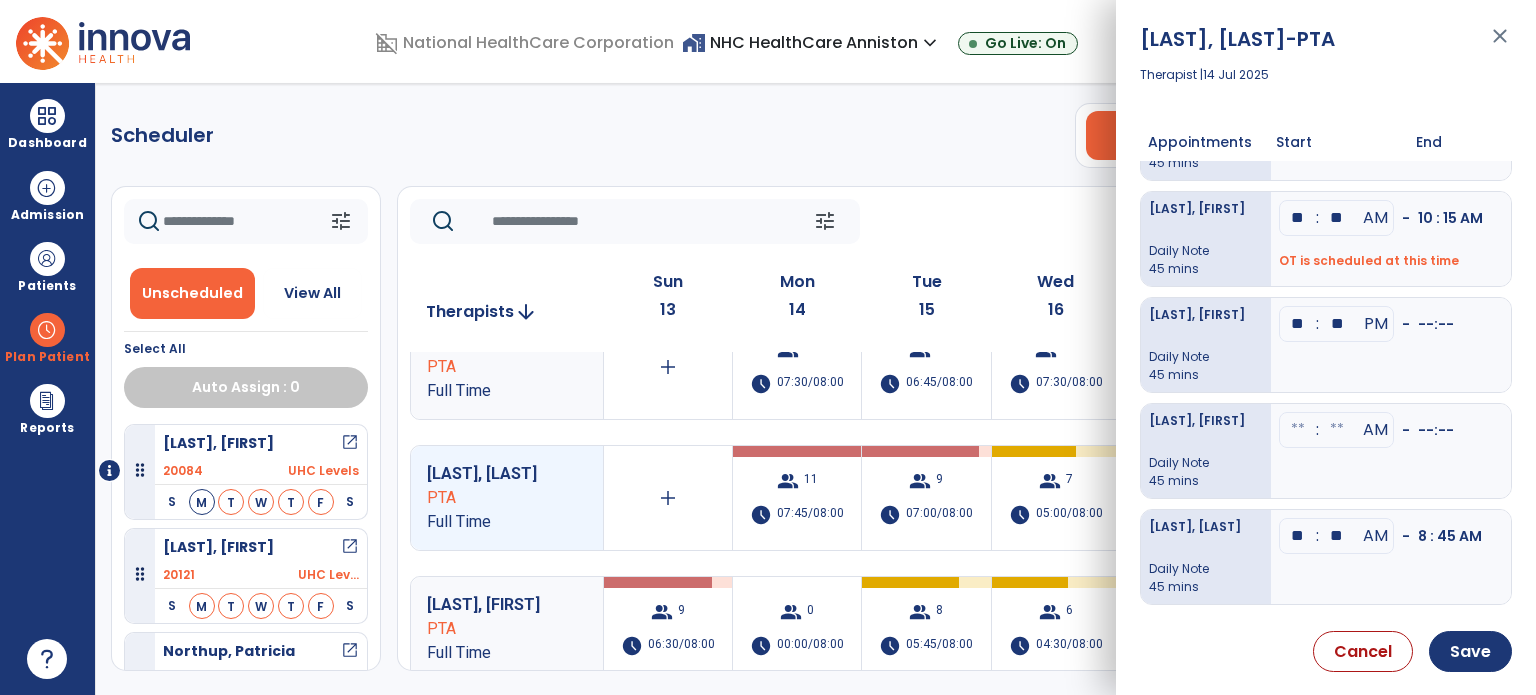 type on "**" 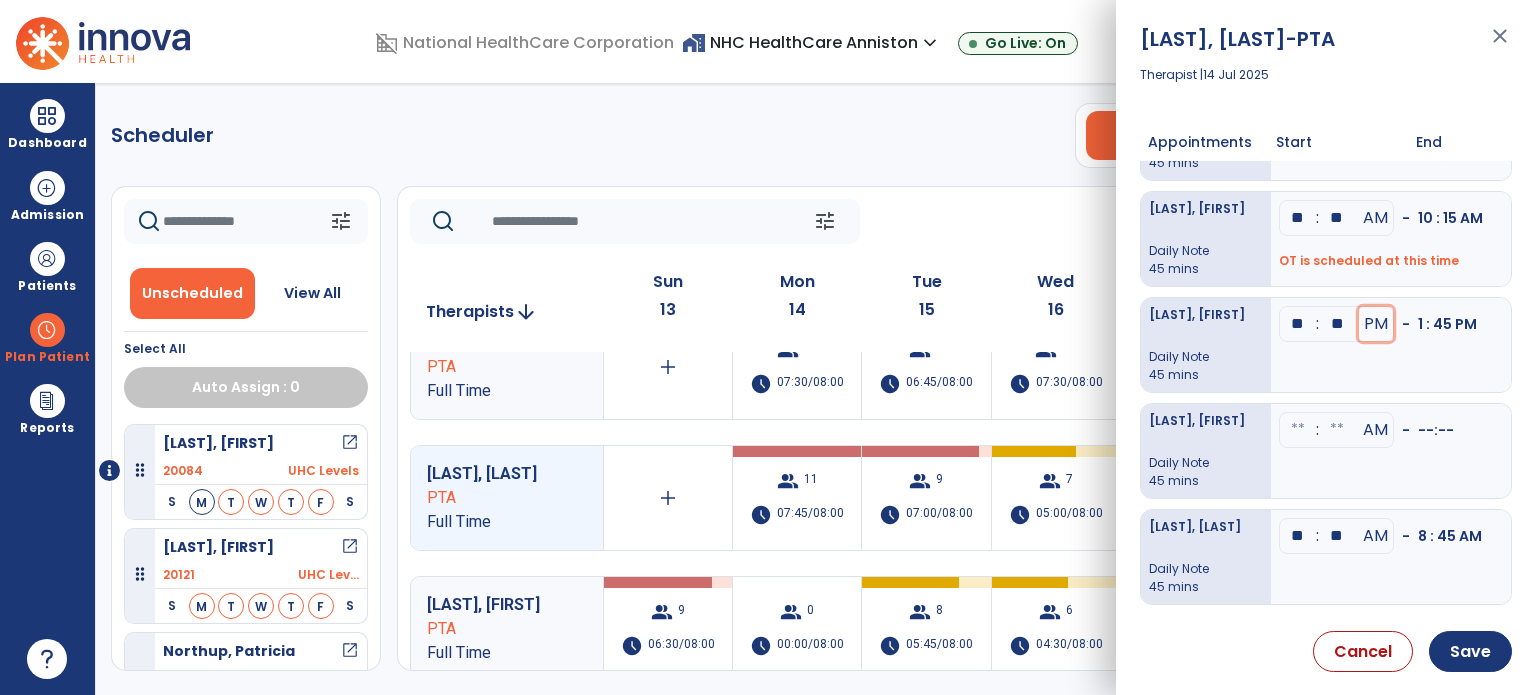 type 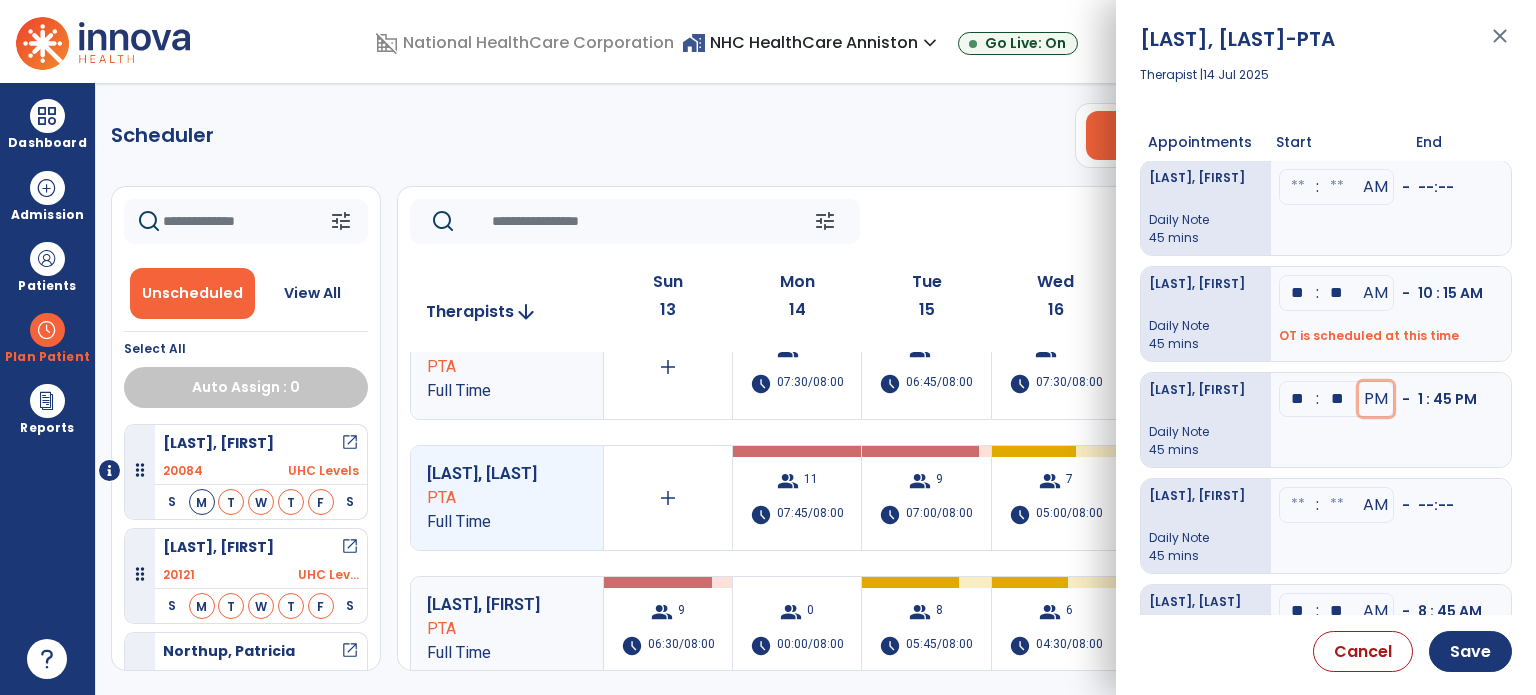scroll, scrollTop: 525, scrollLeft: 0, axis: vertical 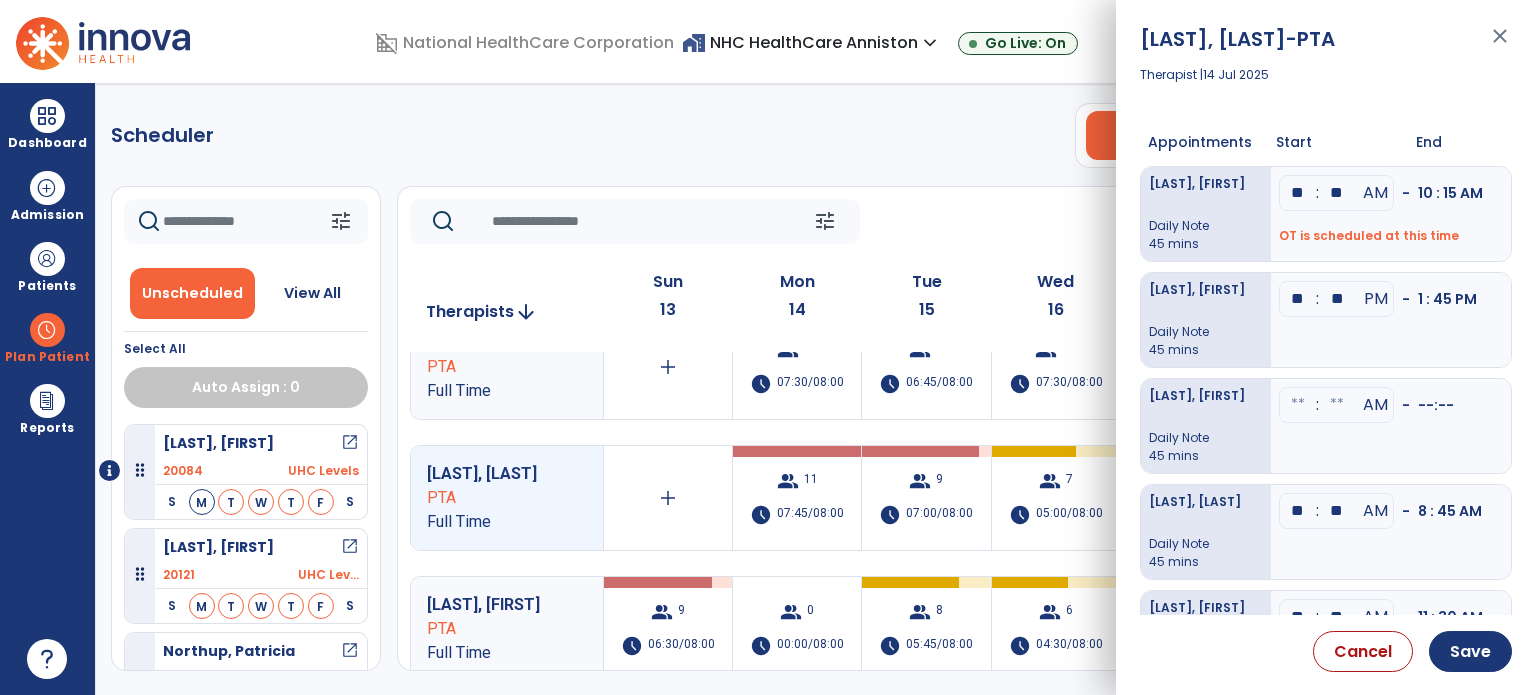 click at bounding box center (1298, -337) 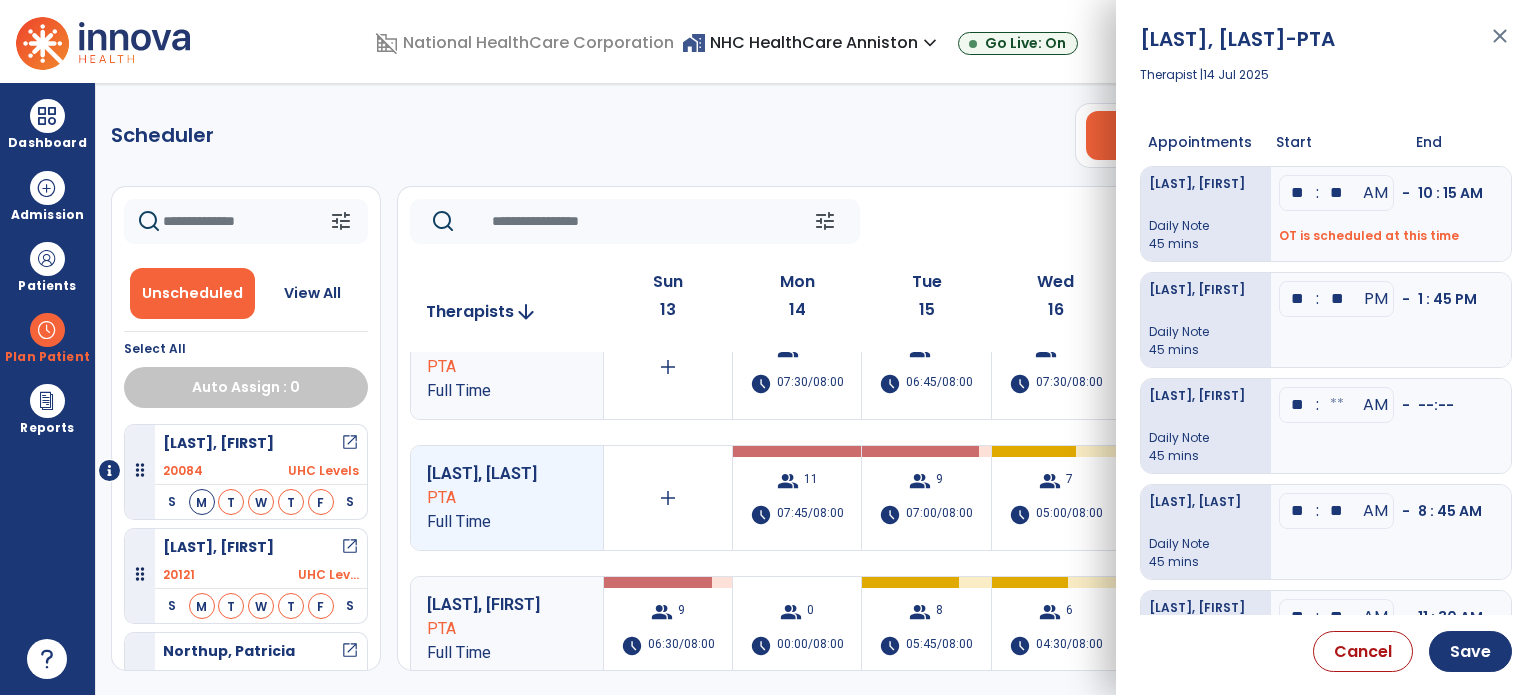type on "**" 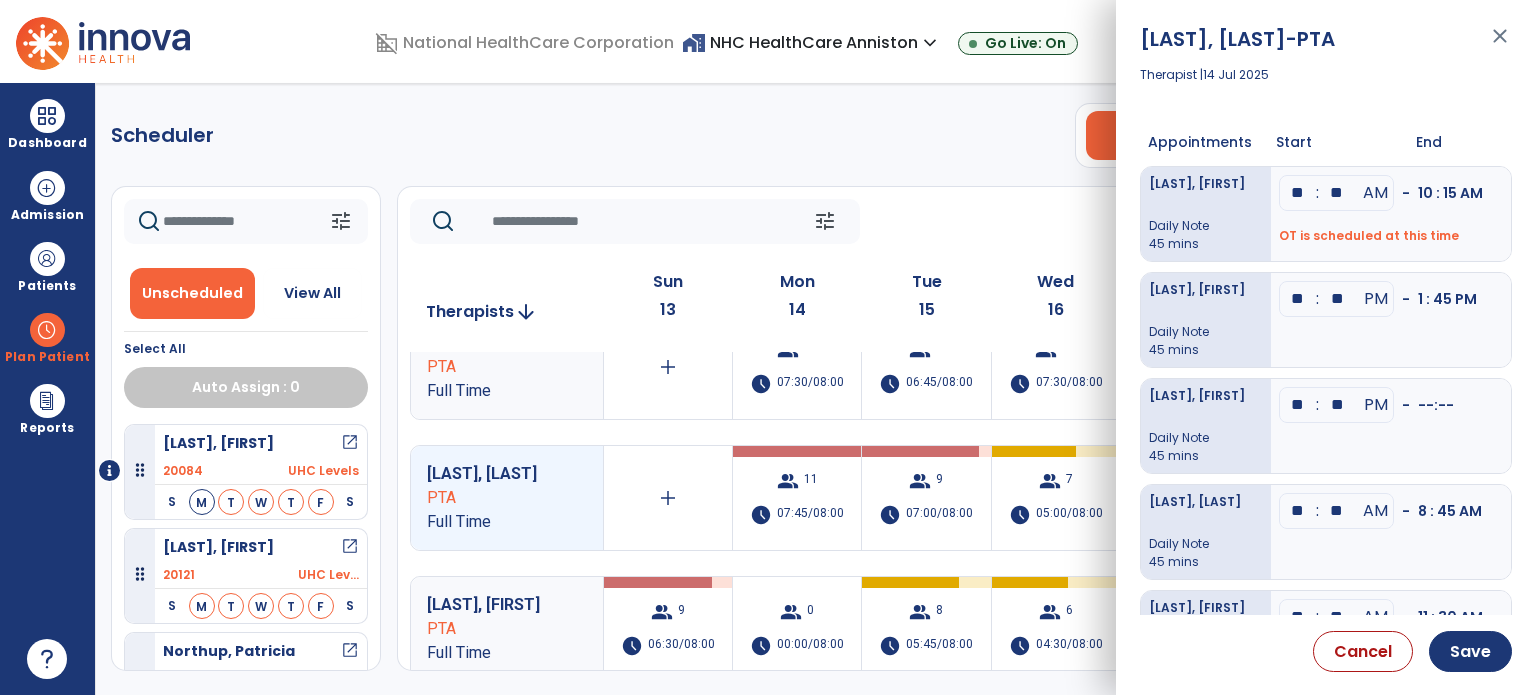 type on "**" 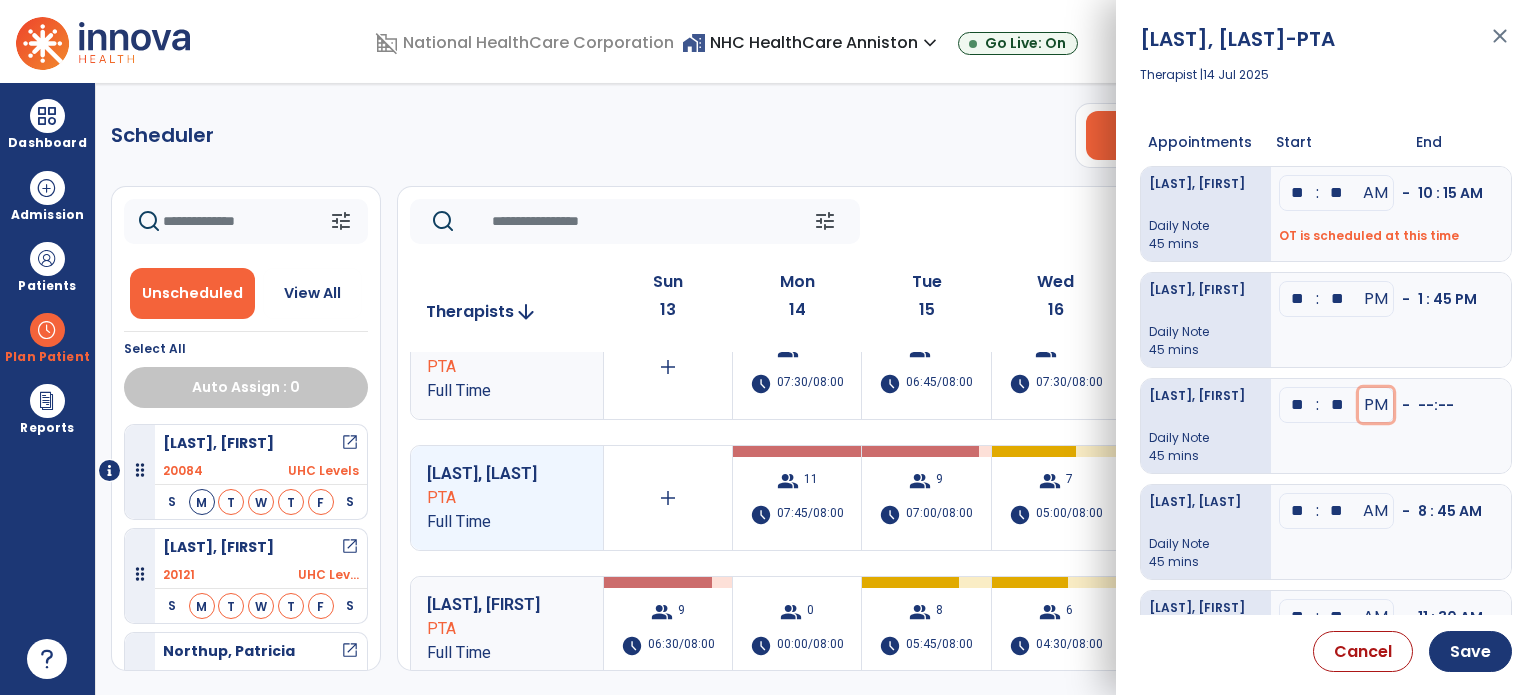 type 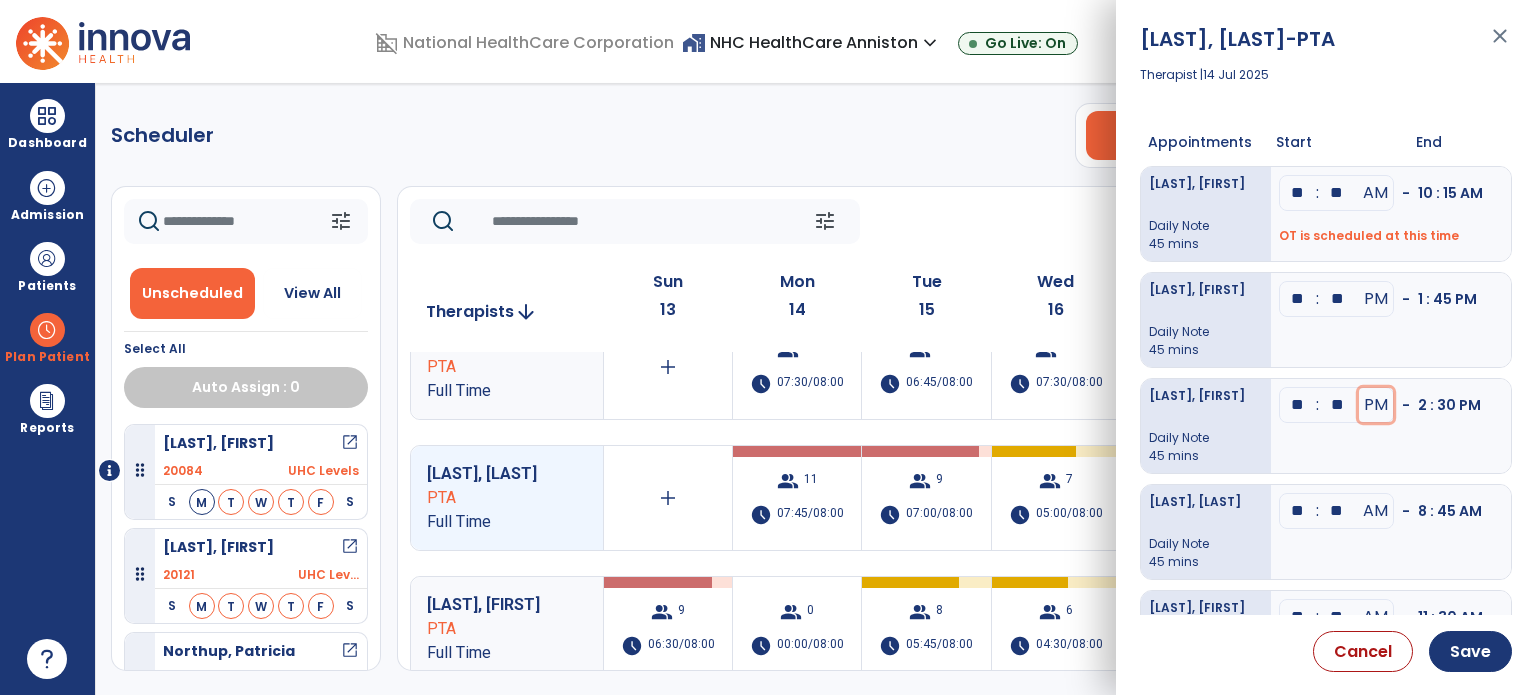 scroll, scrollTop: 0, scrollLeft: 0, axis: both 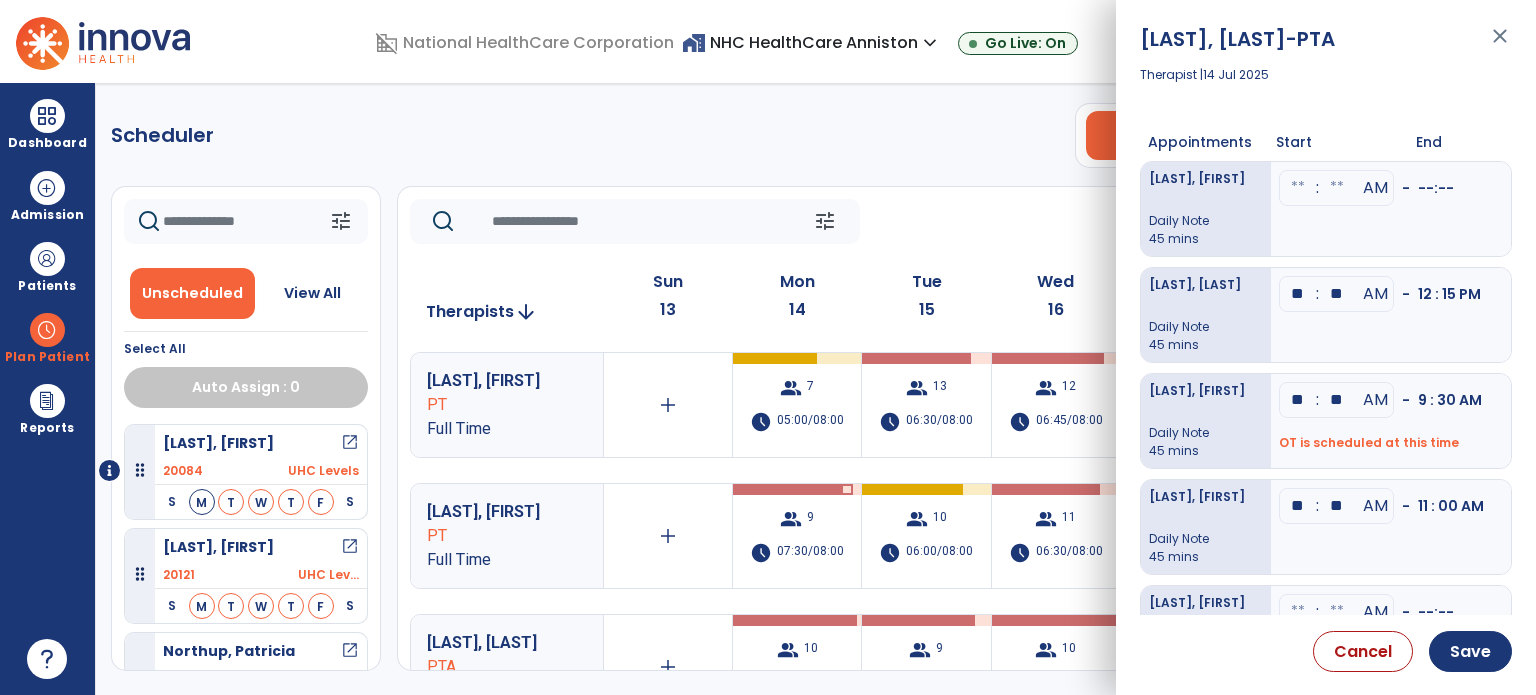 click at bounding box center (1298, 188) 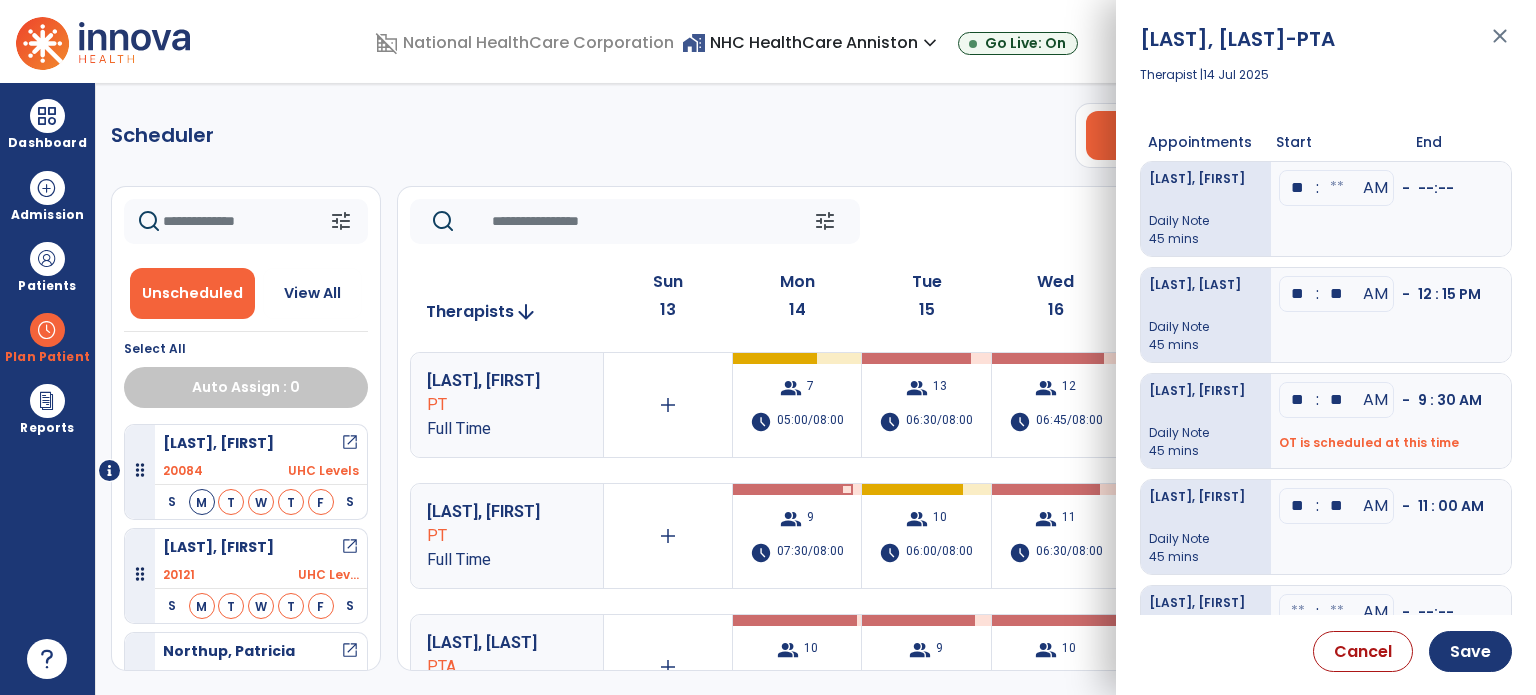 type on "**" 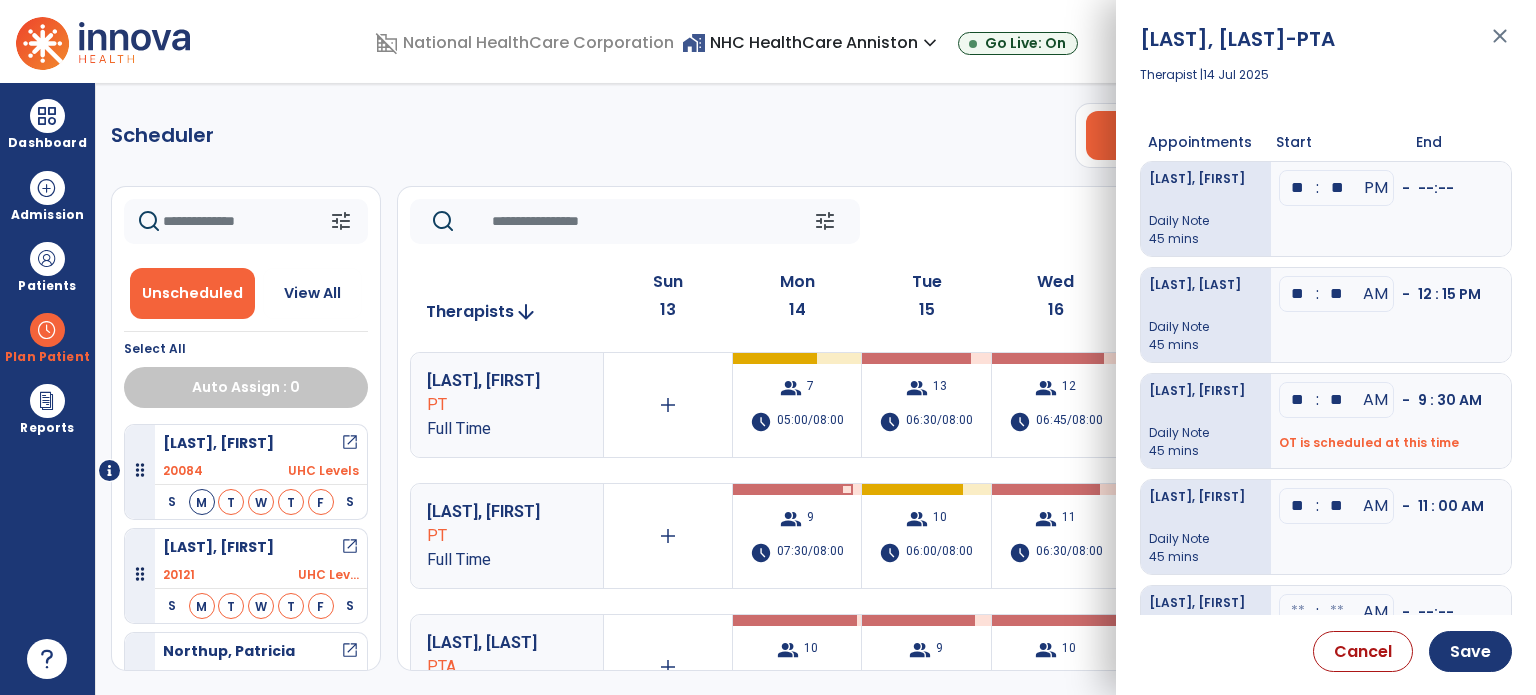 type on "**" 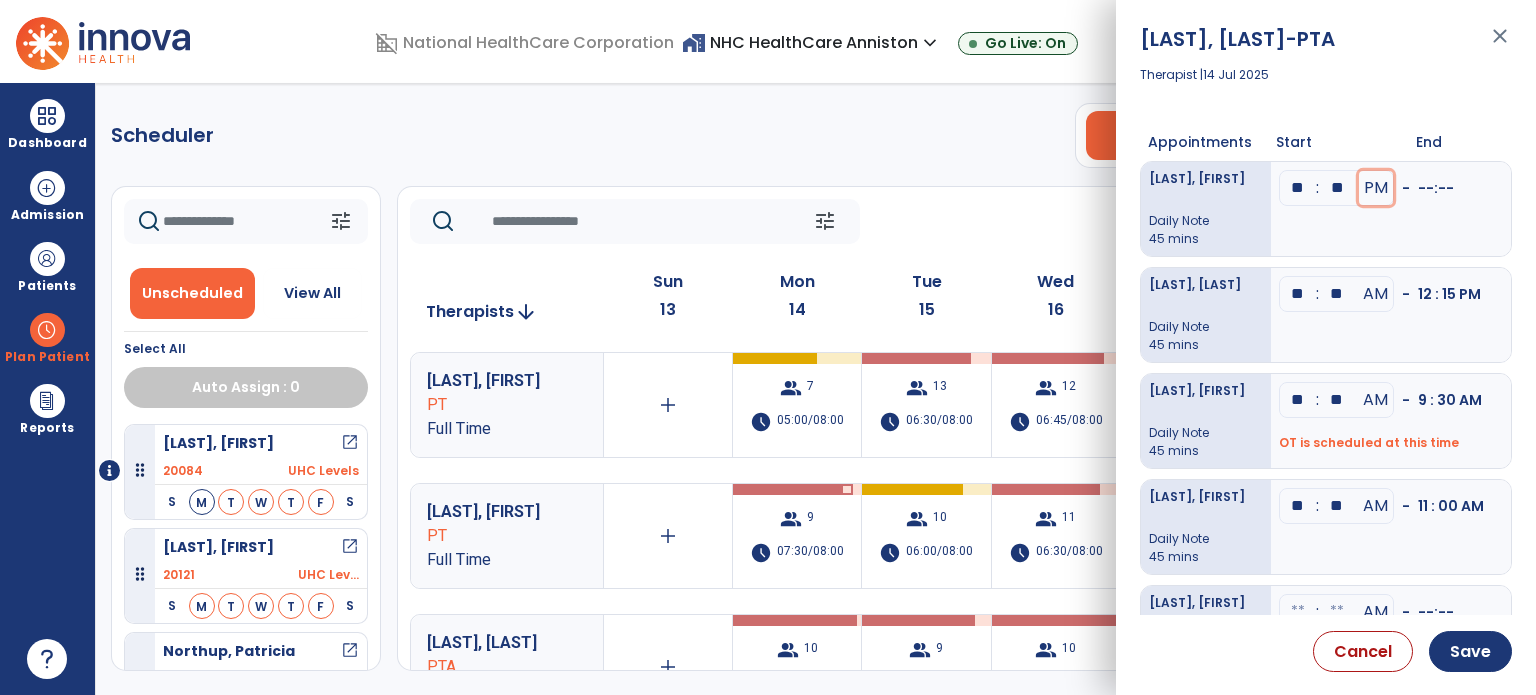 type 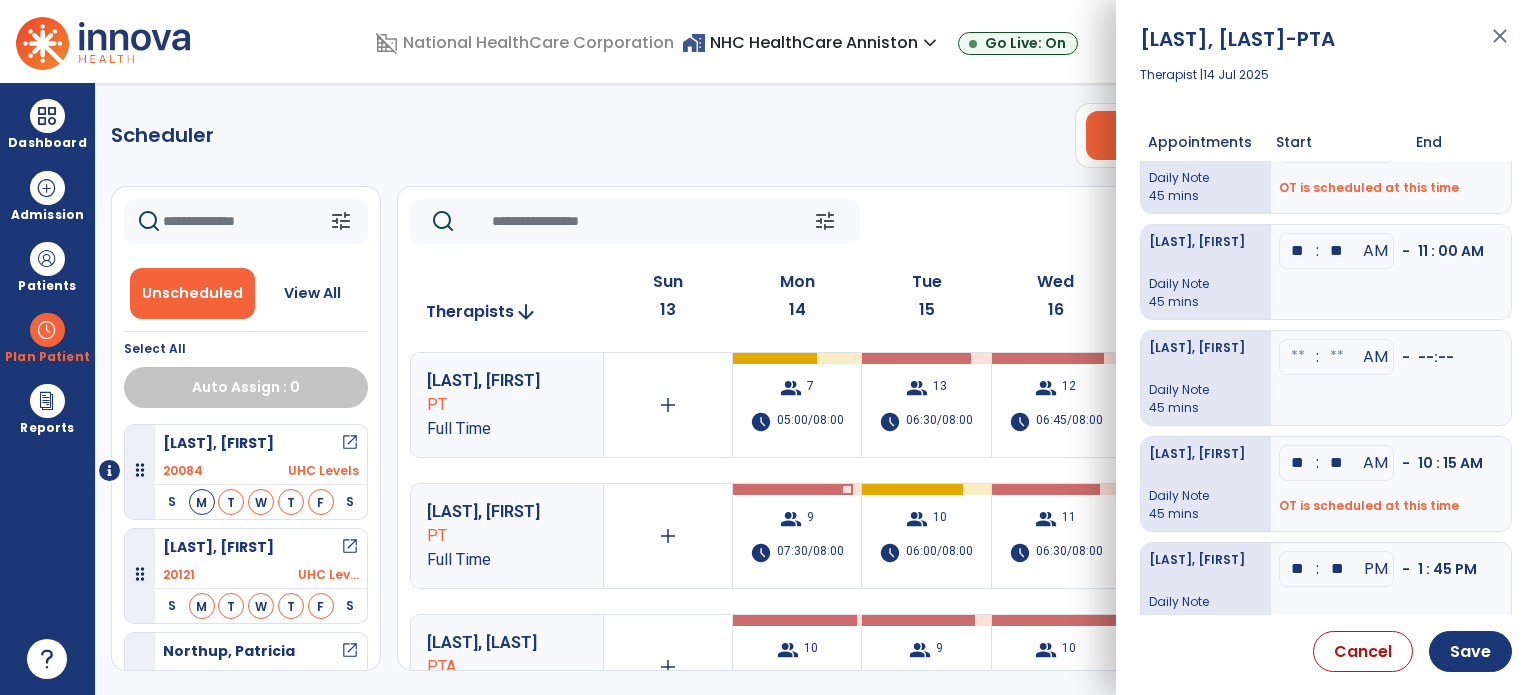 scroll, scrollTop: 300, scrollLeft: 0, axis: vertical 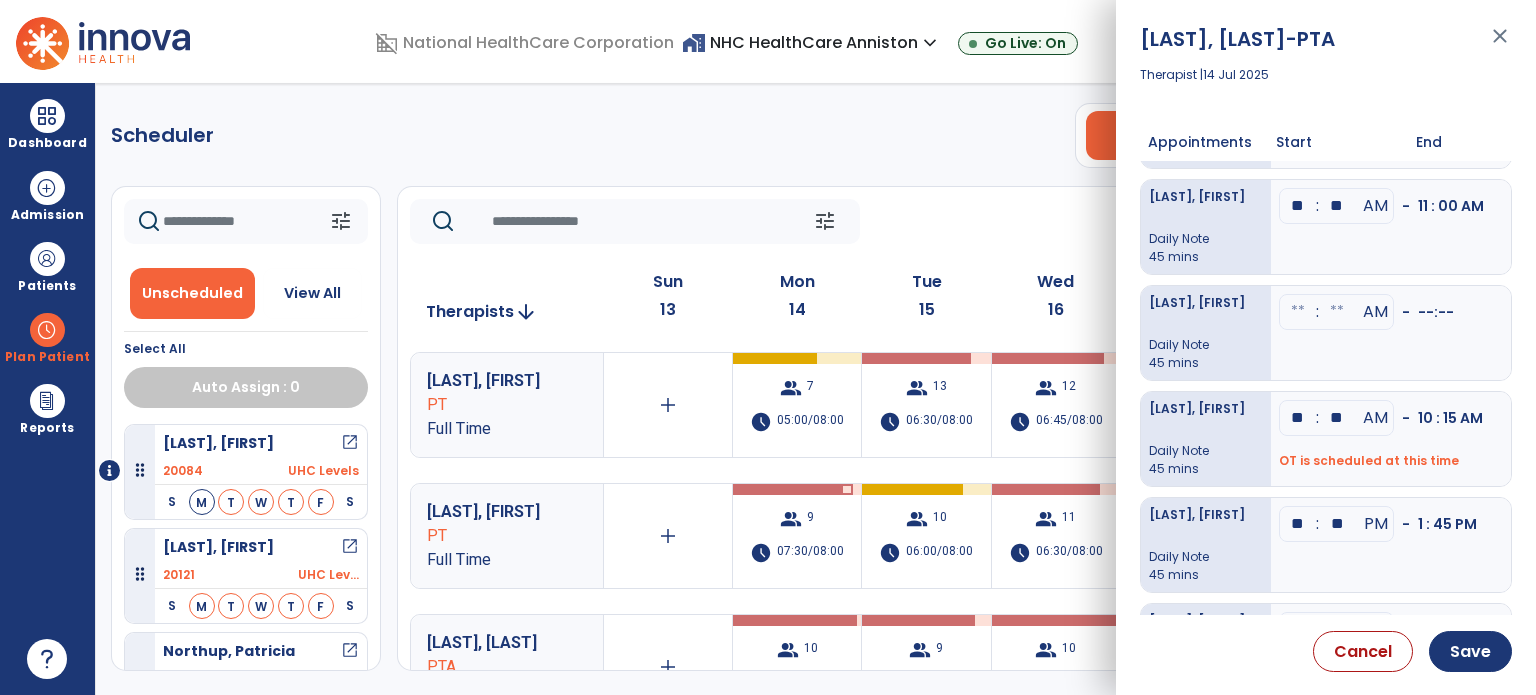 click at bounding box center (1298, 312) 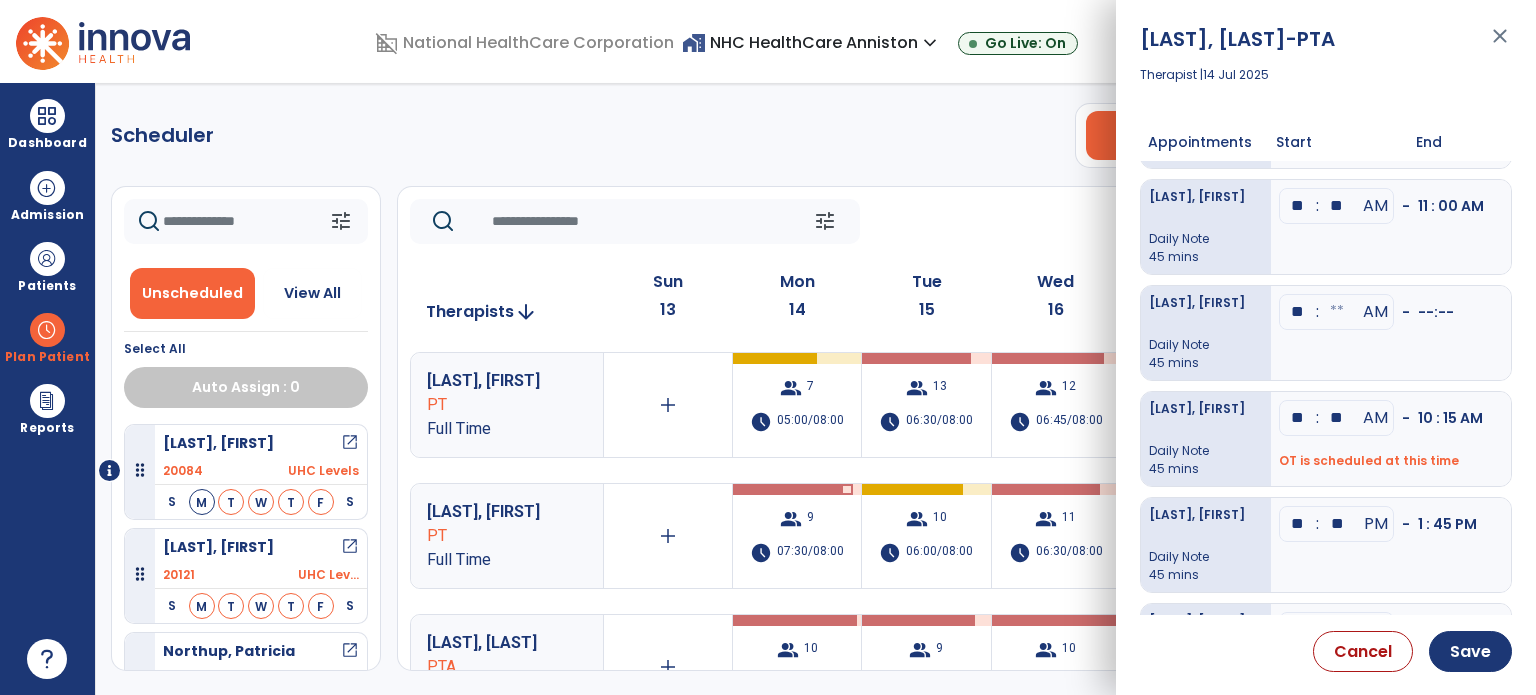 type on "**" 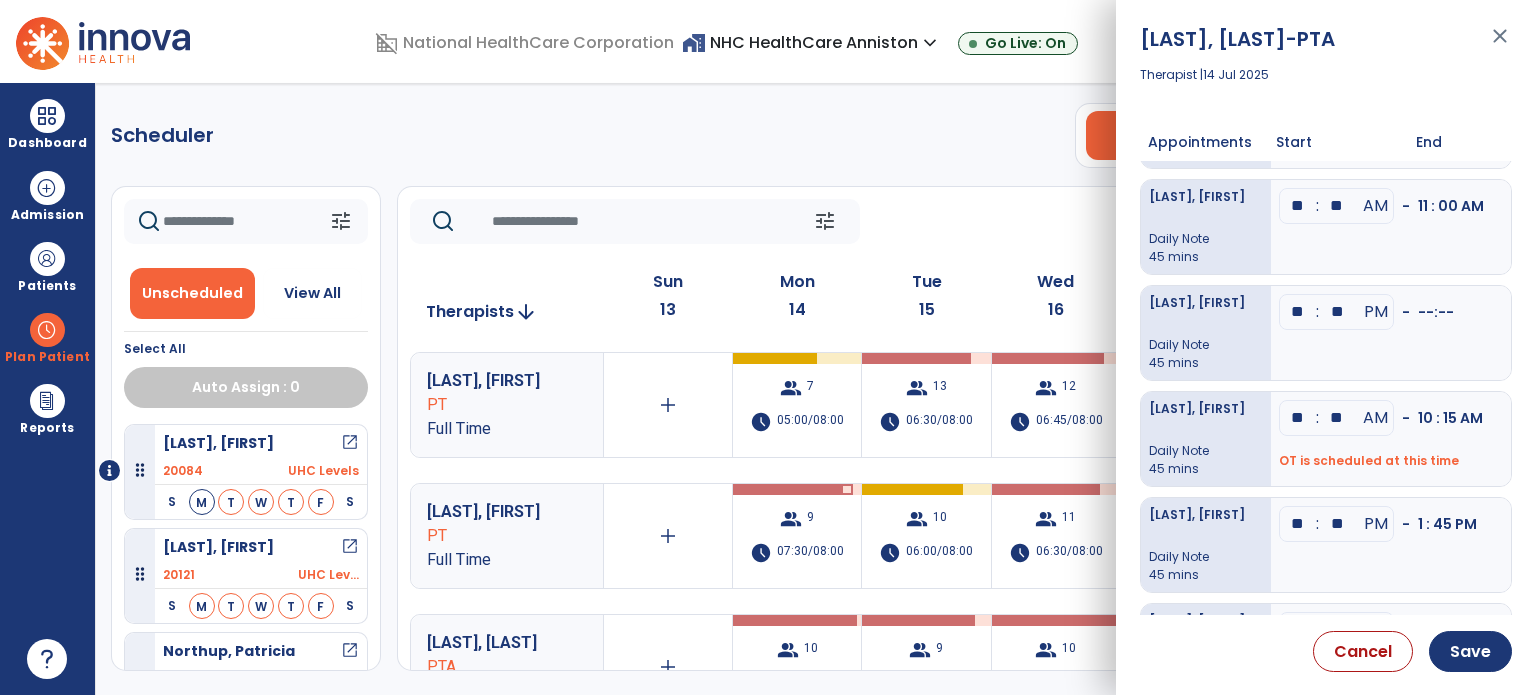 type on "**" 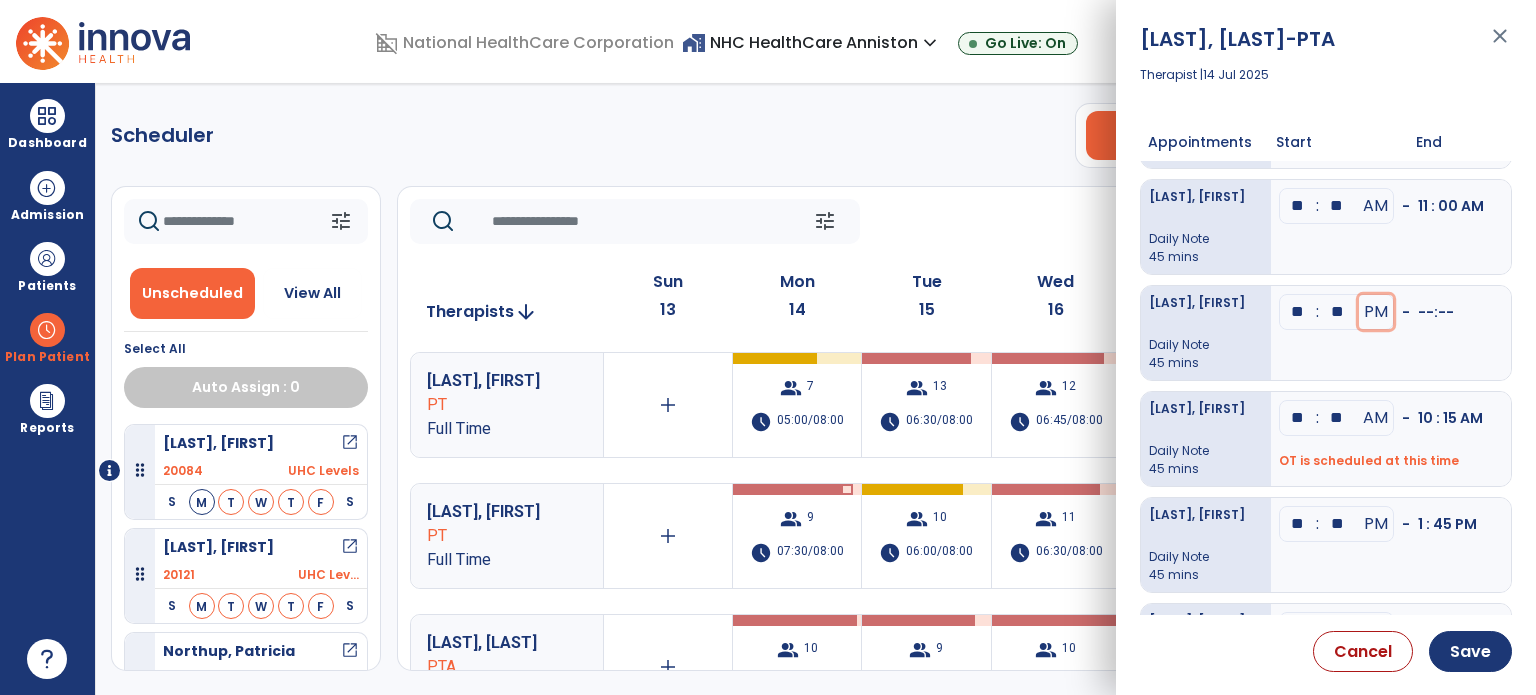 type 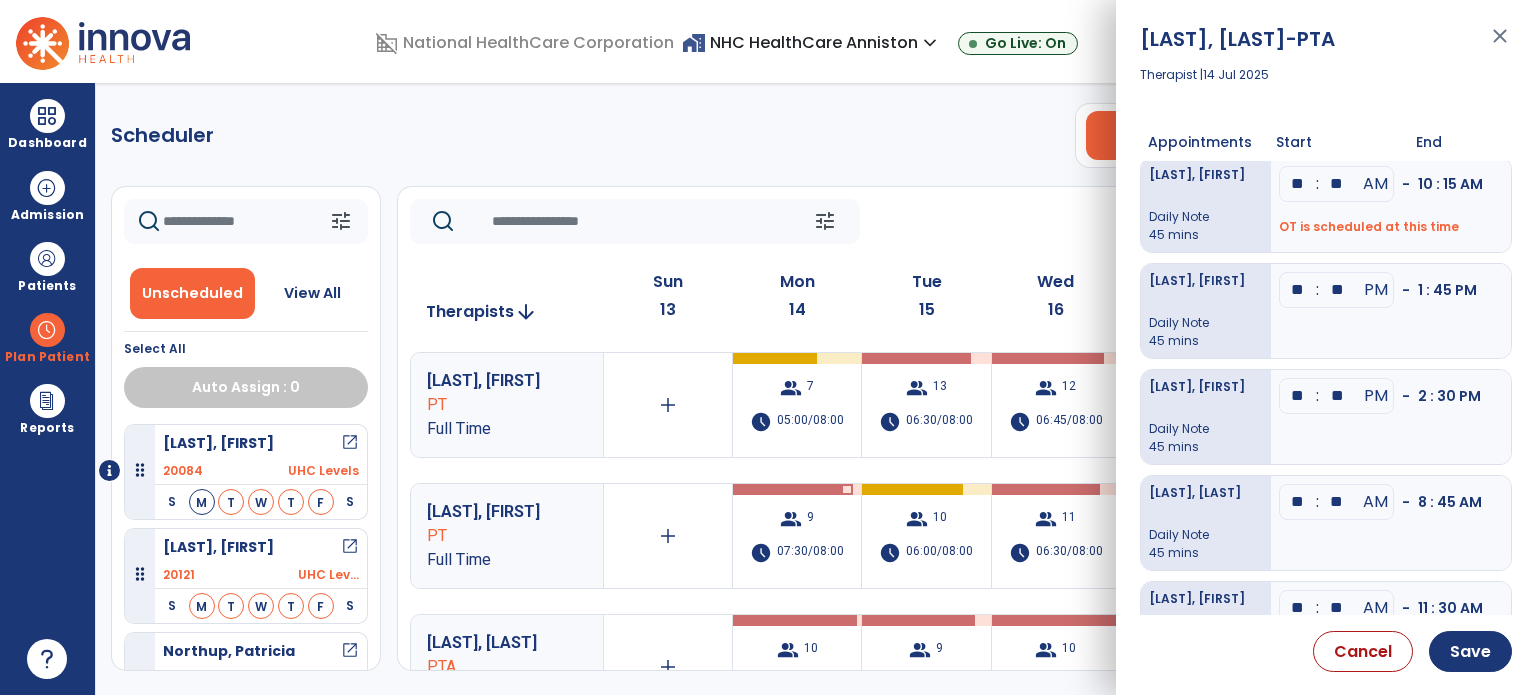 scroll, scrollTop: 725, scrollLeft: 0, axis: vertical 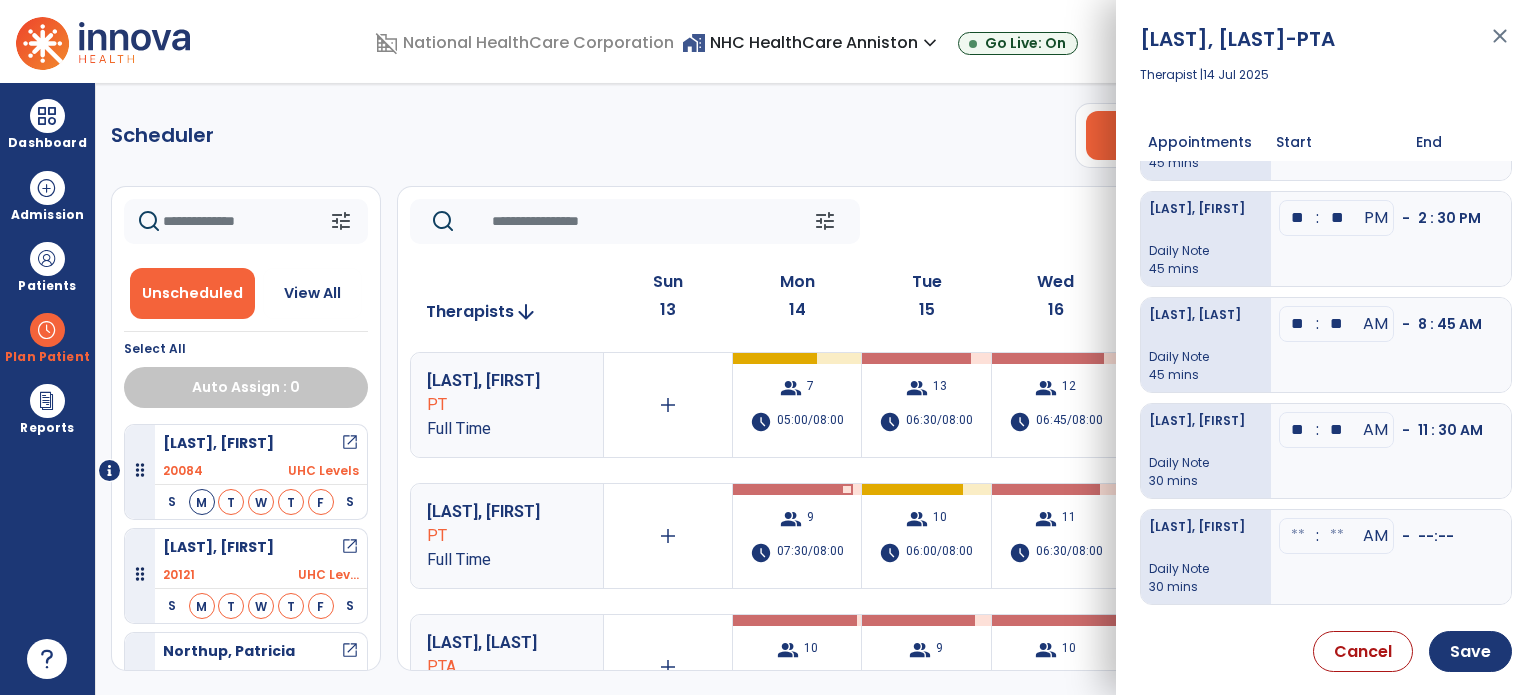 drag, startPoint x: 1296, startPoint y: 535, endPoint x: 1272, endPoint y: 543, distance: 25.298222 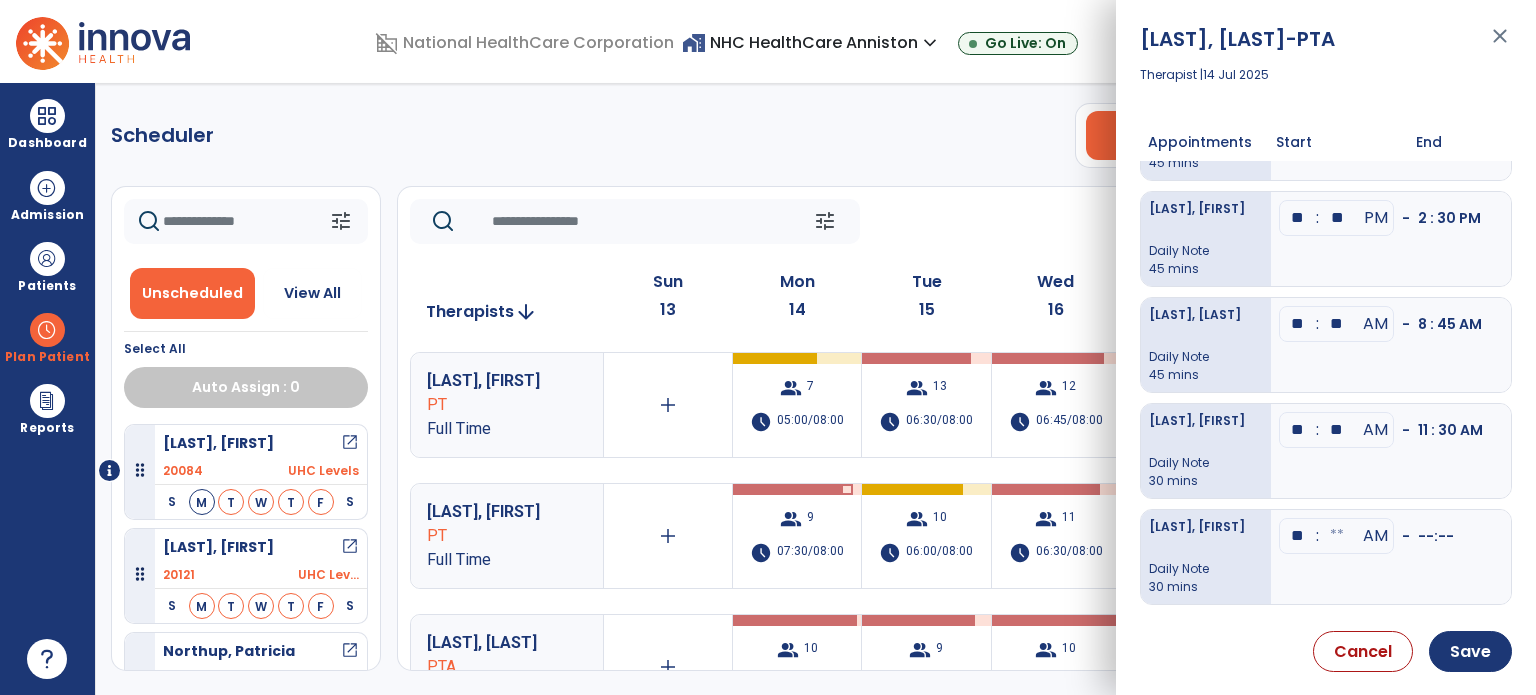 type on "**" 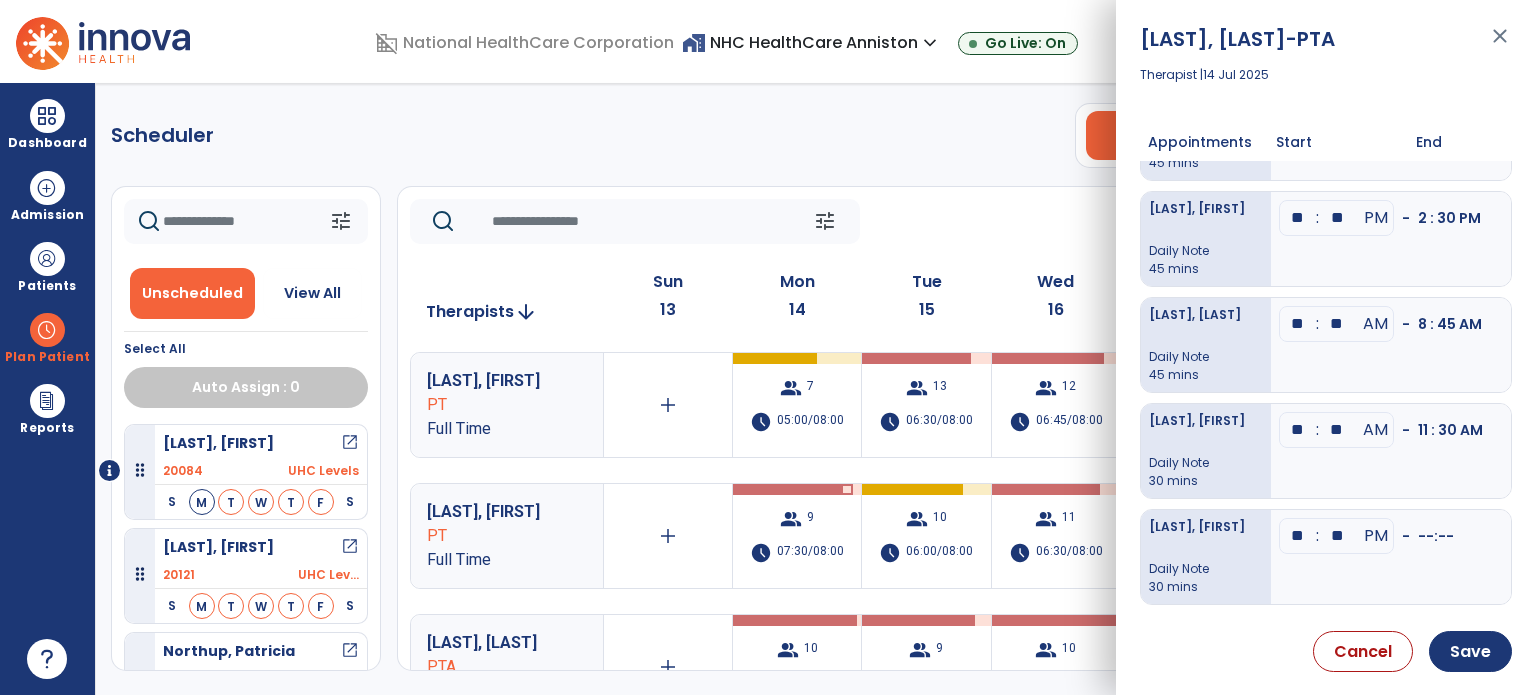type on "**" 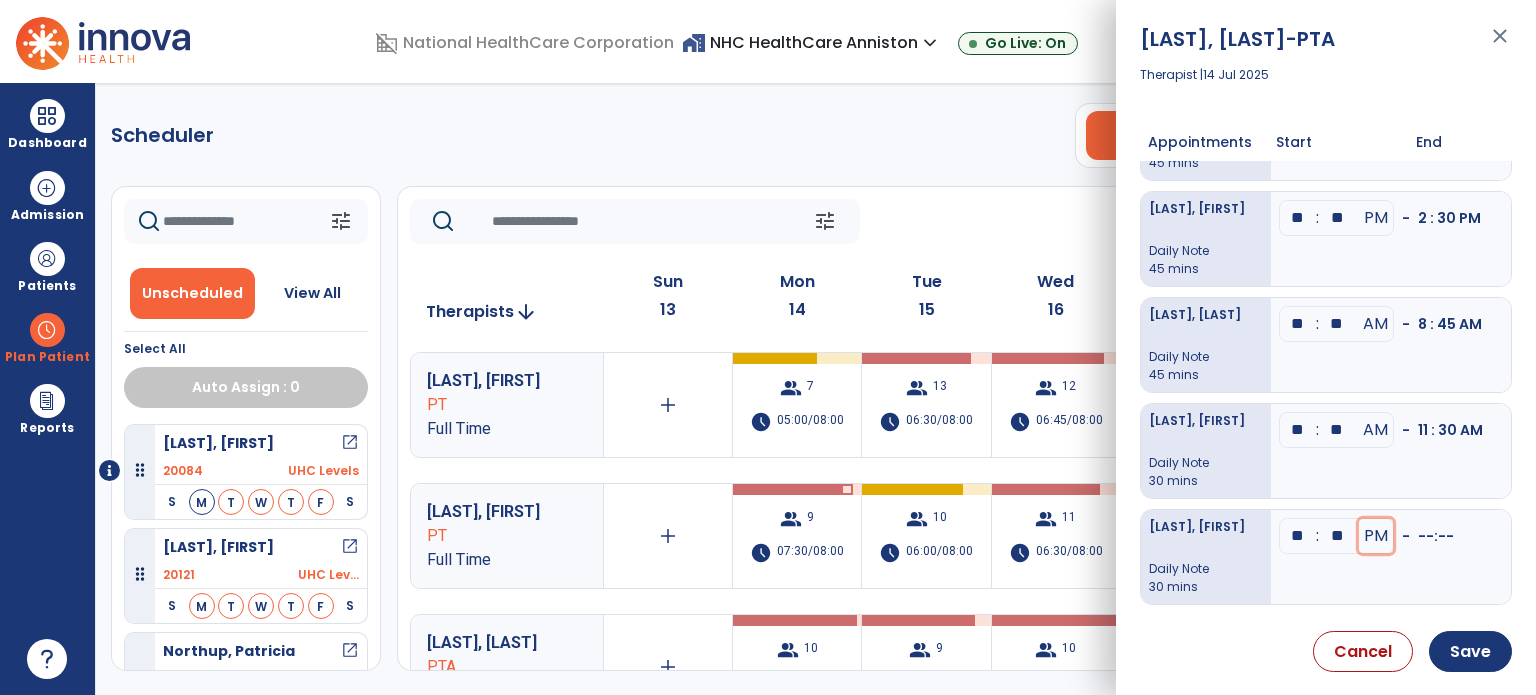 type 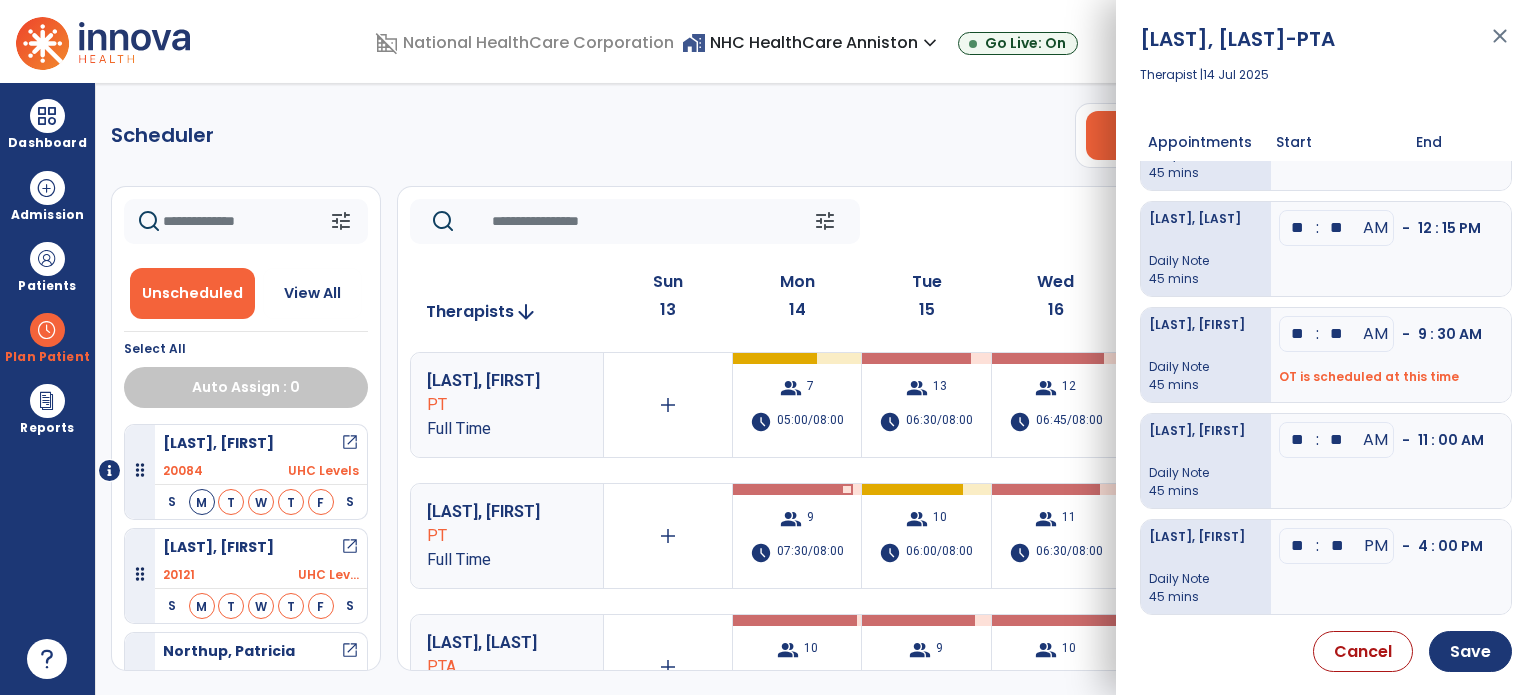 scroll, scrollTop: 100, scrollLeft: 0, axis: vertical 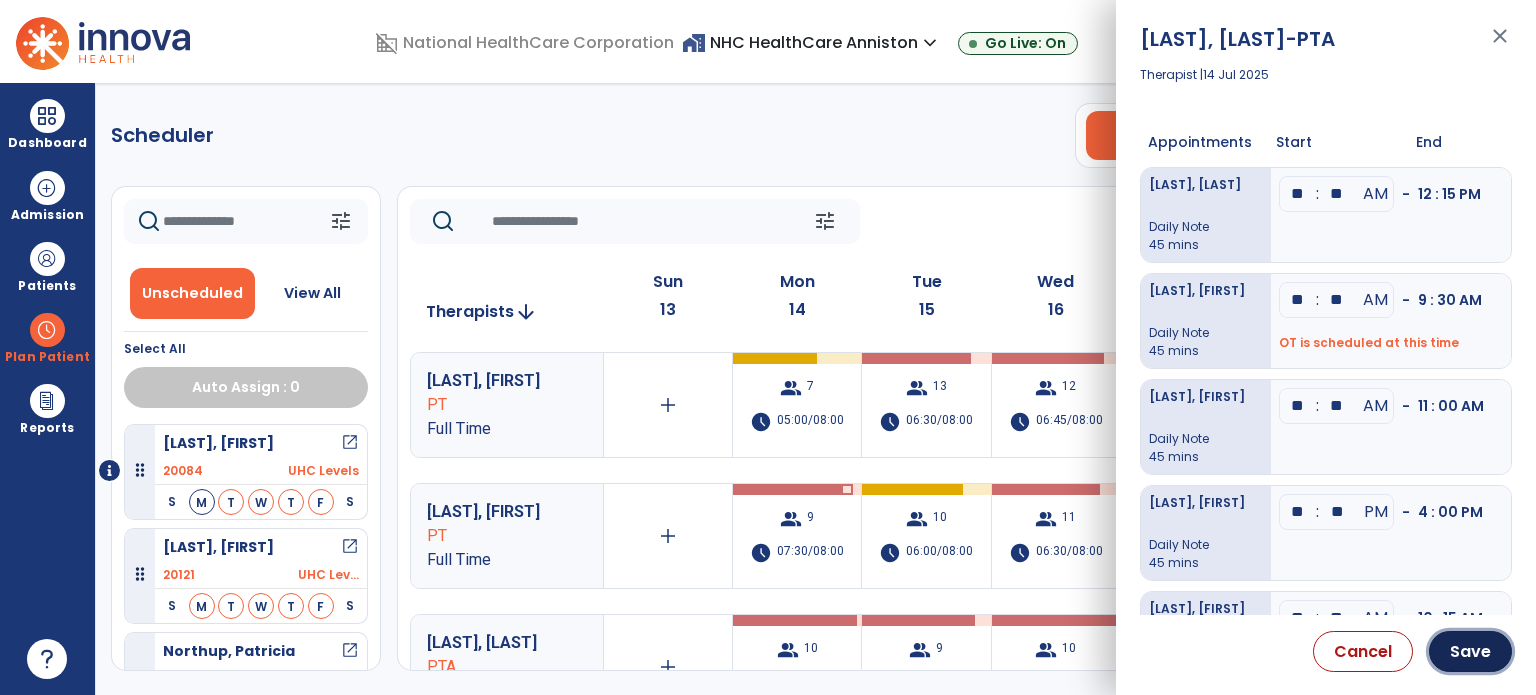 click on "Save" at bounding box center [1470, 651] 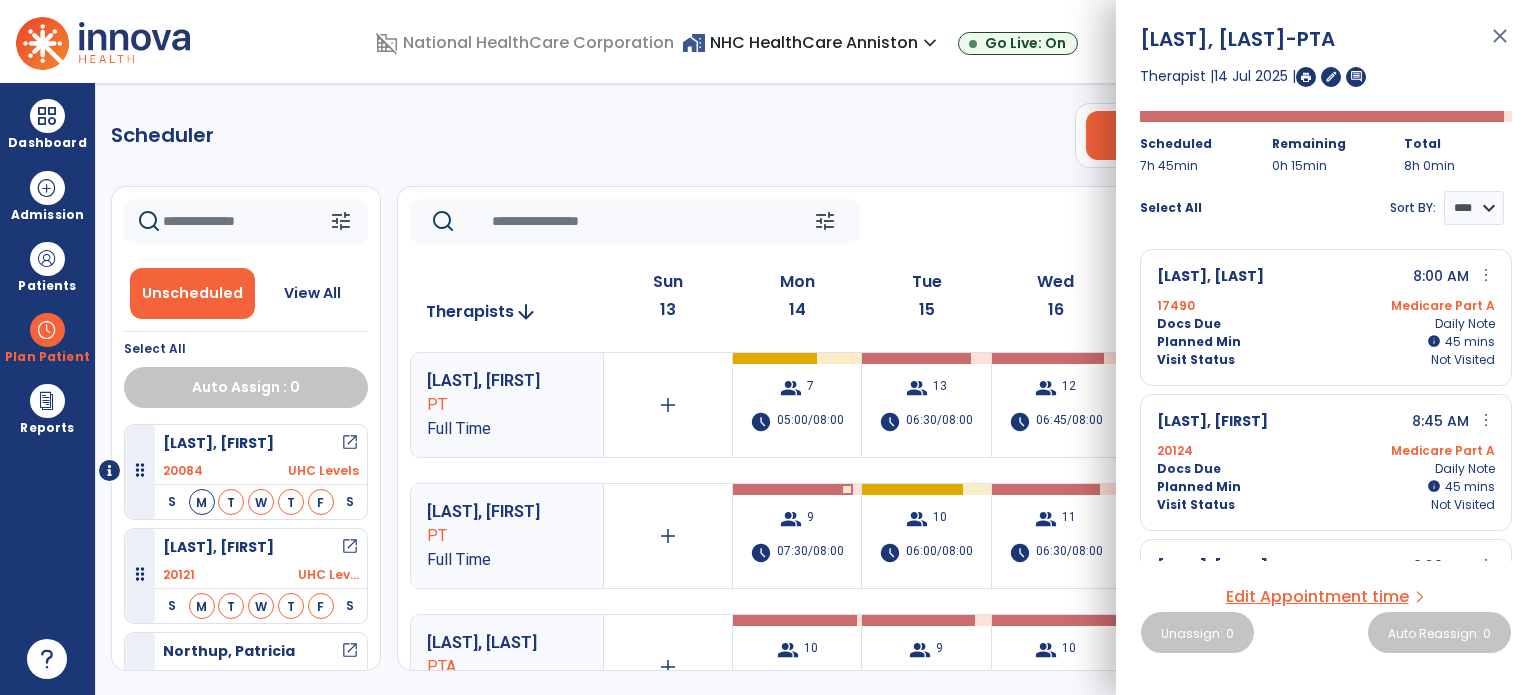 click on "close" at bounding box center (1500, 45) 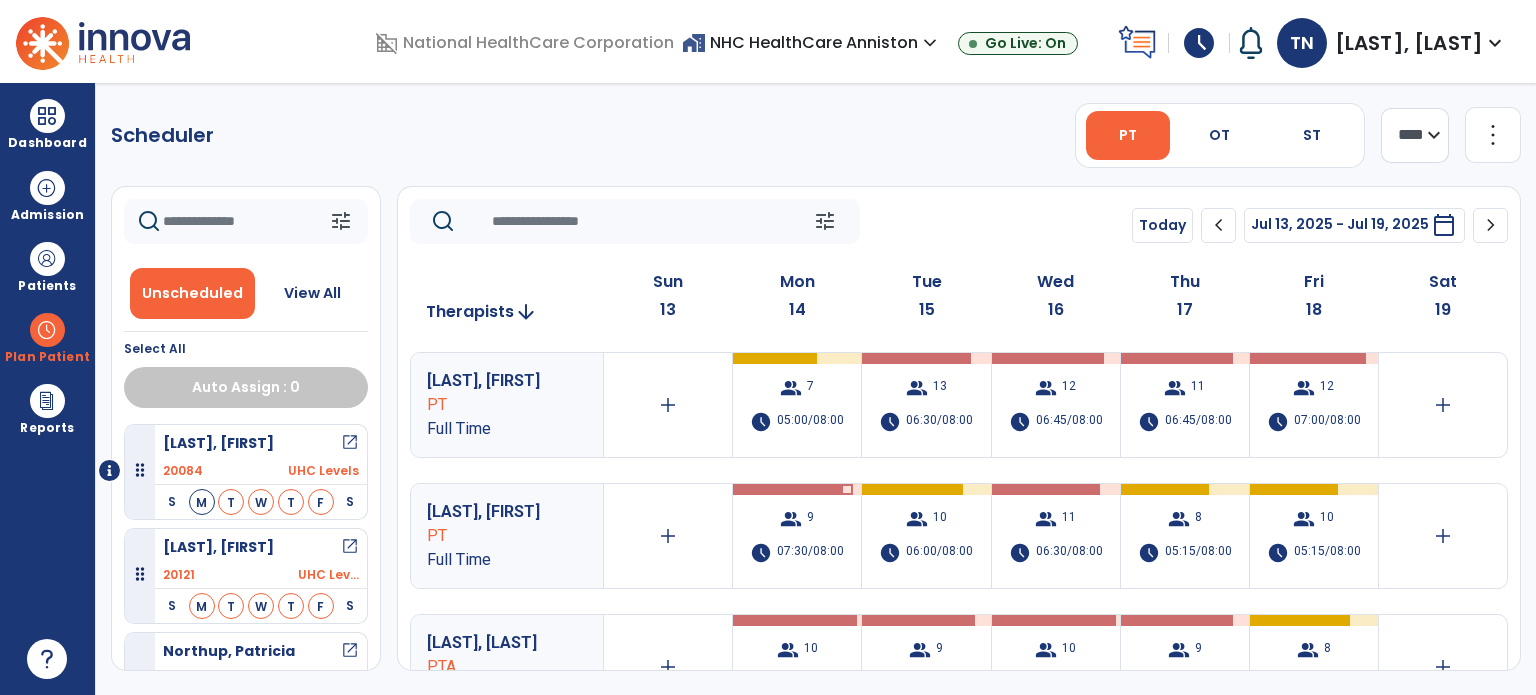 drag, startPoint x: 315, startPoint y: 289, endPoint x: 287, endPoint y: 232, distance: 63.505905 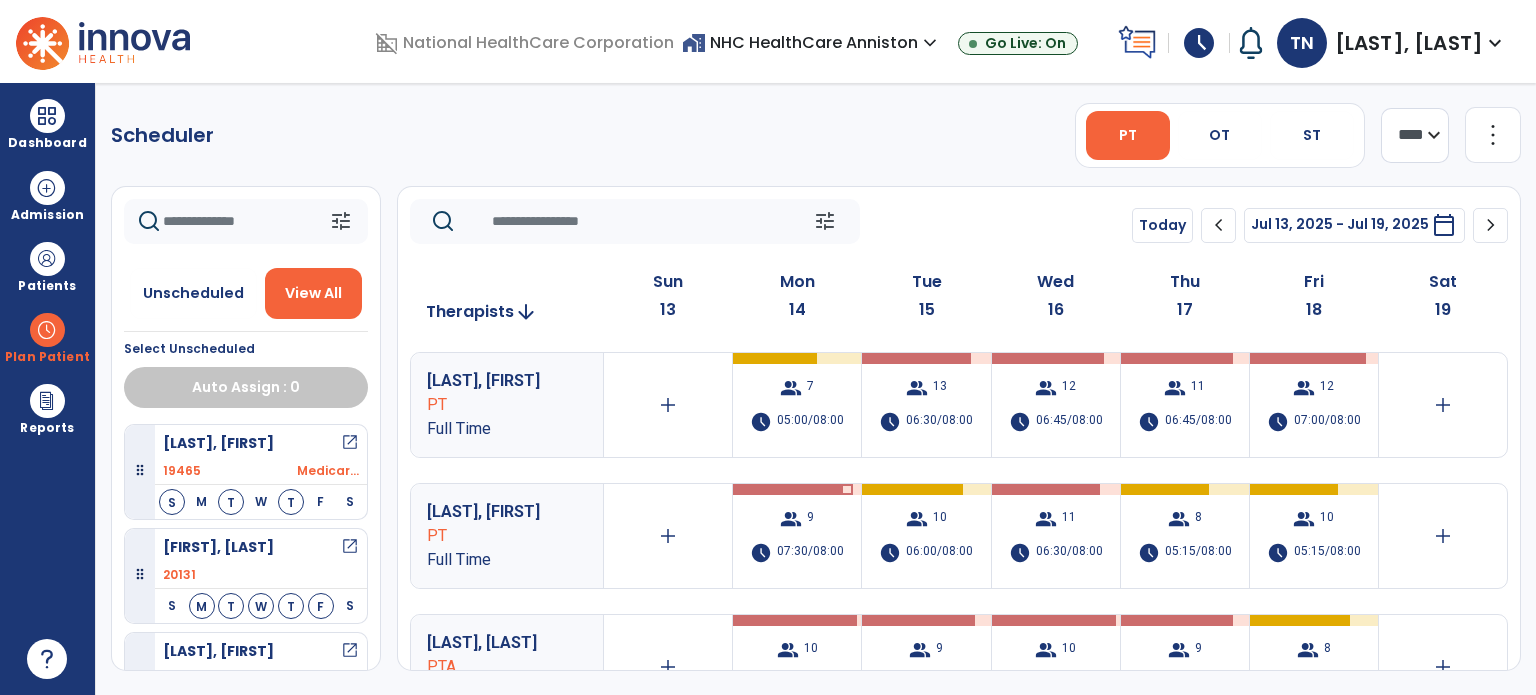 click 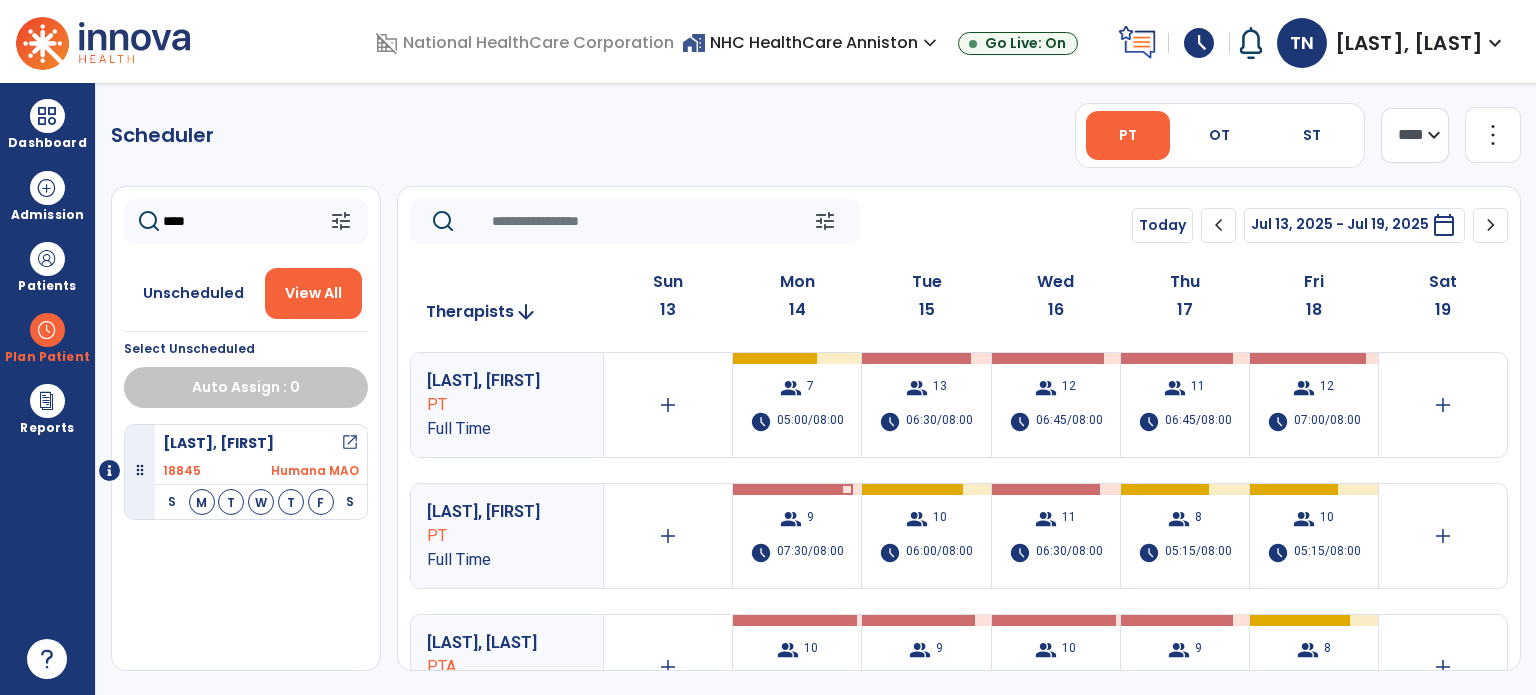 type on "****" 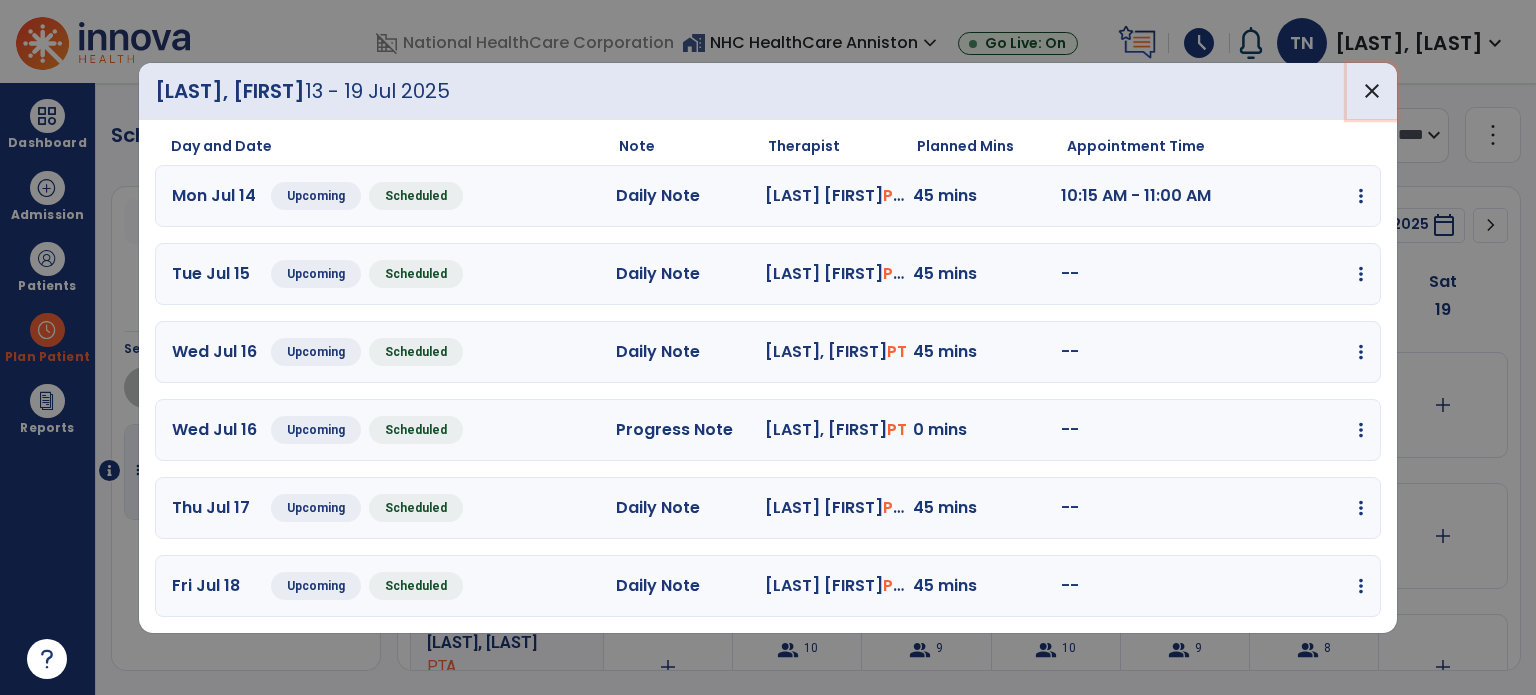 click on "close" at bounding box center [1372, 91] 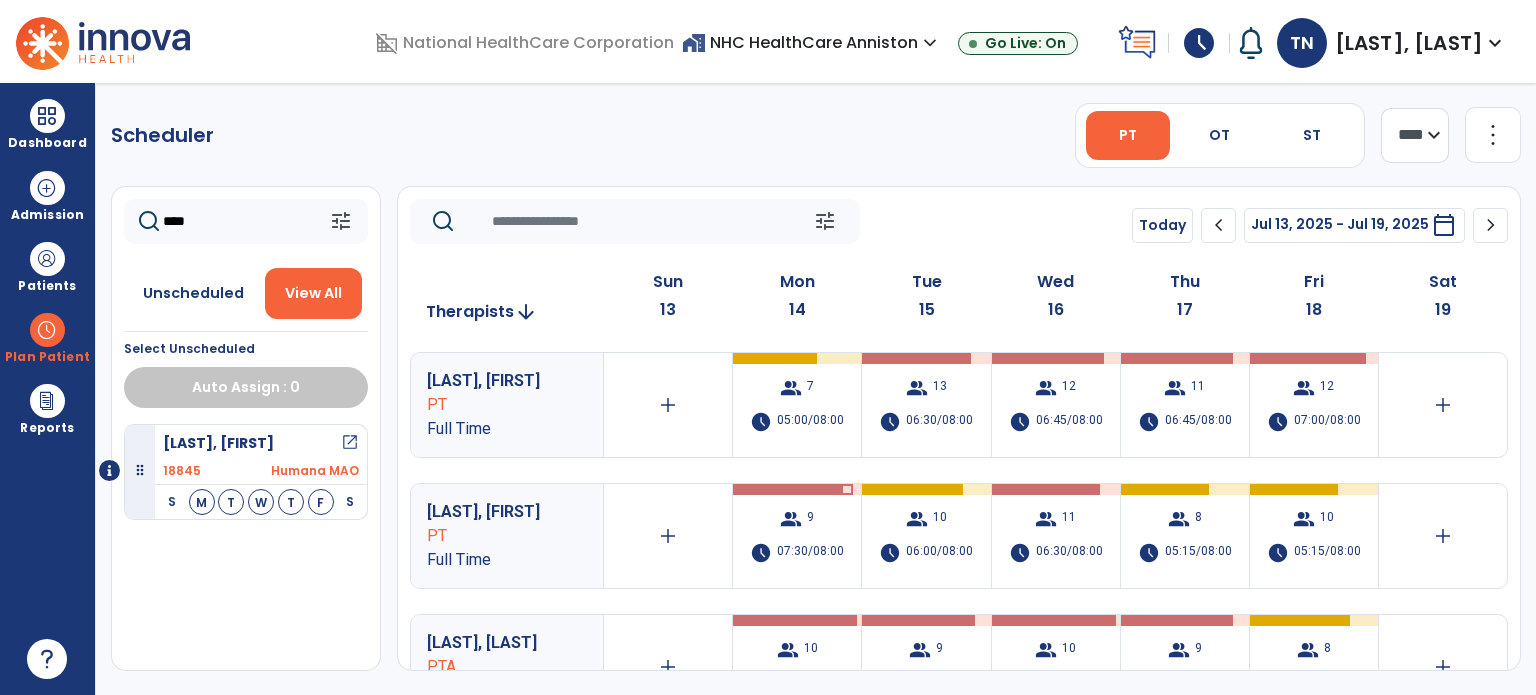 click on "OT" at bounding box center [1220, 135] 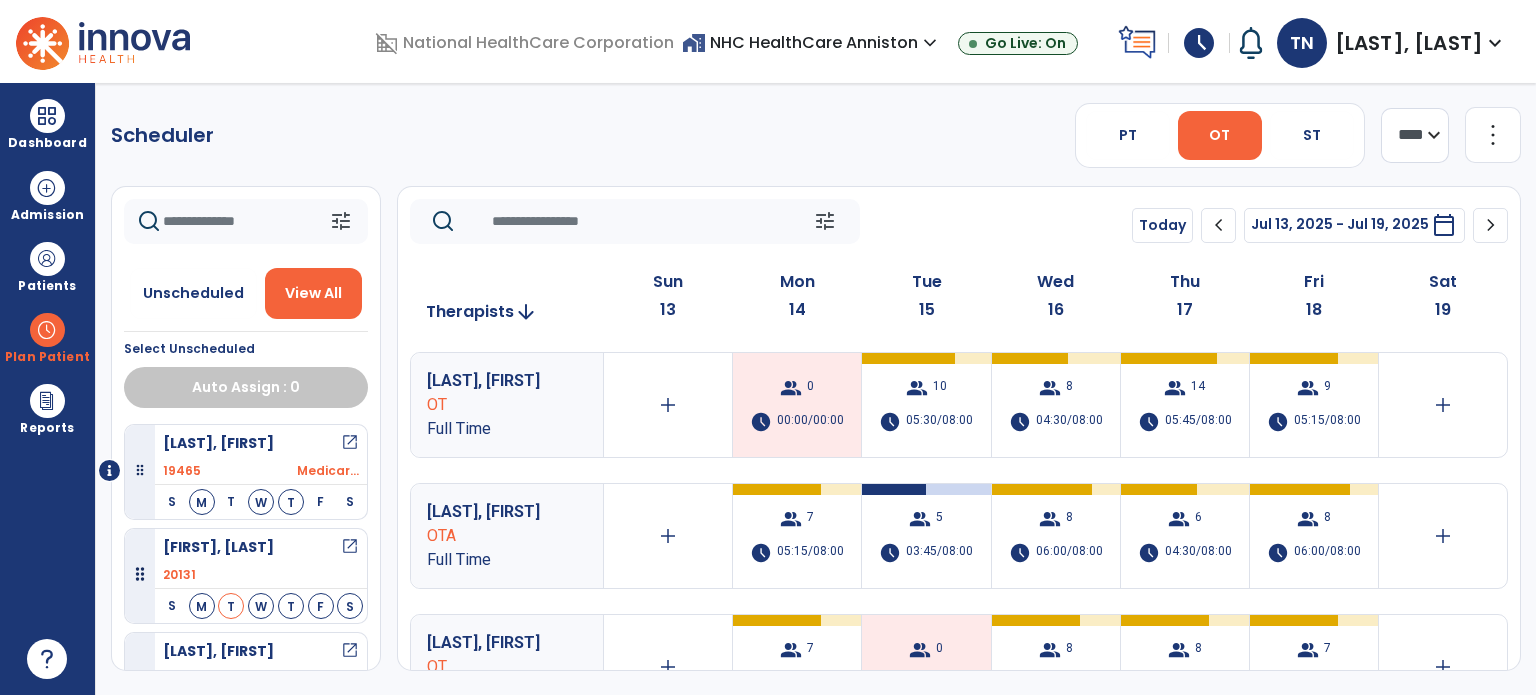 click 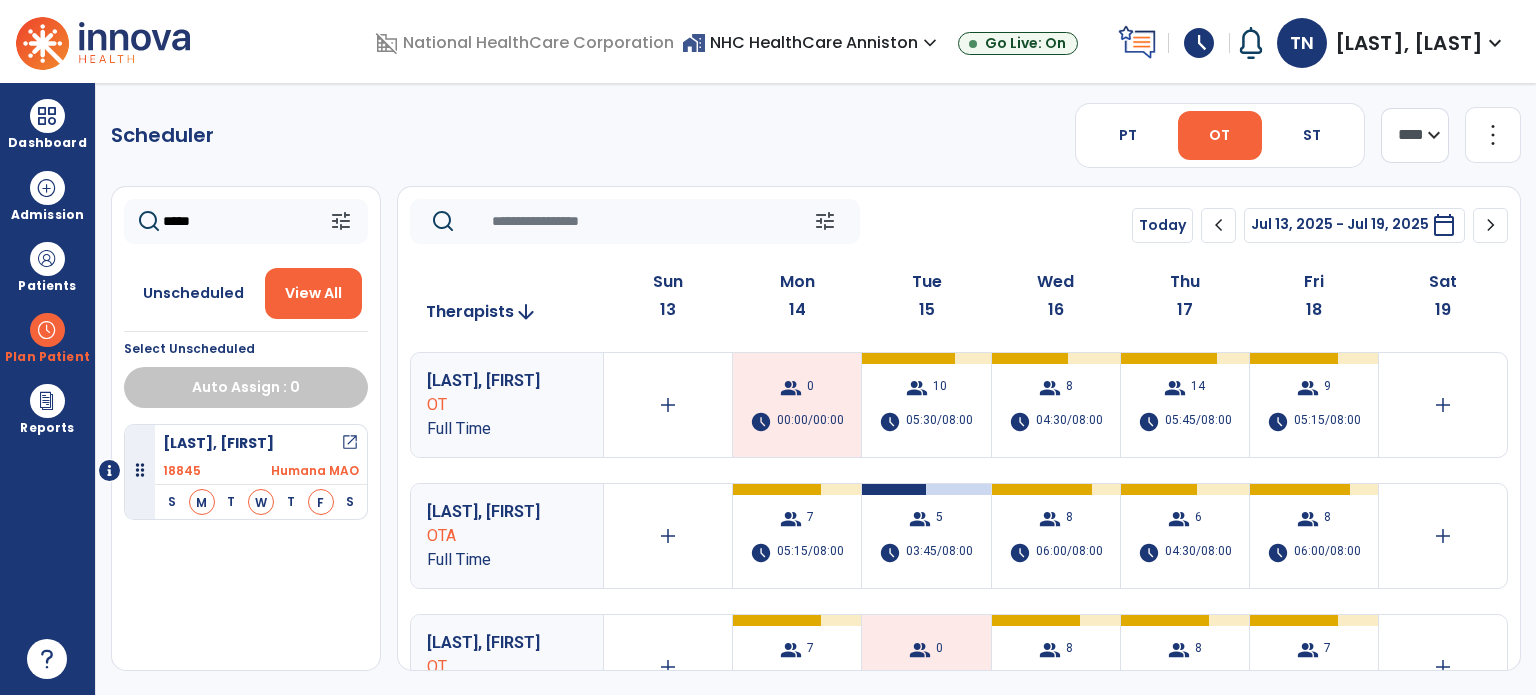 click on "open_in_new" at bounding box center (350, 443) 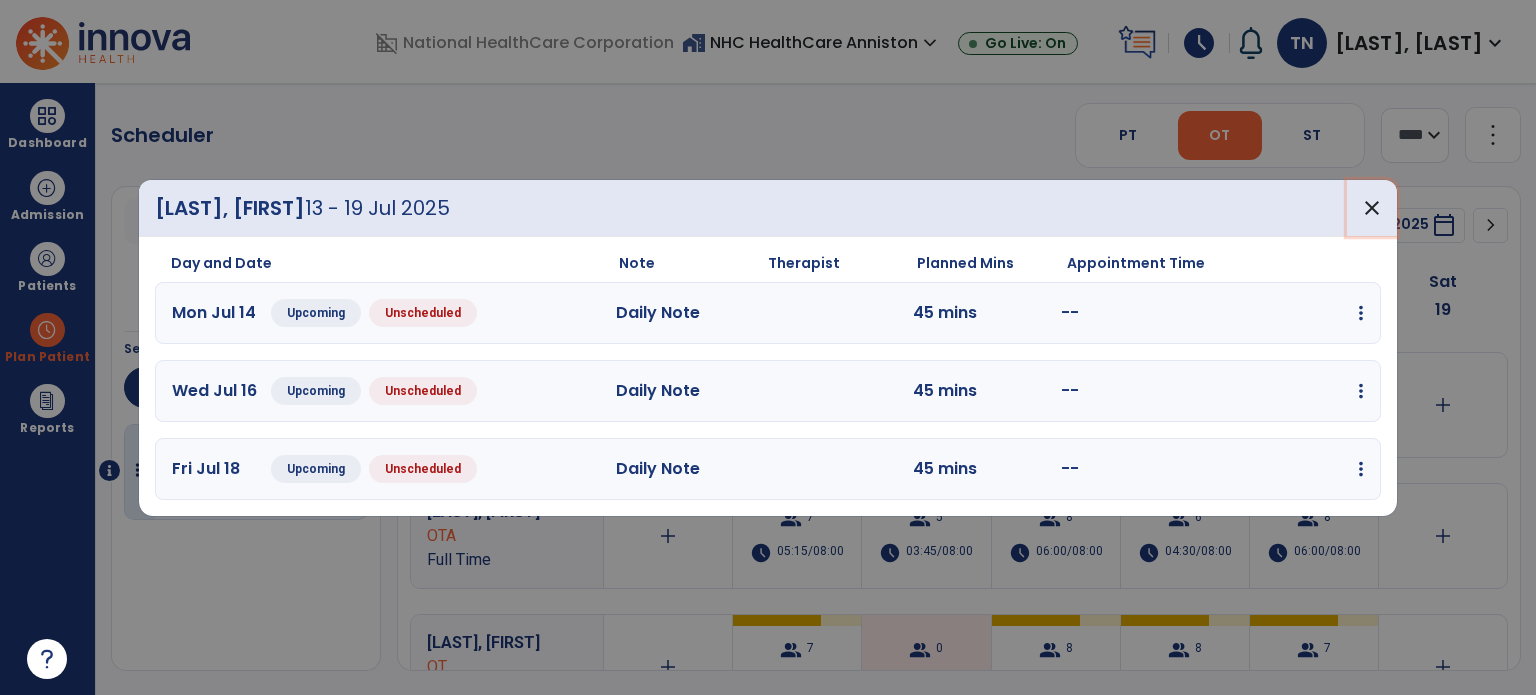 click on "close" at bounding box center (1372, 208) 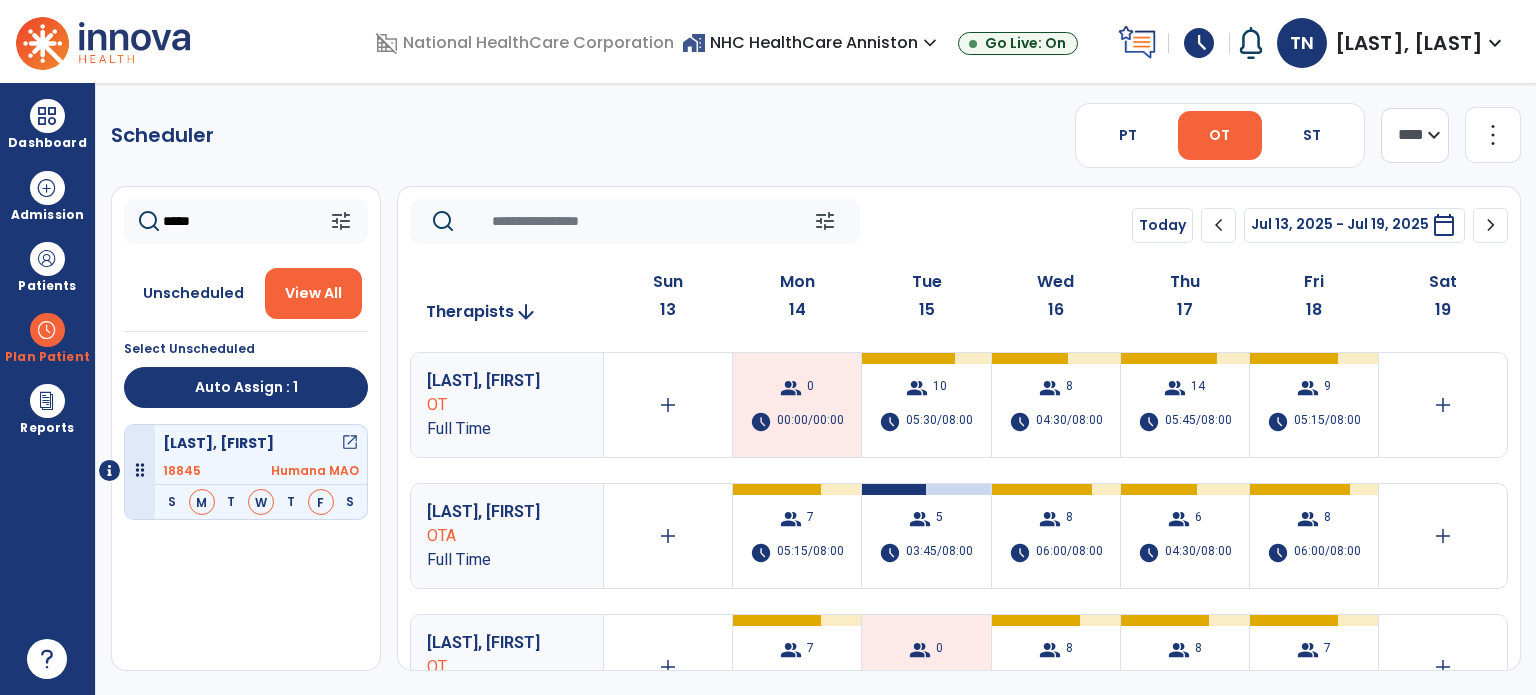 drag, startPoint x: 233, startPoint y: 211, endPoint x: 145, endPoint y: 239, distance: 92.34717 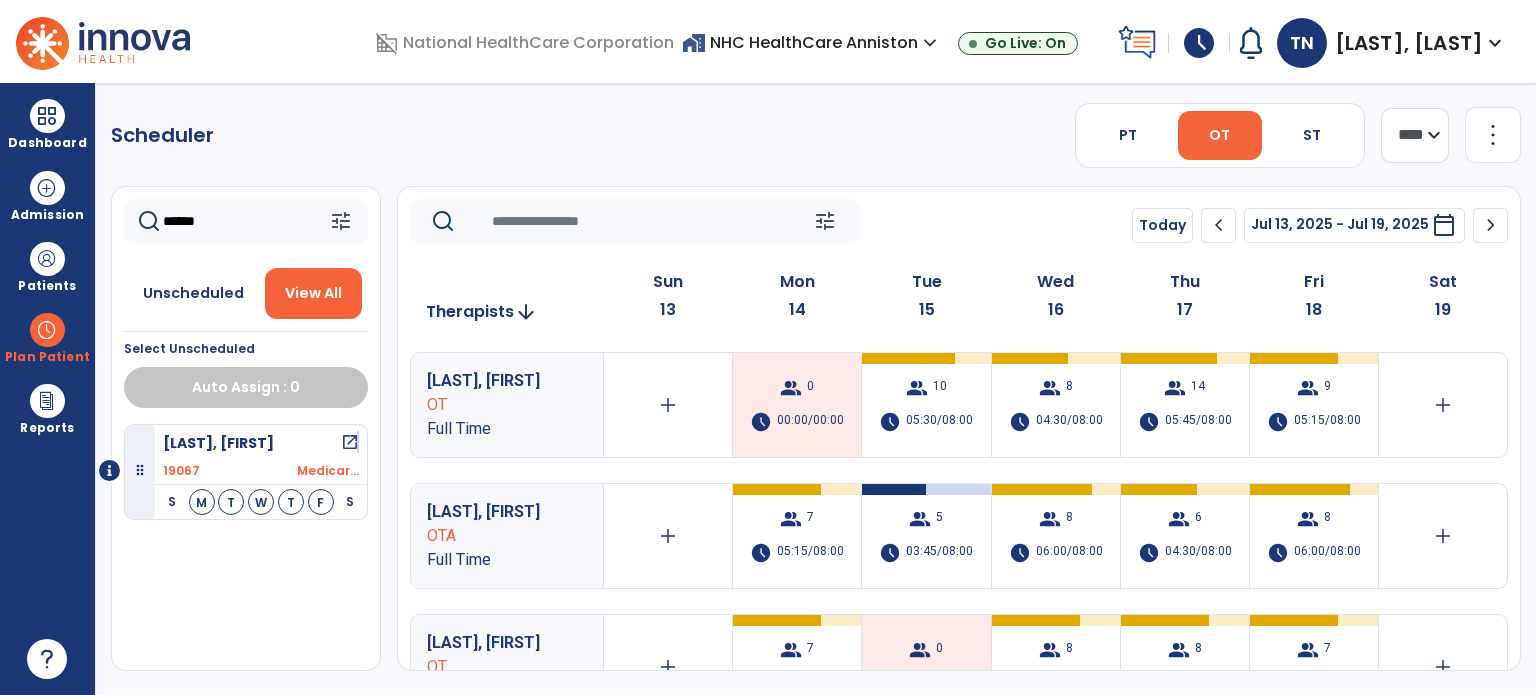 click on "open_in_new" at bounding box center (350, 443) 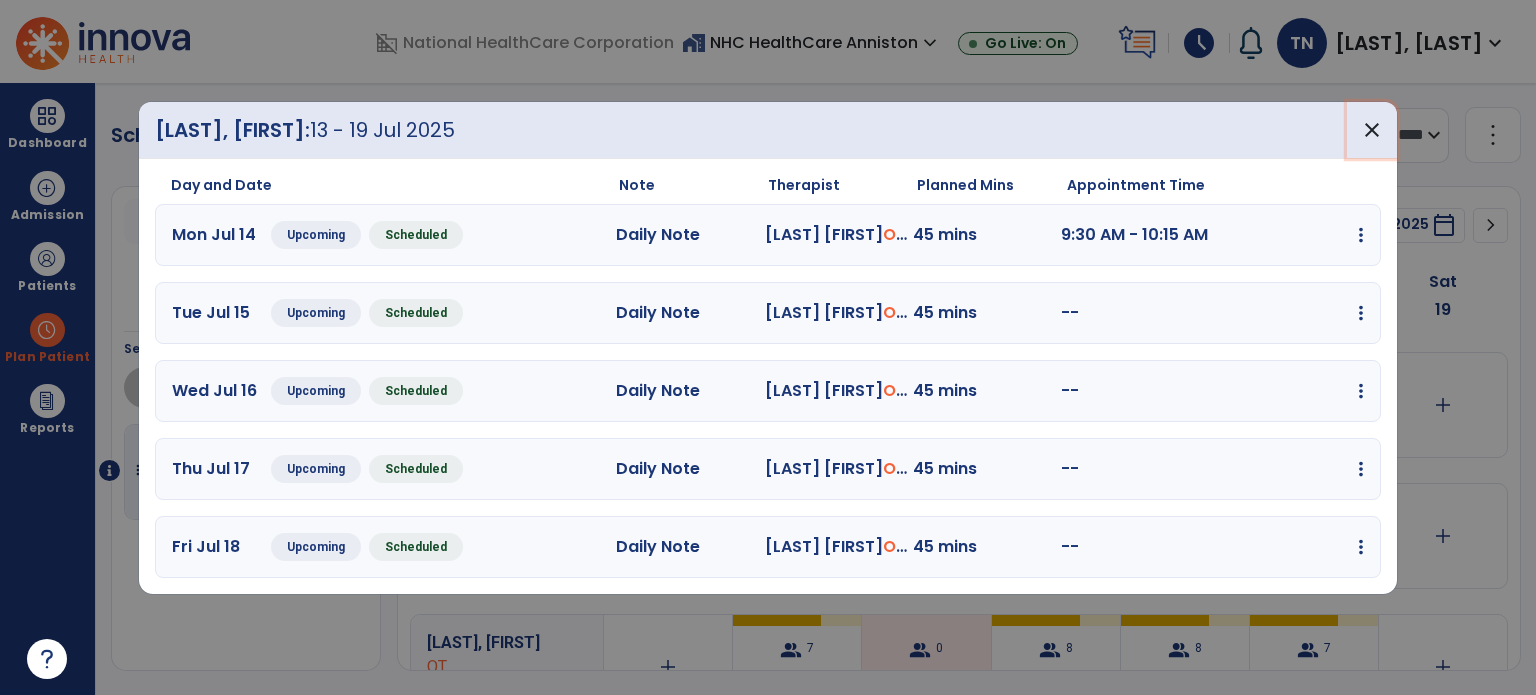 click on "close" at bounding box center (1372, 130) 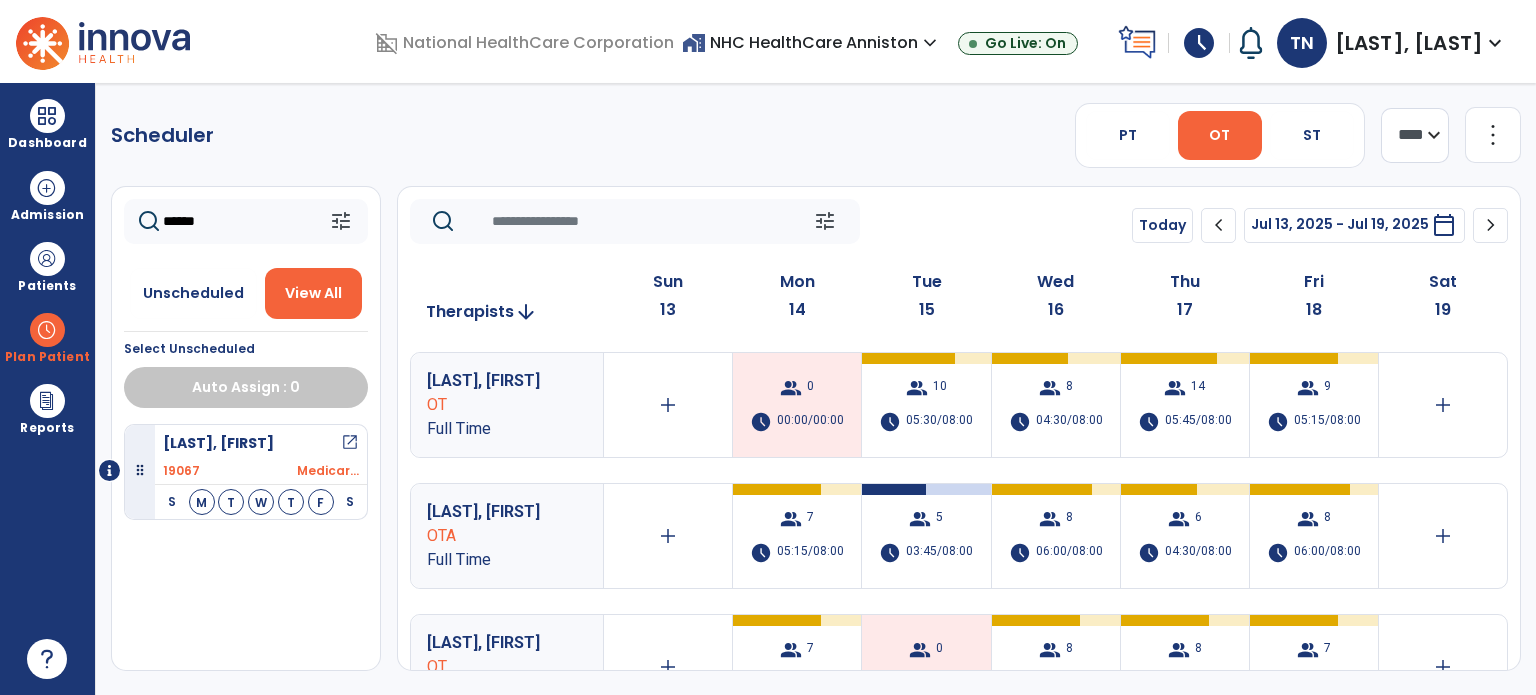 drag, startPoint x: 224, startPoint y: 215, endPoint x: 99, endPoint y: 211, distance: 125.06398 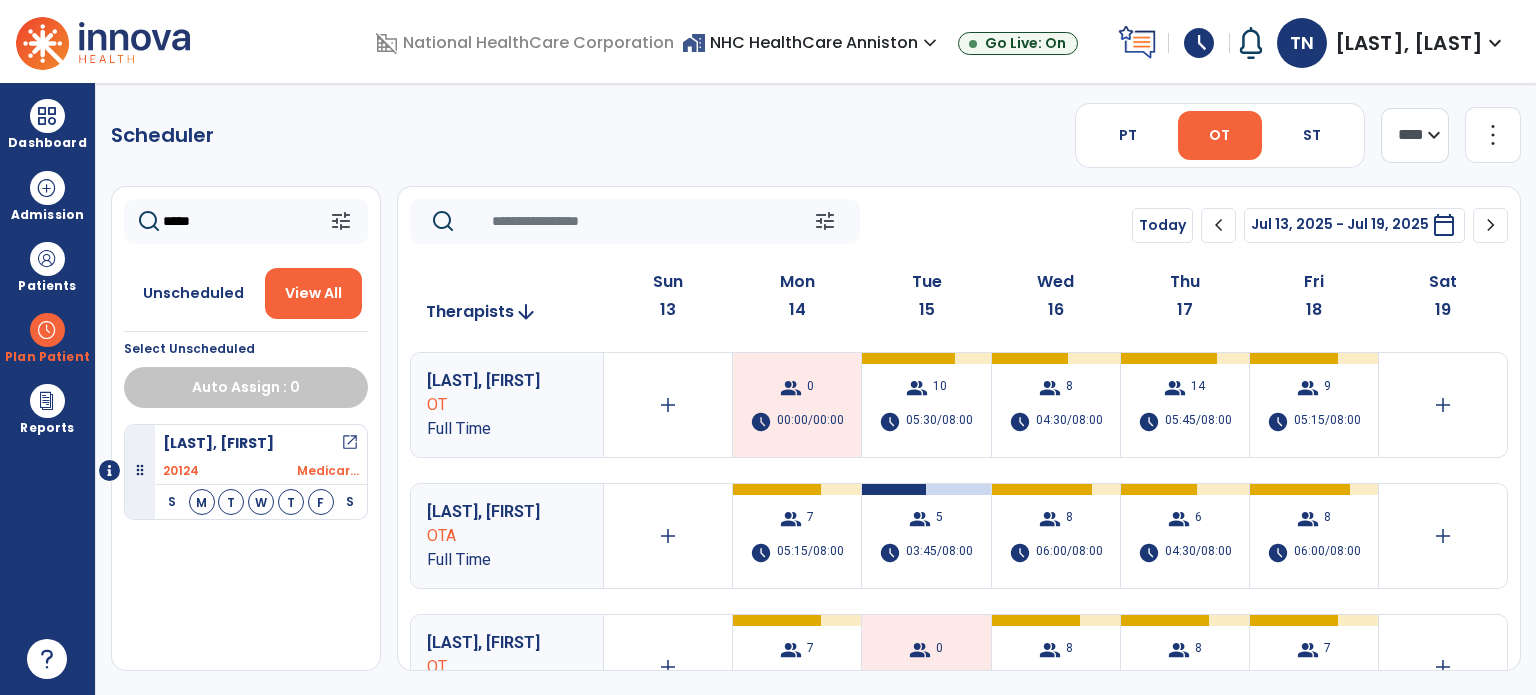 type on "*****" 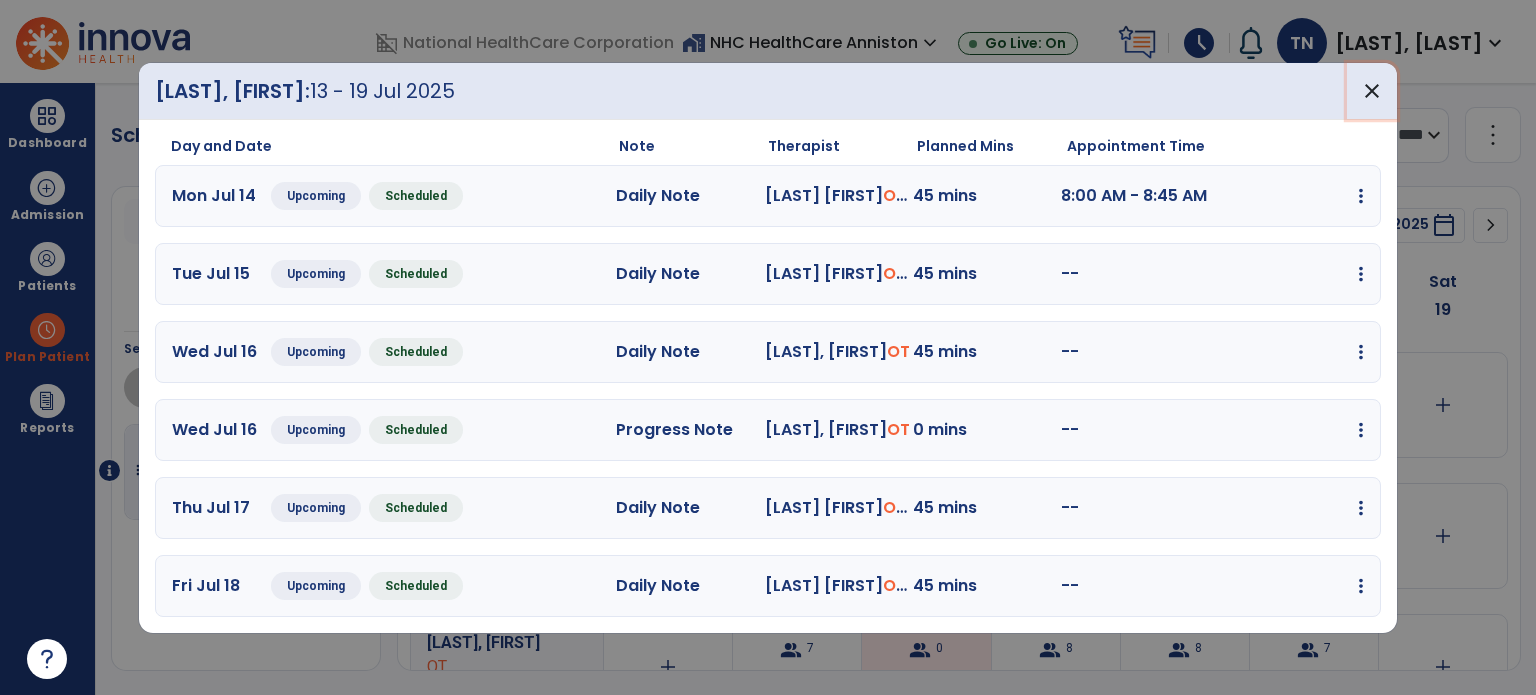 click on "close" at bounding box center [1372, 91] 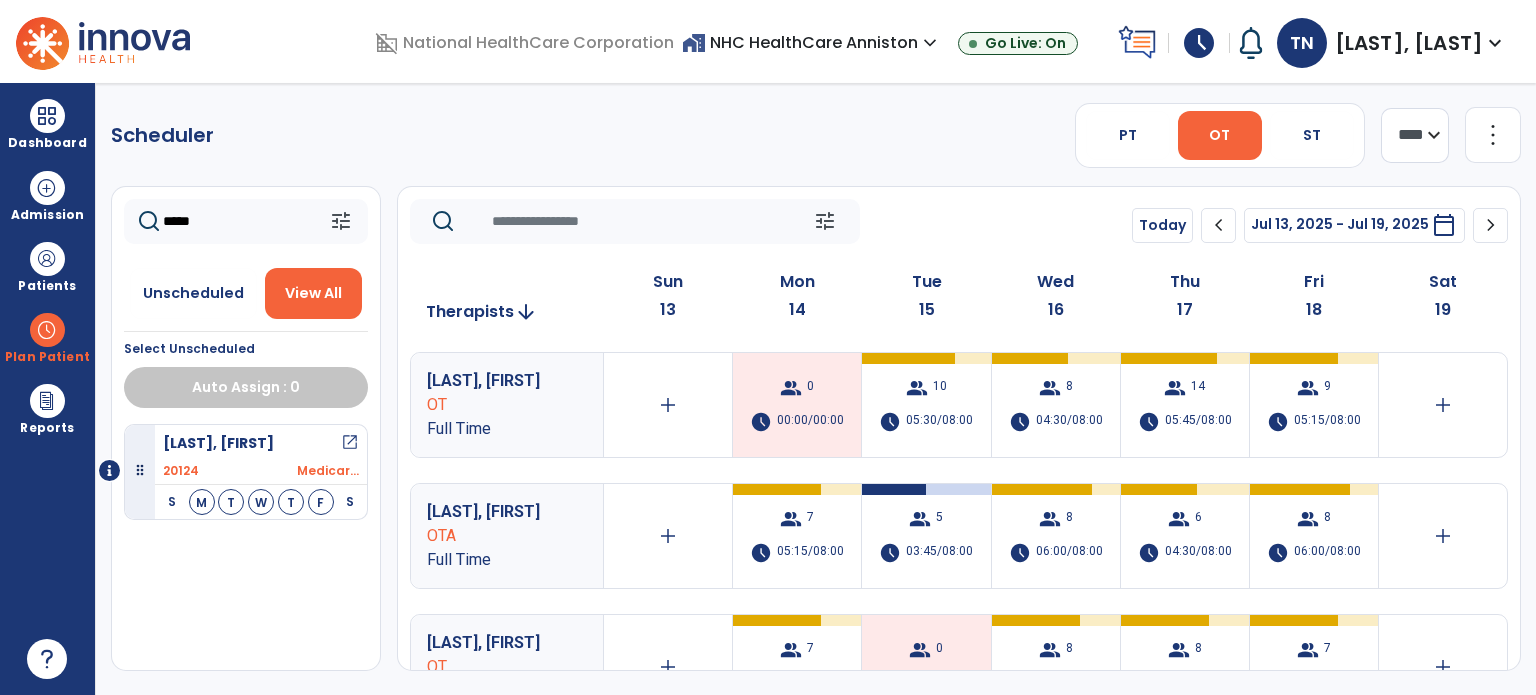 click on "PT" at bounding box center (1128, 135) 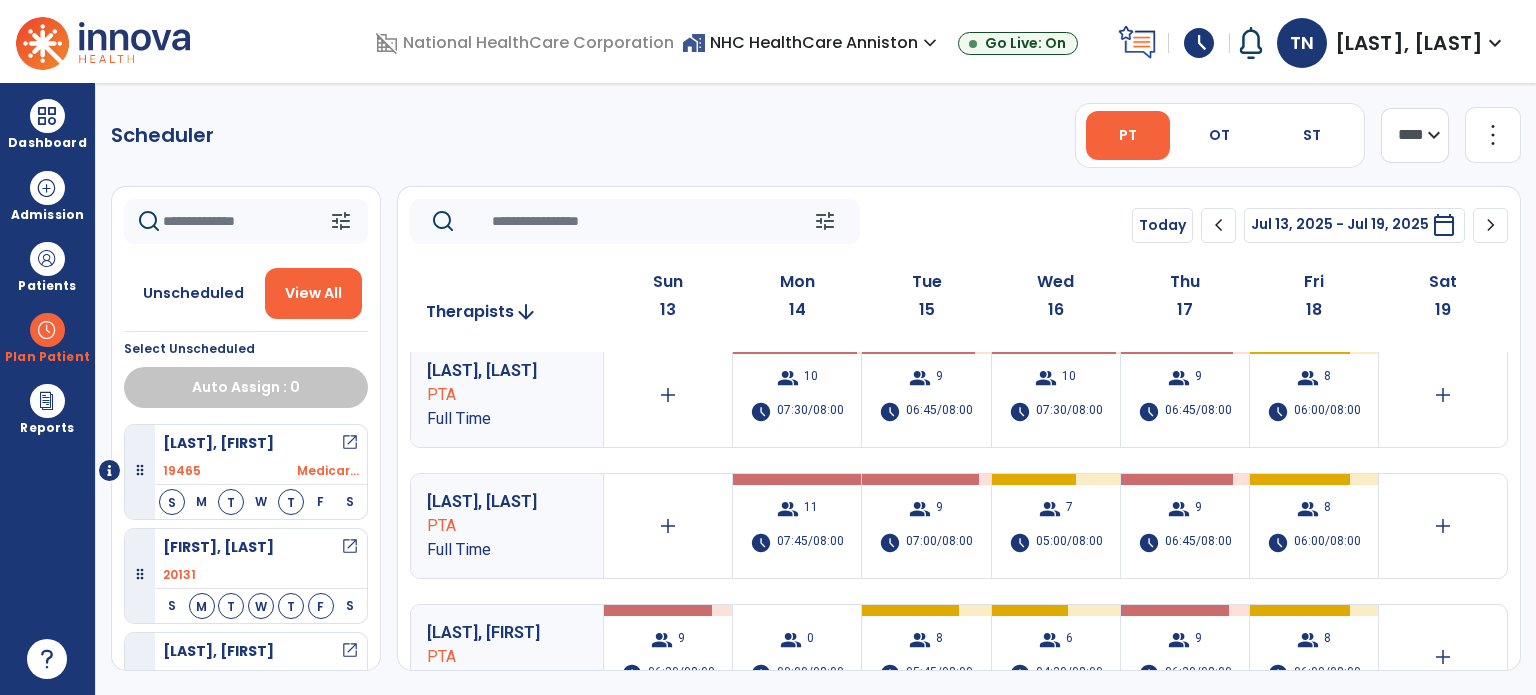 scroll, scrollTop: 300, scrollLeft: 0, axis: vertical 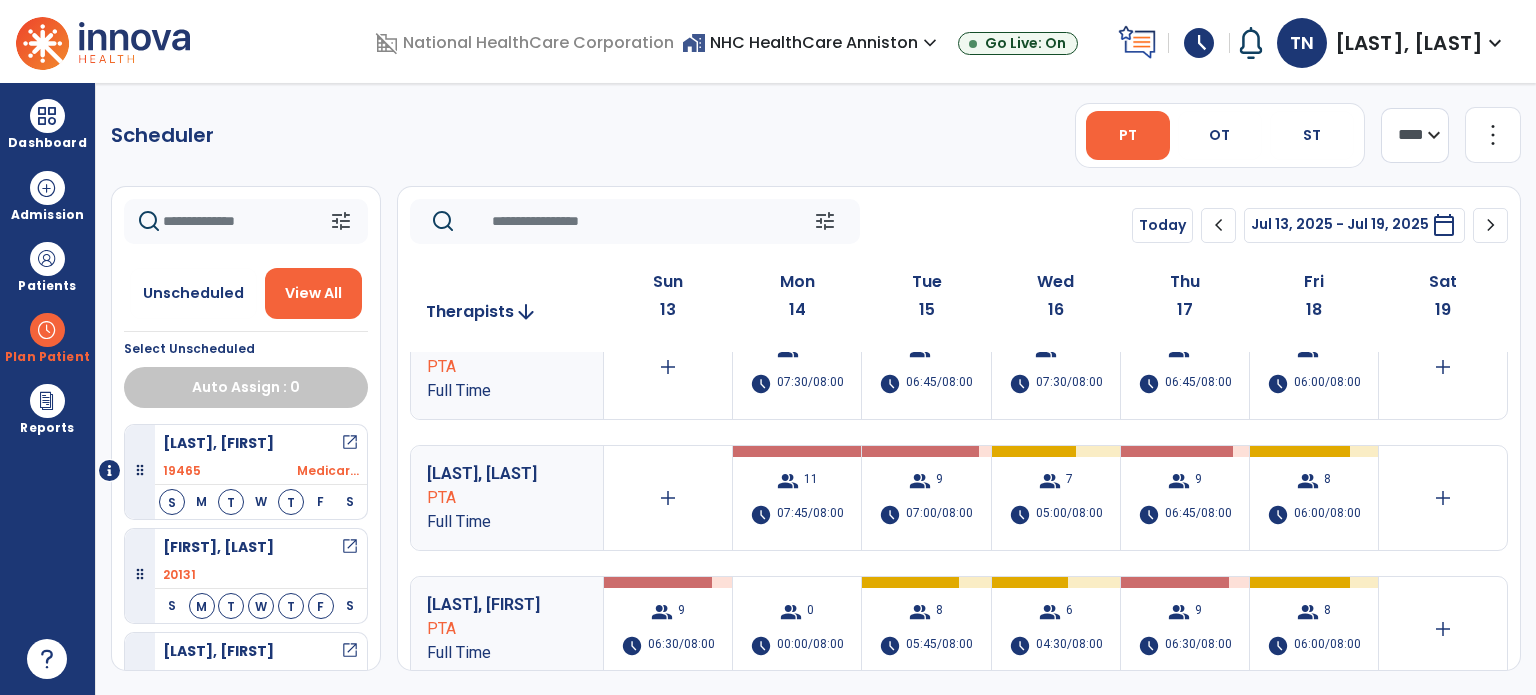click on "07:45/08:00" at bounding box center [810, 515] 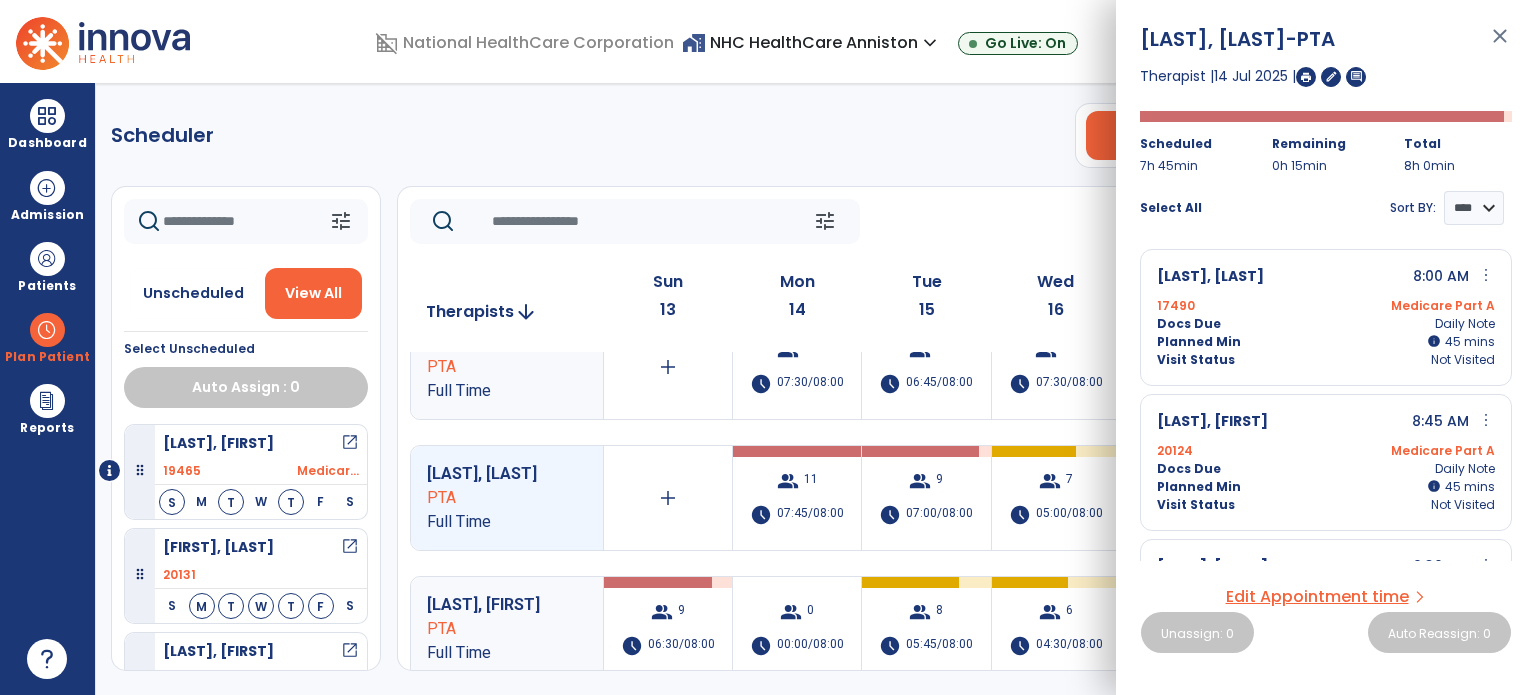 click on "Edit Appointment time" at bounding box center (1317, 597) 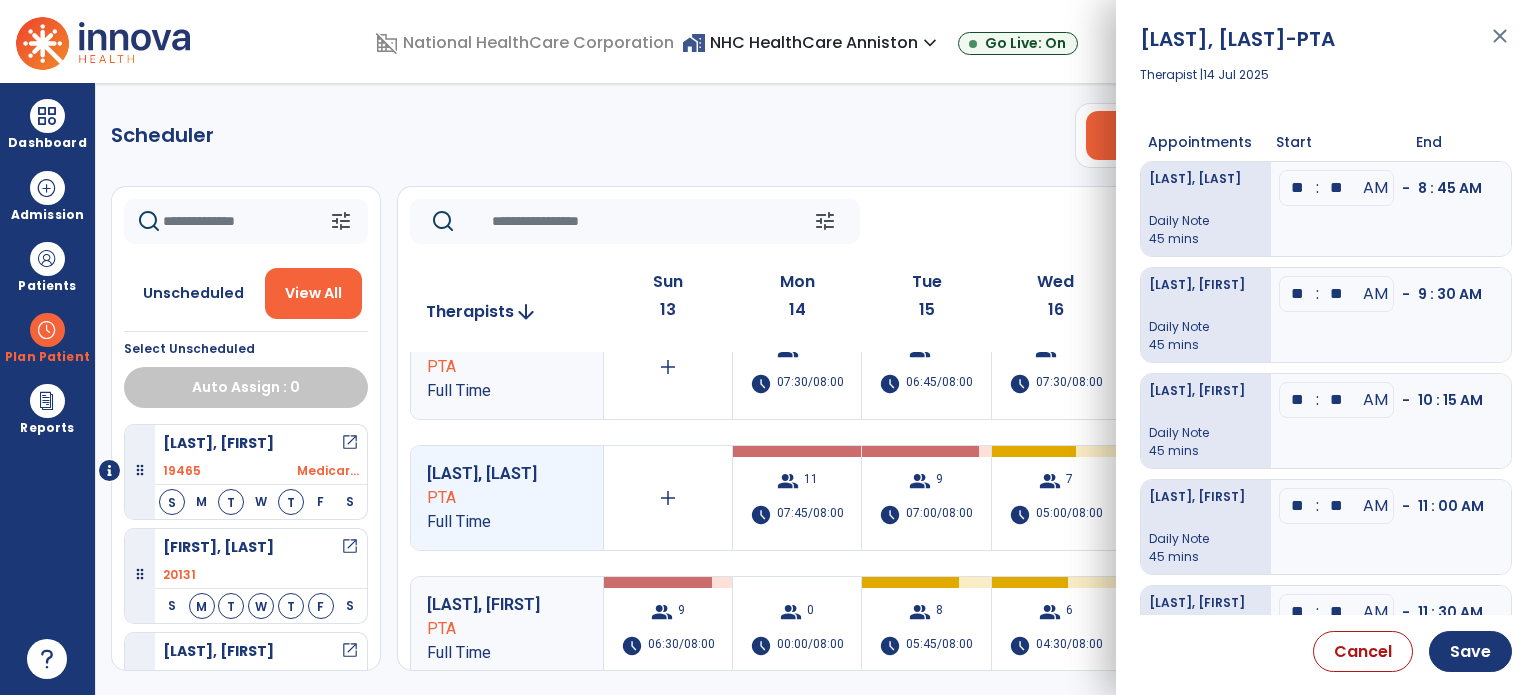 click on "**" at bounding box center (1298, 188) 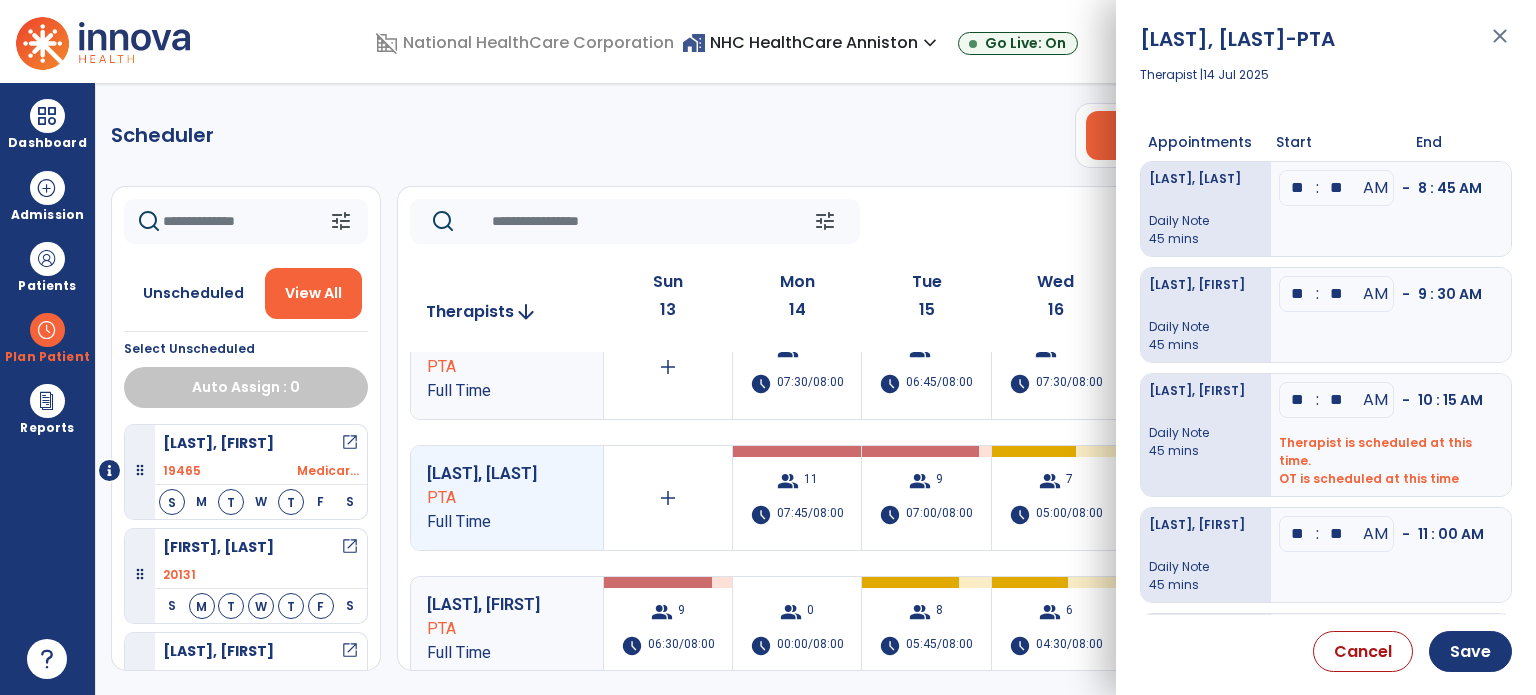 click on "**" at bounding box center (1298, 188) 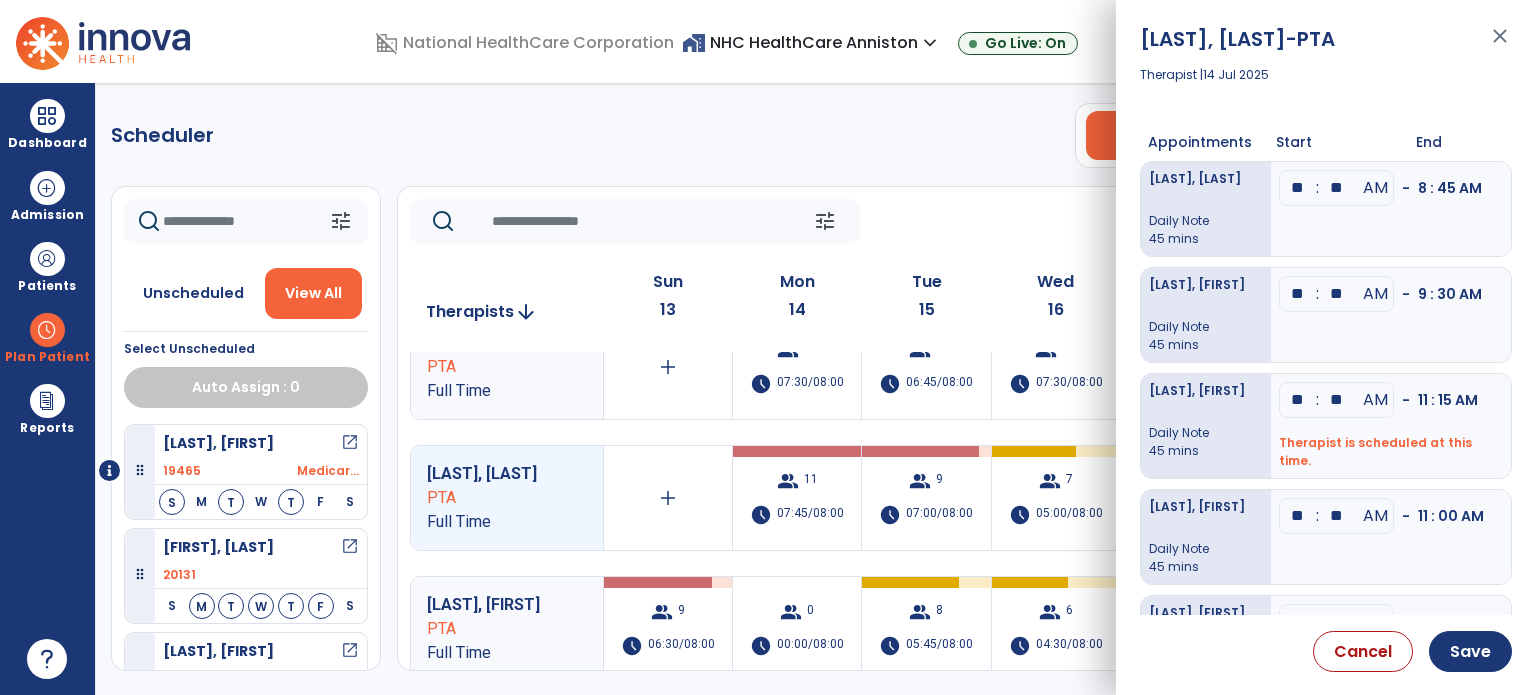 type on "**" 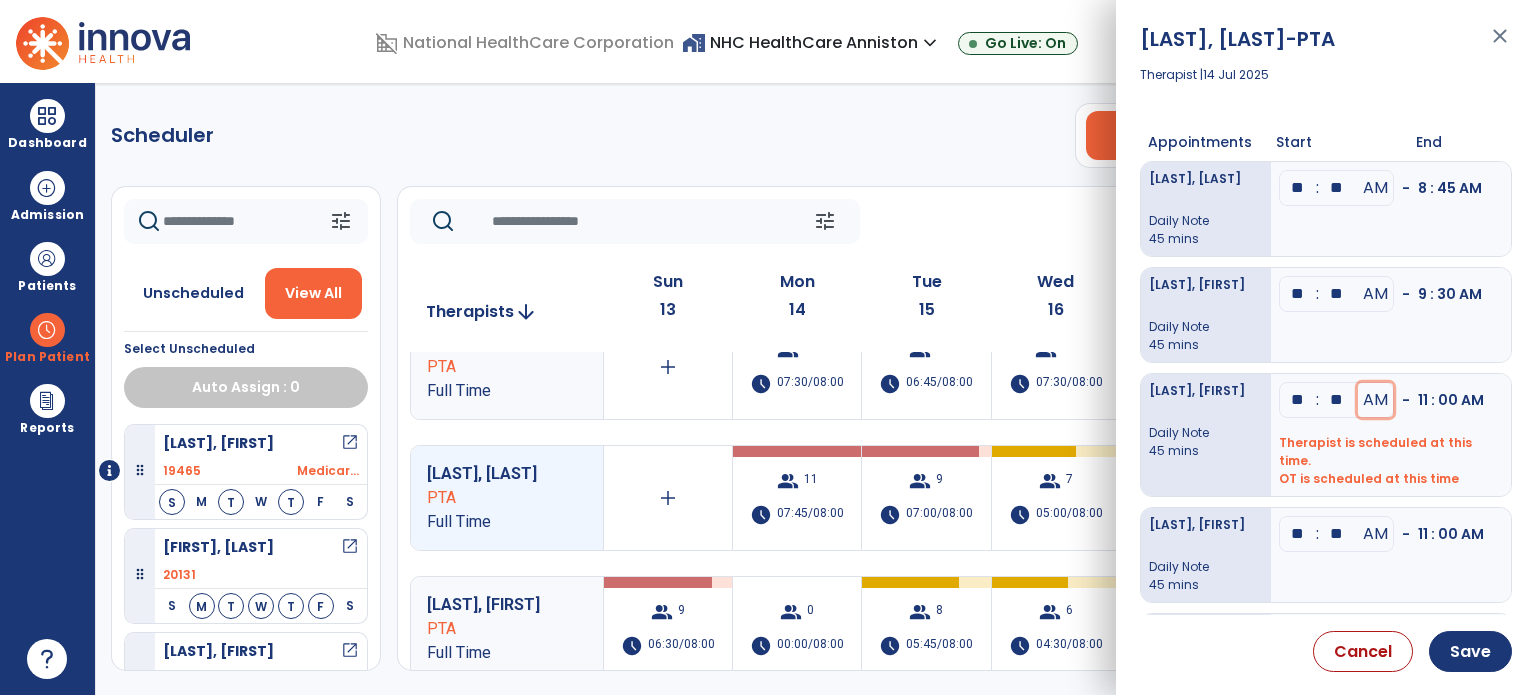 type 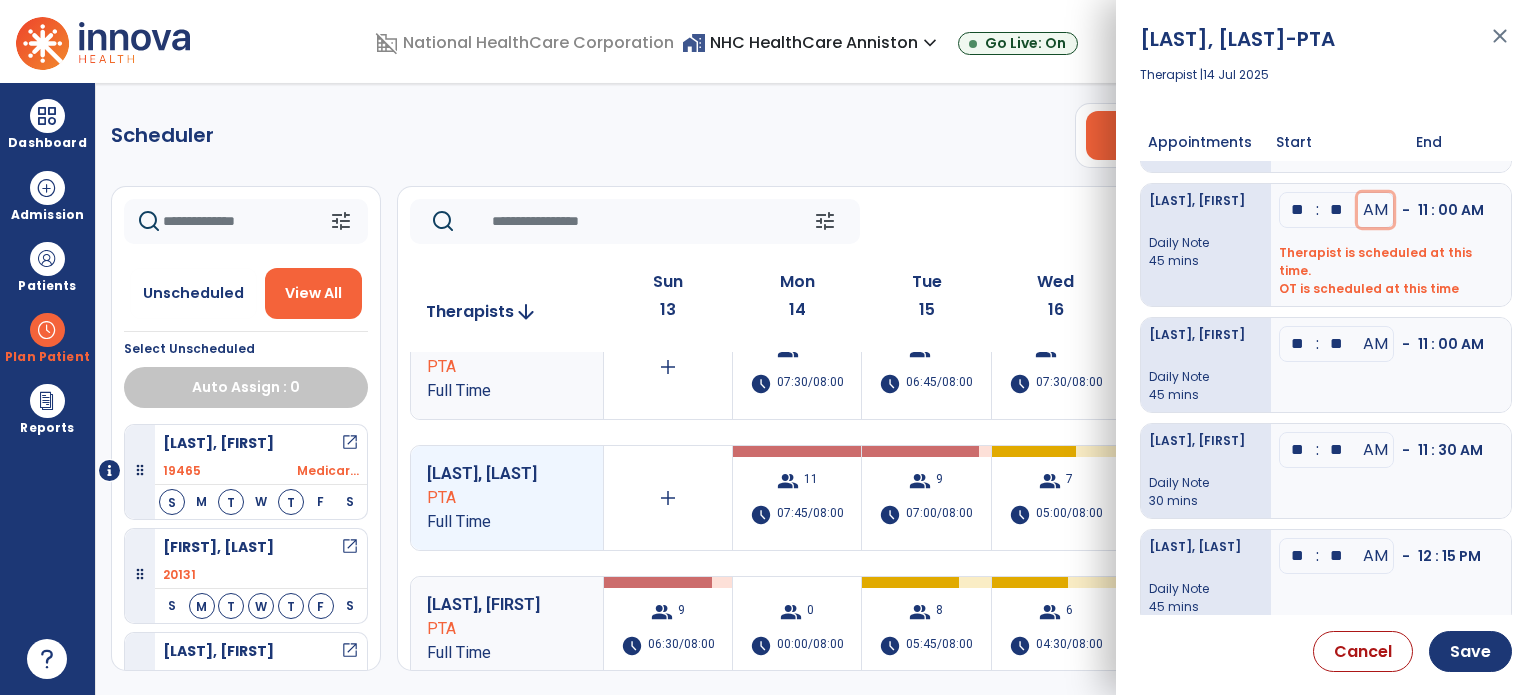 scroll, scrollTop: 200, scrollLeft: 0, axis: vertical 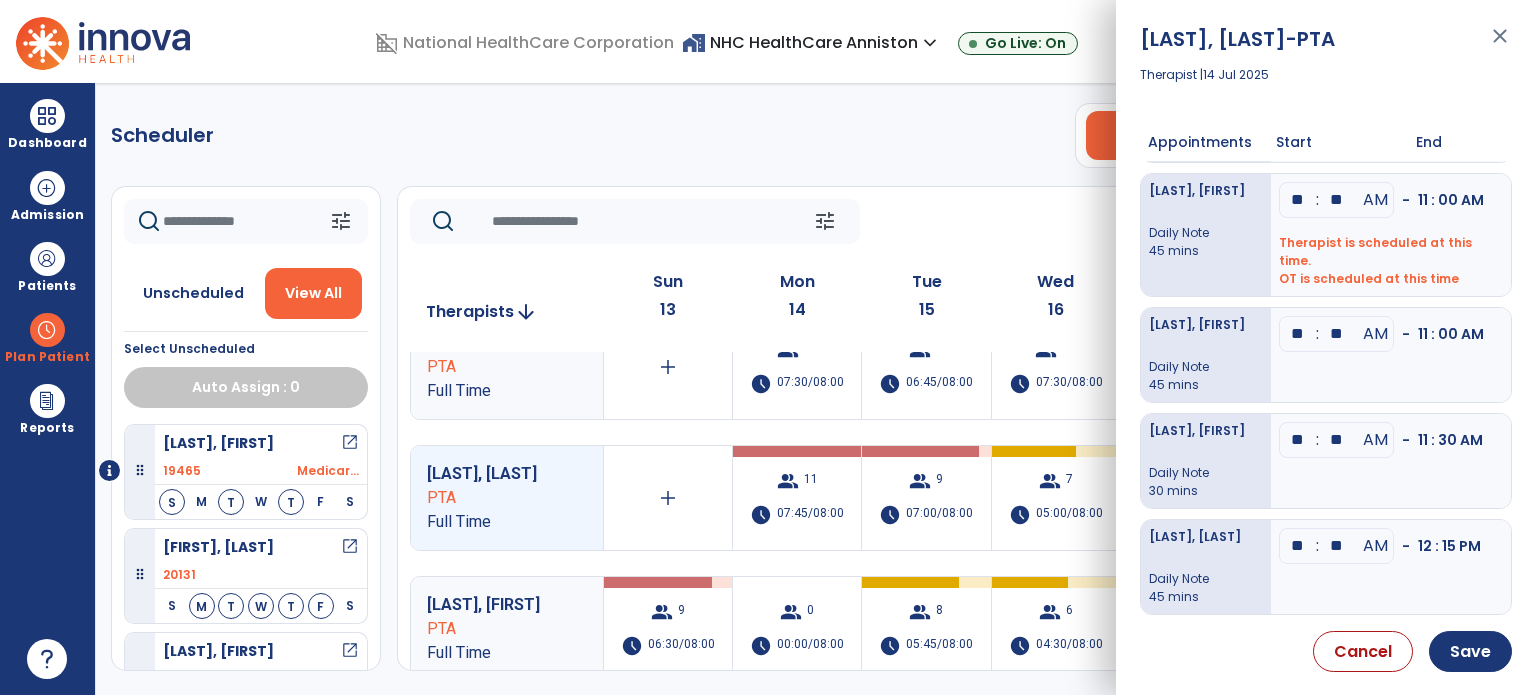 click on "**" at bounding box center [1298, -12] 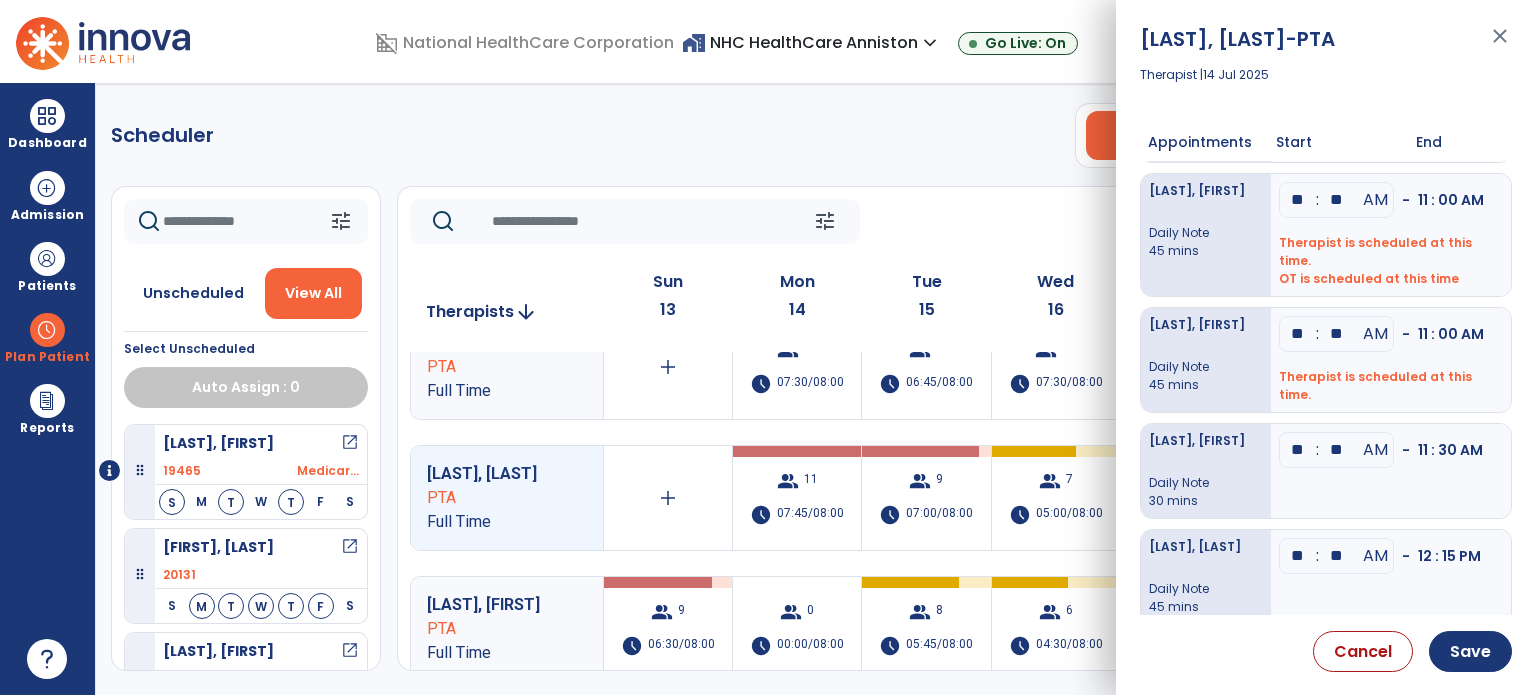 click on "**" at bounding box center (1298, -12) 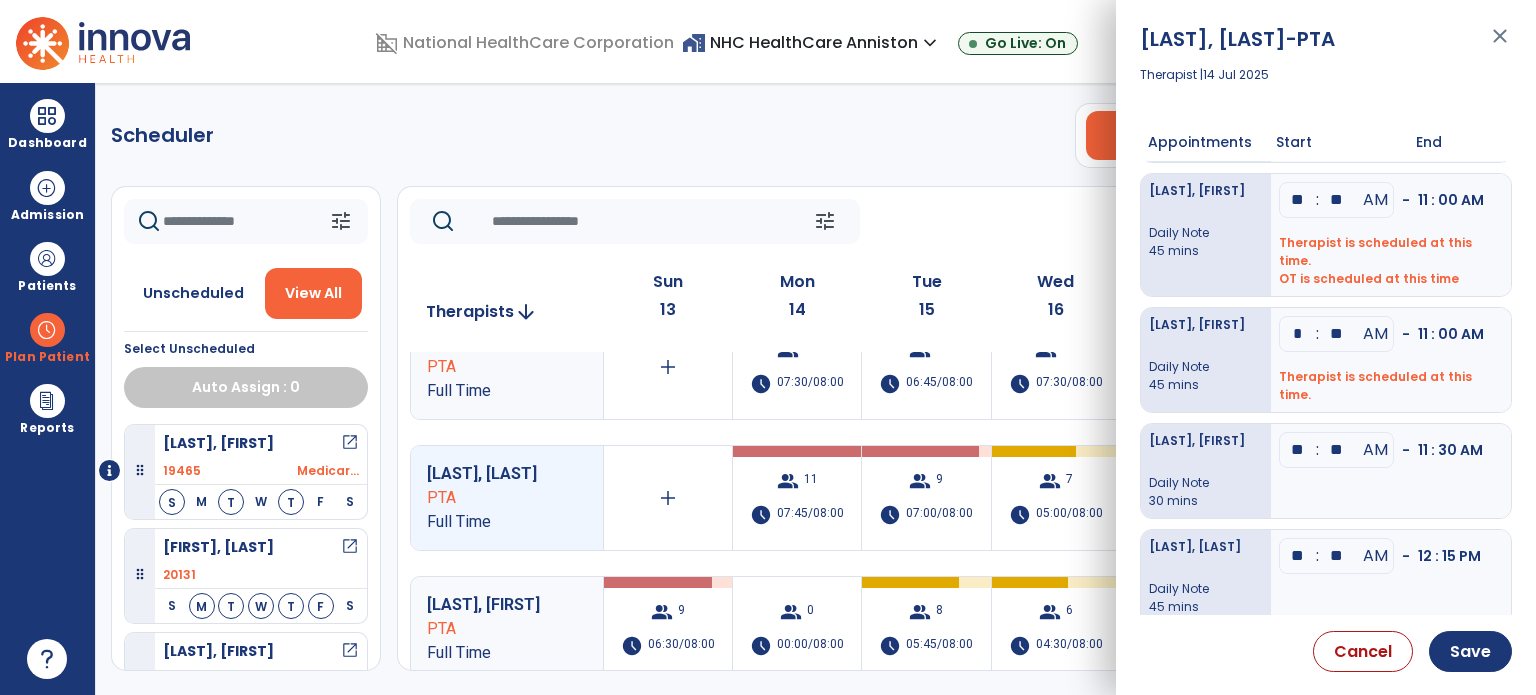 type on "**" 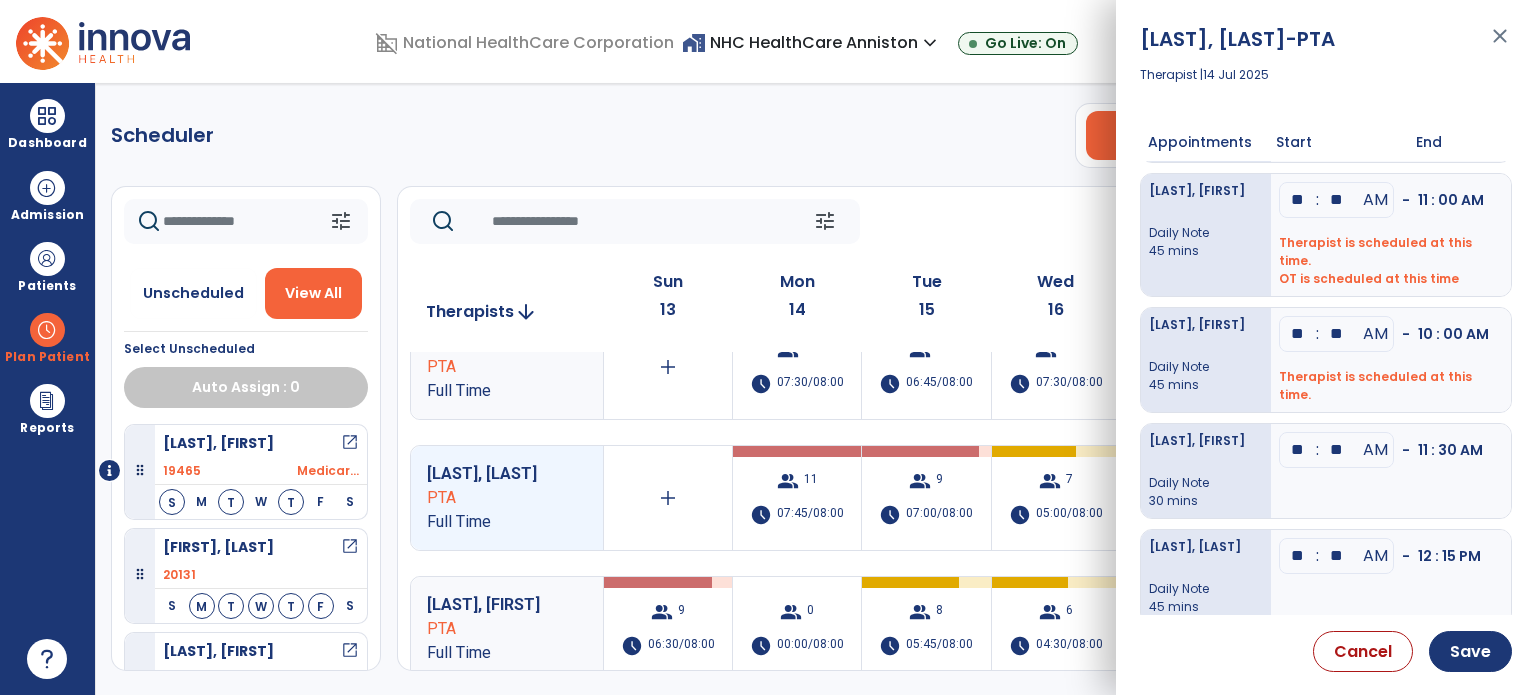 type on "**" 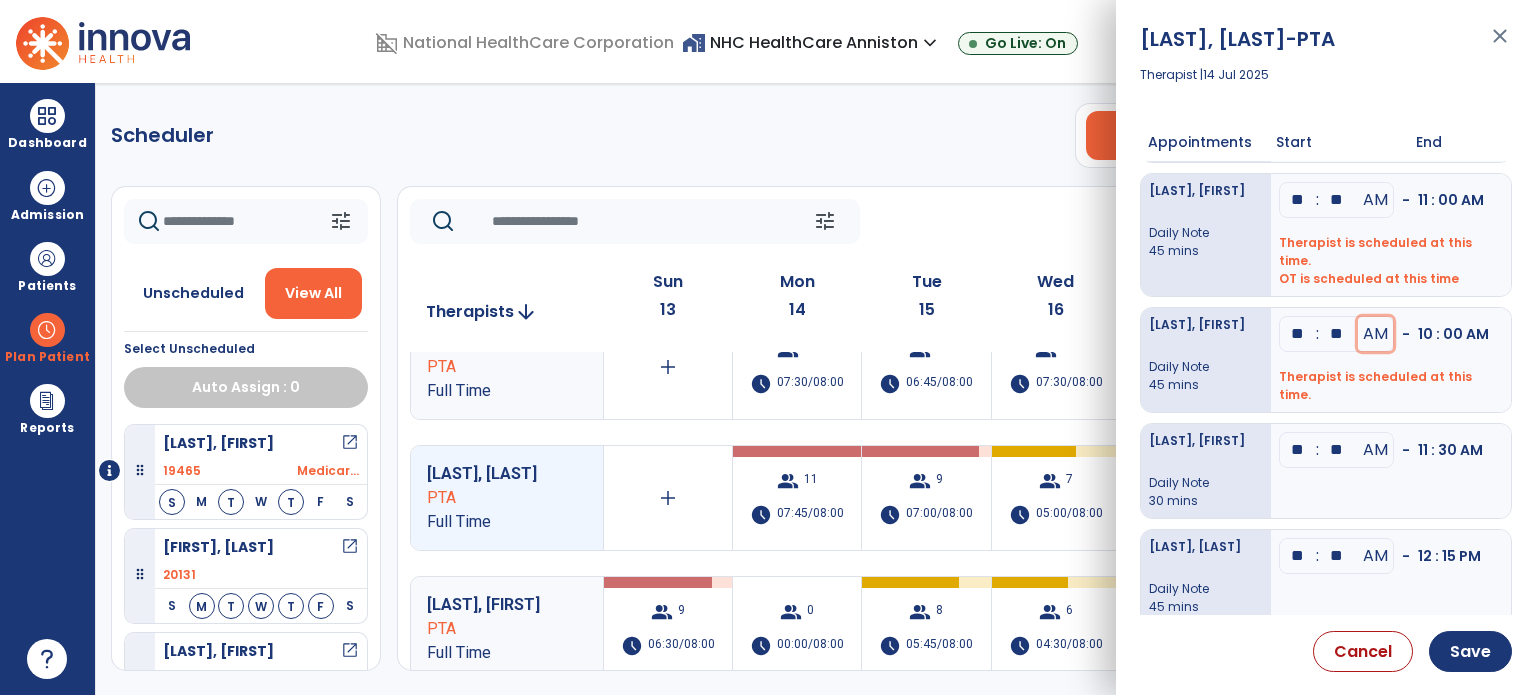 type 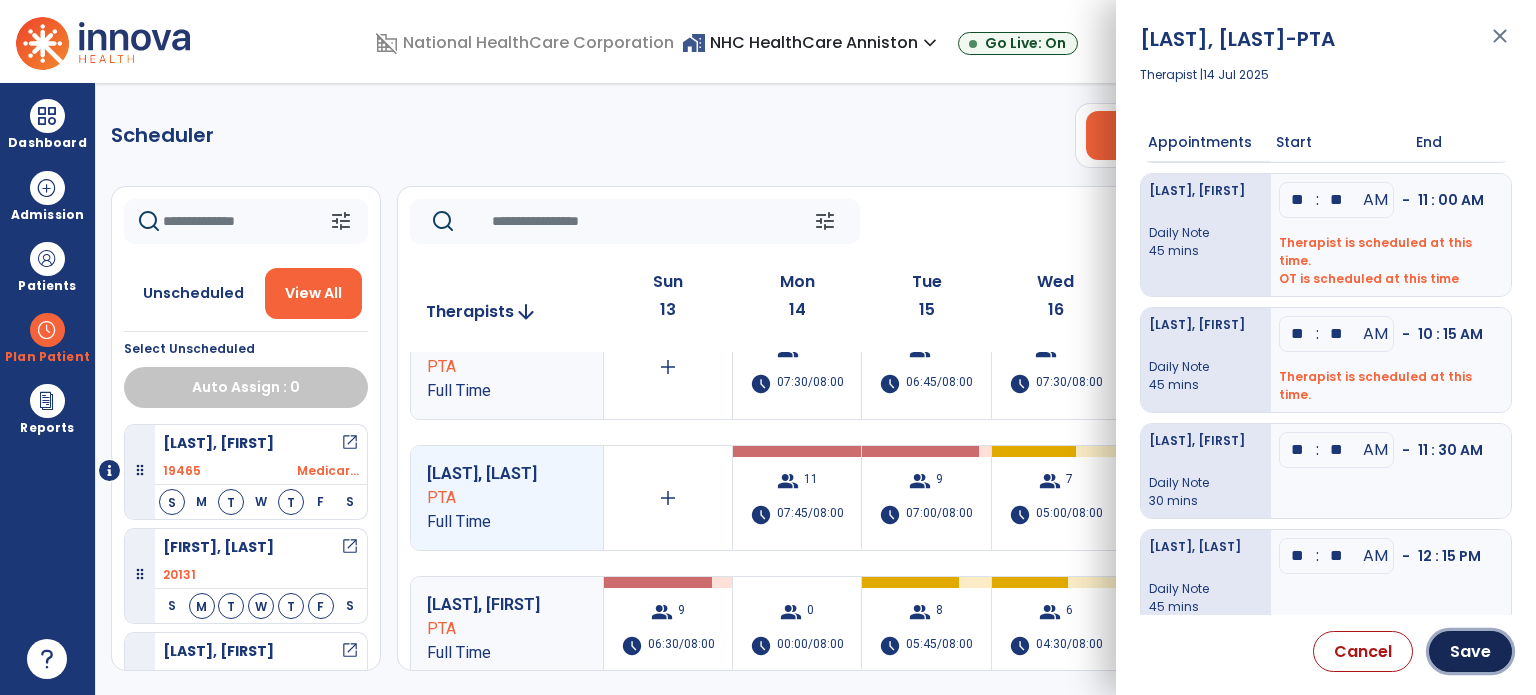 click on "Save" at bounding box center (1470, 651) 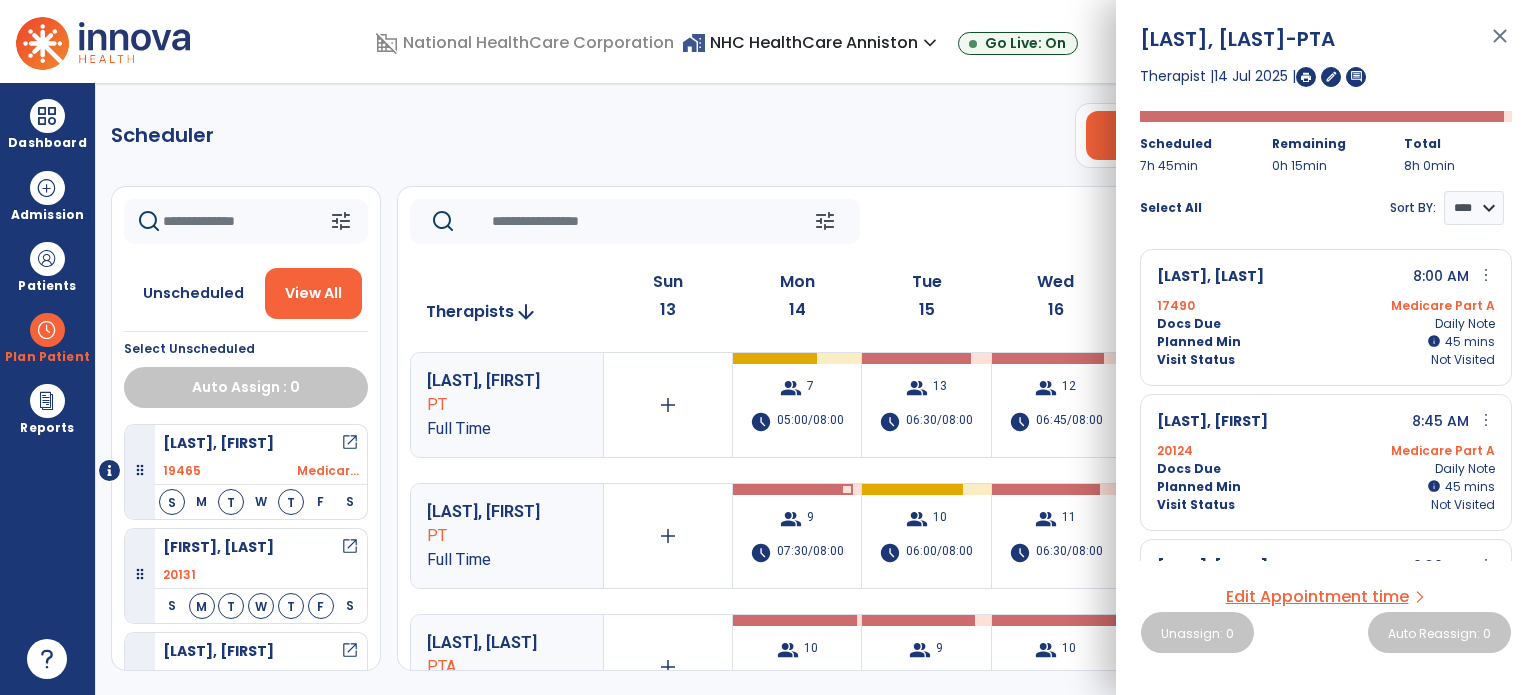 click on "close" at bounding box center (1500, 45) 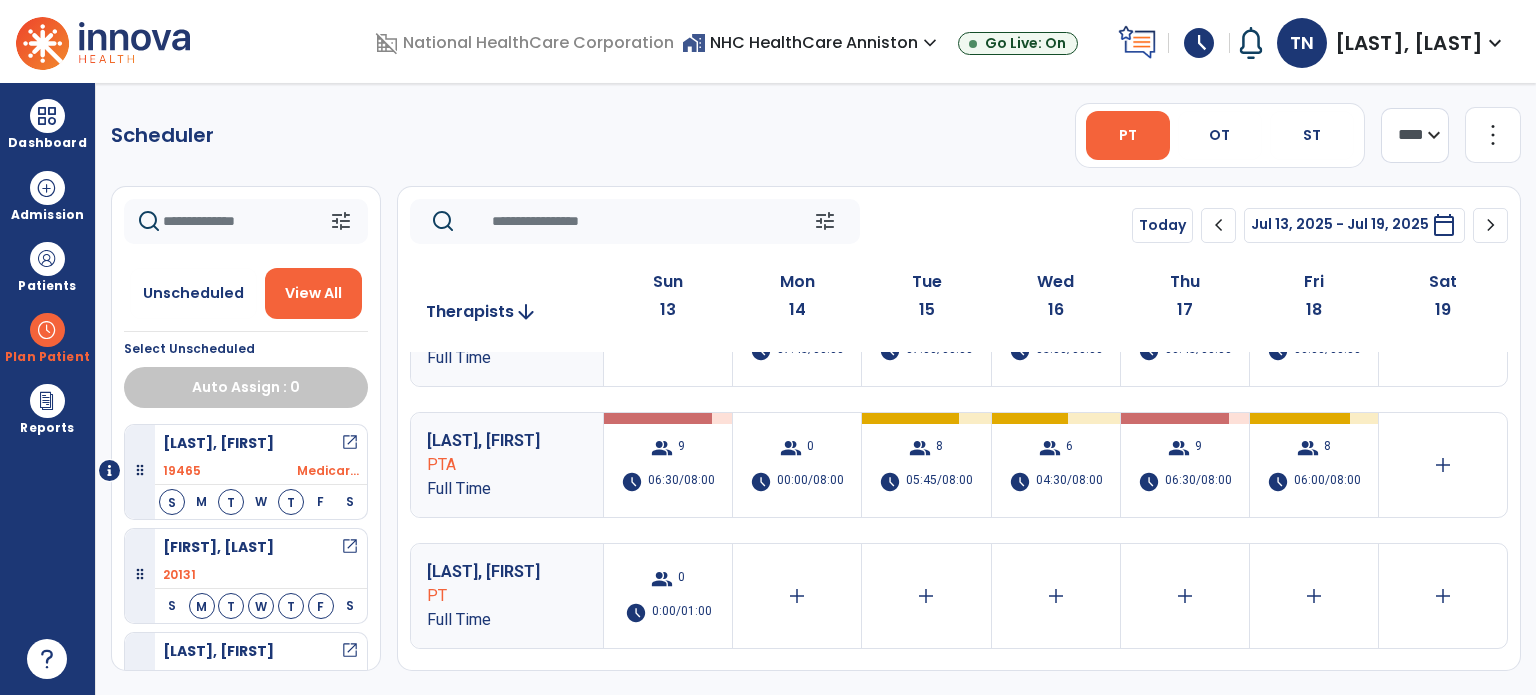 scroll, scrollTop: 0, scrollLeft: 0, axis: both 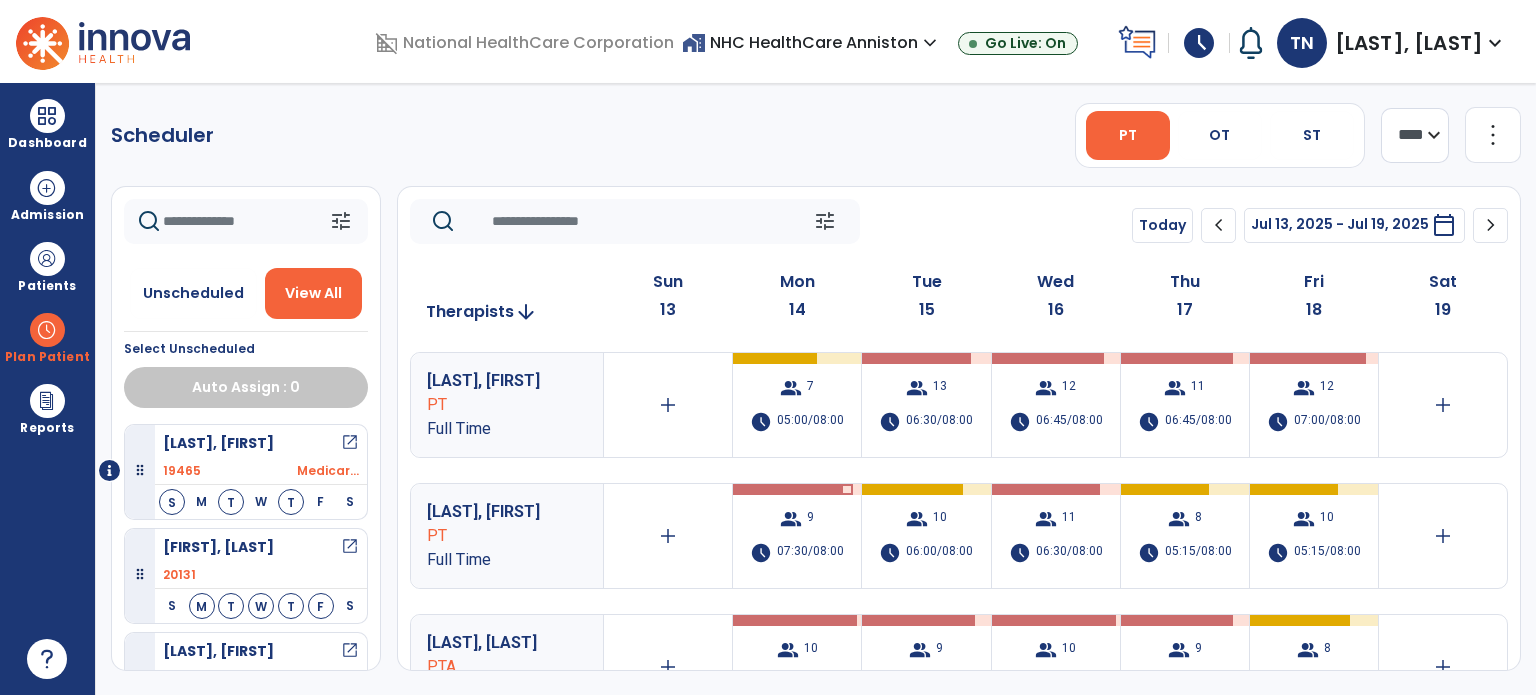 click at bounding box center (47, 116) 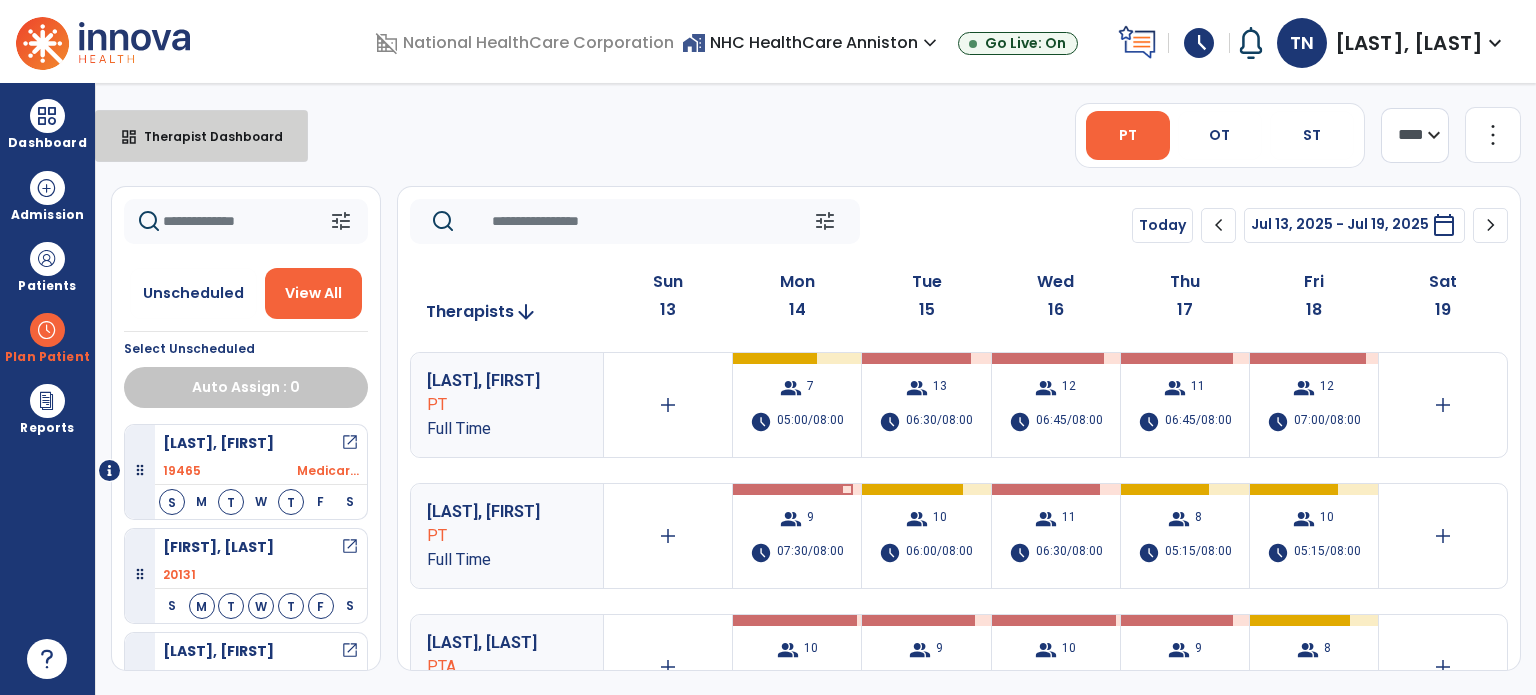 click on "dashboard  Therapist Dashboard" at bounding box center [201, 136] 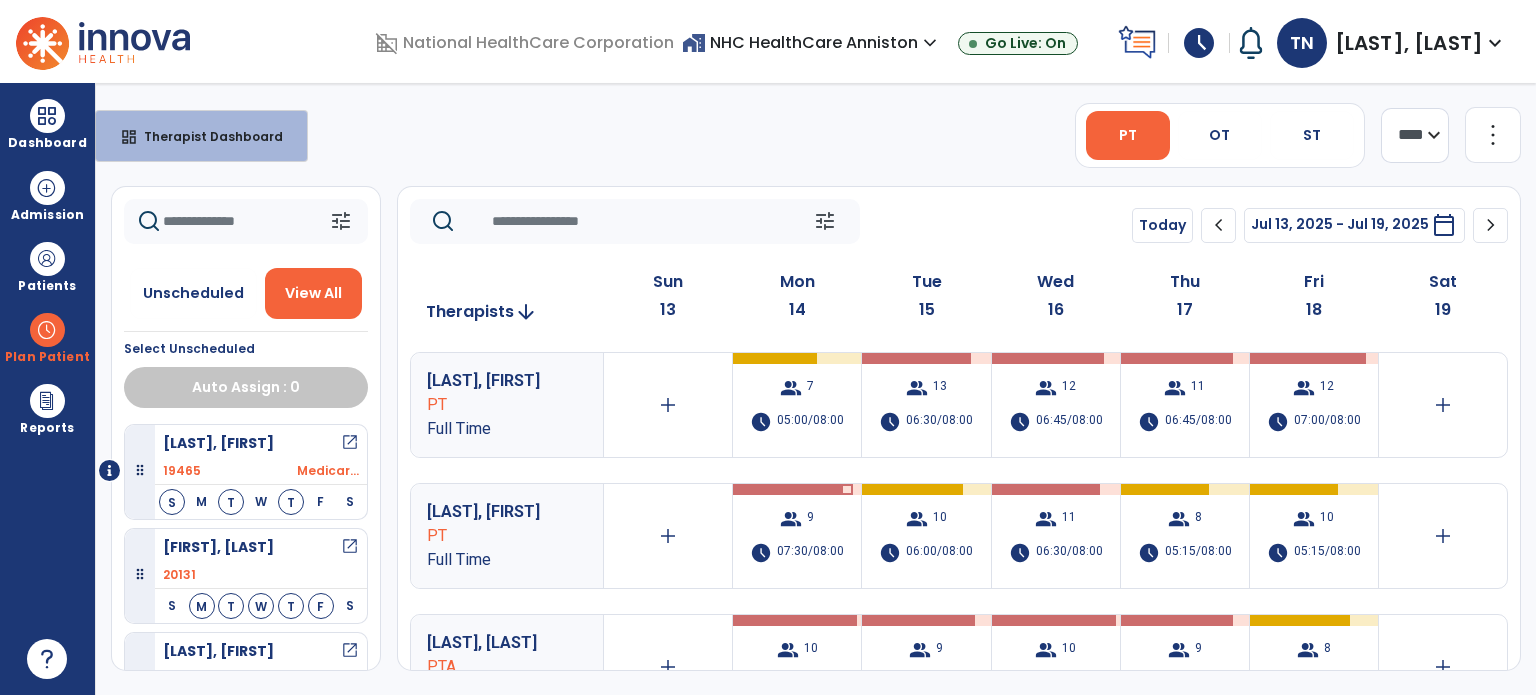 select on "****" 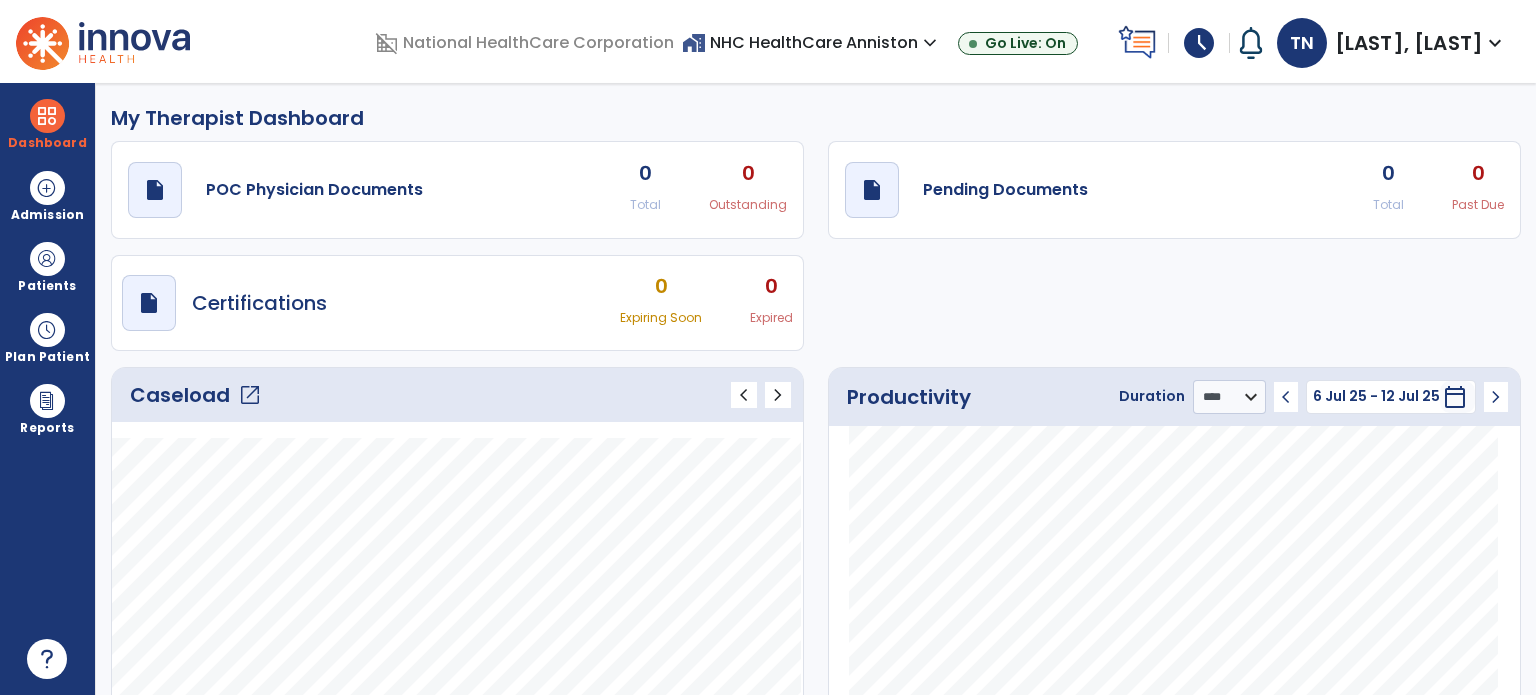 click on "open_in_new" 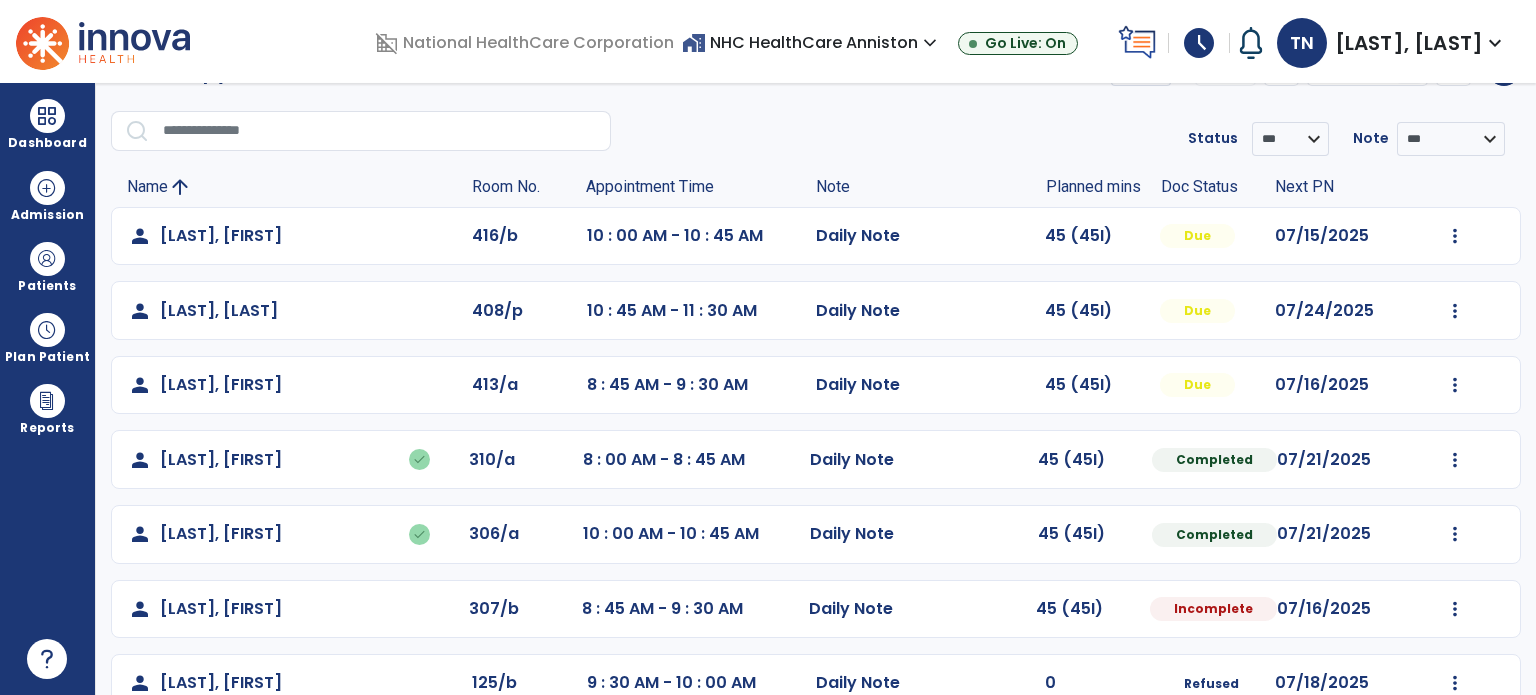 scroll, scrollTop: 94, scrollLeft: 0, axis: vertical 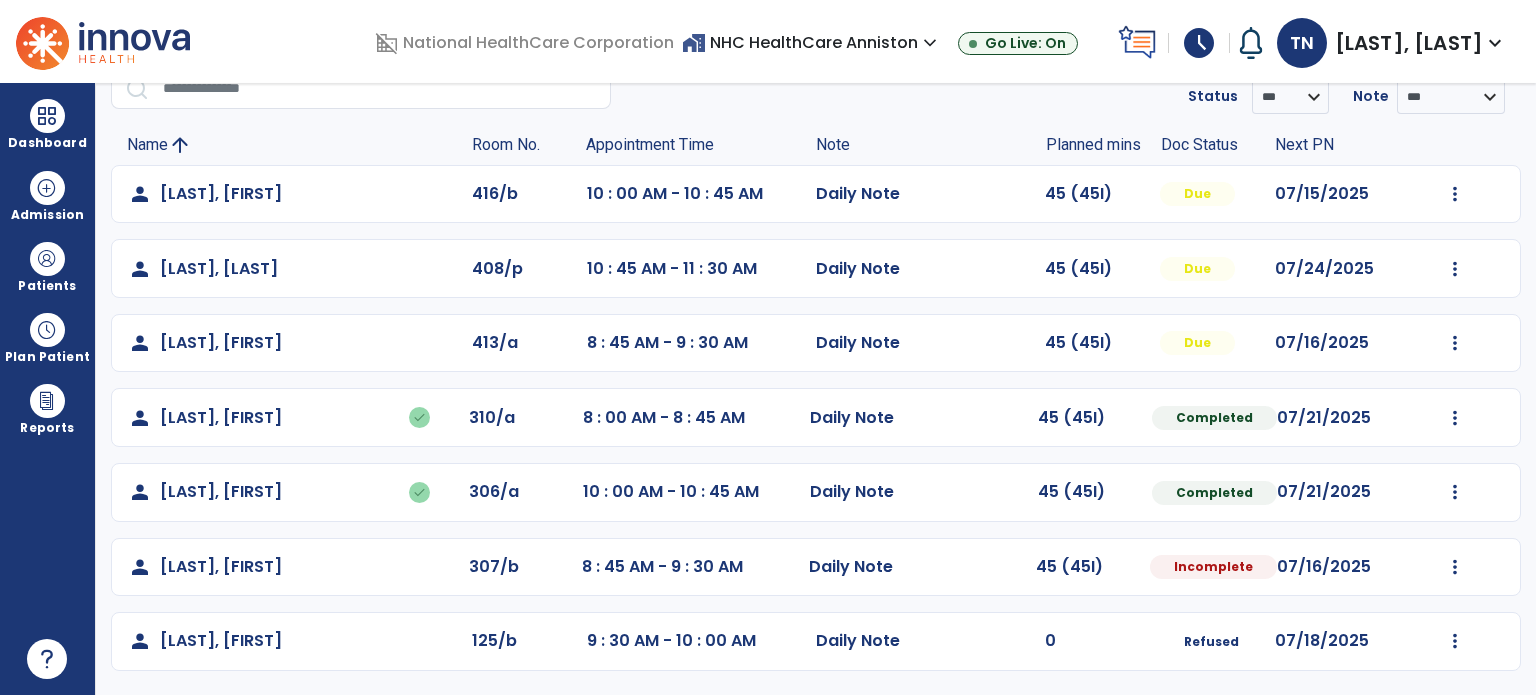 click on "Mark Visit As Complete   Reset Note   Open Document   G + C Mins" 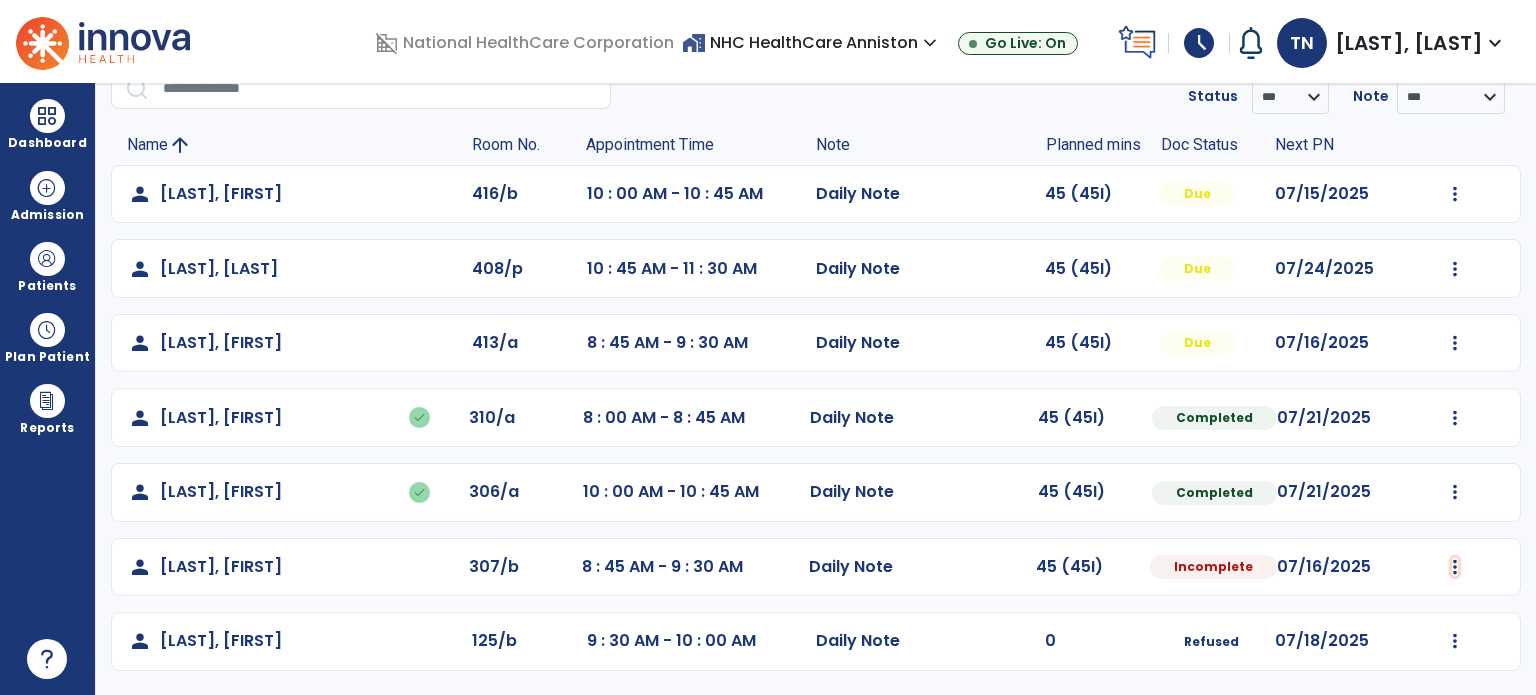 click at bounding box center (1455, 194) 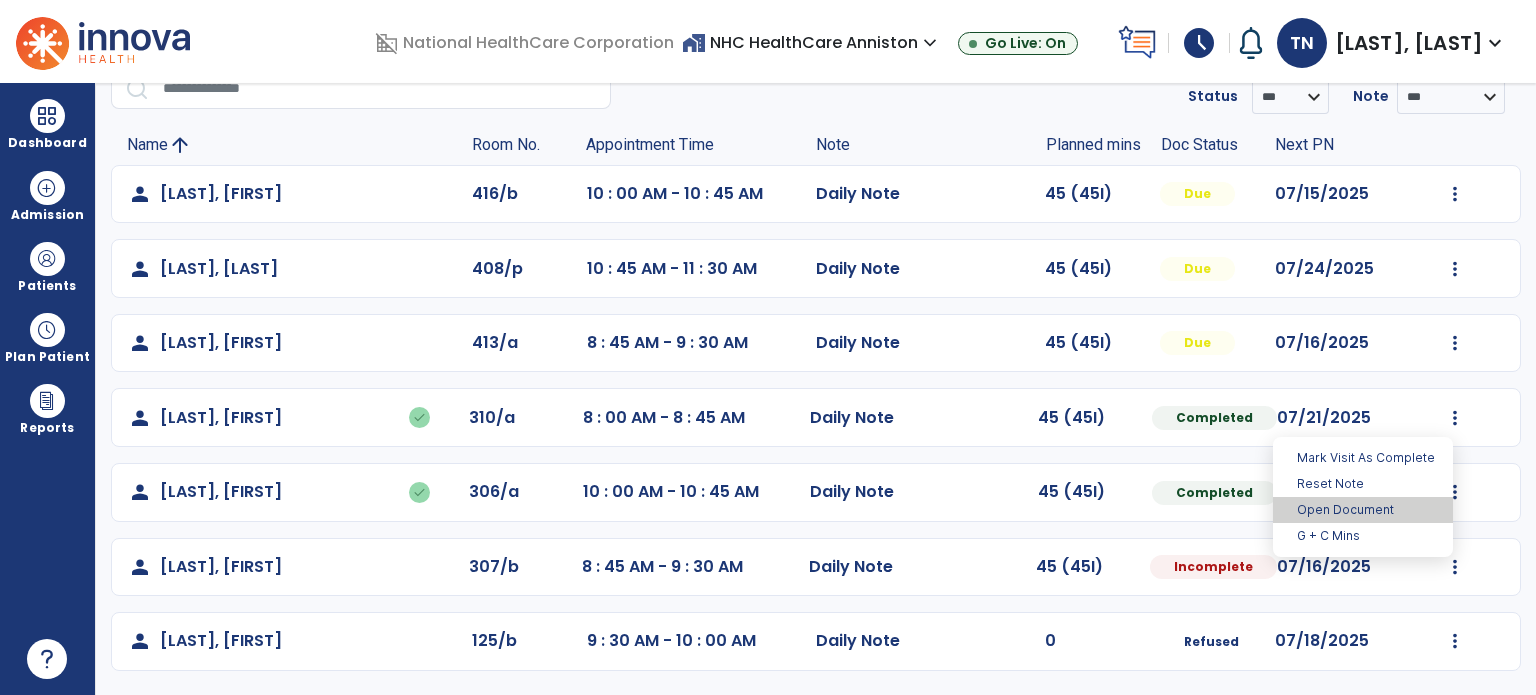 click on "Open Document" at bounding box center (1363, 510) 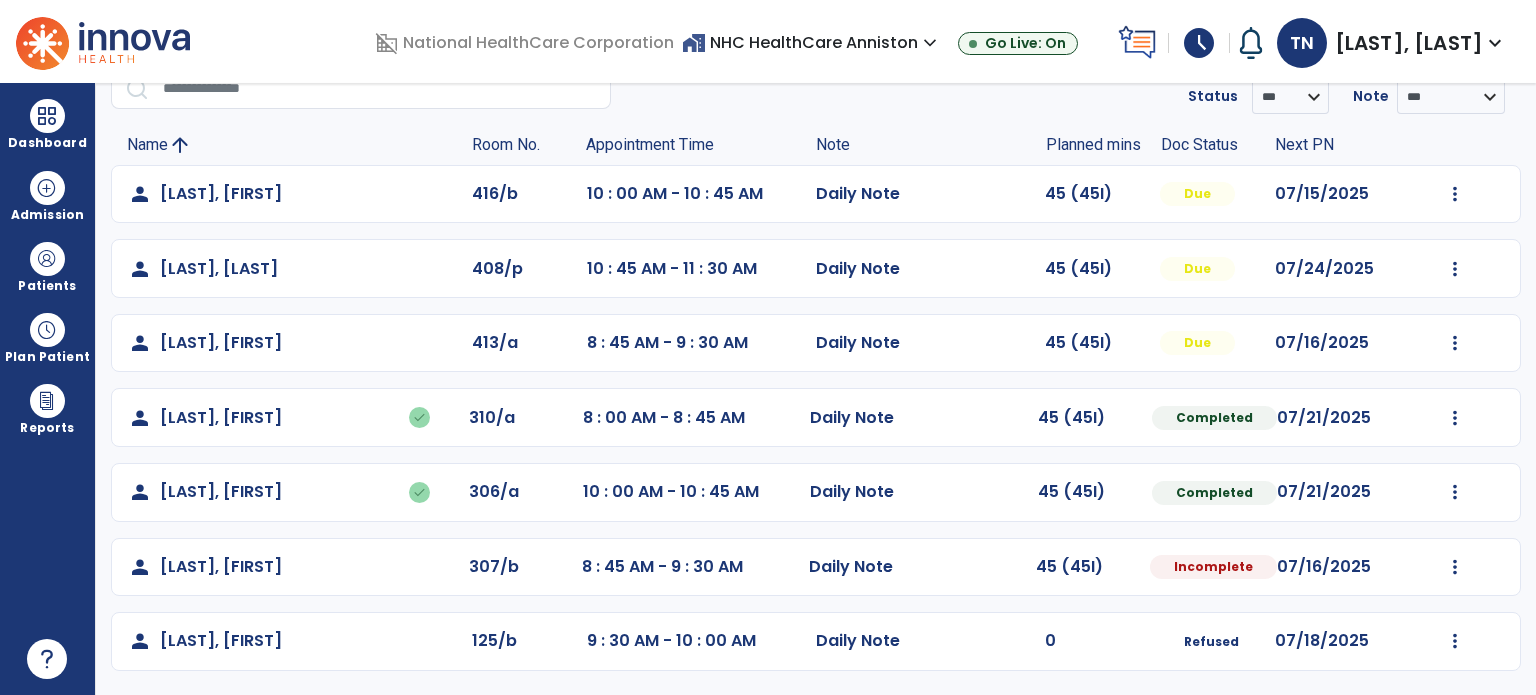 select on "*" 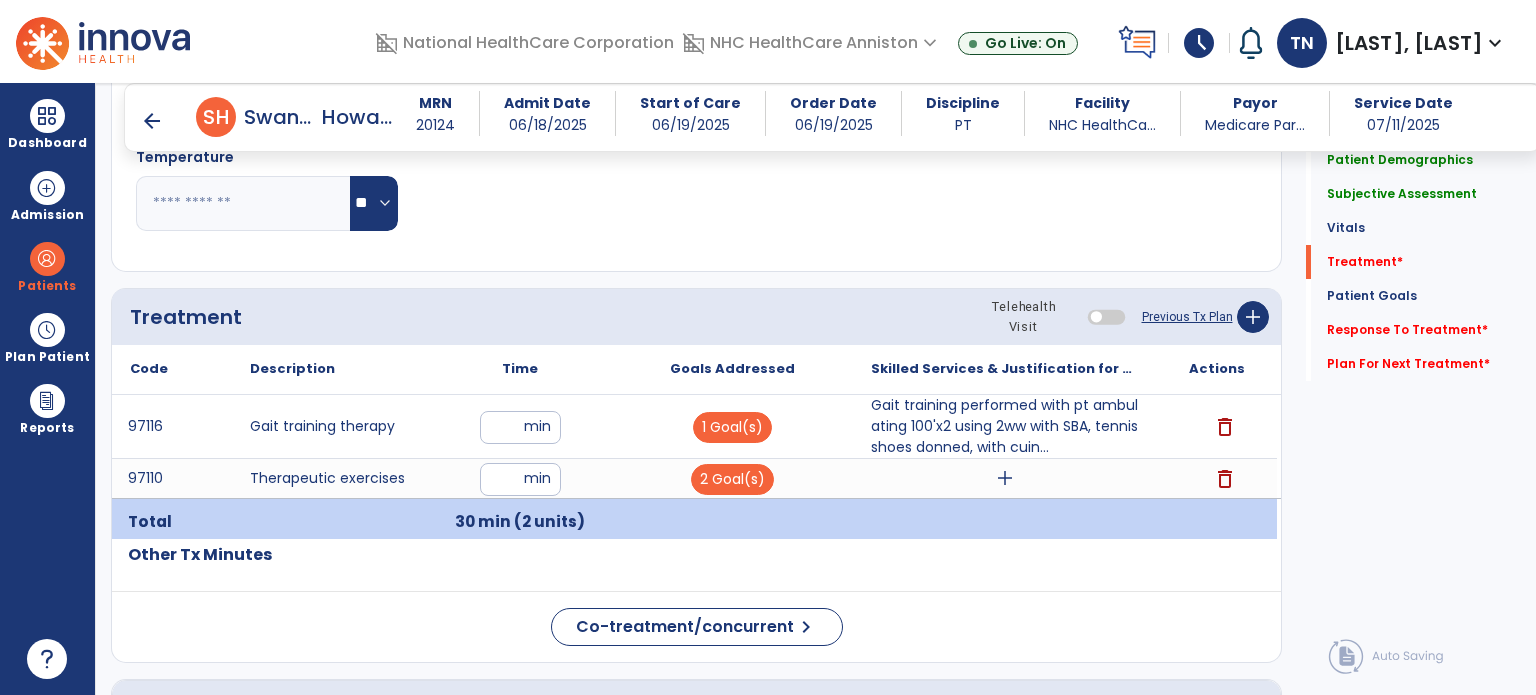 scroll, scrollTop: 994, scrollLeft: 0, axis: vertical 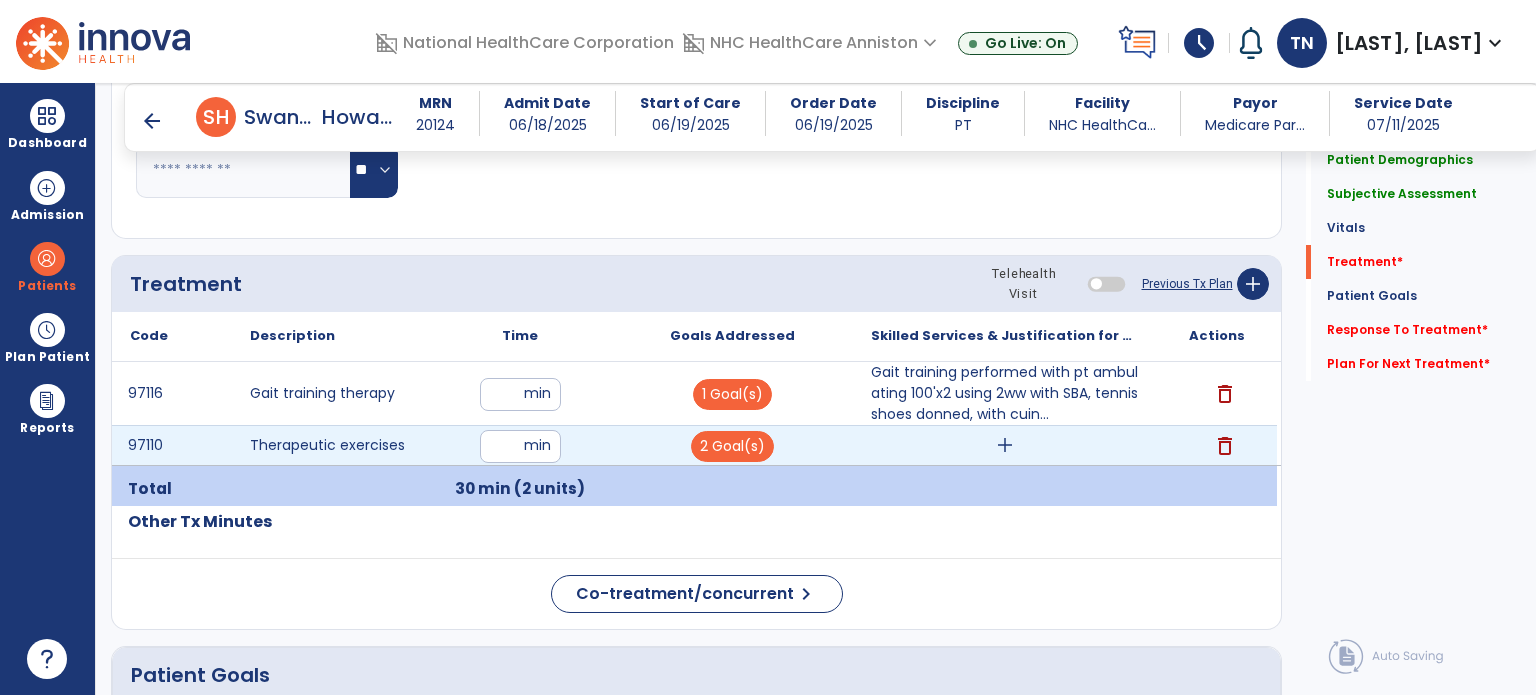 click on "add" at bounding box center [1005, 445] 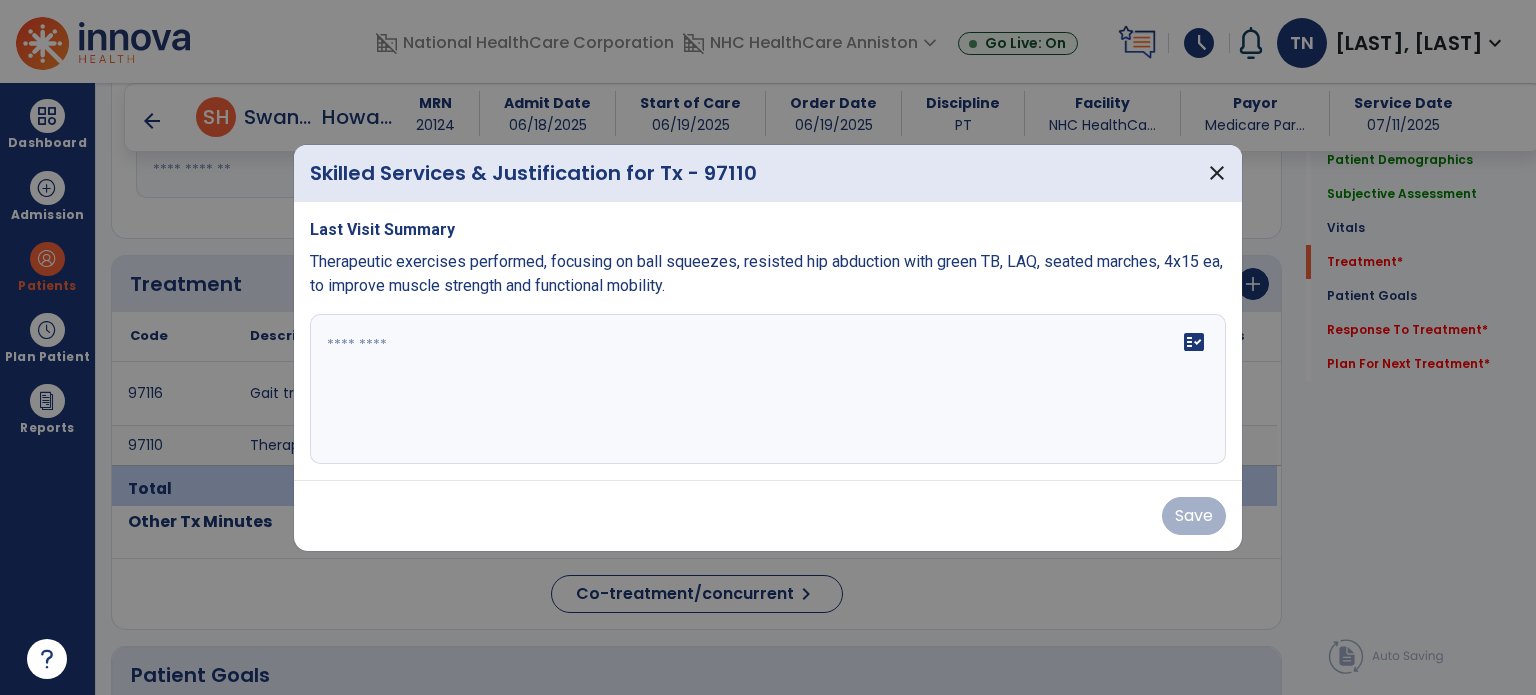 click on "Last Visit Summary Therapeutic exercises performed, focusing on ball squeezes, resisted hip abduction with green TB, LAQ, seated marches, 4x15 ea, to improve muscle strength and functional mobility.
fact_check" at bounding box center (768, 341) 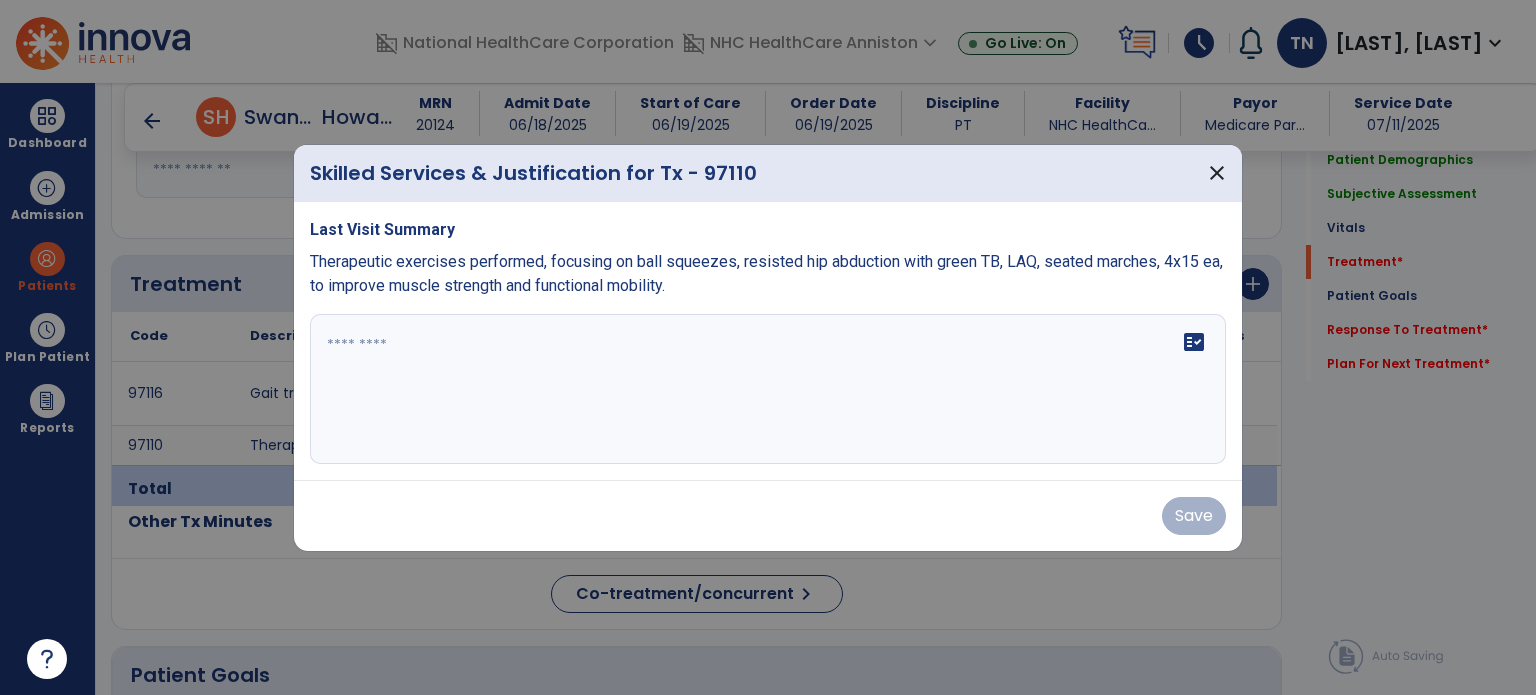 click on "Therapeutic exercises performed, focusing on ball squeezes, resisted hip abduction with green TB, LAQ, seated marches, 4x15 ea, to improve muscle strength and functional mobility." at bounding box center [766, 273] 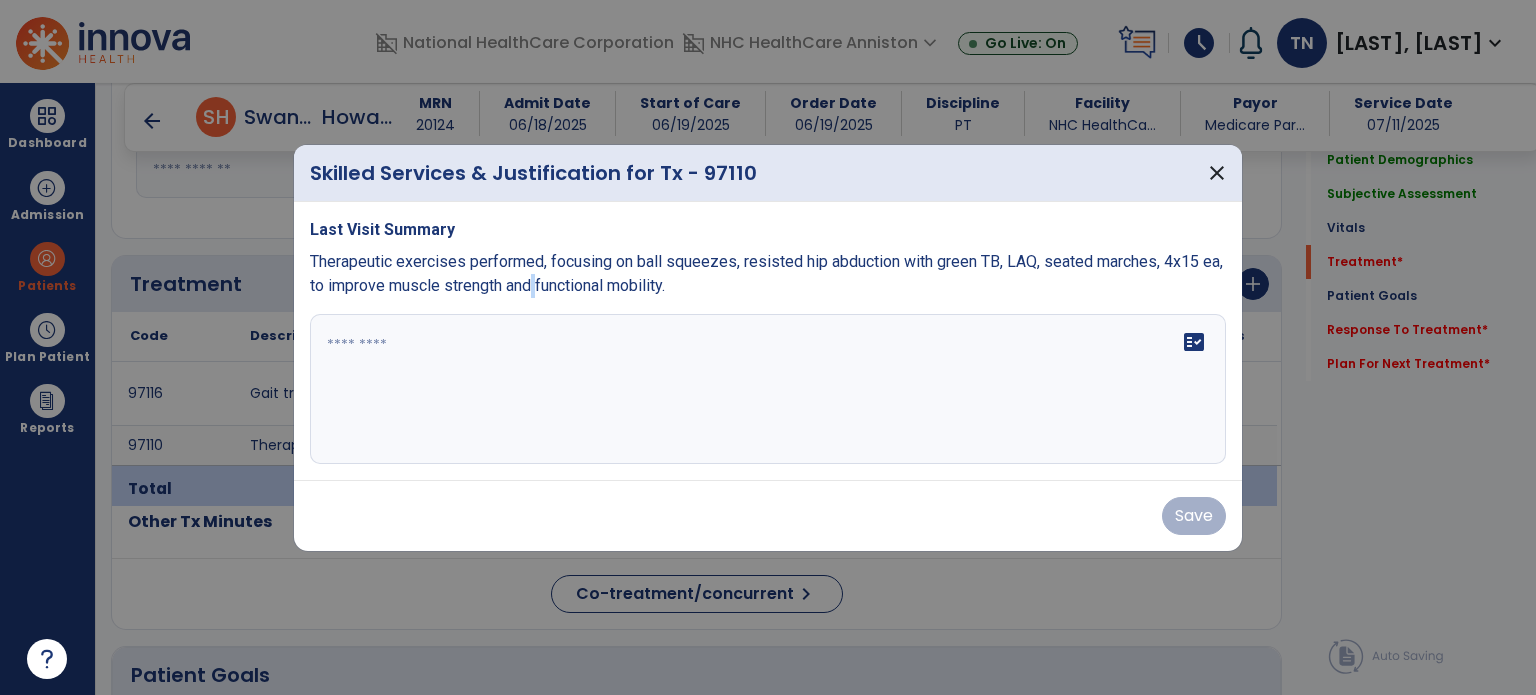 click on "Therapeutic exercises performed, focusing on ball squeezes, resisted hip abduction with green TB, LAQ, seated marches, 4x15 ea, to improve muscle strength and functional mobility." at bounding box center (766, 273) 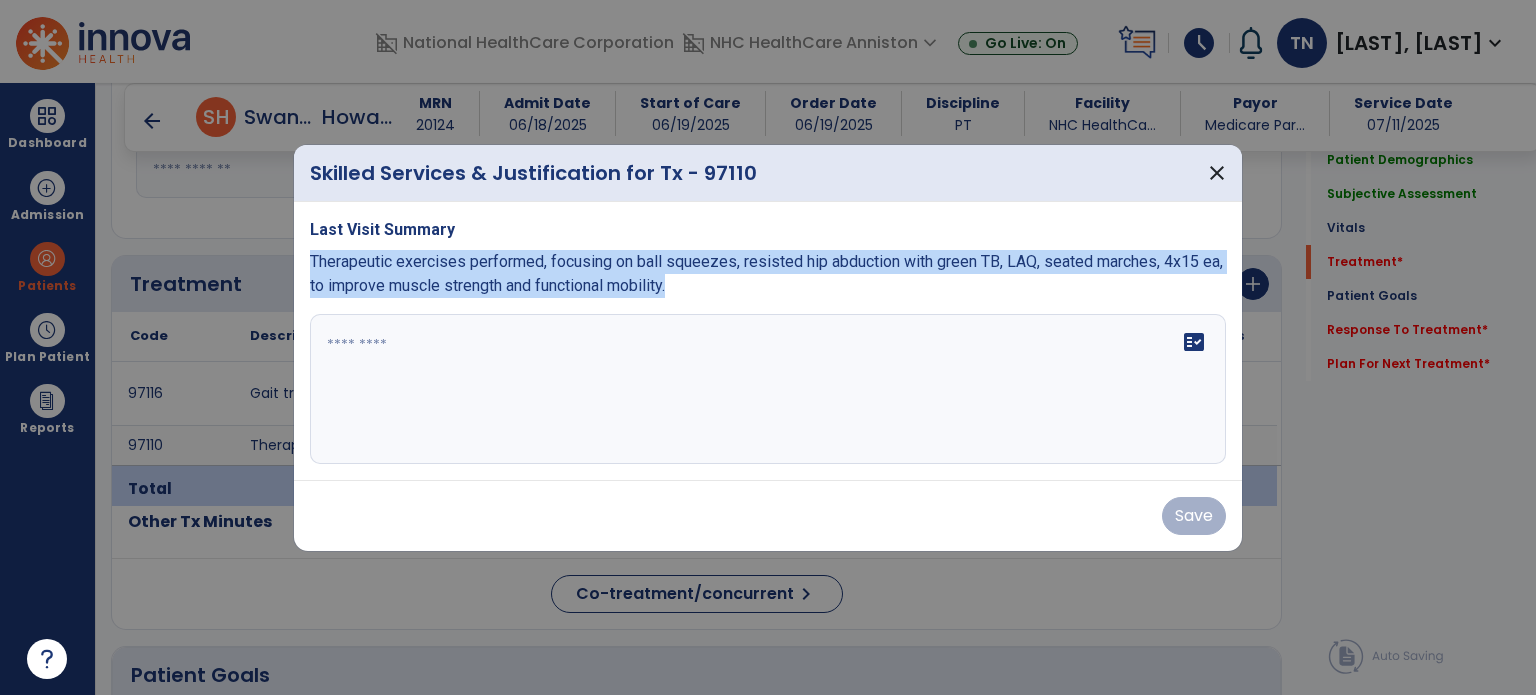 click on "Therapeutic exercises performed, focusing on ball squeezes, resisted hip abduction with green TB, LAQ, seated marches, 4x15 ea, to improve muscle strength and functional mobility." at bounding box center (766, 273) 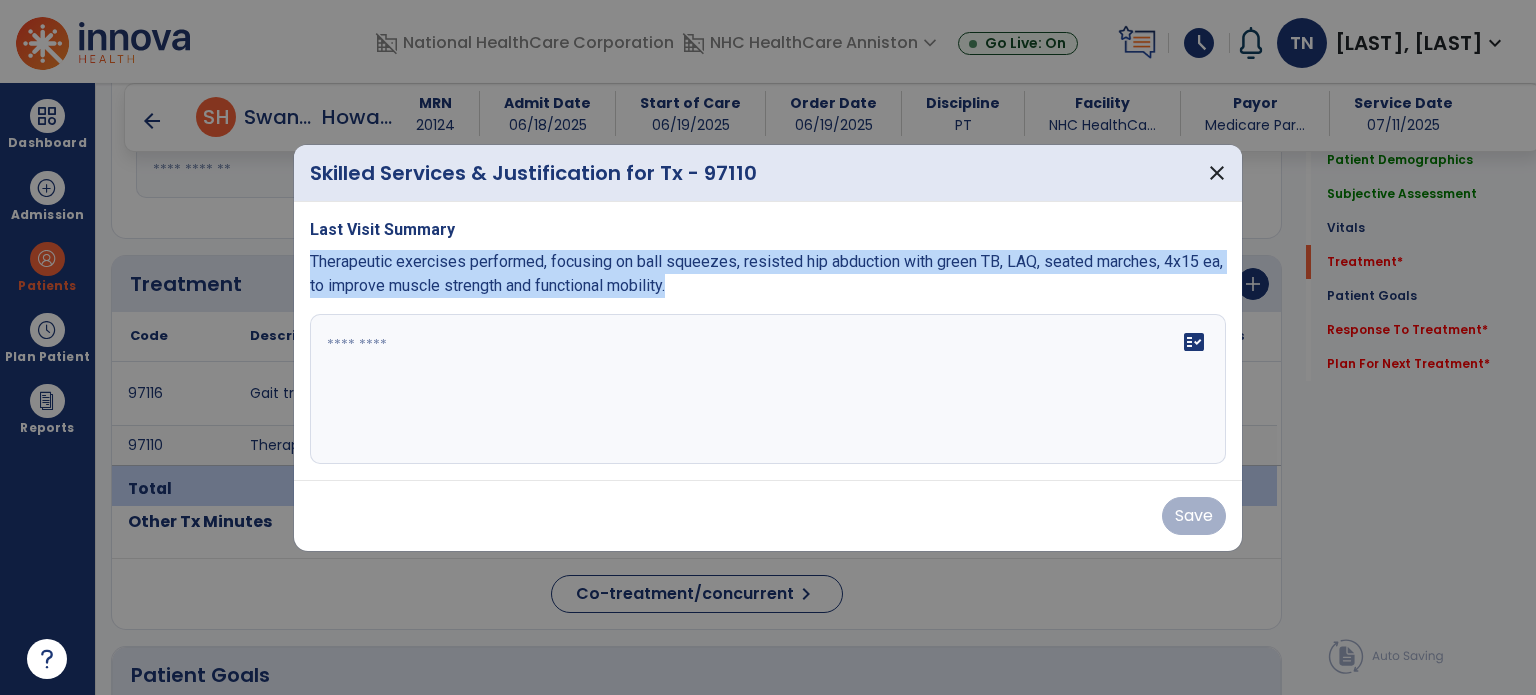 copy on "Therapeutic exercises performed, focusing on ball squeezes, resisted hip abduction with green TB, LAQ, seated marches, 4x15 ea, to improve muscle strength and functional mobility." 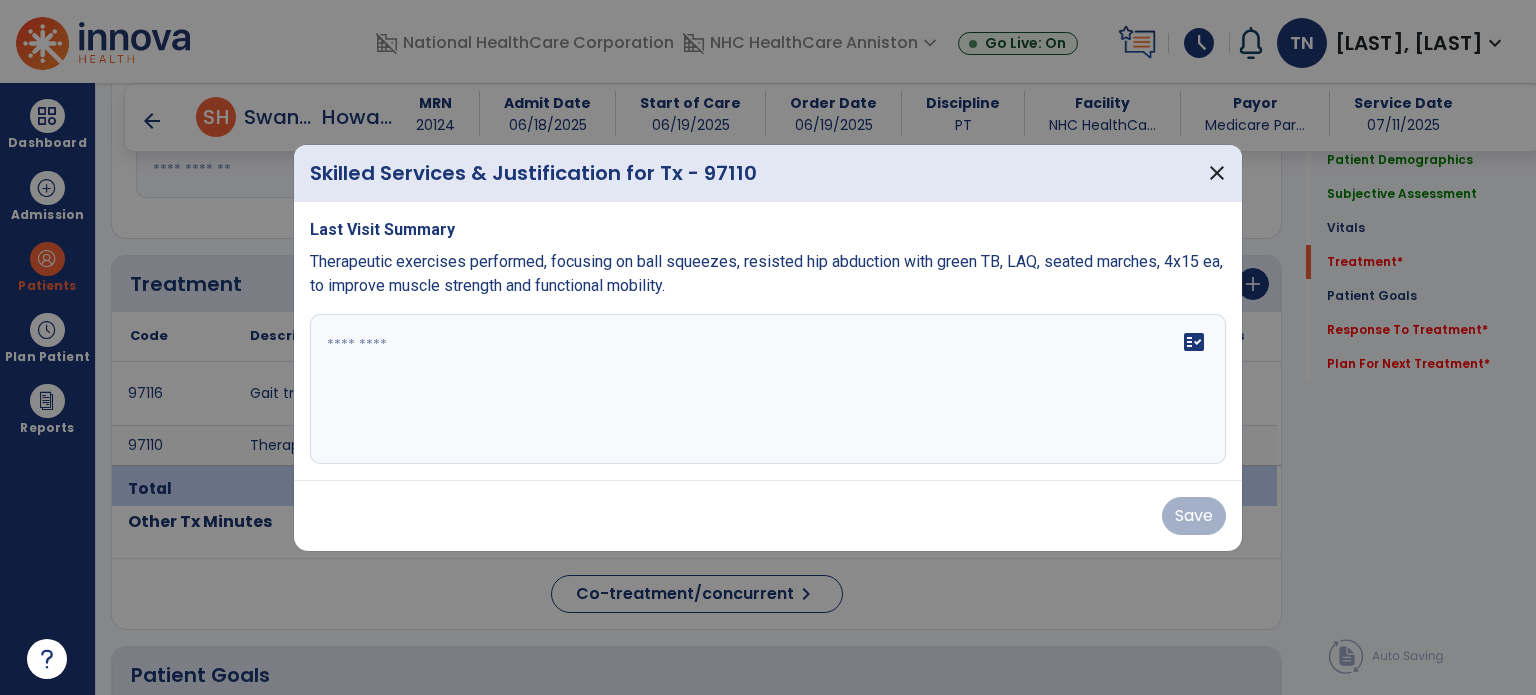 click on "fact_check" at bounding box center [768, 389] 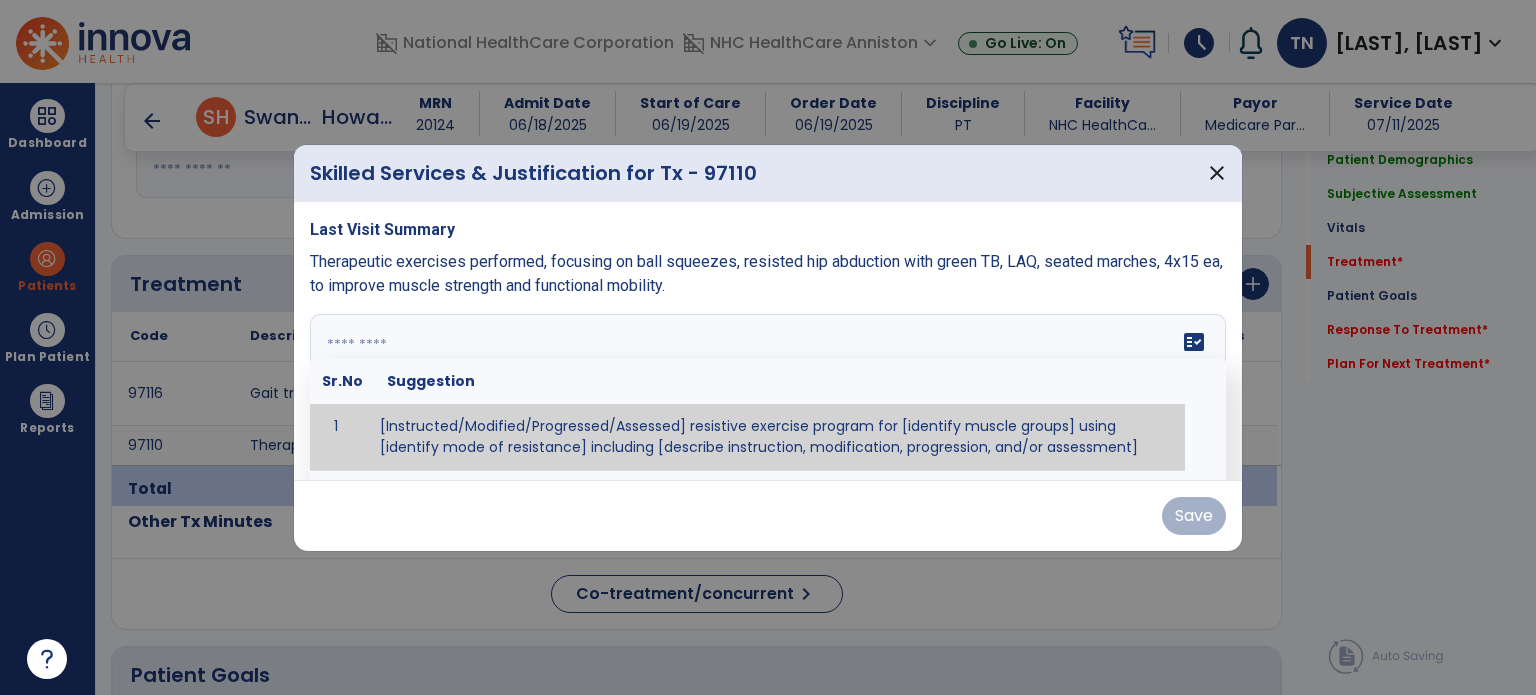 paste on "**********" 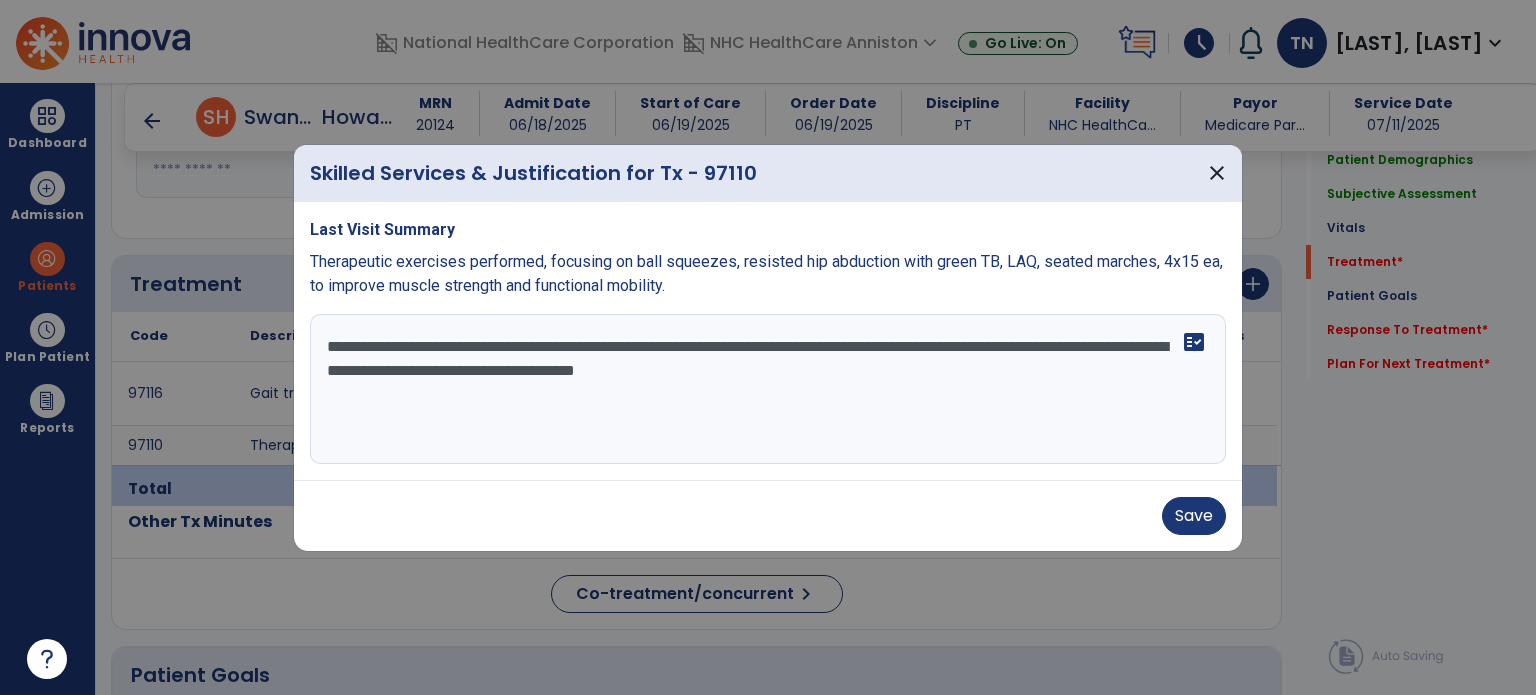 type on "**********" 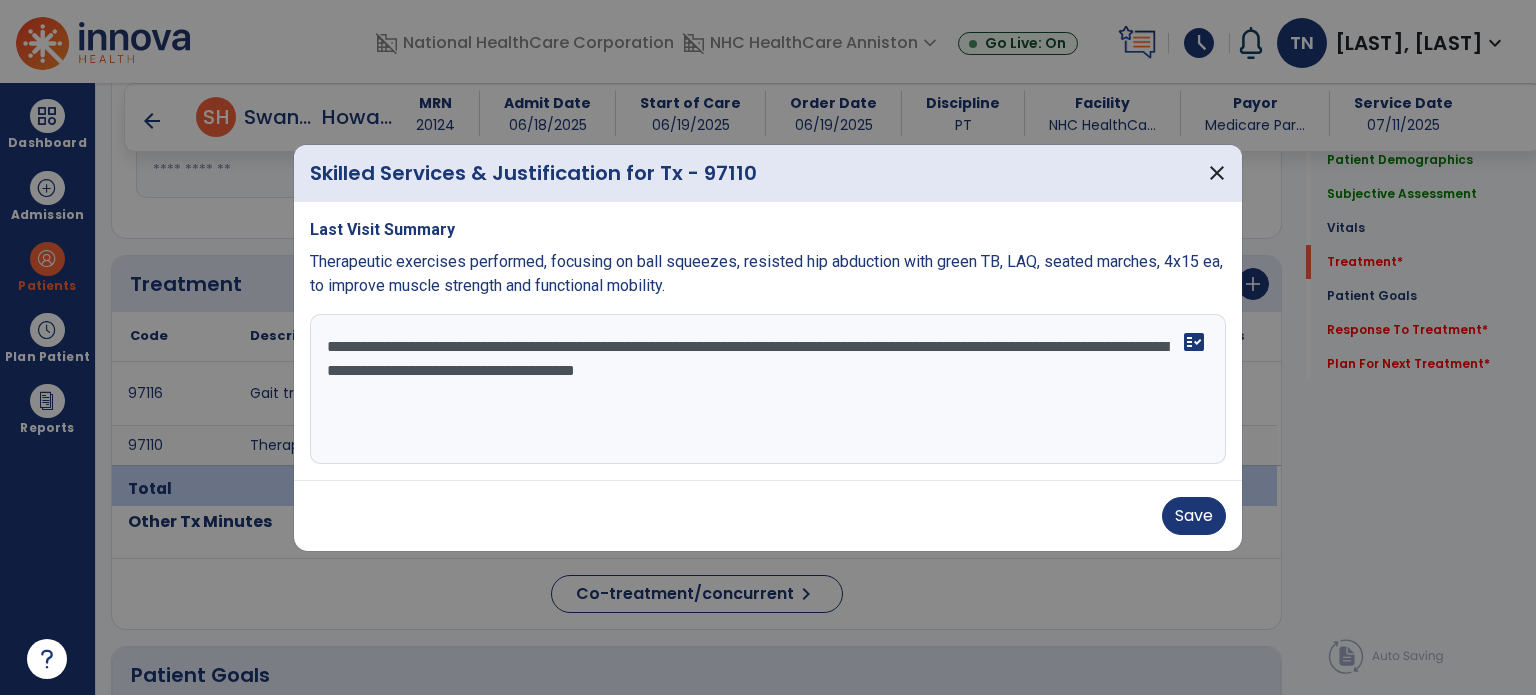 click on "**********" at bounding box center (768, 389) 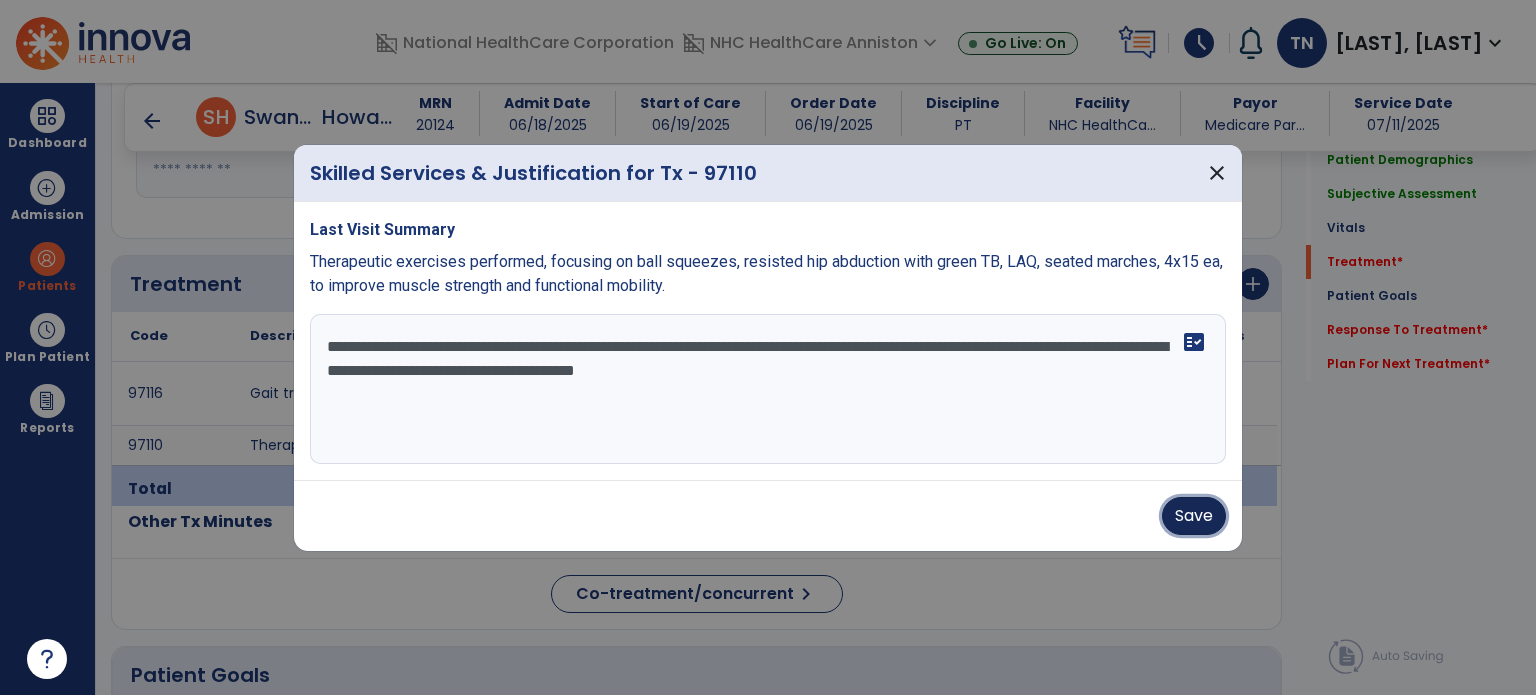 click on "Save" at bounding box center (1194, 516) 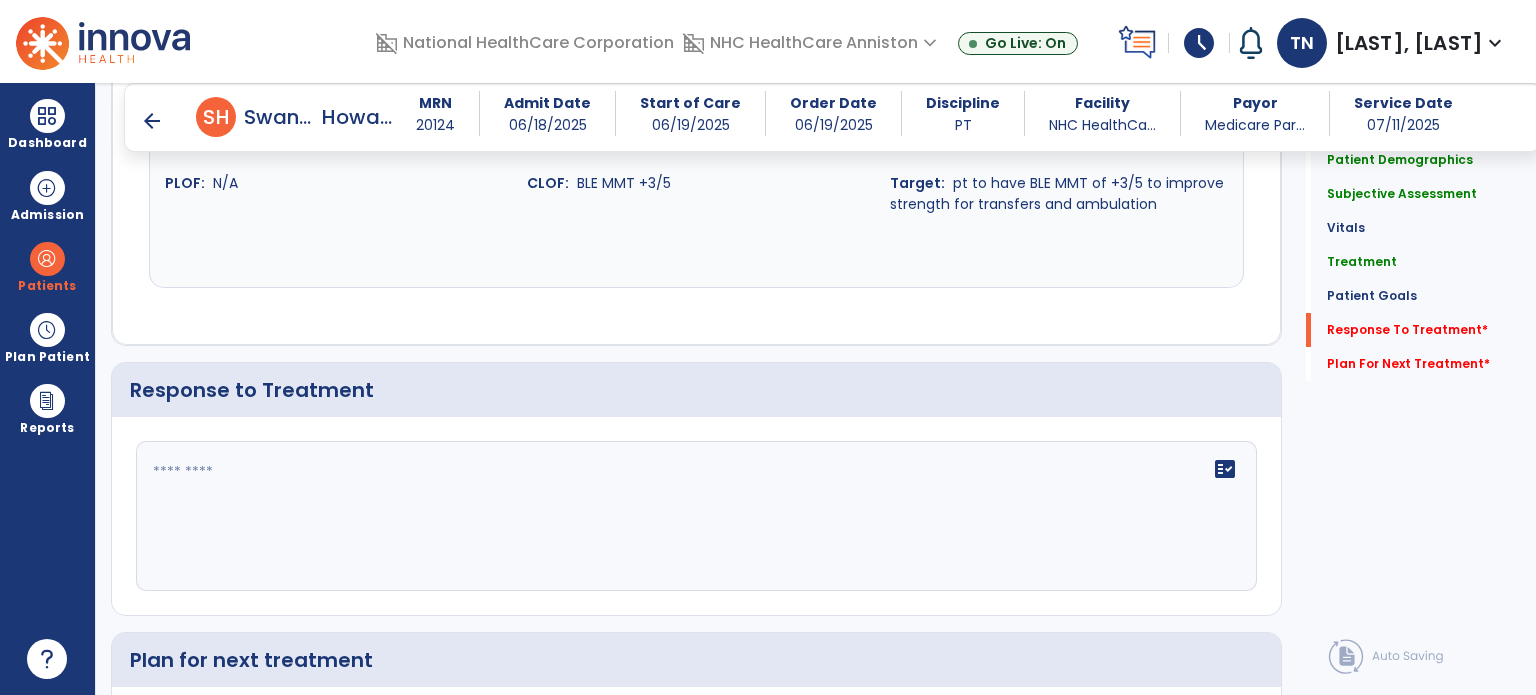 scroll, scrollTop: 2294, scrollLeft: 0, axis: vertical 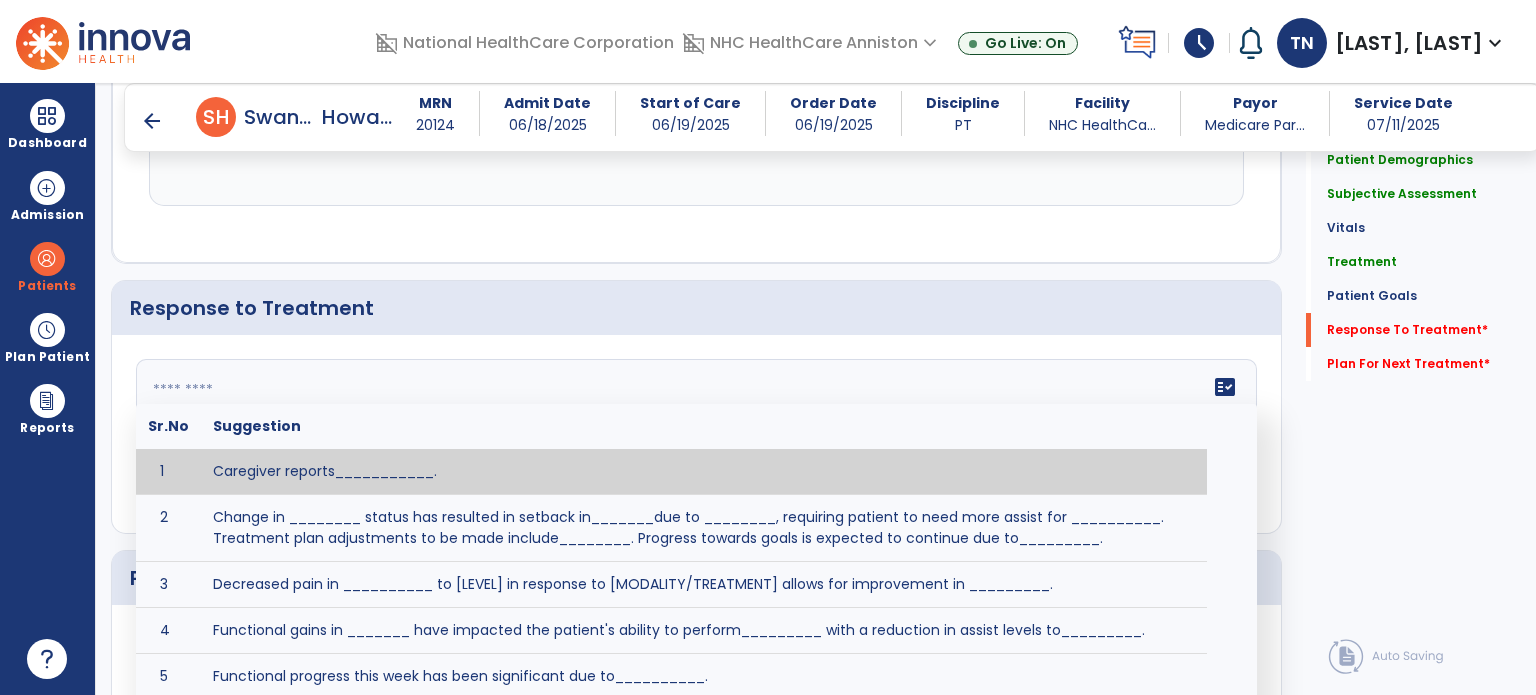 click on "fact_check  Sr.No Suggestion 1 Caregiver reports___________. 2 Change in ________ status has resulted in setback in_______due to ________, requiring patient to need more assist for __________.   Treatment plan adjustments to be made include________.  Progress towards goals is expected to continue due to_________. 3 Decreased pain in __________ to [LEVEL] in response to [MODALITY/TREATMENT] allows for improvement in _________. 4 Functional gains in _______ have impacted the patient's ability to perform_________ with a reduction in assist levels to_________. 5 Functional progress this week has been significant due to__________. 6 Gains in ________ have improved the patient's ability to perform ______with decreased levels of assist to___________. 7 Improvement in ________allows patient to tolerate higher levels of challenges in_________. 8 Pain in [AREA] has decreased to [LEVEL] in response to [TREATMENT/MODALITY], allowing fore ease in completing__________. 9 10 11 12 13 14 15 16 17 18 19 20 21" 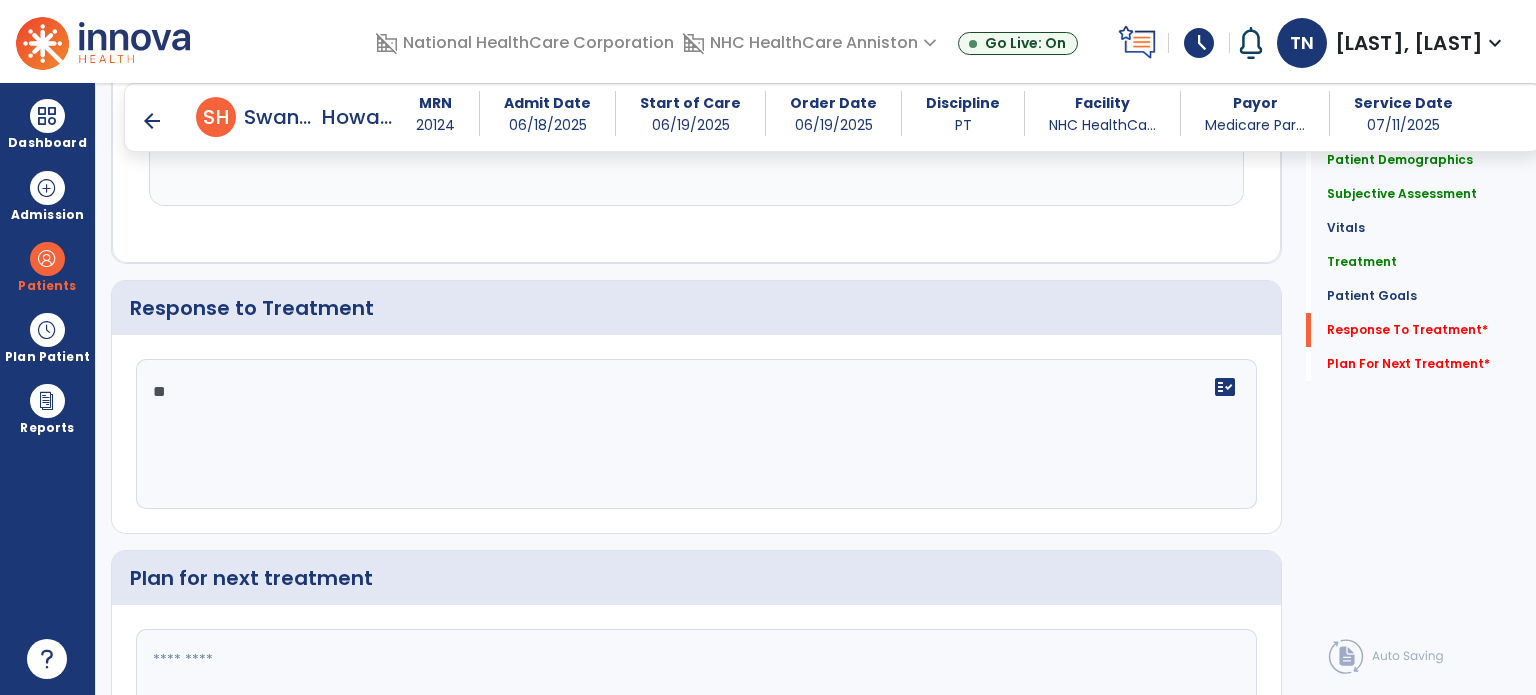 type on "*" 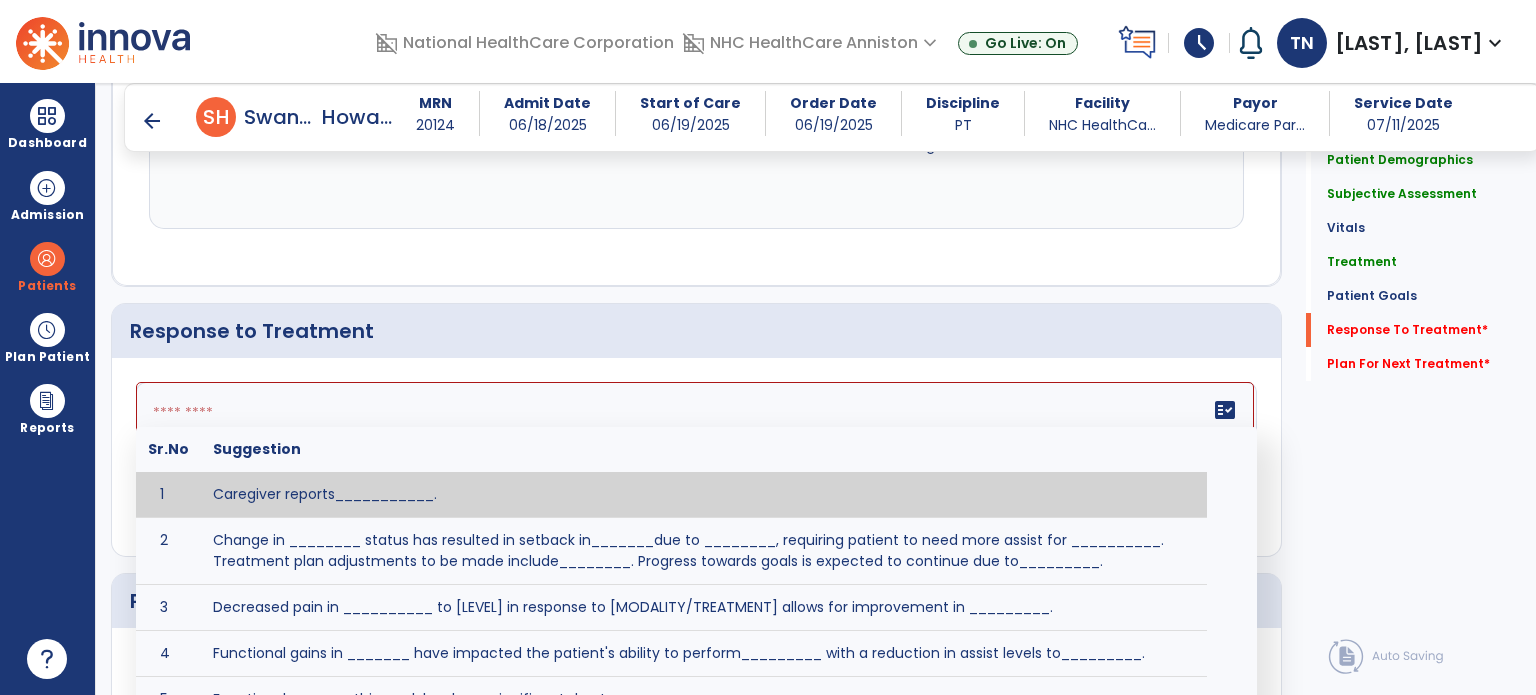 scroll, scrollTop: 2294, scrollLeft: 0, axis: vertical 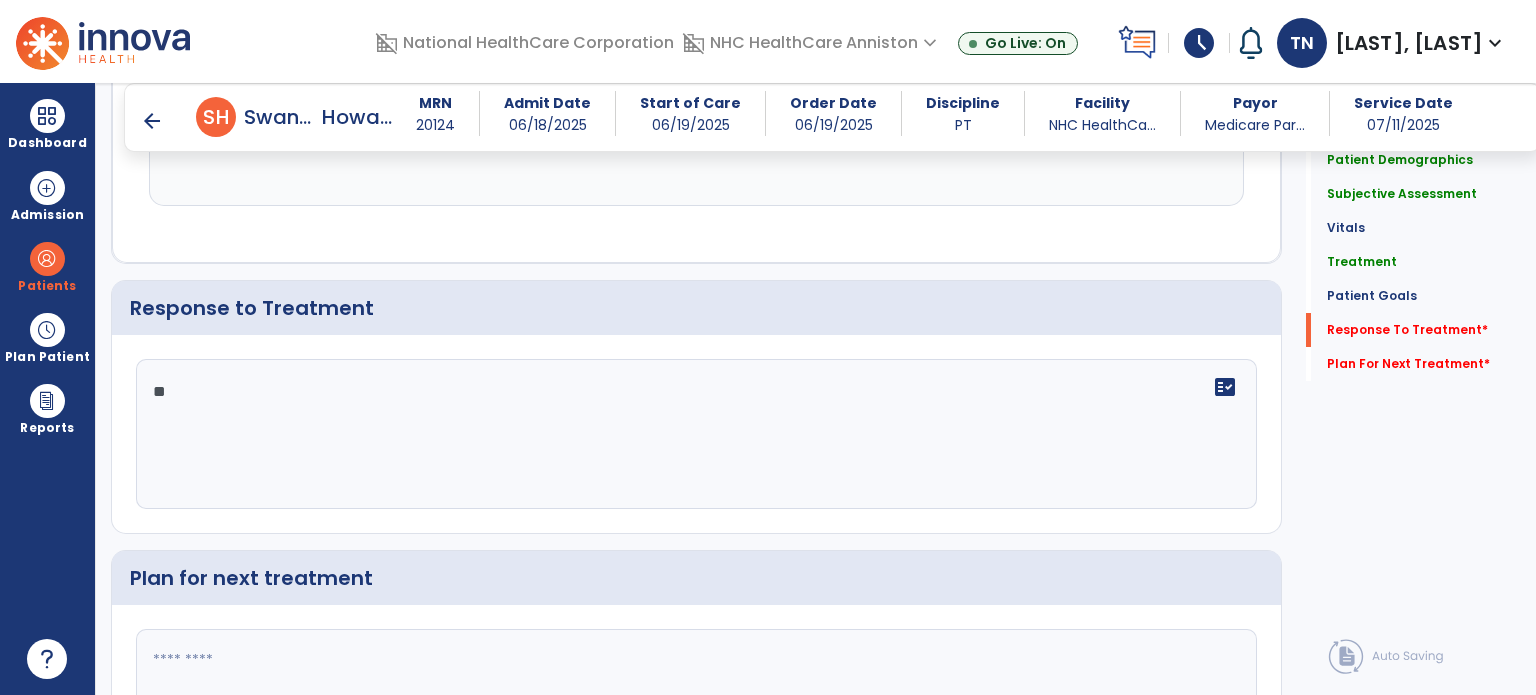 type on "*" 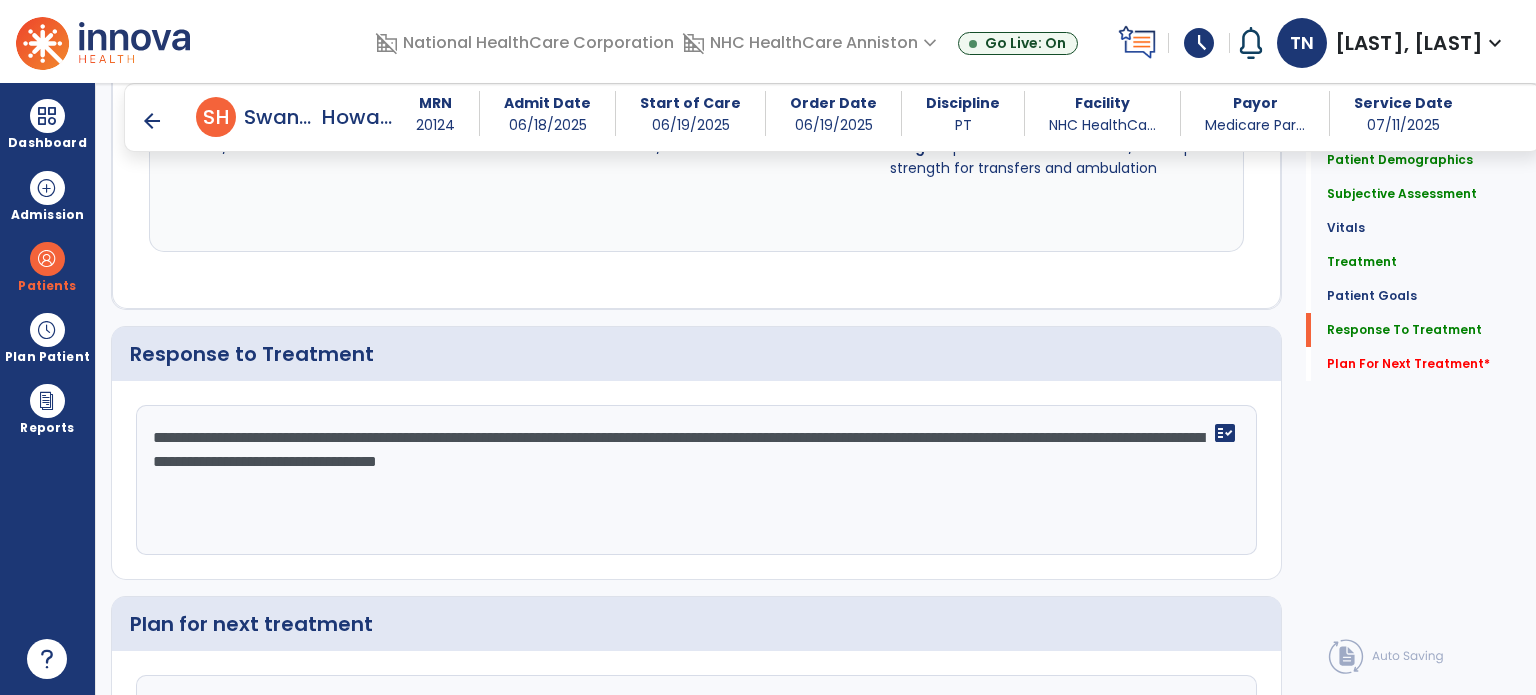 scroll, scrollTop: 2294, scrollLeft: 0, axis: vertical 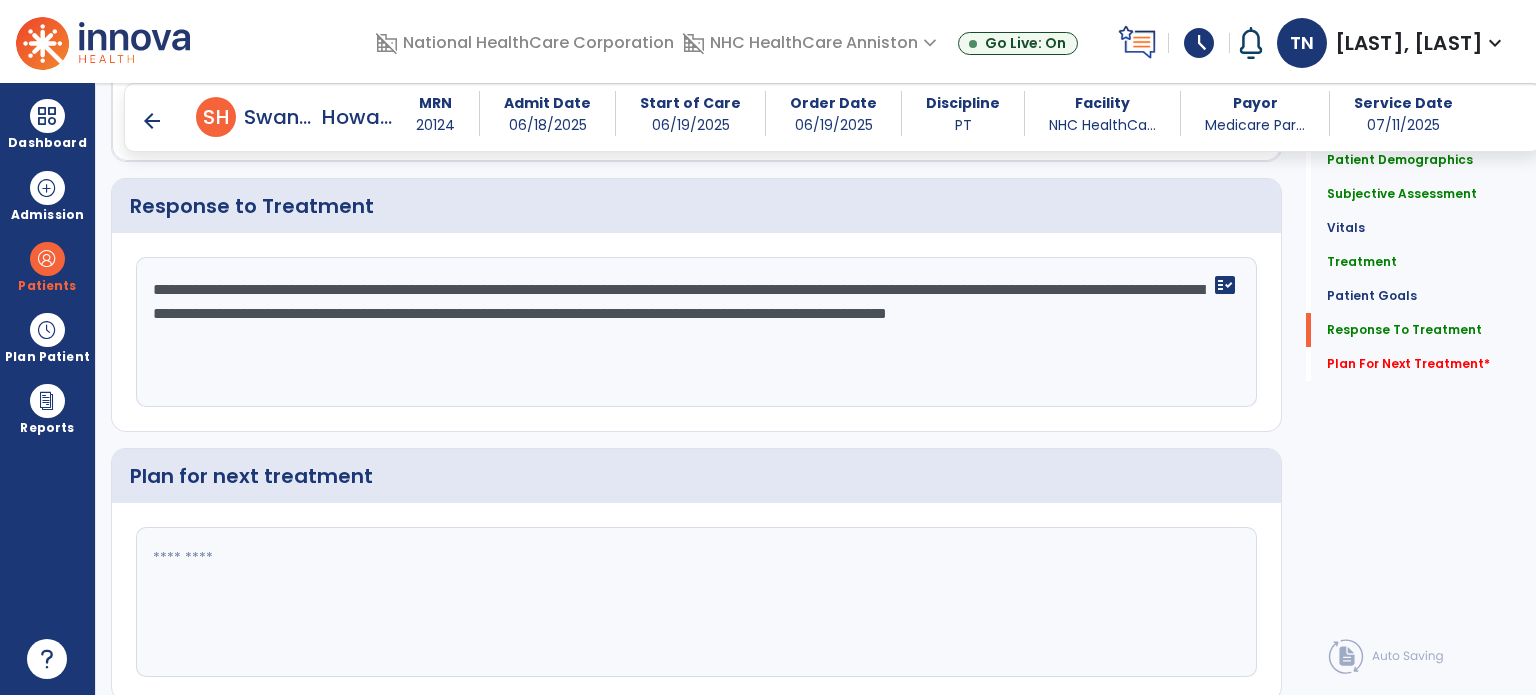 type on "**********" 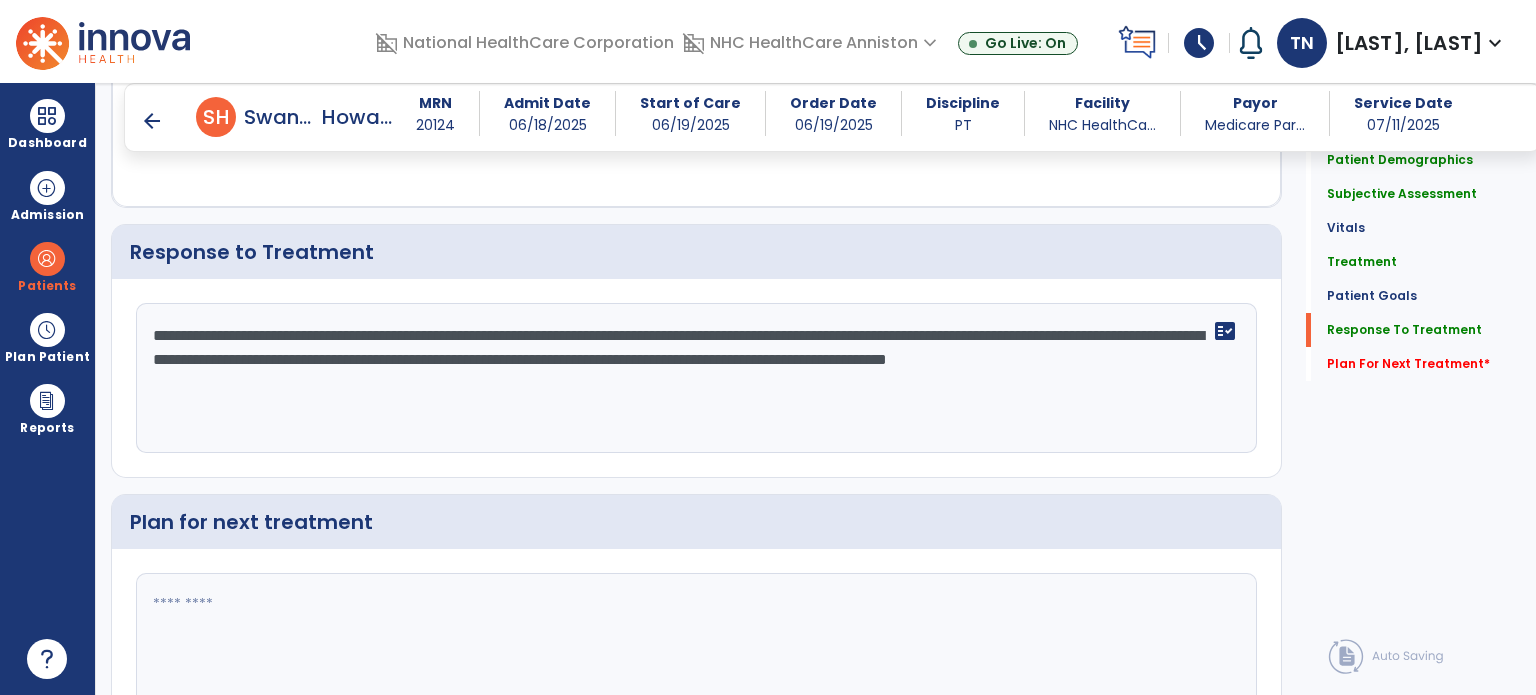 click 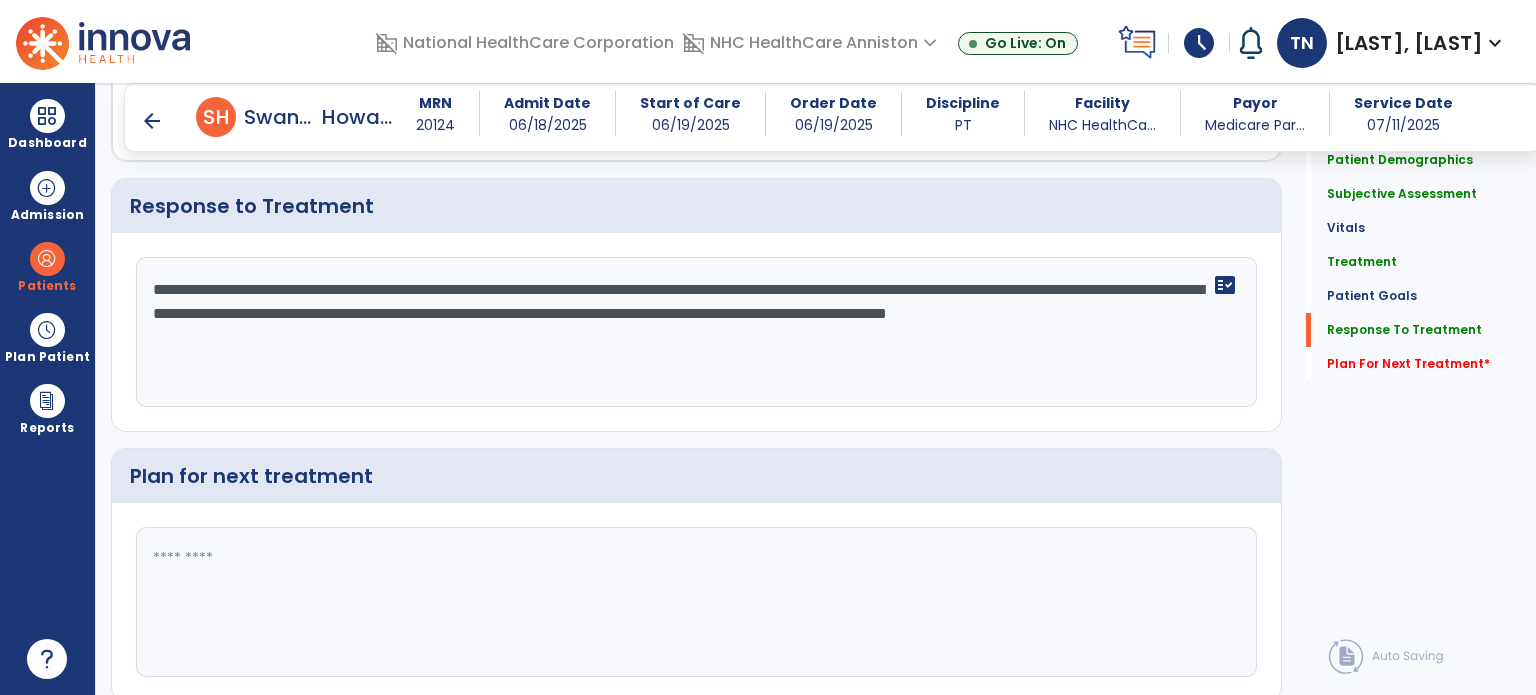 click 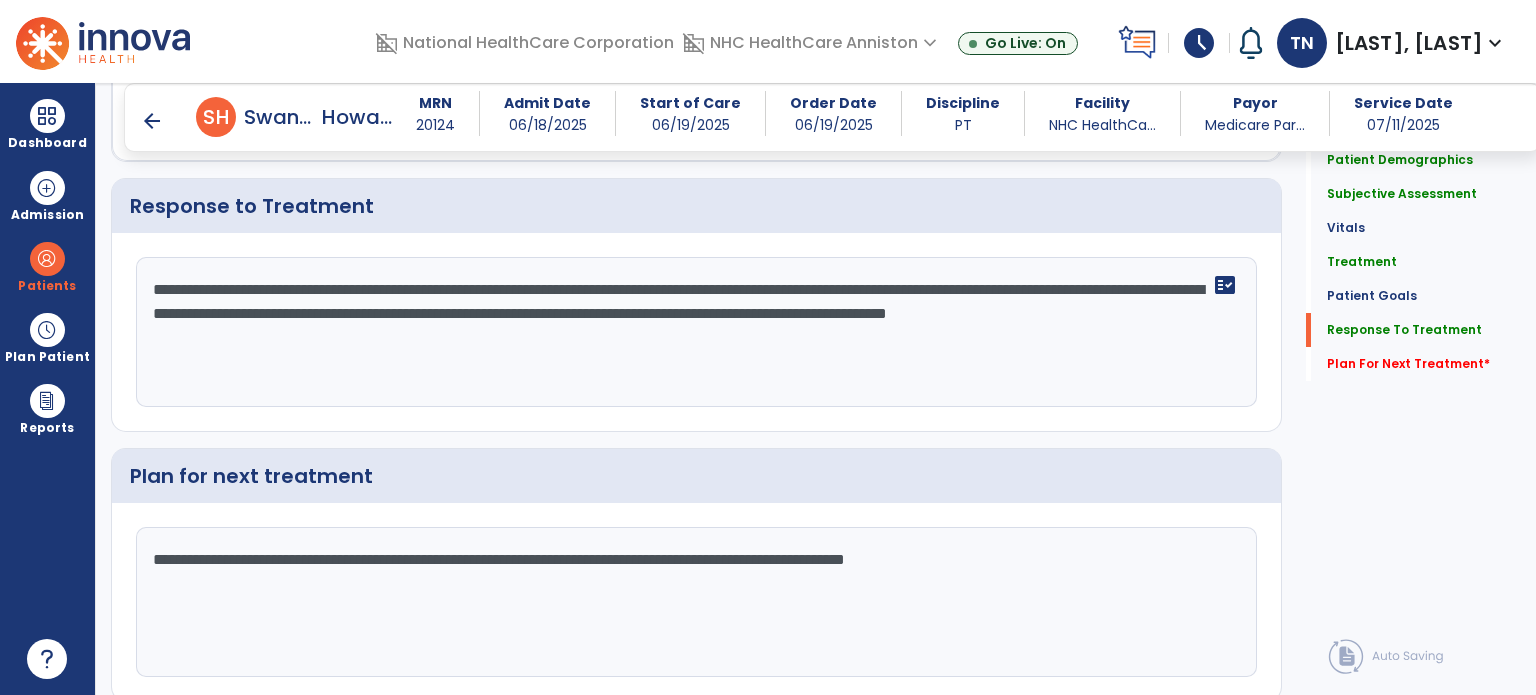 scroll, scrollTop: 2441, scrollLeft: 0, axis: vertical 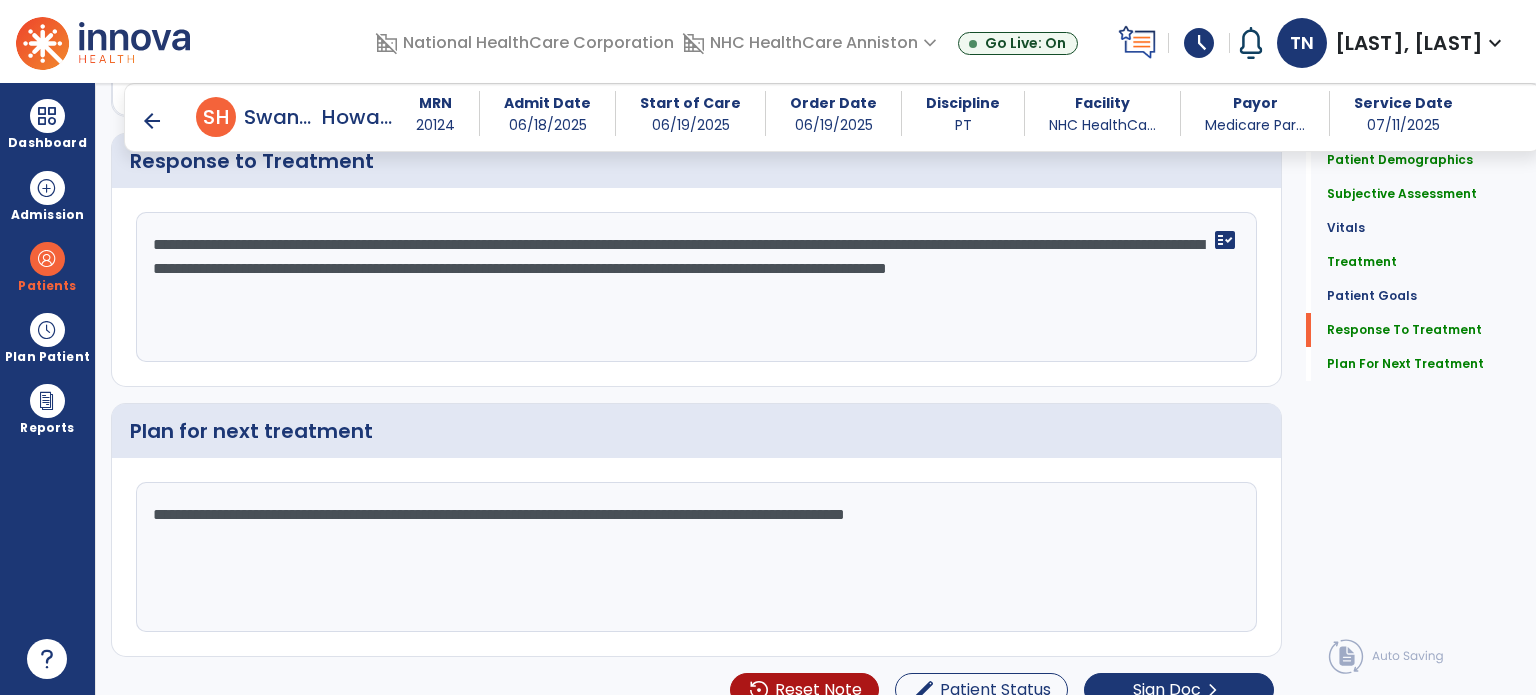 type on "**********" 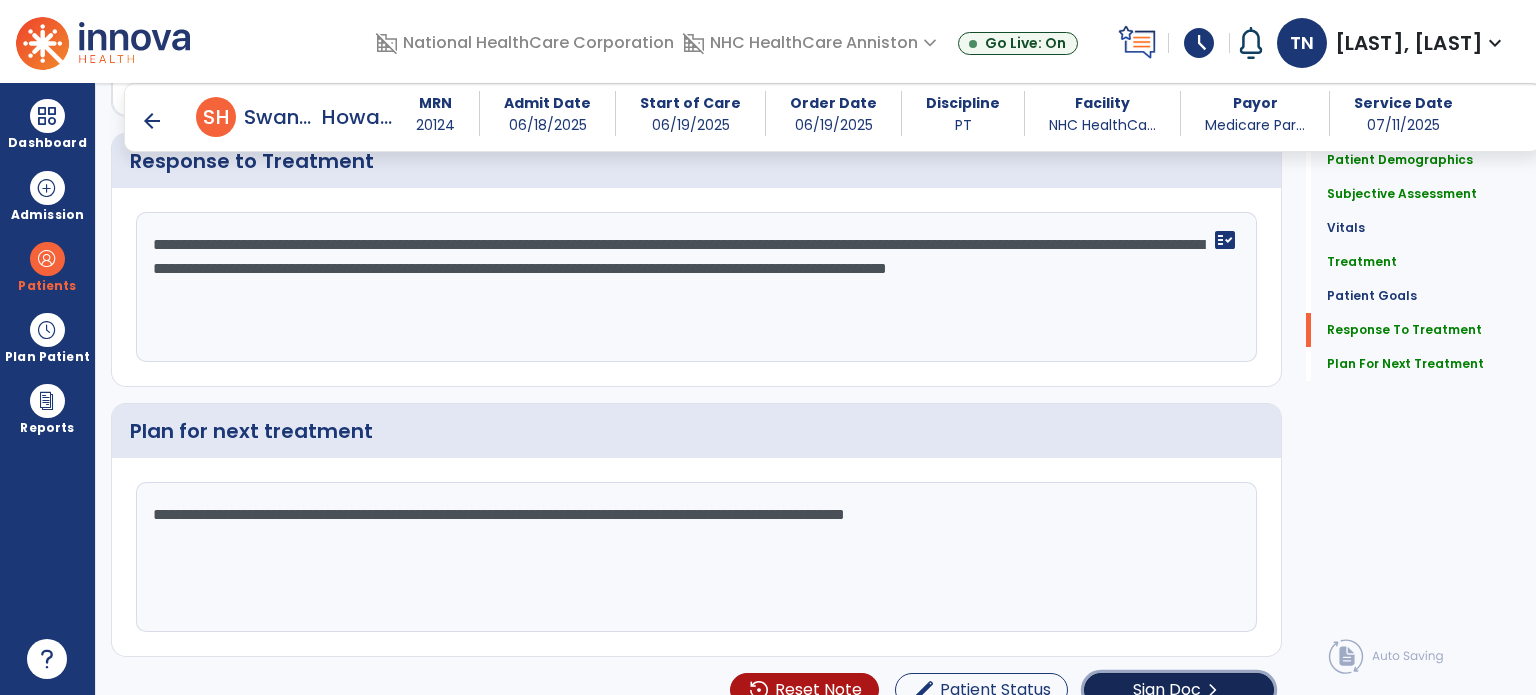 scroll, scrollTop: 2441, scrollLeft: 0, axis: vertical 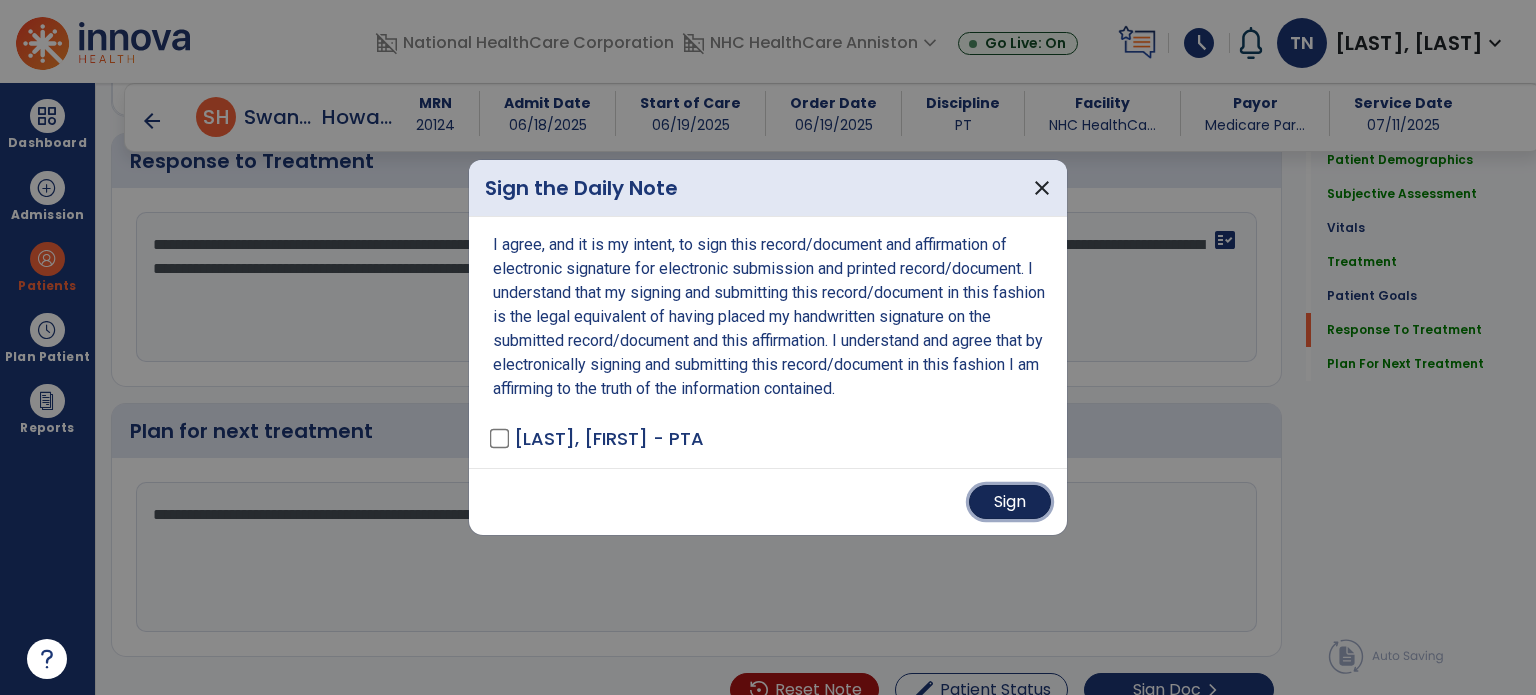 click on "Sign" at bounding box center (1010, 502) 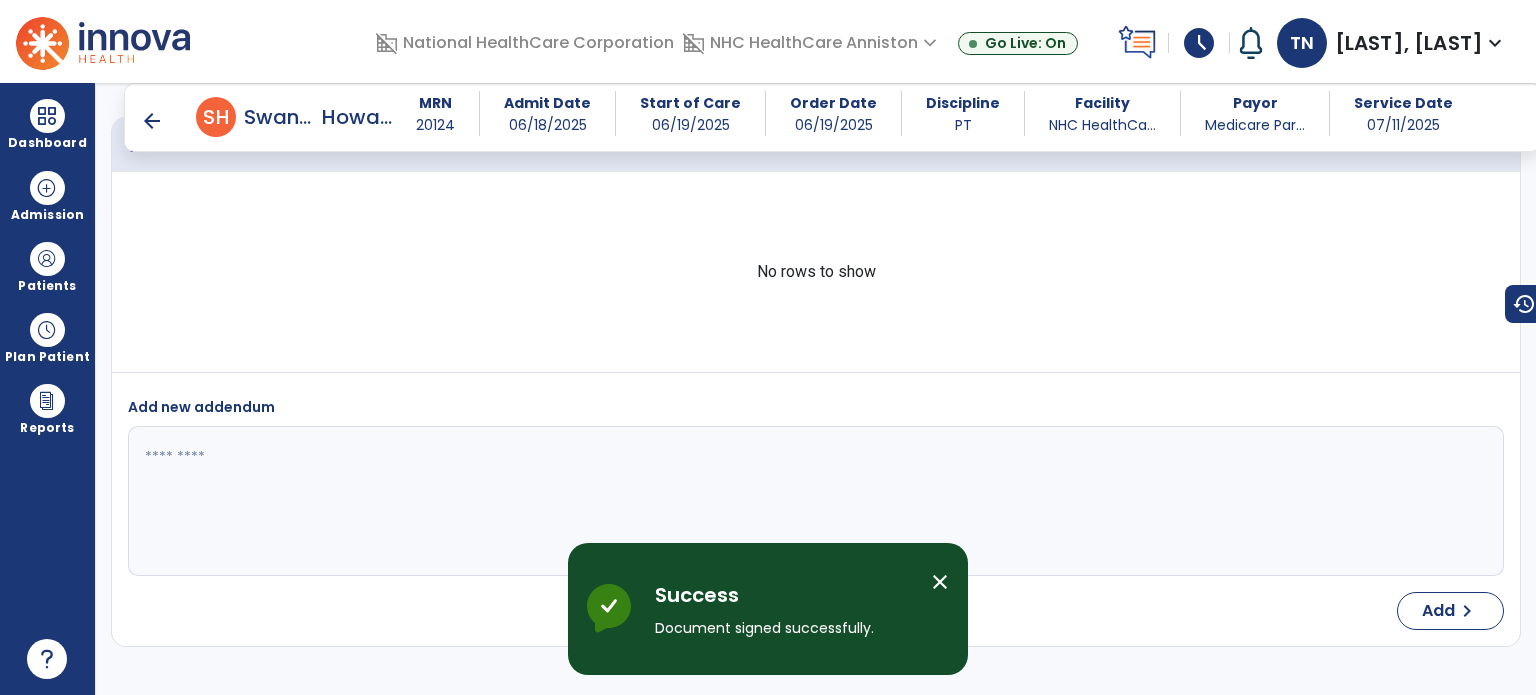 scroll, scrollTop: 3492, scrollLeft: 0, axis: vertical 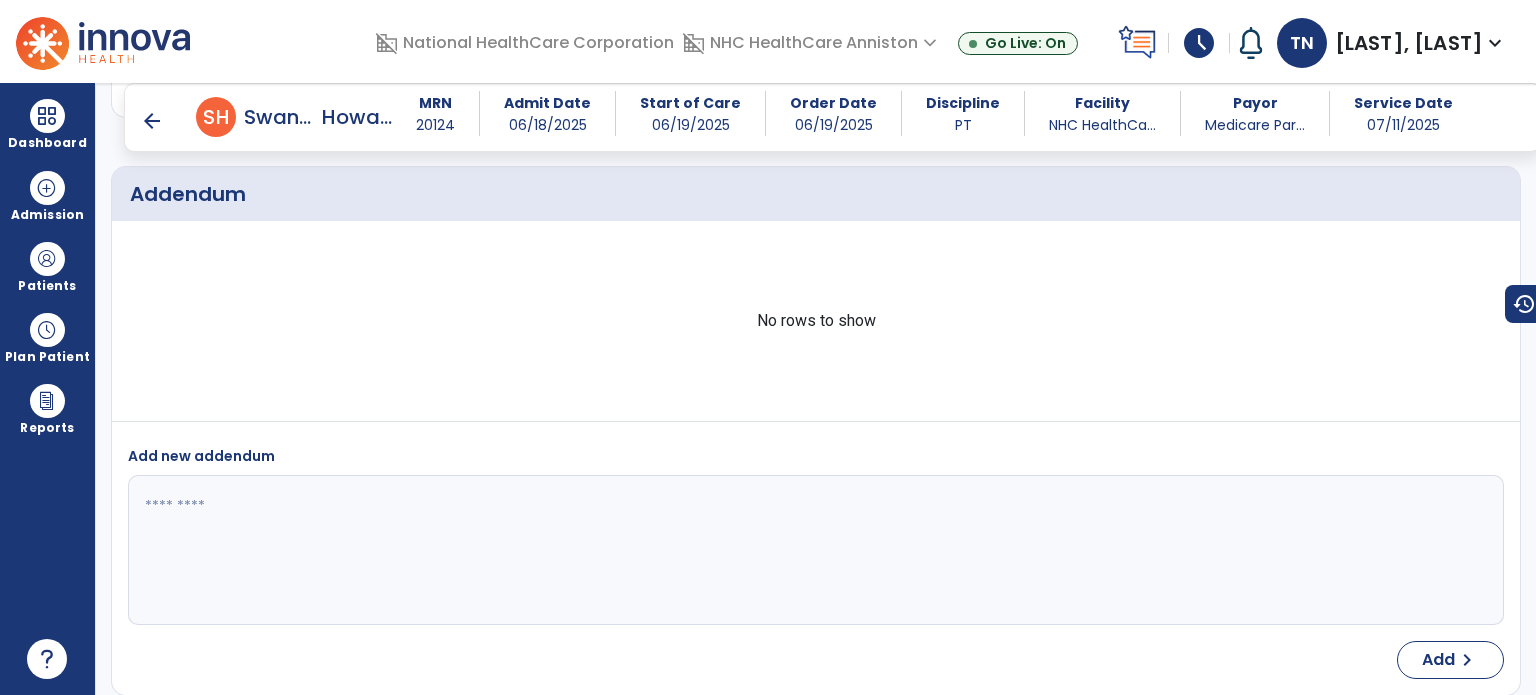 click on "arrow_back" at bounding box center (152, 121) 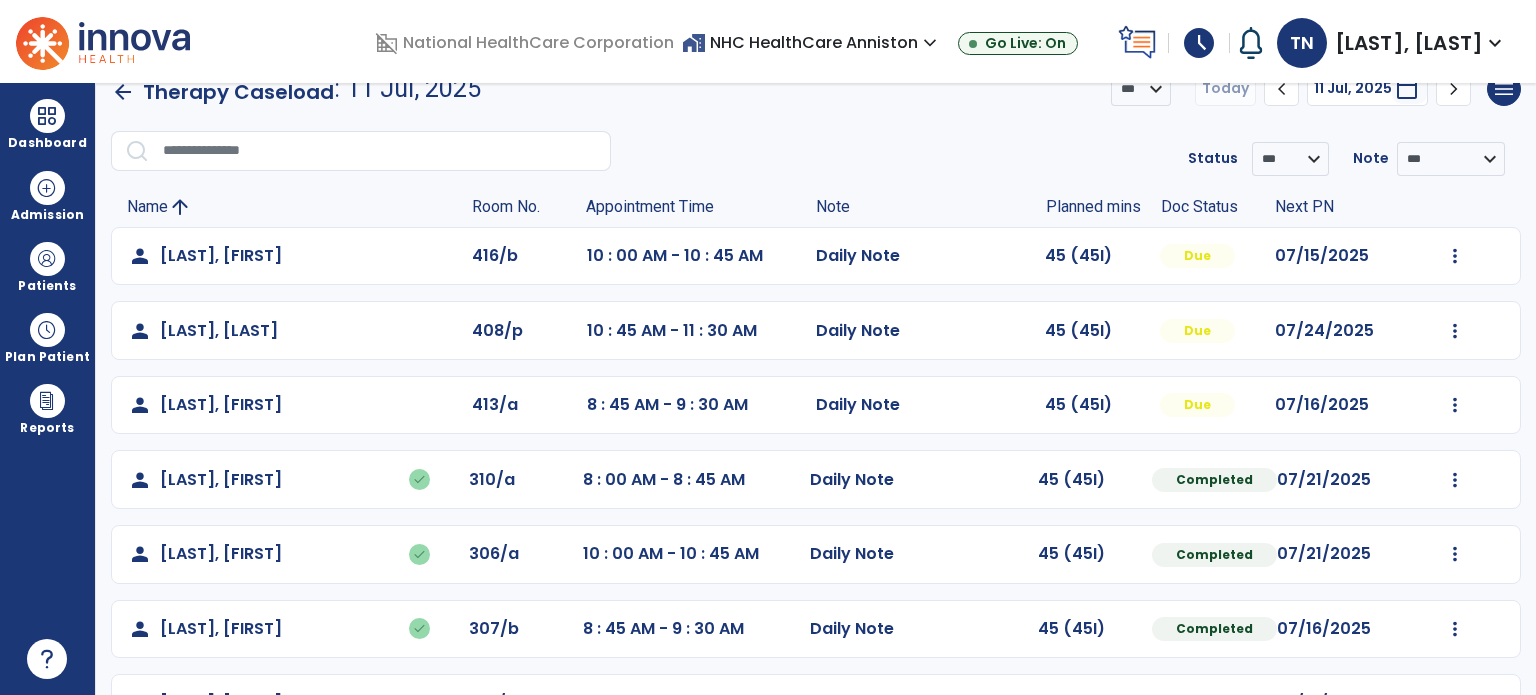 scroll, scrollTop: 0, scrollLeft: 0, axis: both 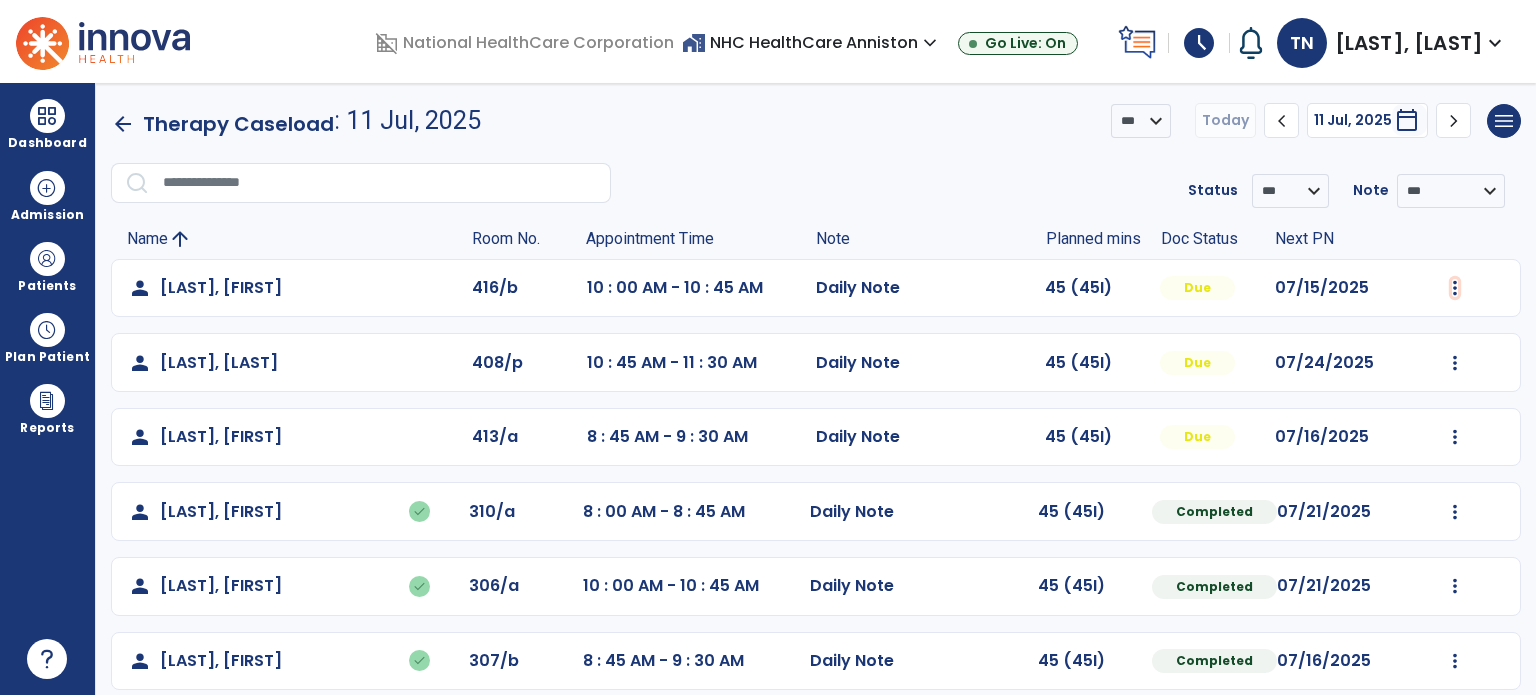 click at bounding box center (1455, 288) 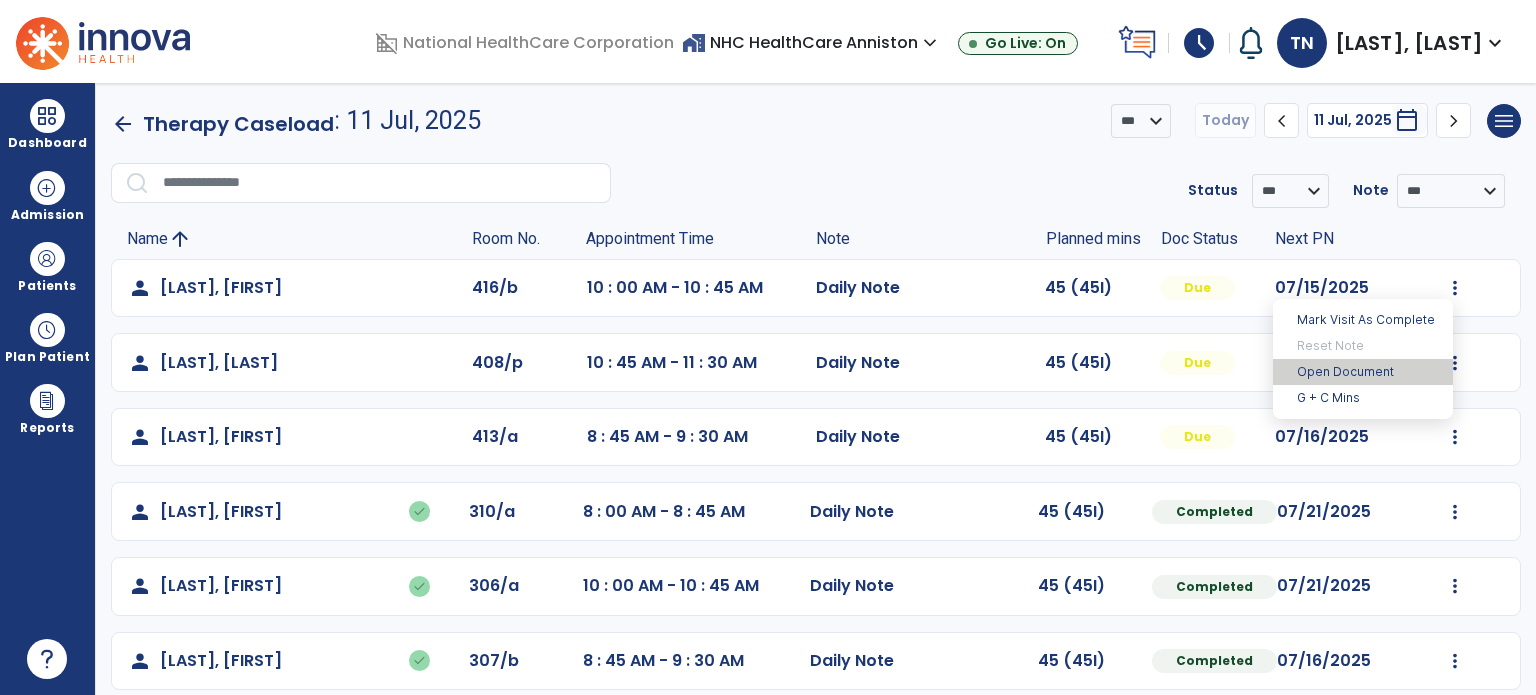 click on "Open Document" at bounding box center [1363, 372] 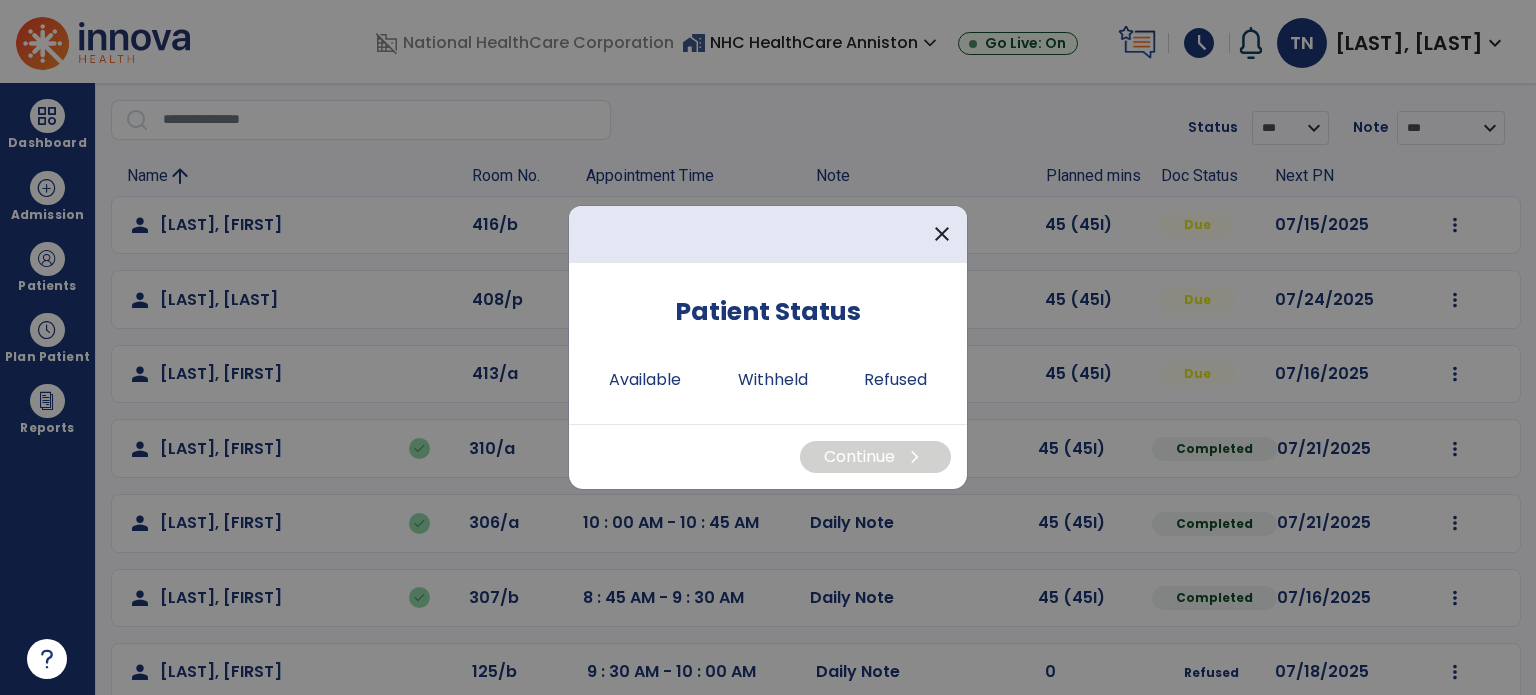 scroll, scrollTop: 94, scrollLeft: 0, axis: vertical 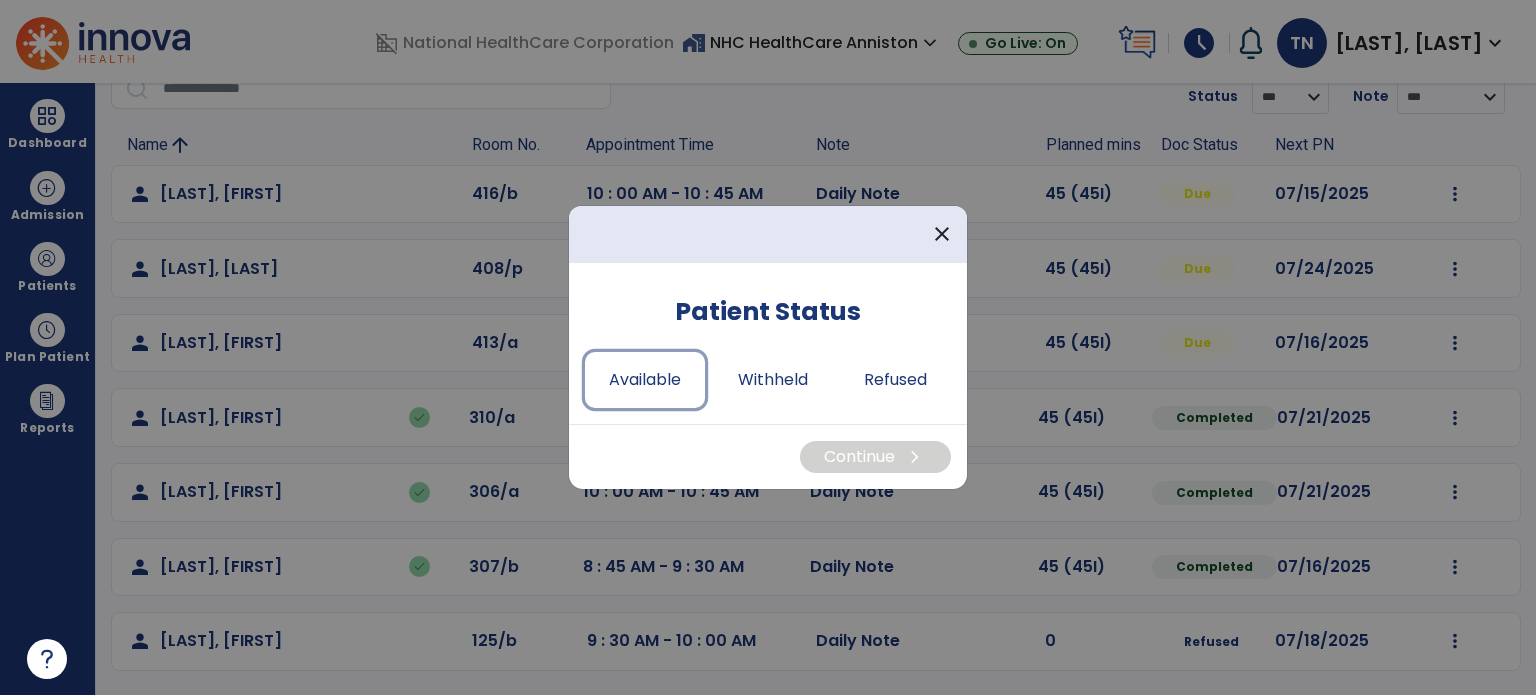 drag, startPoint x: 605, startPoint y: 382, endPoint x: 757, endPoint y: 463, distance: 172.2353 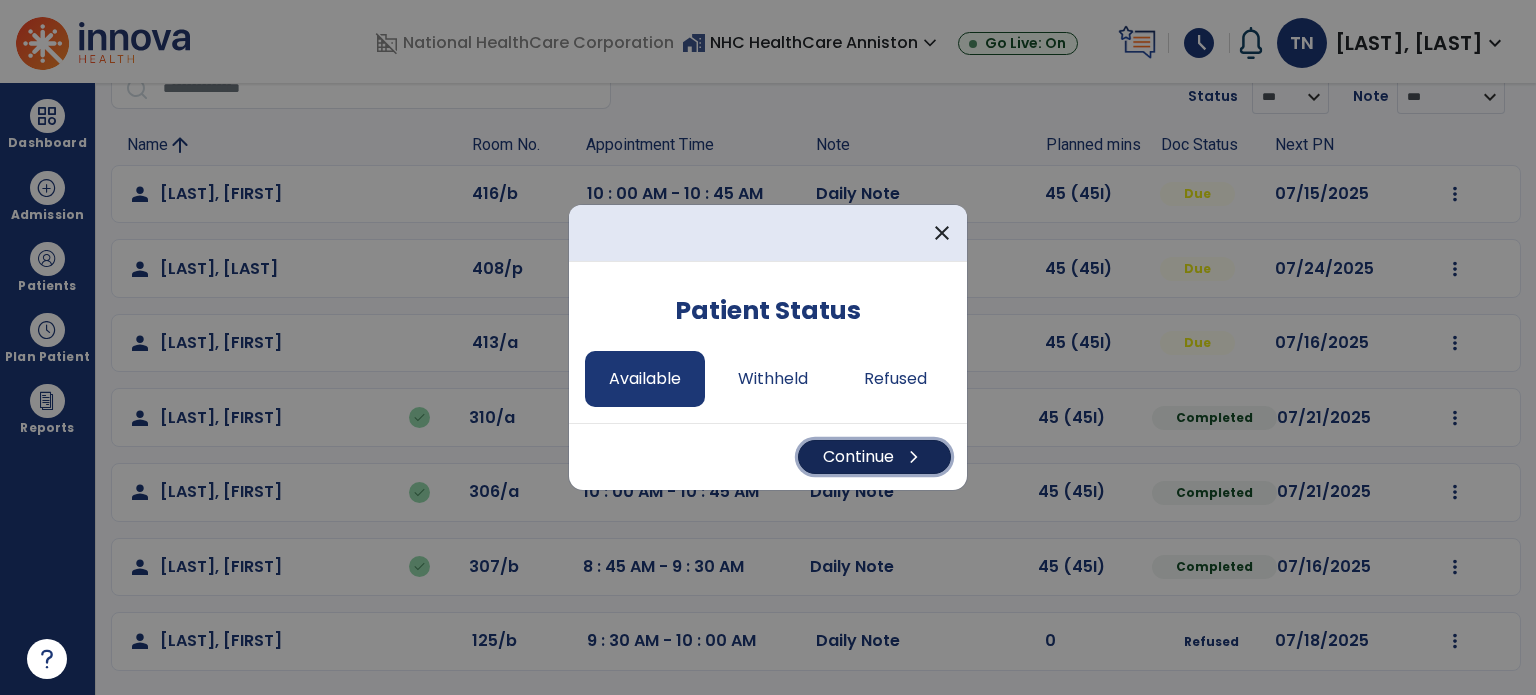 click on "Continue   chevron_right" at bounding box center (874, 457) 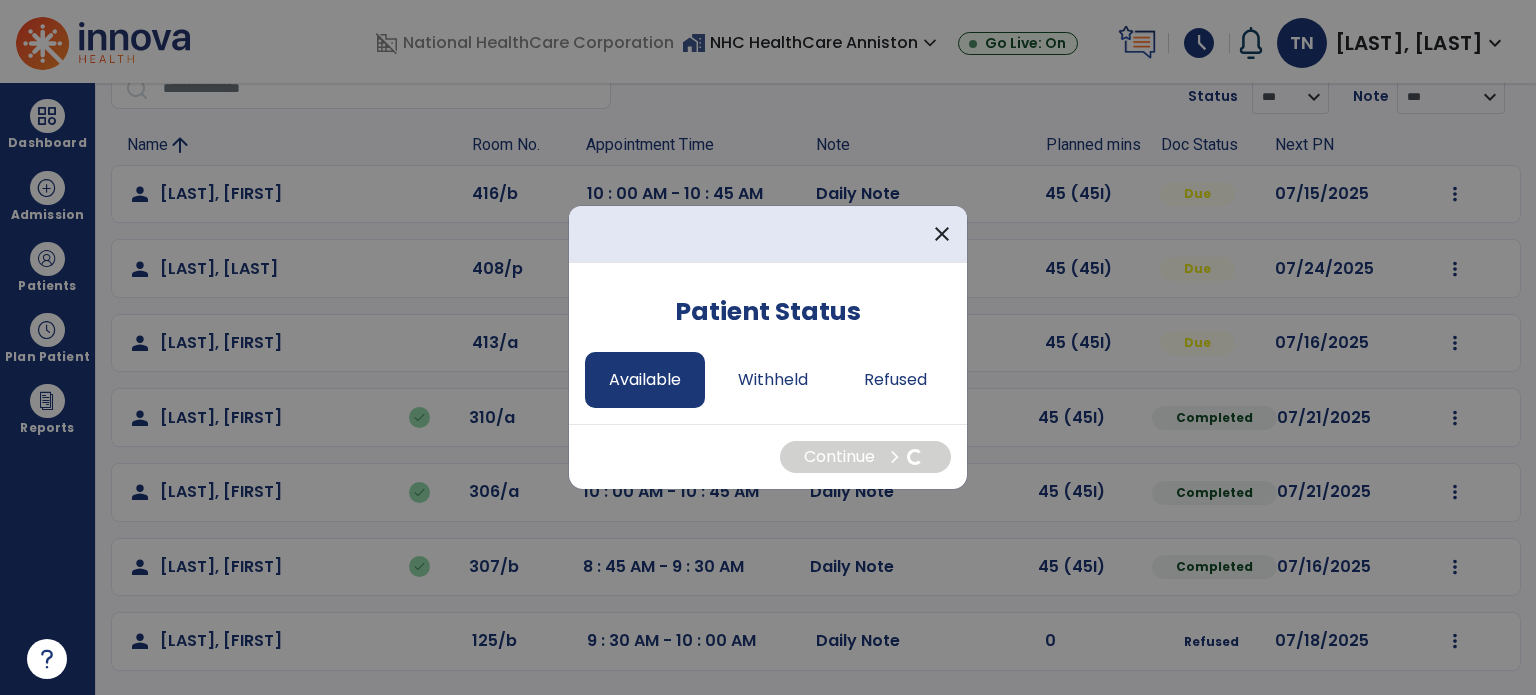 select on "*" 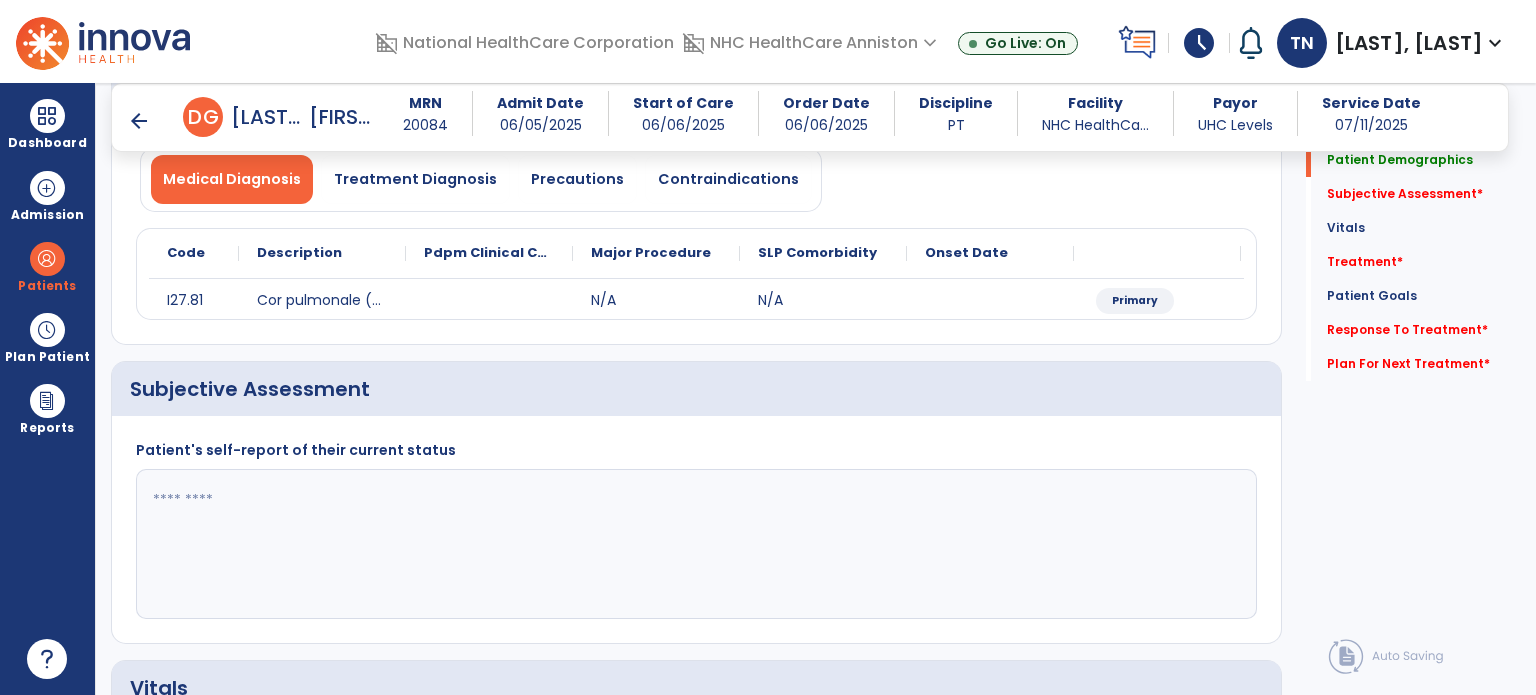 scroll, scrollTop: 394, scrollLeft: 0, axis: vertical 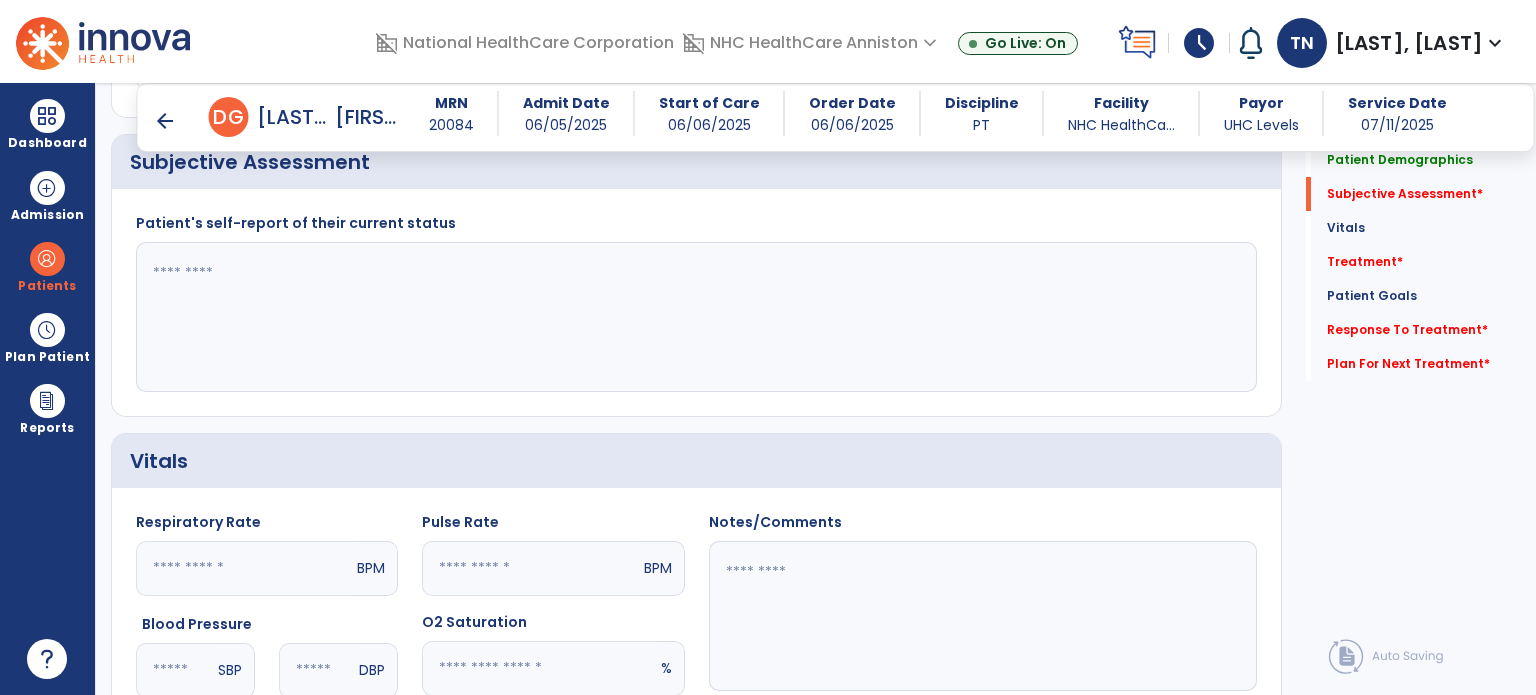 click 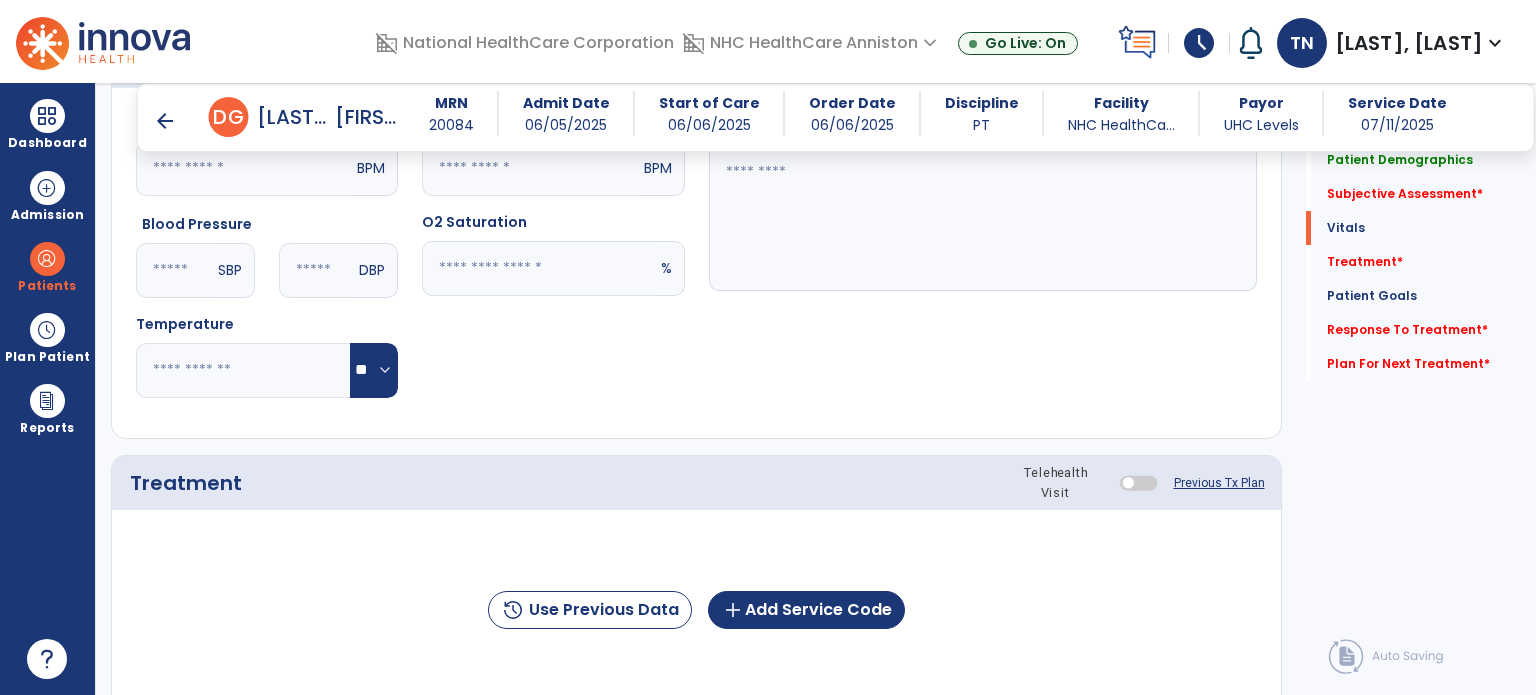 scroll, scrollTop: 894, scrollLeft: 0, axis: vertical 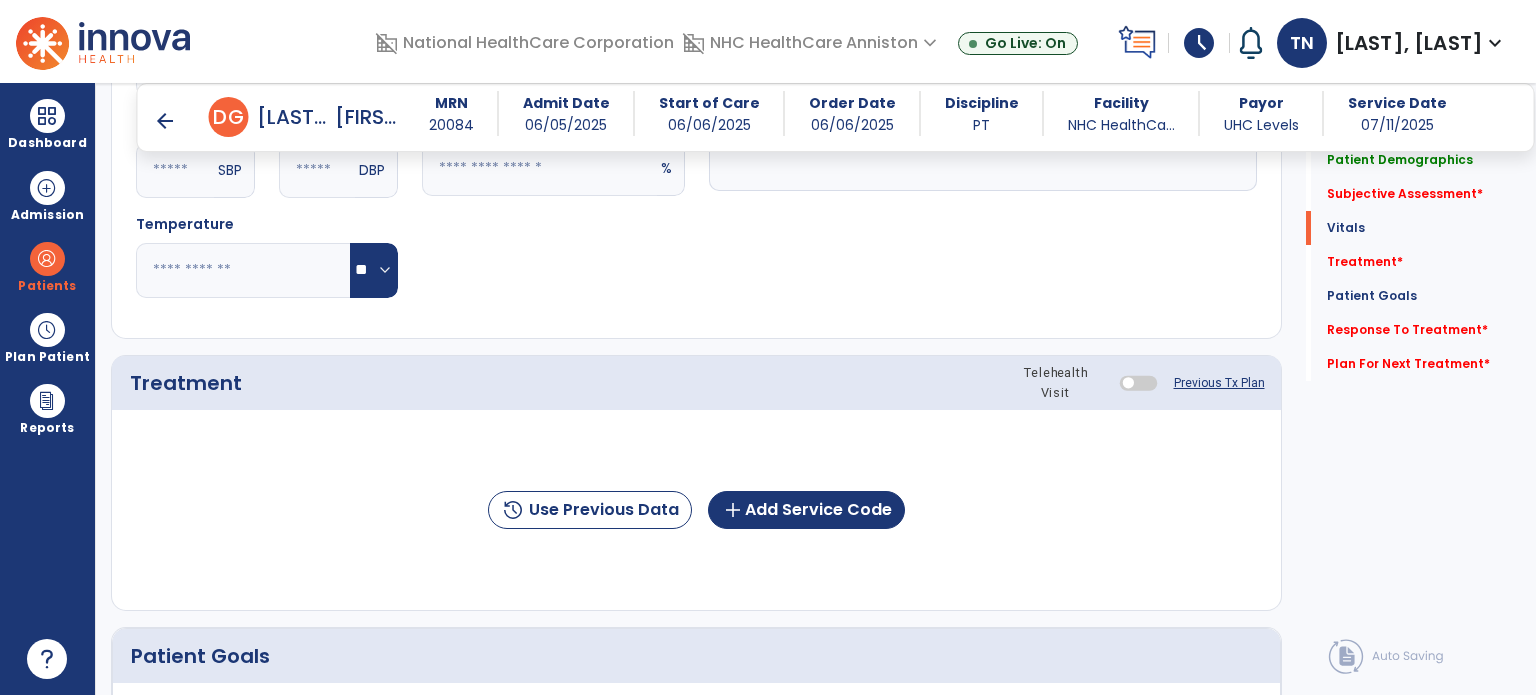 type on "**********" 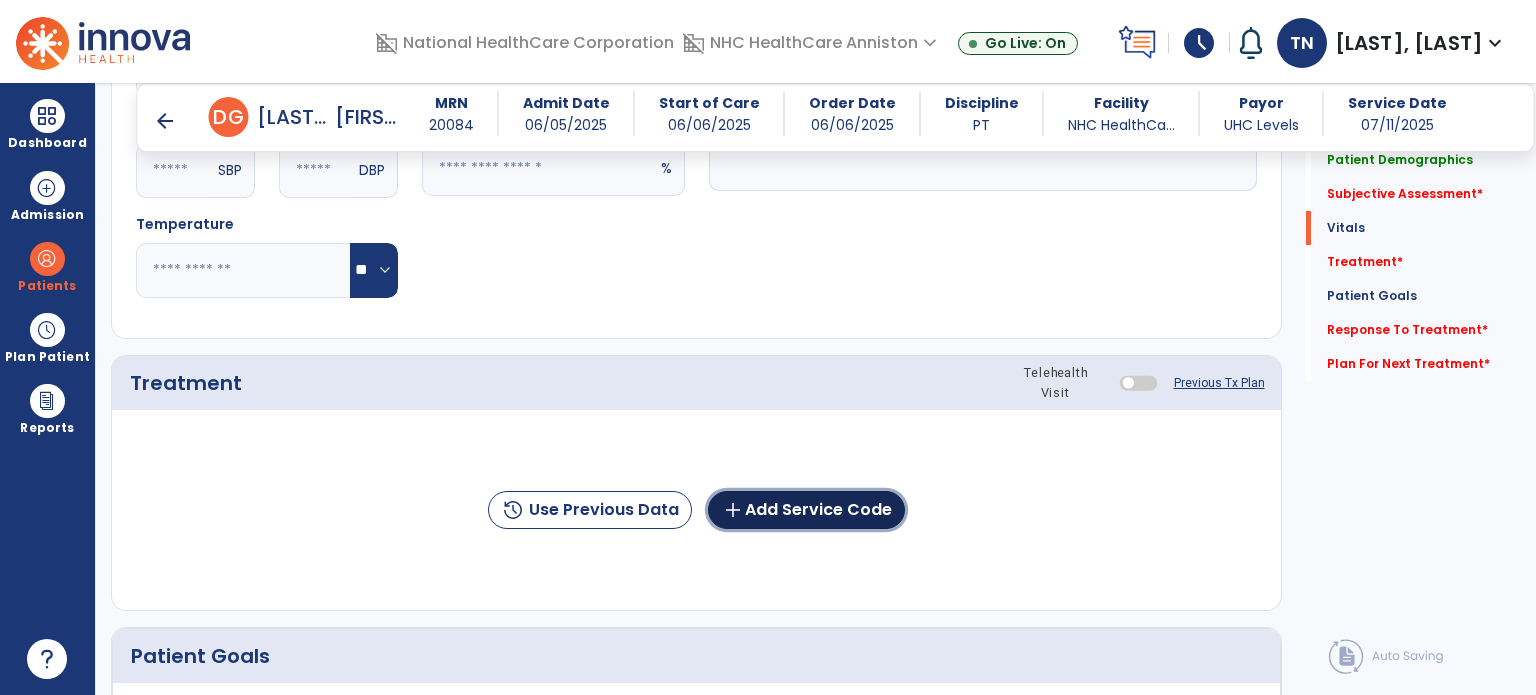click on "add  Add Service Code" 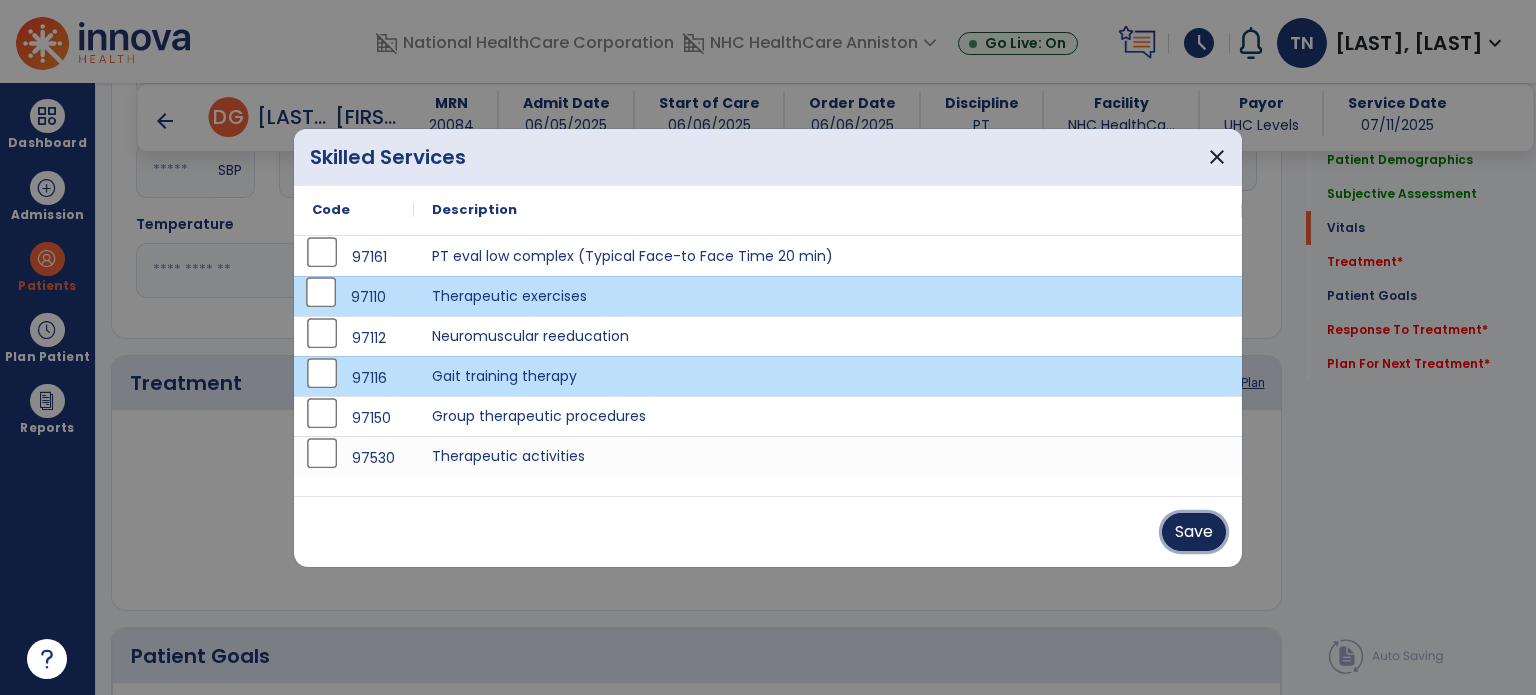 click on "Save" at bounding box center (1194, 532) 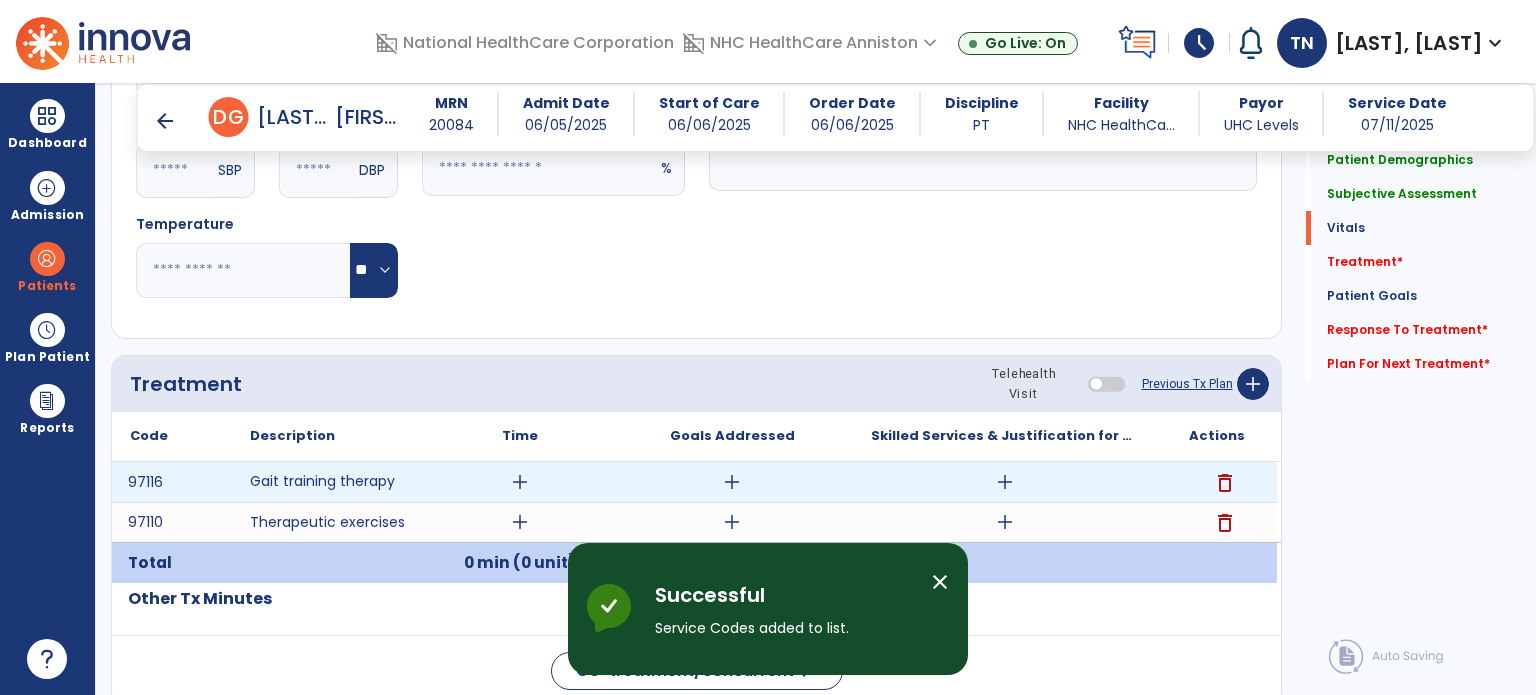 click on "add" at bounding box center (520, 482) 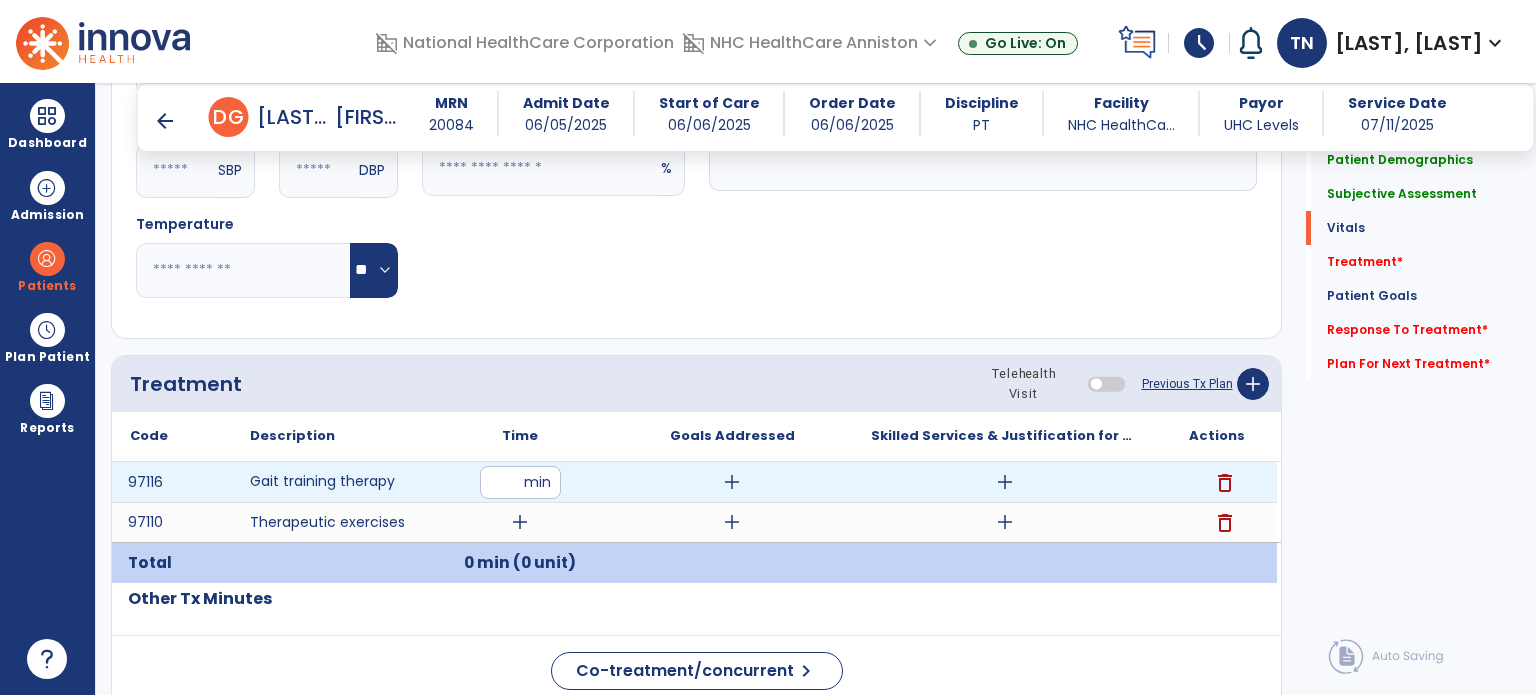 type on "**" 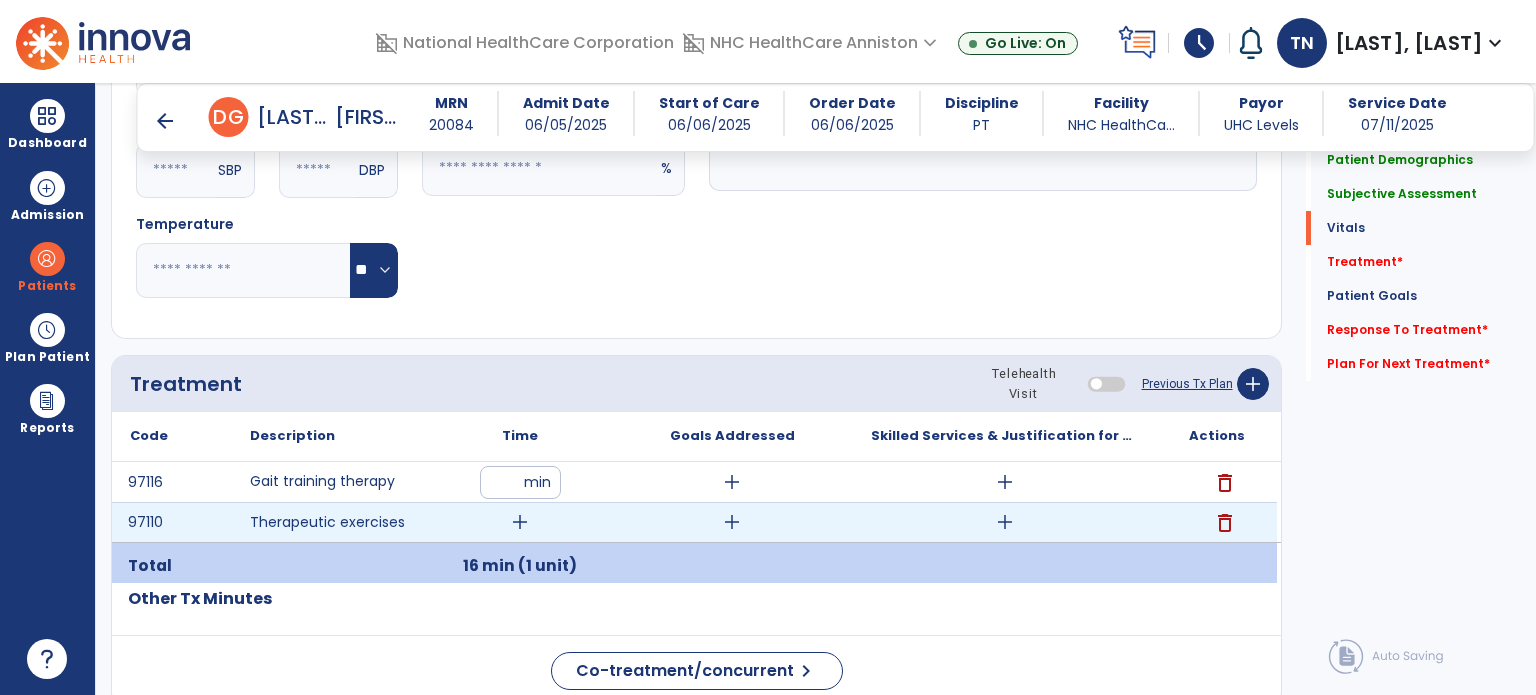 click on "add" at bounding box center (520, 522) 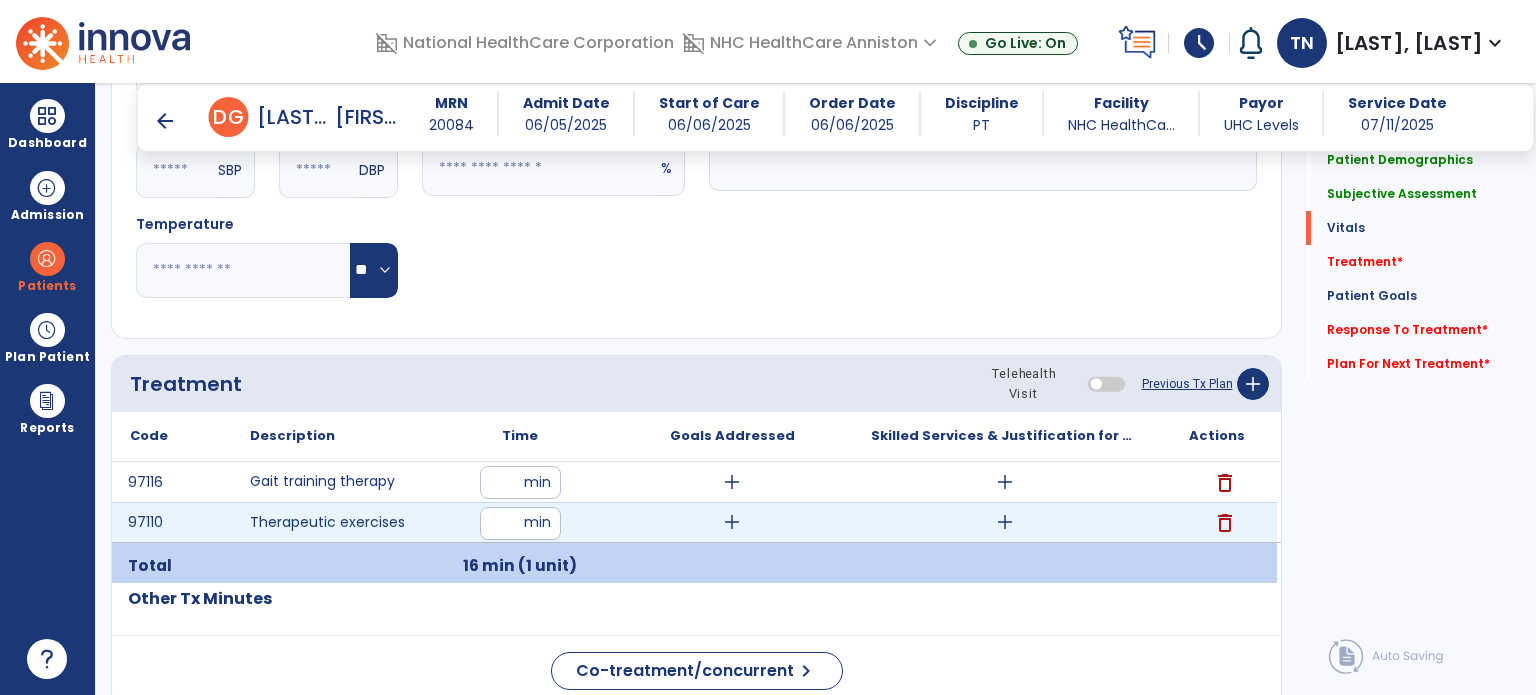 type on "**" 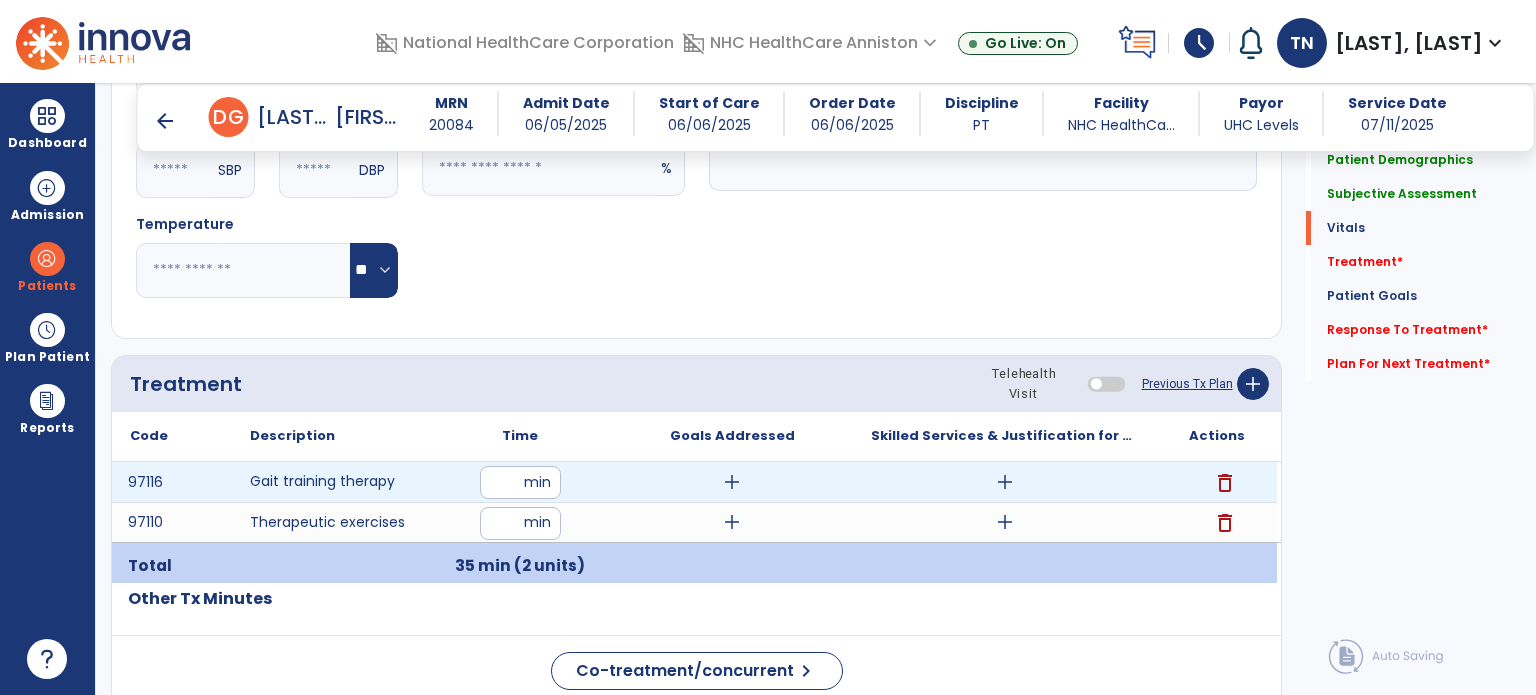 click on "add" at bounding box center (732, 482) 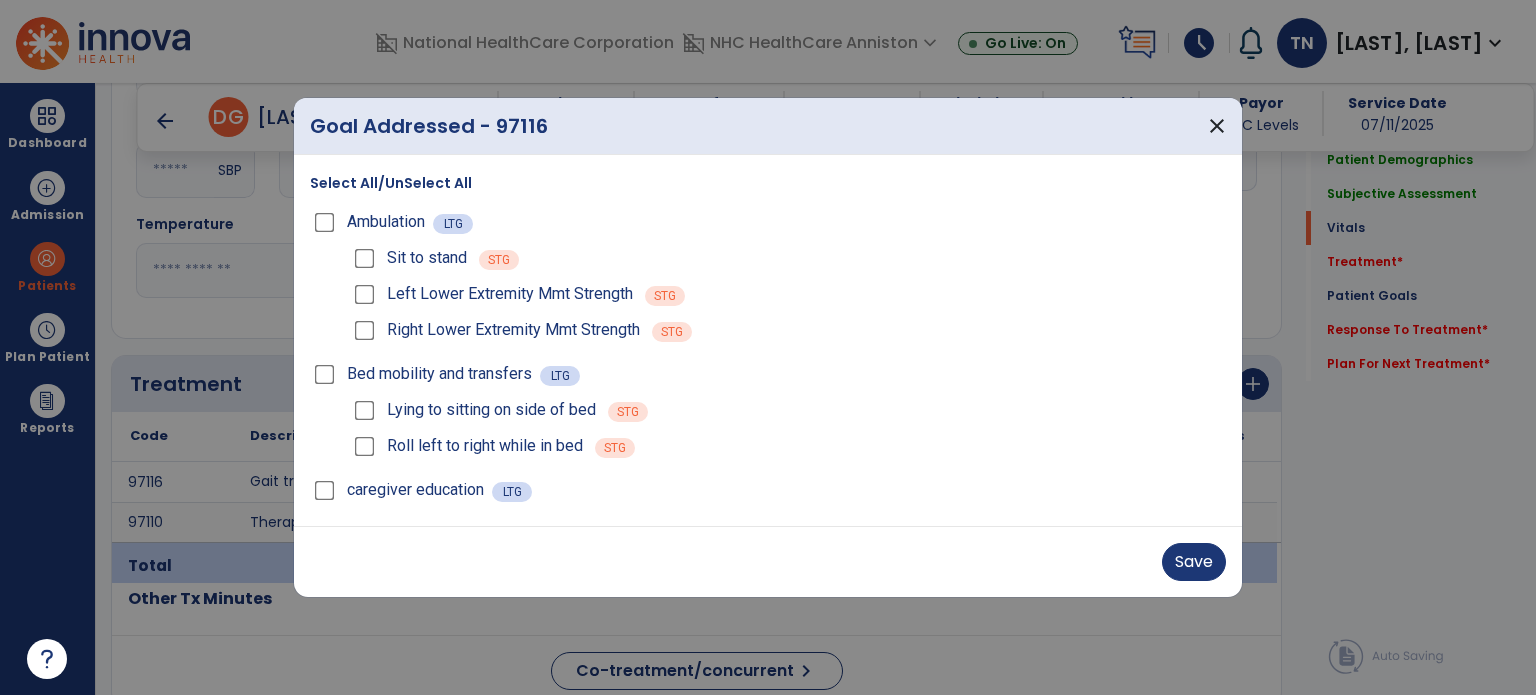 click on "Save" at bounding box center [768, 561] 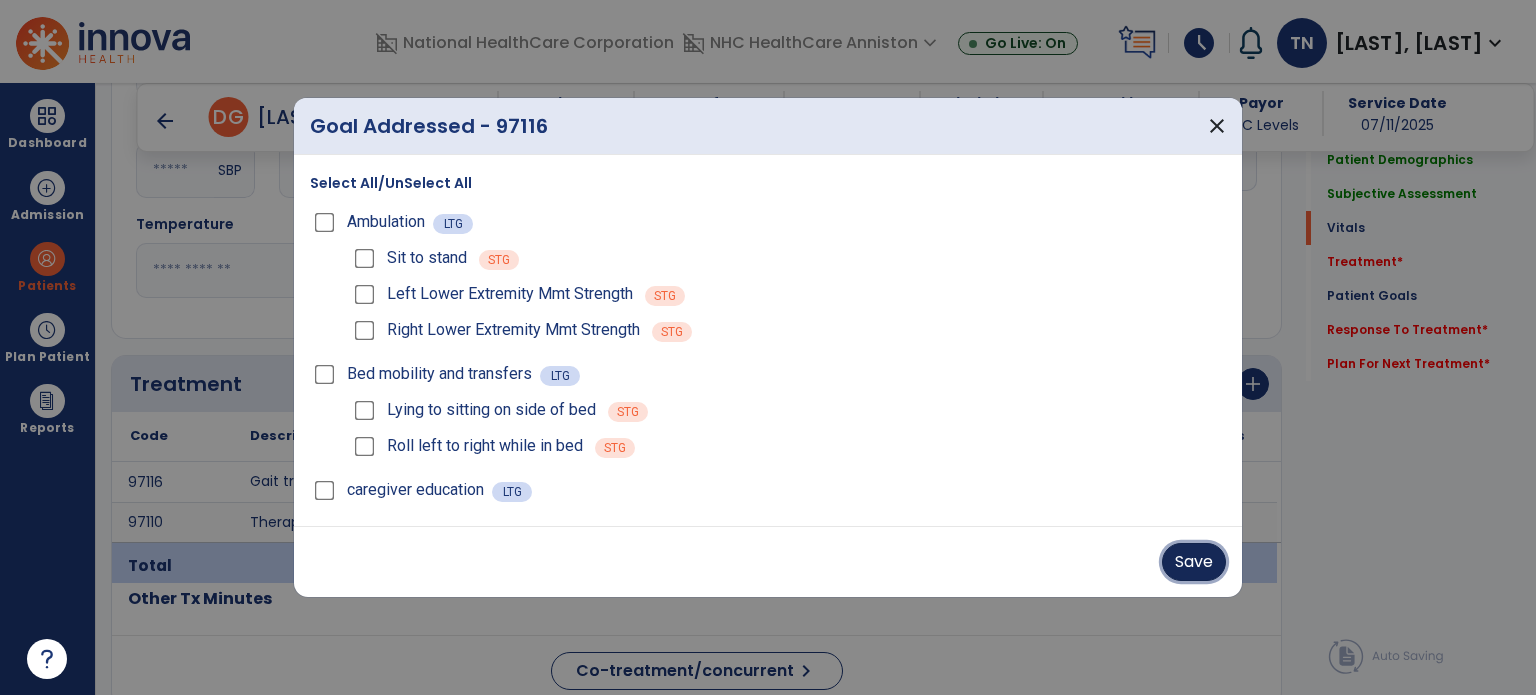 click on "Save" at bounding box center (1194, 562) 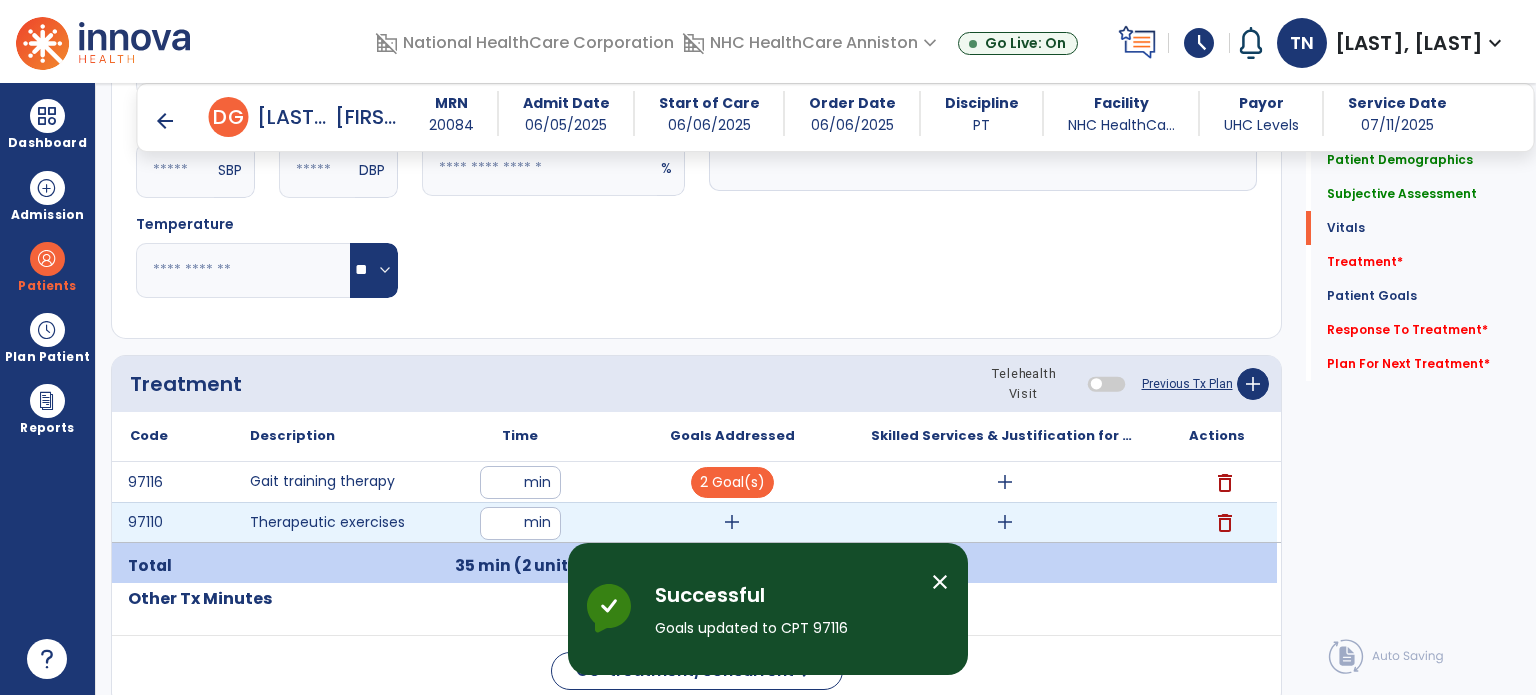 drag, startPoint x: 734, startPoint y: 521, endPoint x: 689, endPoint y: 507, distance: 47.127487 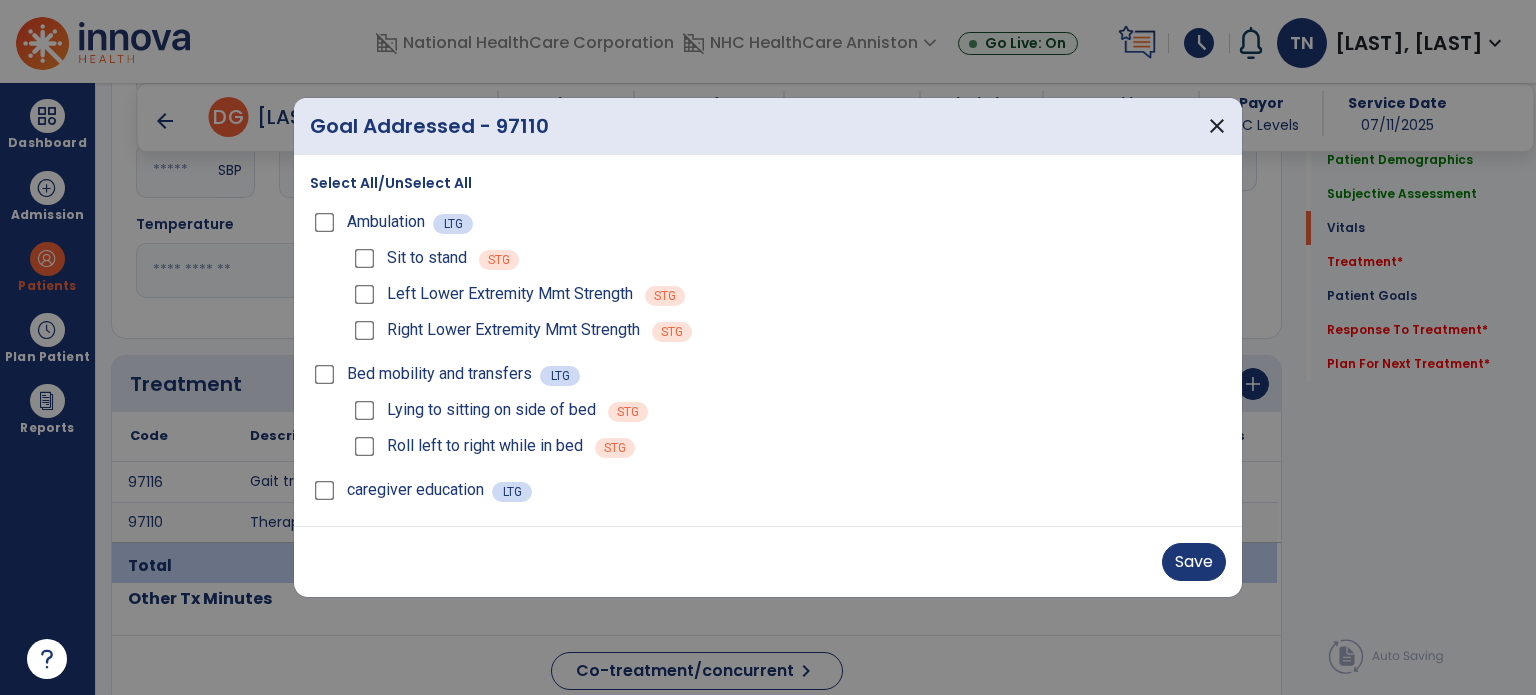 click on "Right Lower Extremity Mmt Strength  STG" at bounding box center (788, 330) 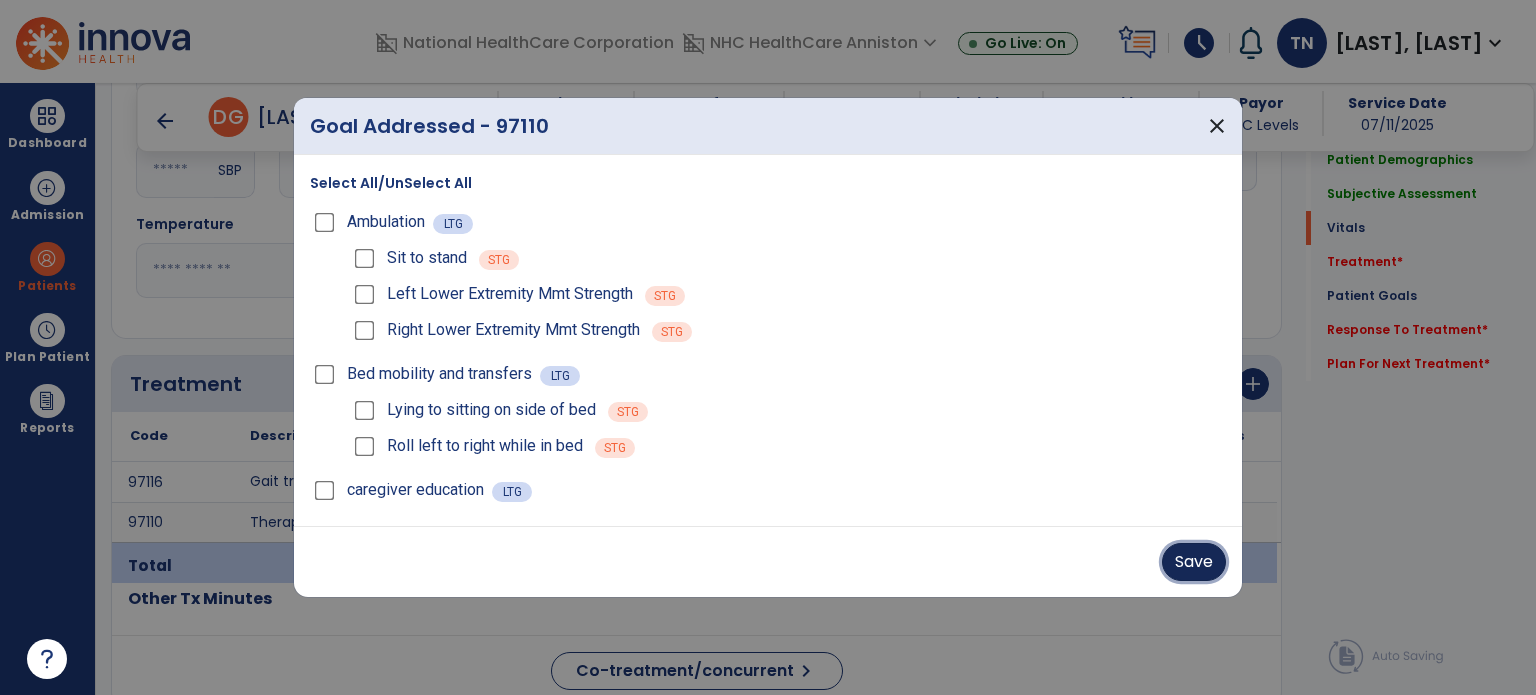 click on "Save" at bounding box center (1194, 562) 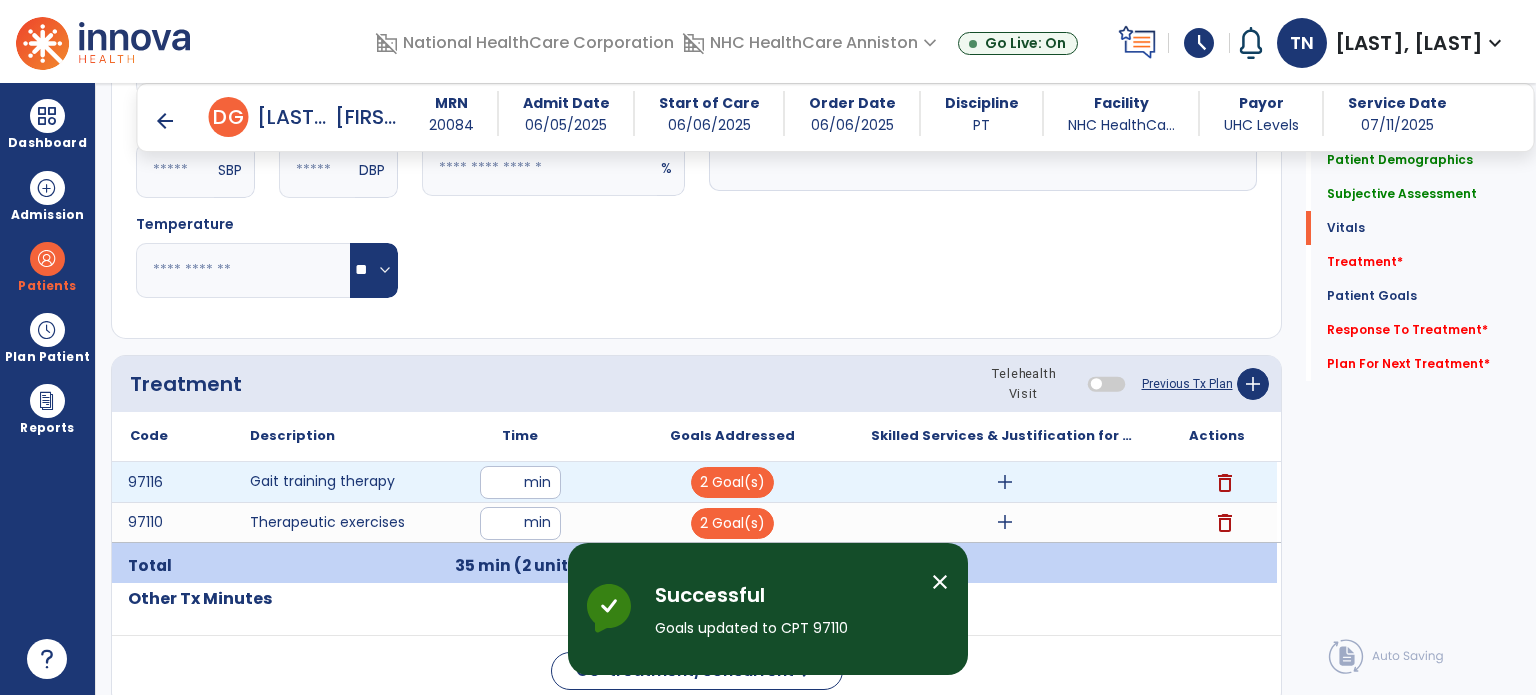 click on "add" at bounding box center (1004, 482) 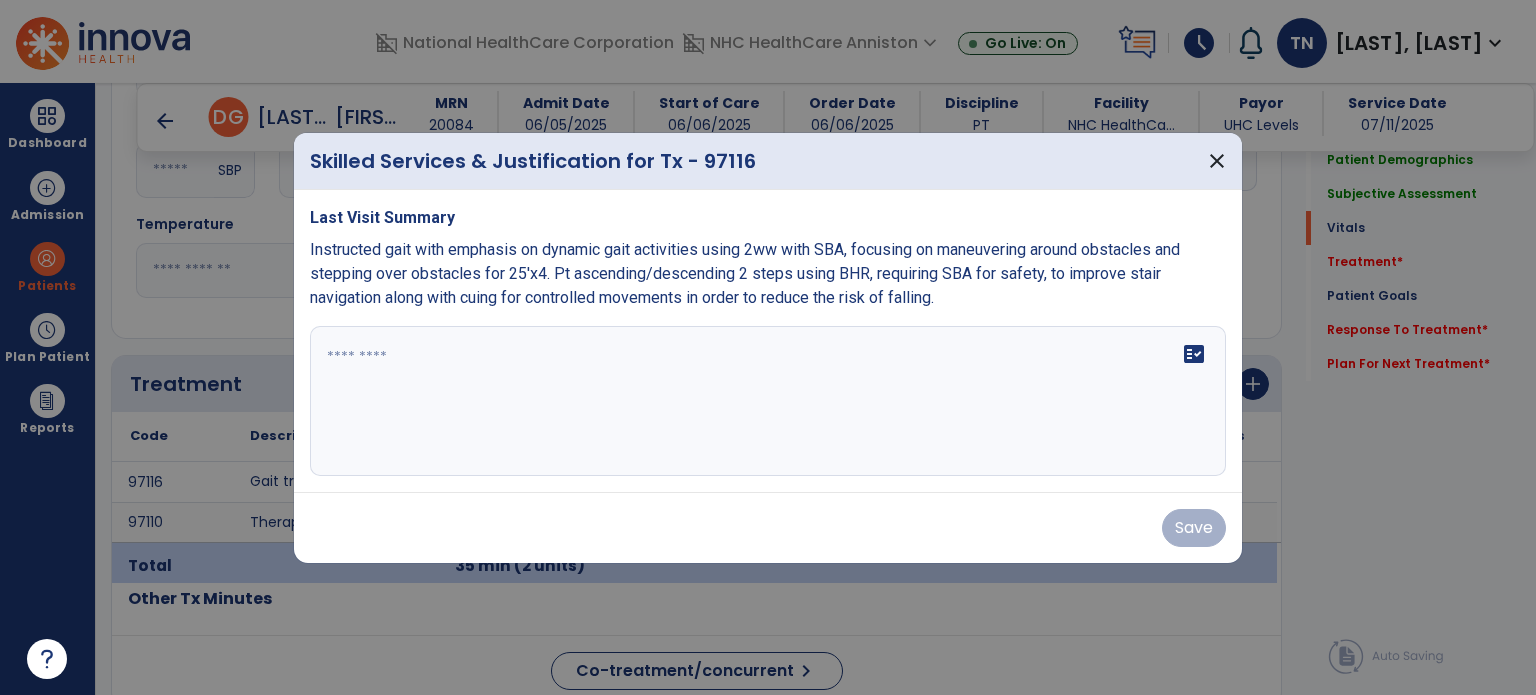 click on "Instructed gait with emphasis on dynamic gait activities using 2ww with SBA, focusing on maneuvering around obstacles and stepping over obstacles for 25'x4. Pt ascending/descending 2 steps using BHR, requiring SBA for safety, to improve stair navigation along with cuing for controlled movements in order to reduce the risk of falling." at bounding box center [745, 273] 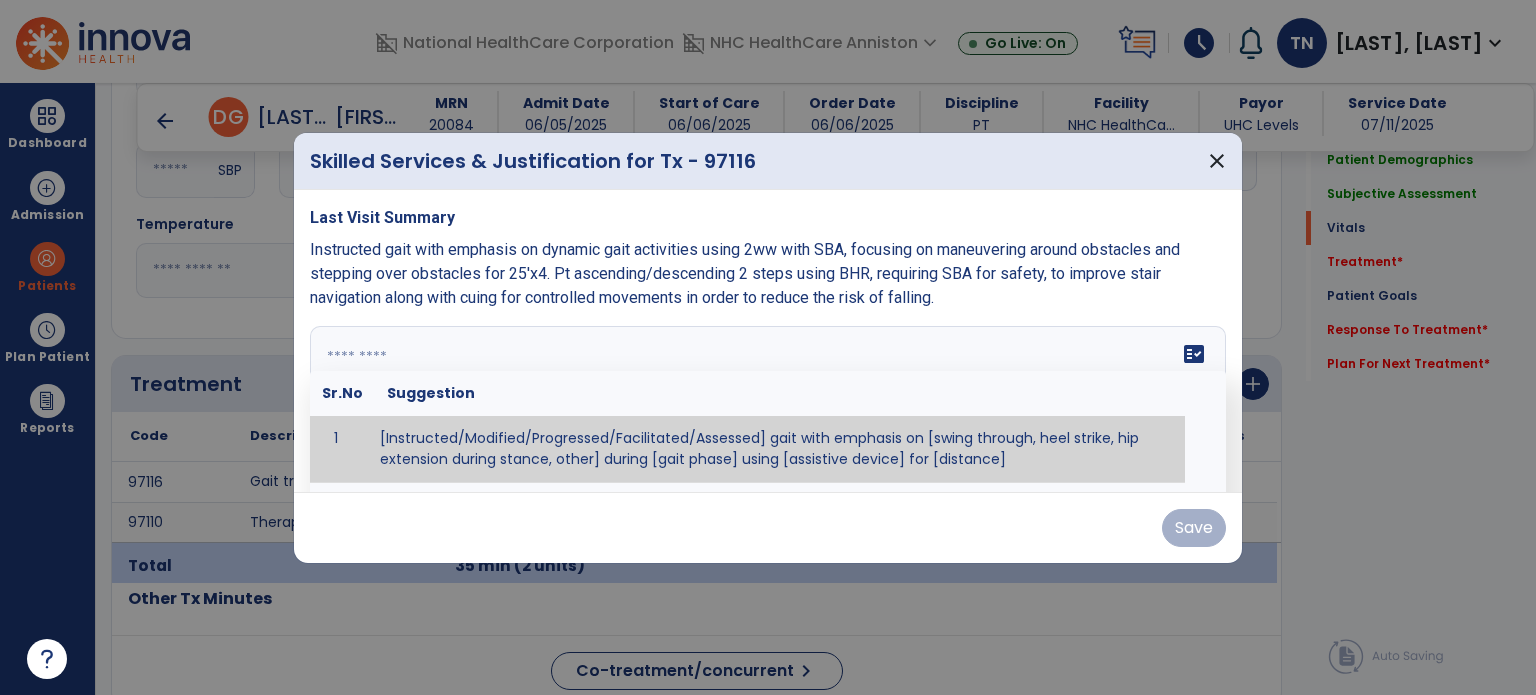 click at bounding box center [766, 401] 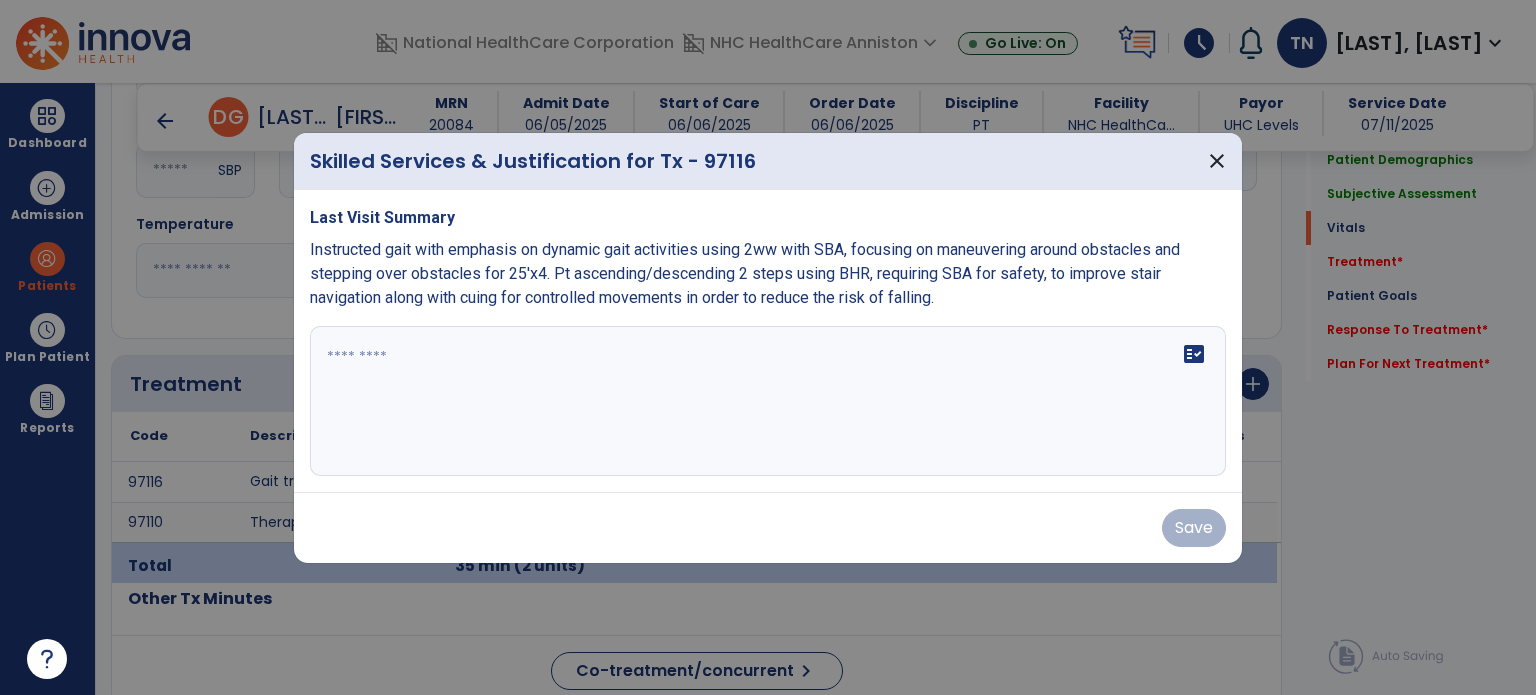 click on "Instructed gait with emphasis on dynamic gait activities using 2ww with SBA, focusing on maneuvering around obstacles and stepping over obstacles for 25'x4. Pt ascending/descending 2 steps using BHR, requiring SBA for safety, to improve stair navigation along with cuing for controlled movements in order to reduce the risk of falling." at bounding box center [745, 273] 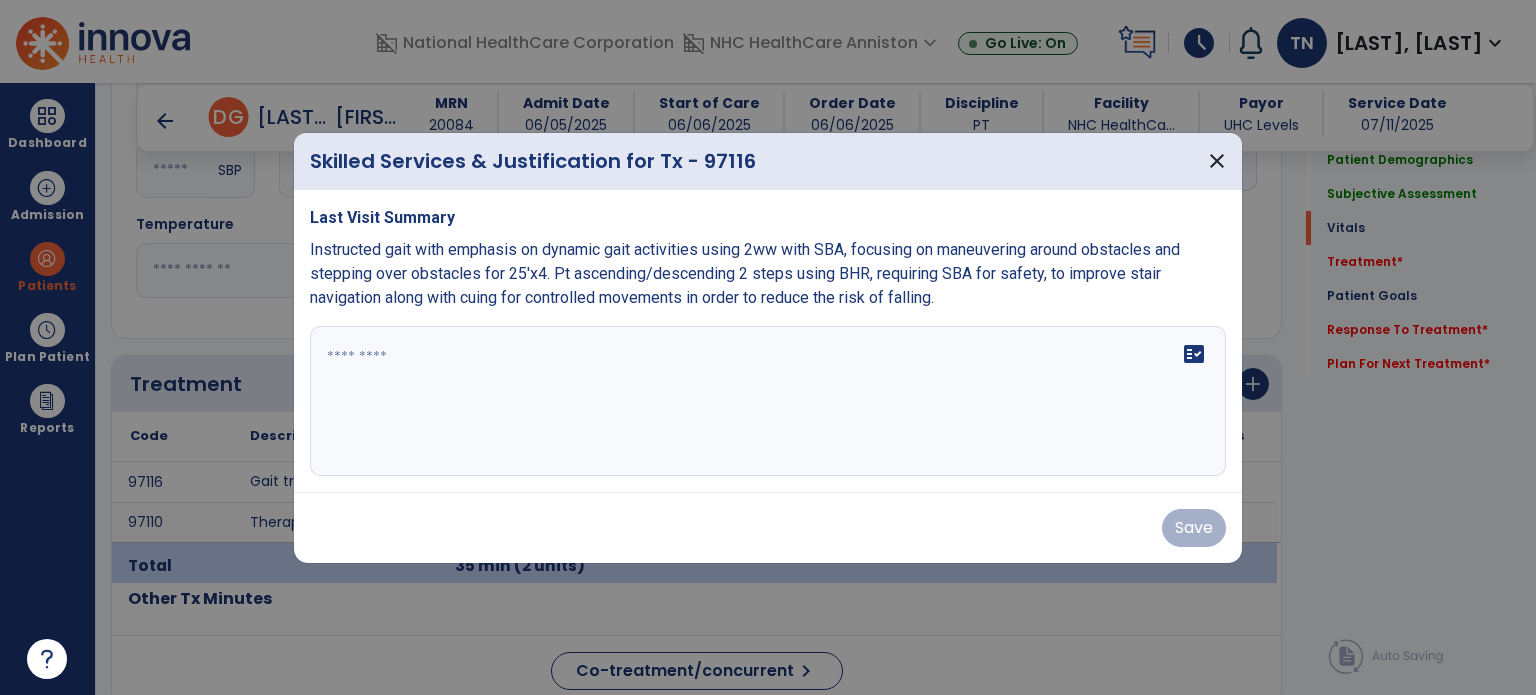 click on "Instructed gait with emphasis on dynamic gait activities using 2ww with SBA, focusing on maneuvering around obstacles and stepping over obstacles for 25'x4. Pt ascending/descending 2 steps using BHR, requiring SBA for safety, to improve stair navigation along with cuing for controlled movements in order to reduce the risk of falling." at bounding box center (745, 273) 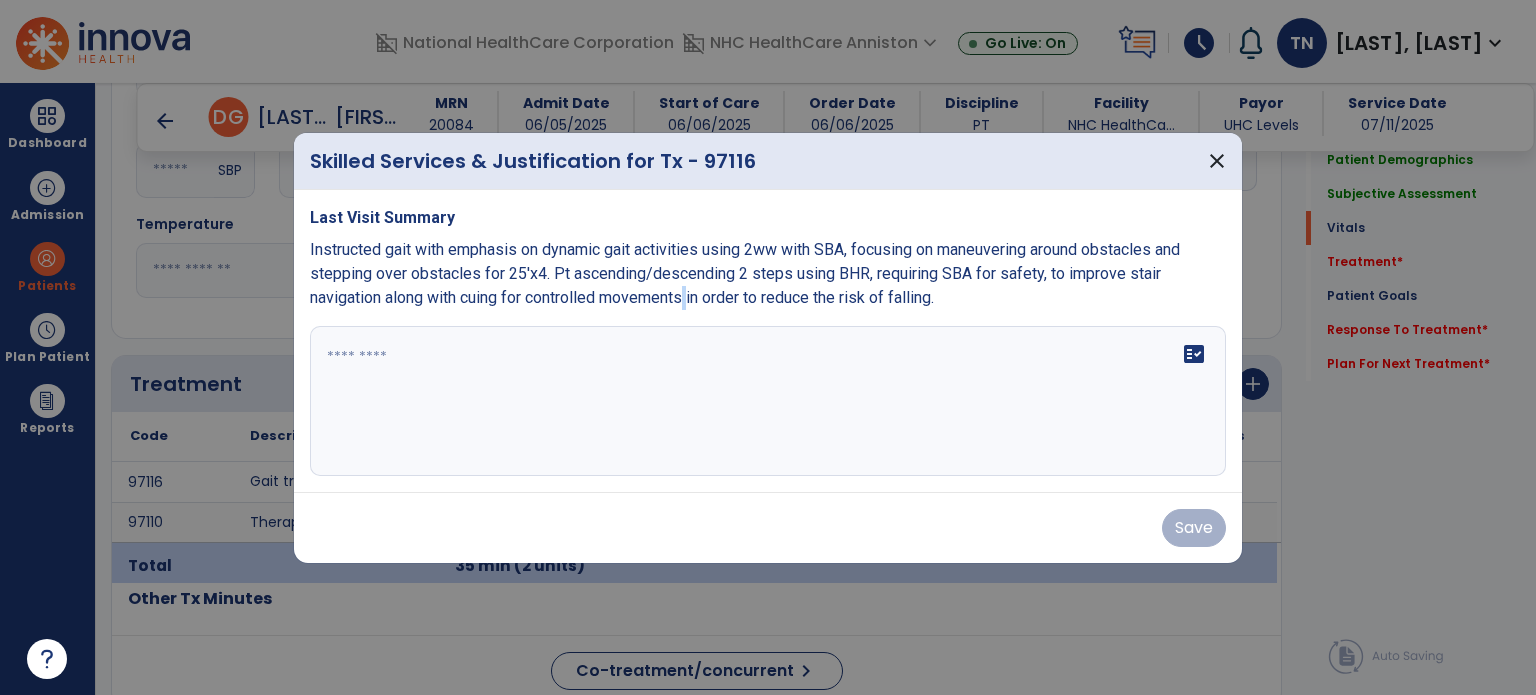 click on "Instructed gait with emphasis on dynamic gait activities using 2ww with SBA, focusing on maneuvering around obstacles and stepping over obstacles for 25'x4. Pt ascending/descending 2 steps using BHR, requiring SBA for safety, to improve stair navigation along with cuing for controlled movements in order to reduce the risk of falling." at bounding box center (745, 273) 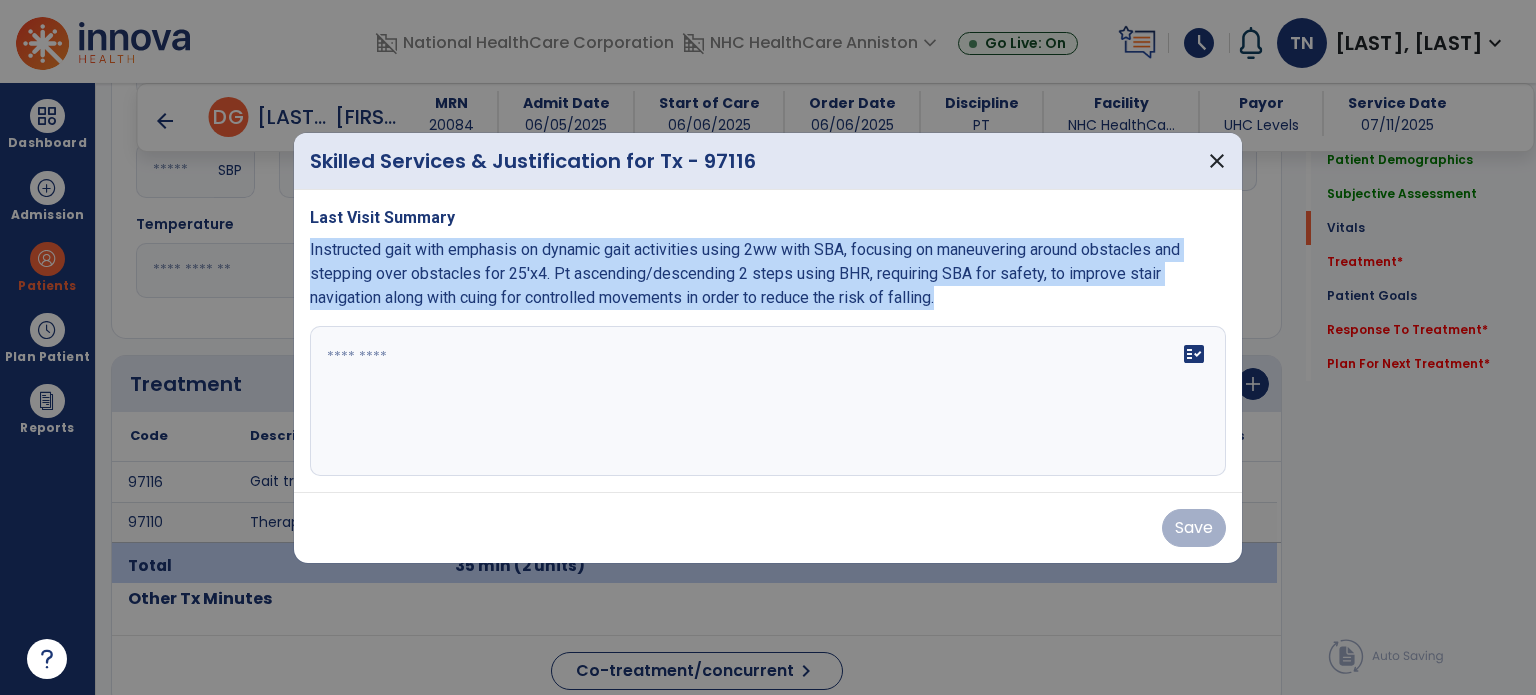 click on "Instructed gait with emphasis on dynamic gait activities using 2ww with SBA, focusing on maneuvering around obstacles and stepping over obstacles for 25'x4. Pt ascending/descending 2 steps using BHR, requiring SBA for safety, to improve stair navigation along with cuing for controlled movements in order to reduce the risk of falling." at bounding box center (745, 273) 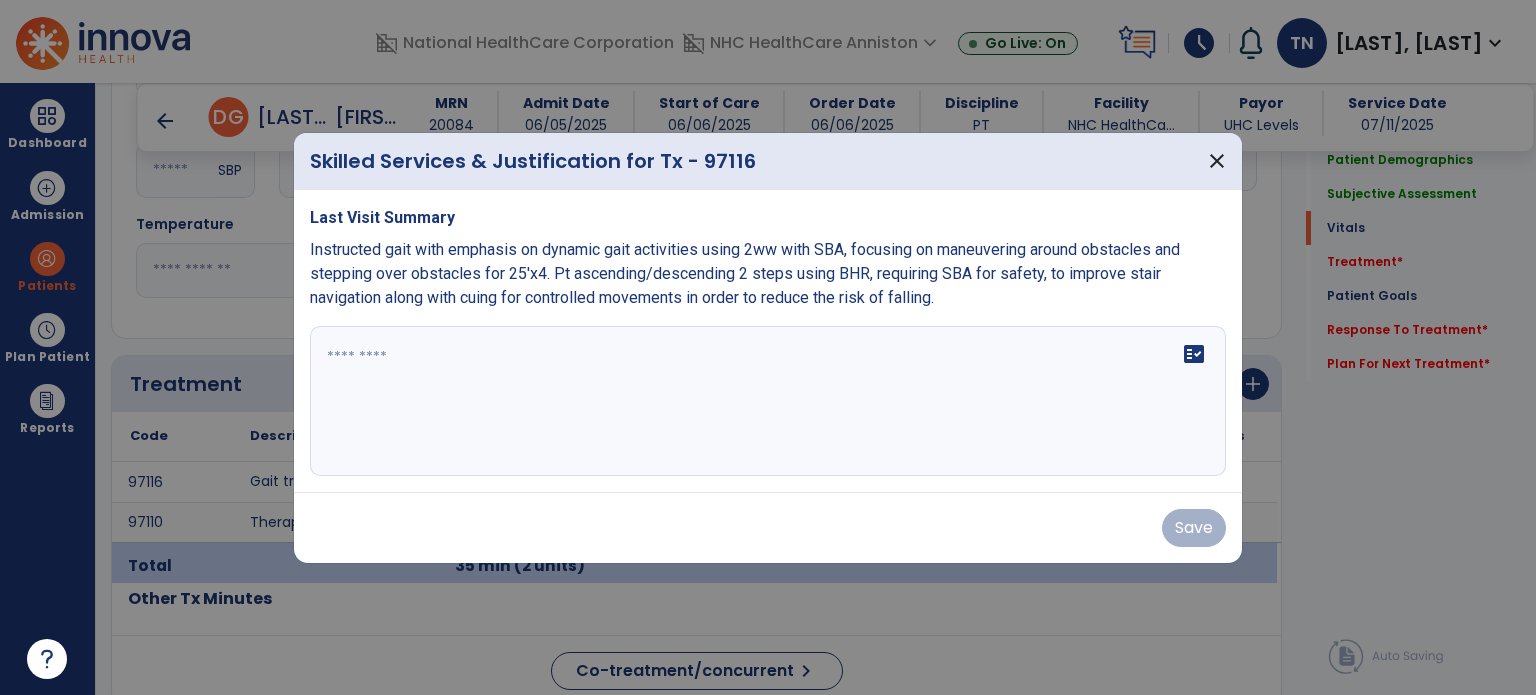 click at bounding box center (768, 401) 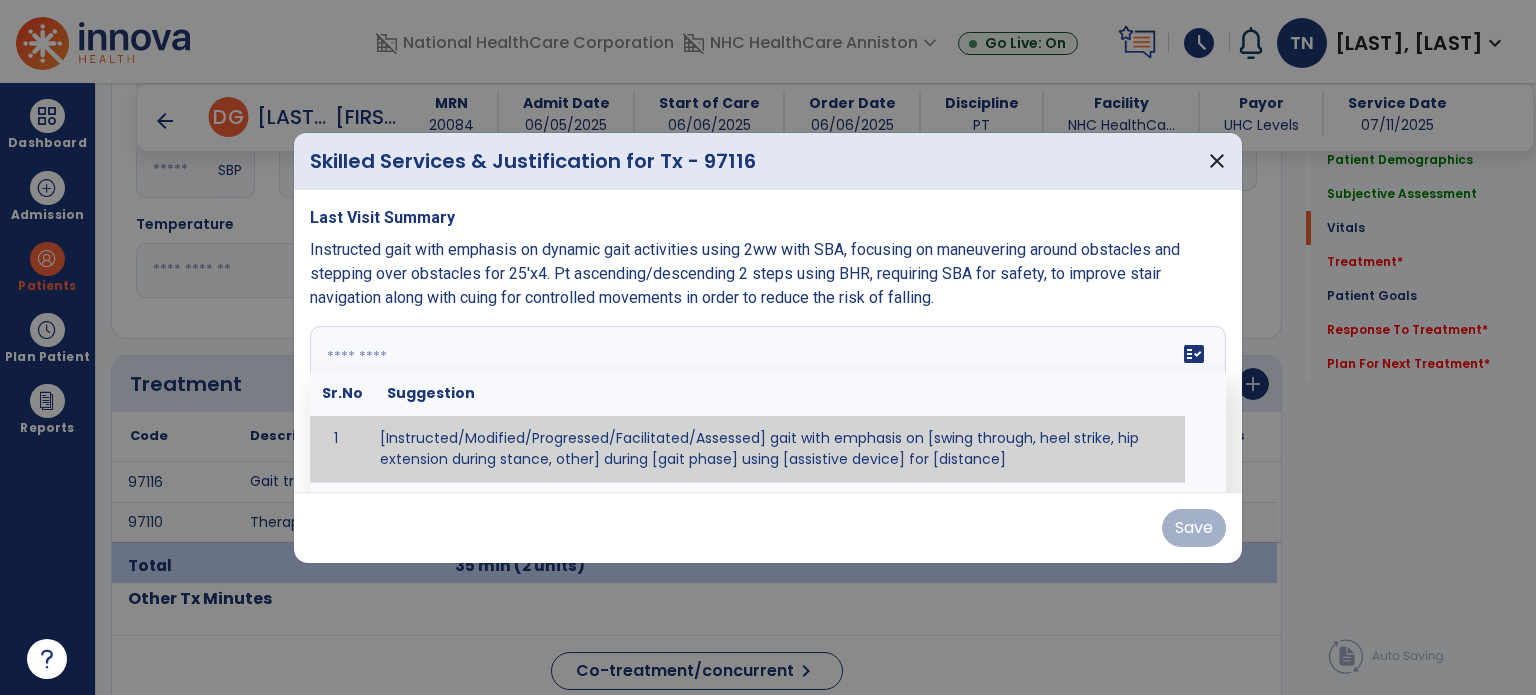 paste on "**********" 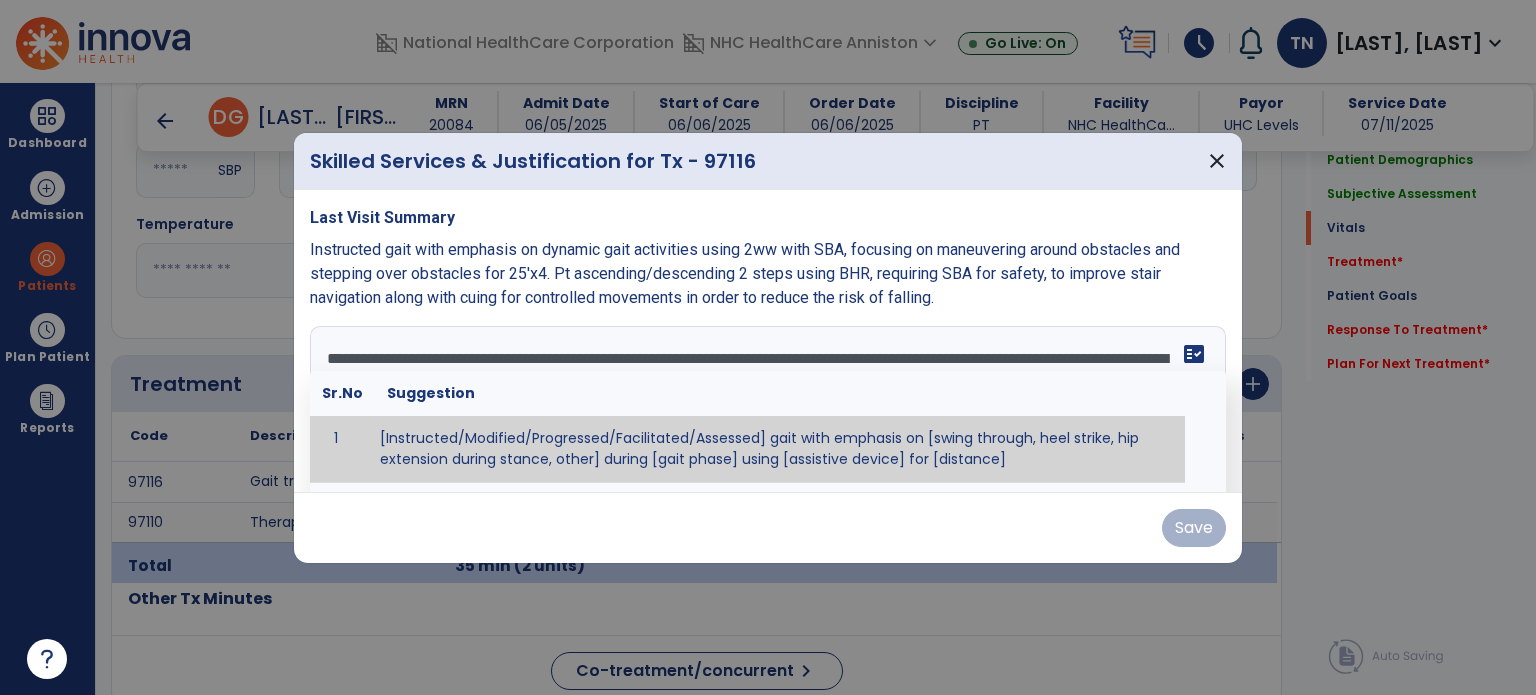 scroll, scrollTop: 15, scrollLeft: 0, axis: vertical 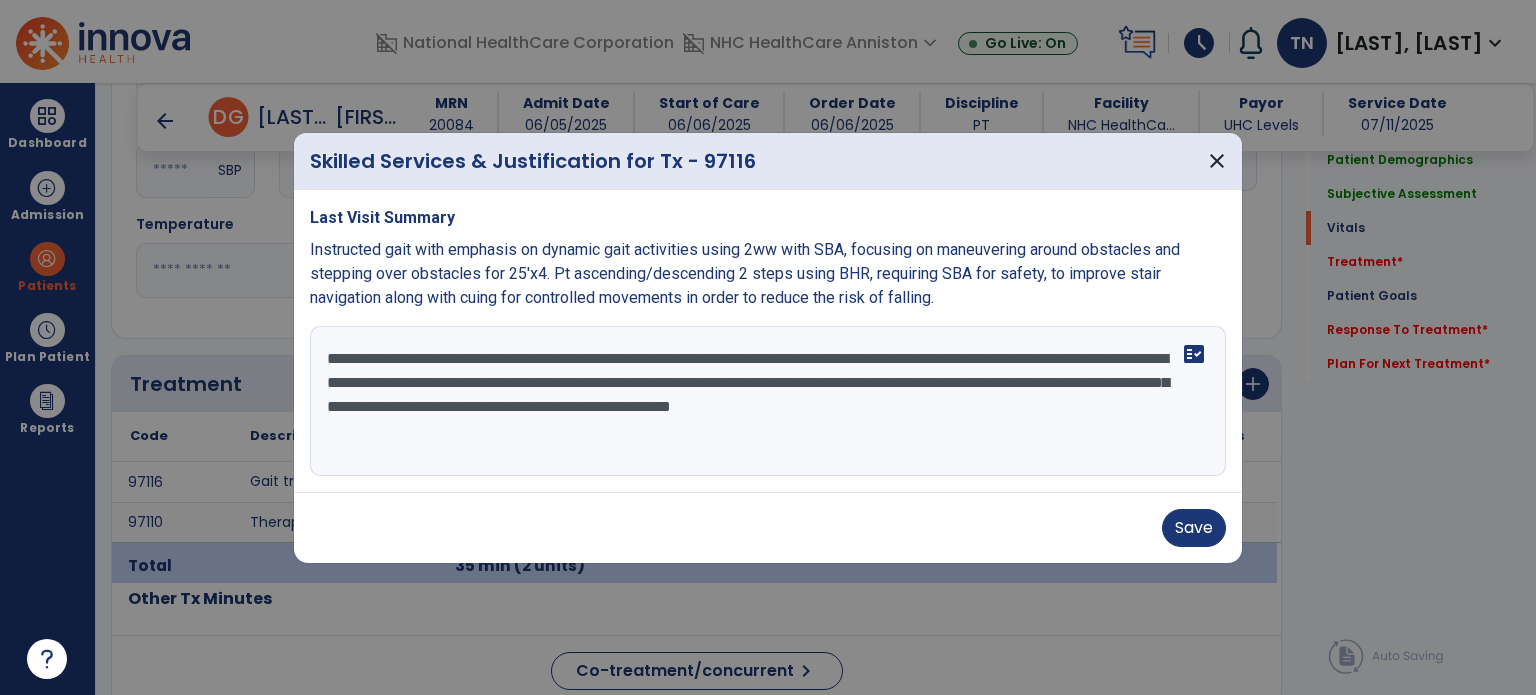 drag, startPoint x: 772, startPoint y: 367, endPoint x: 696, endPoint y: 367, distance: 76 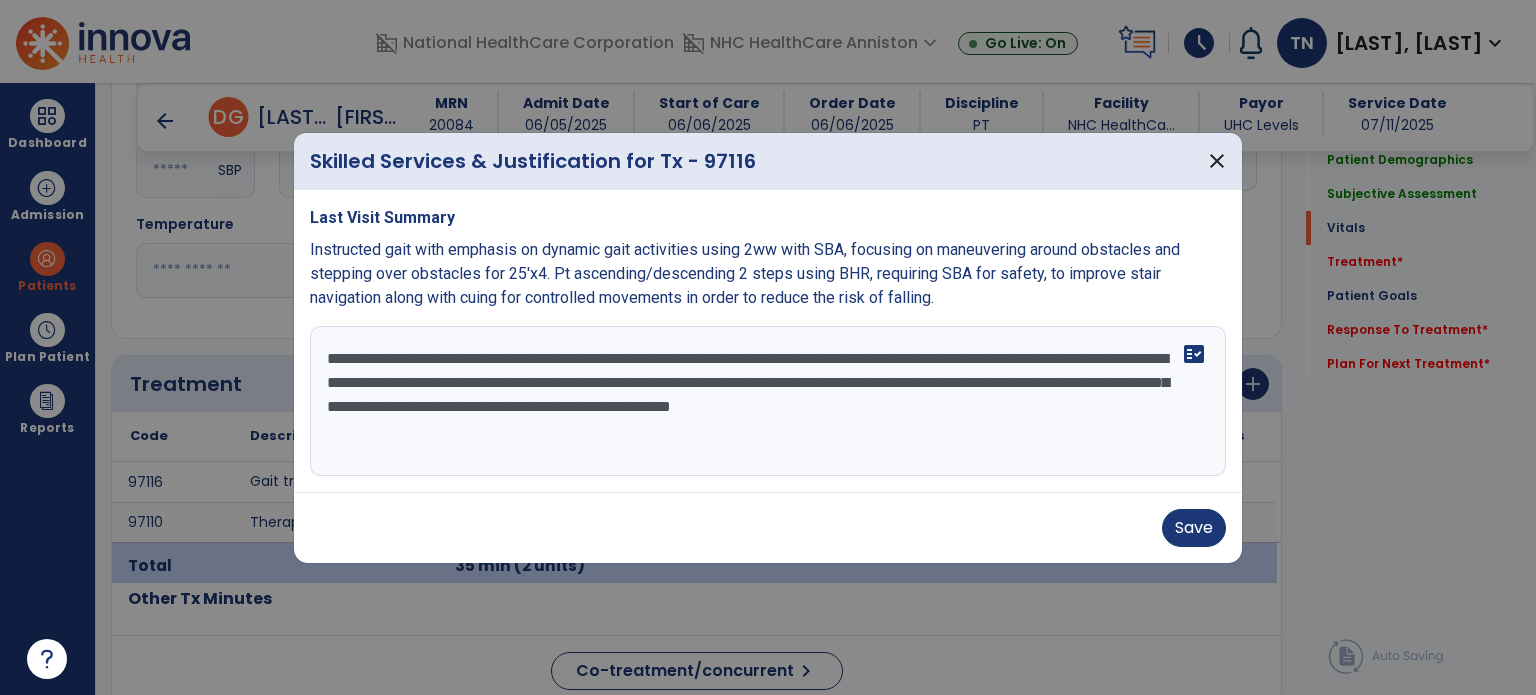 click on "**********" at bounding box center (768, 401) 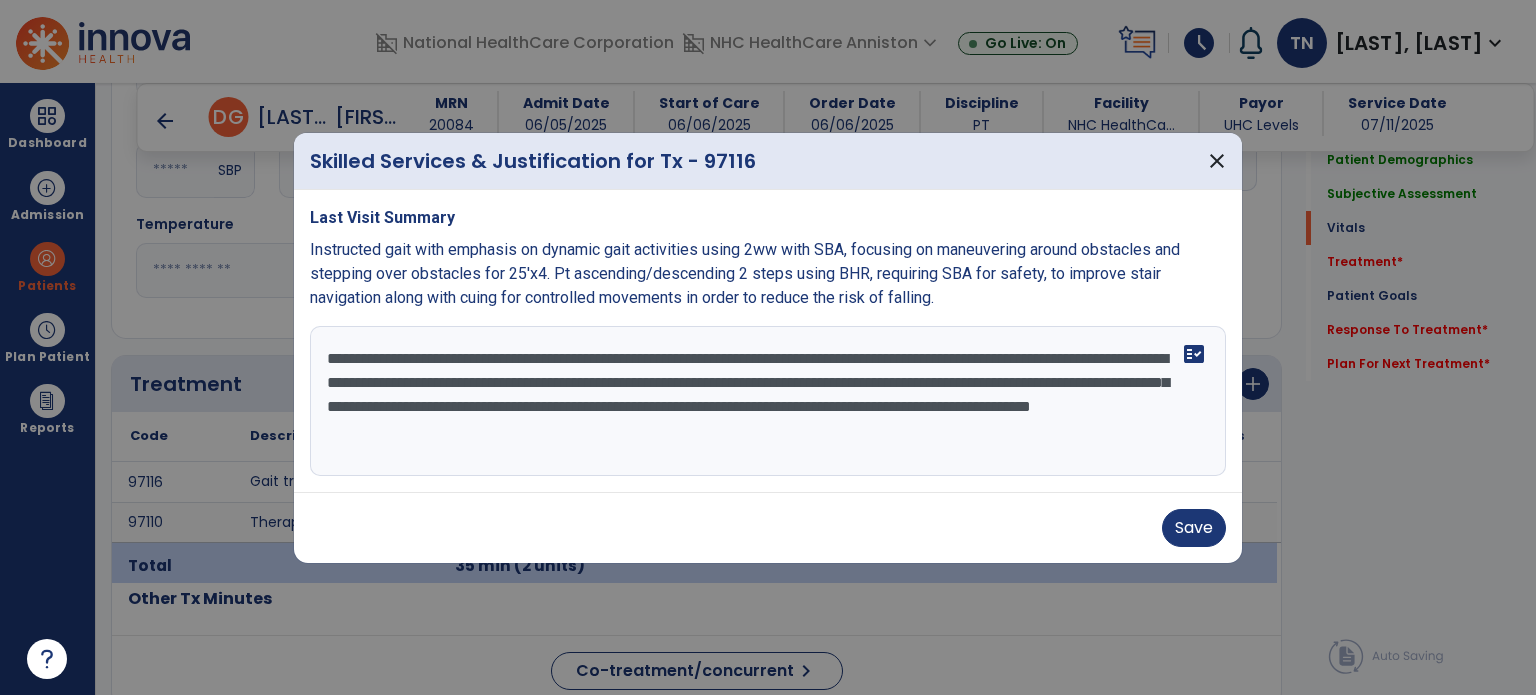 click on "**********" at bounding box center [768, 401] 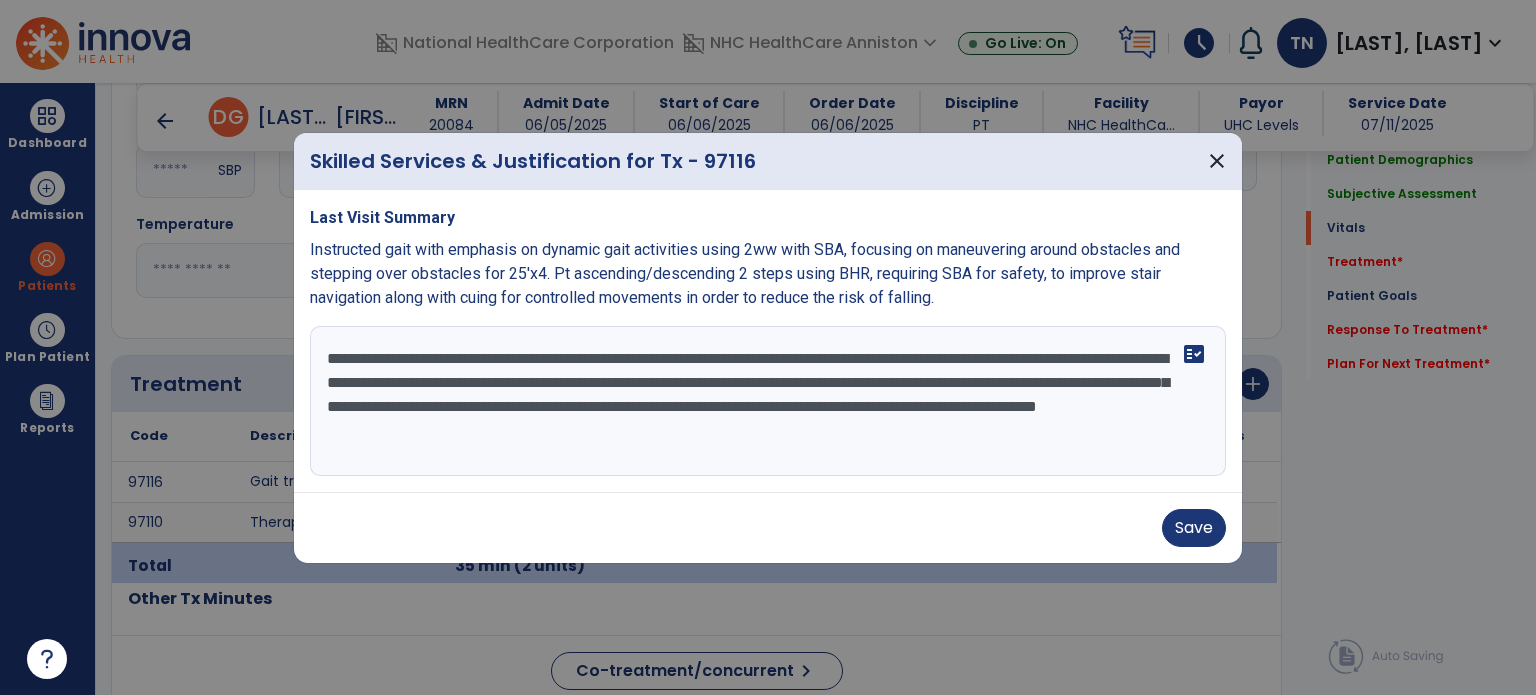 type on "**********" 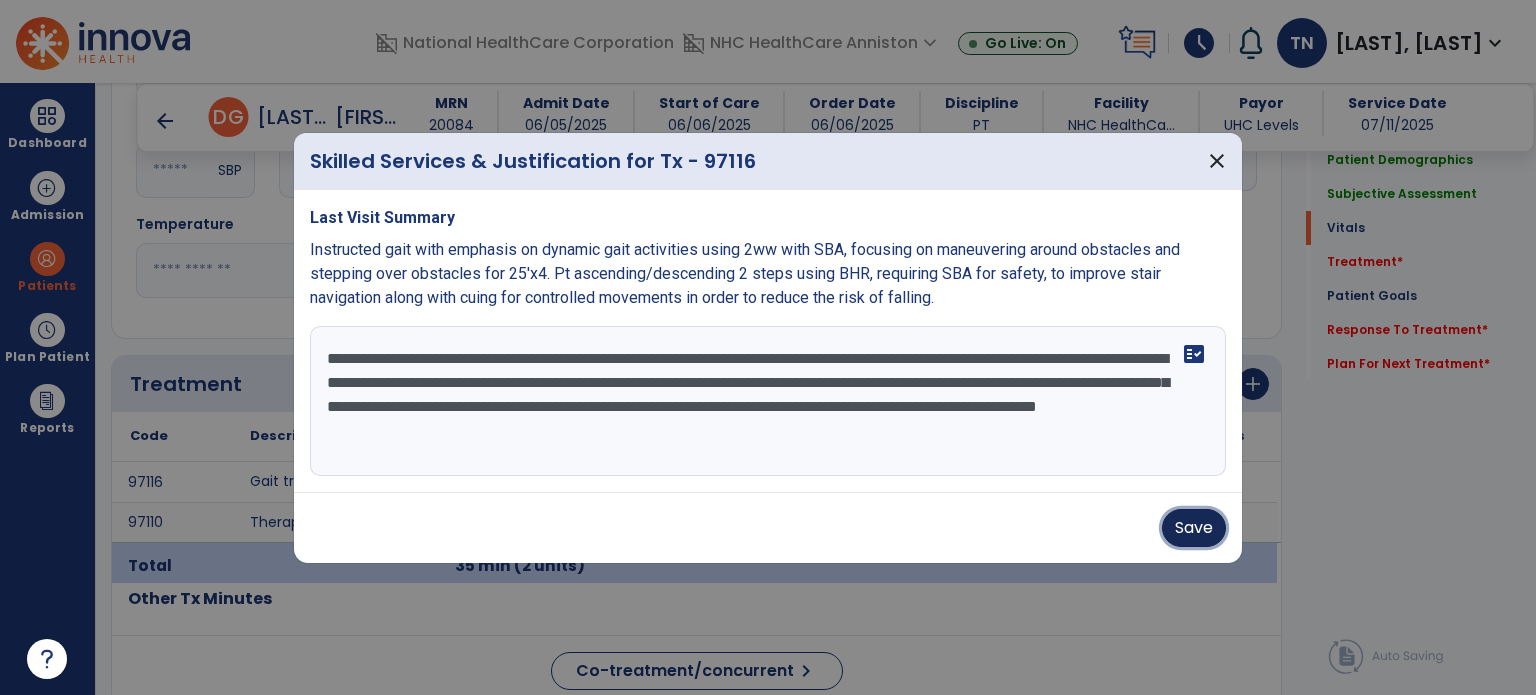drag, startPoint x: 1224, startPoint y: 535, endPoint x: 1213, endPoint y: 532, distance: 11.401754 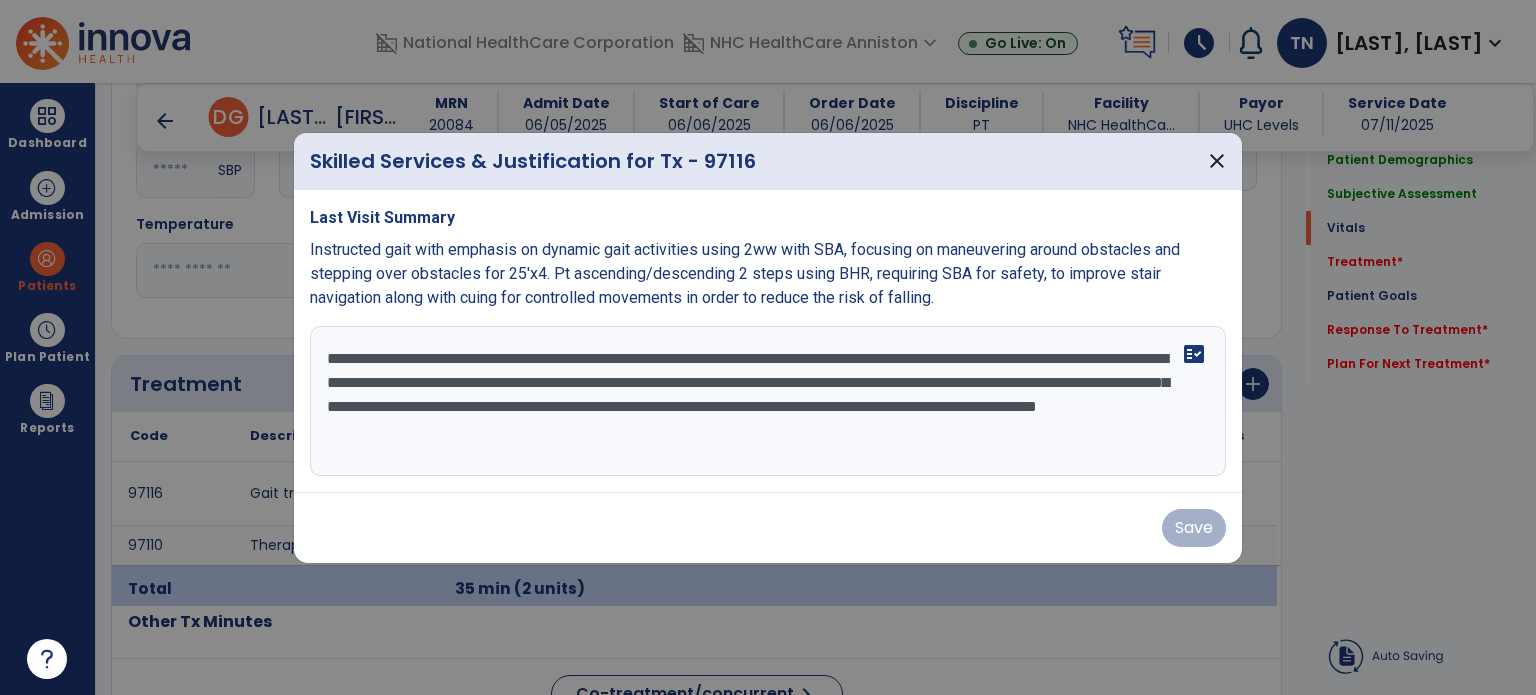 click on "Save" at bounding box center [768, 528] 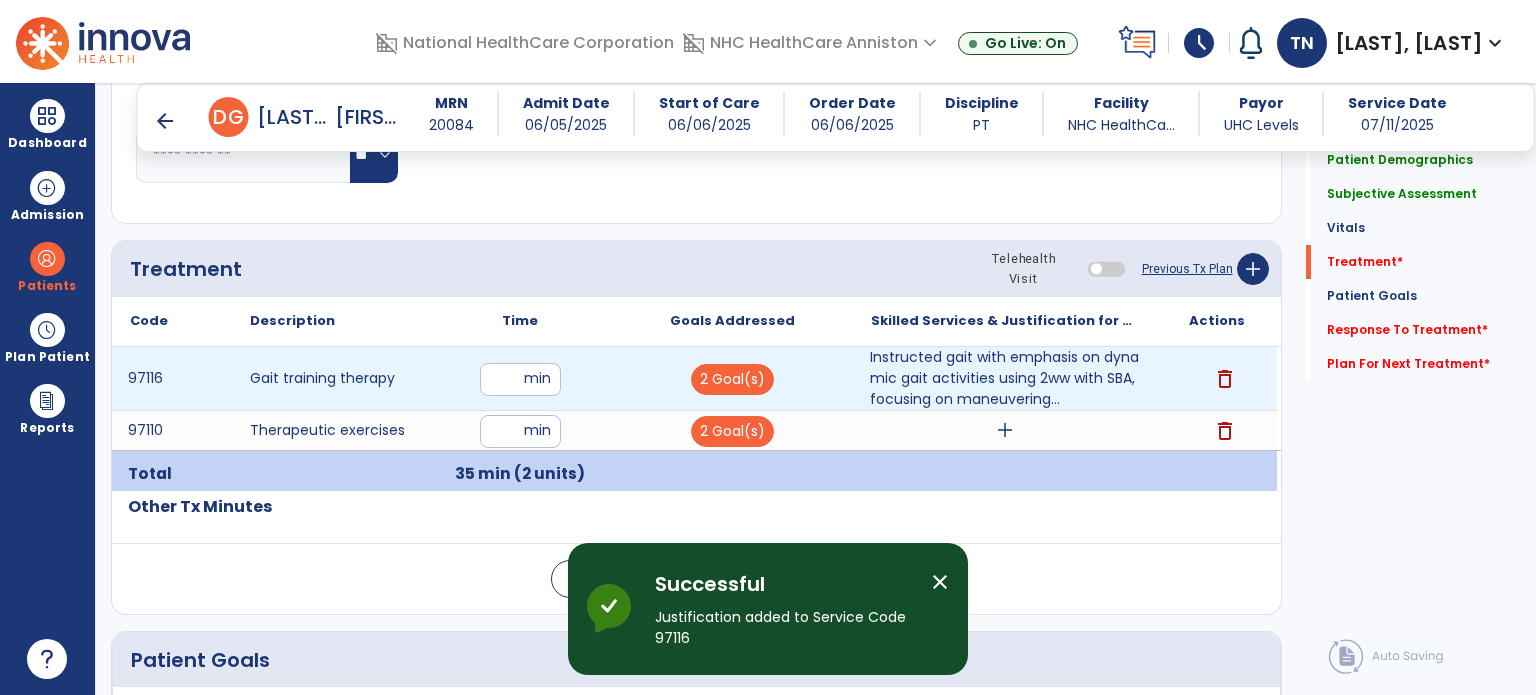 scroll, scrollTop: 1094, scrollLeft: 0, axis: vertical 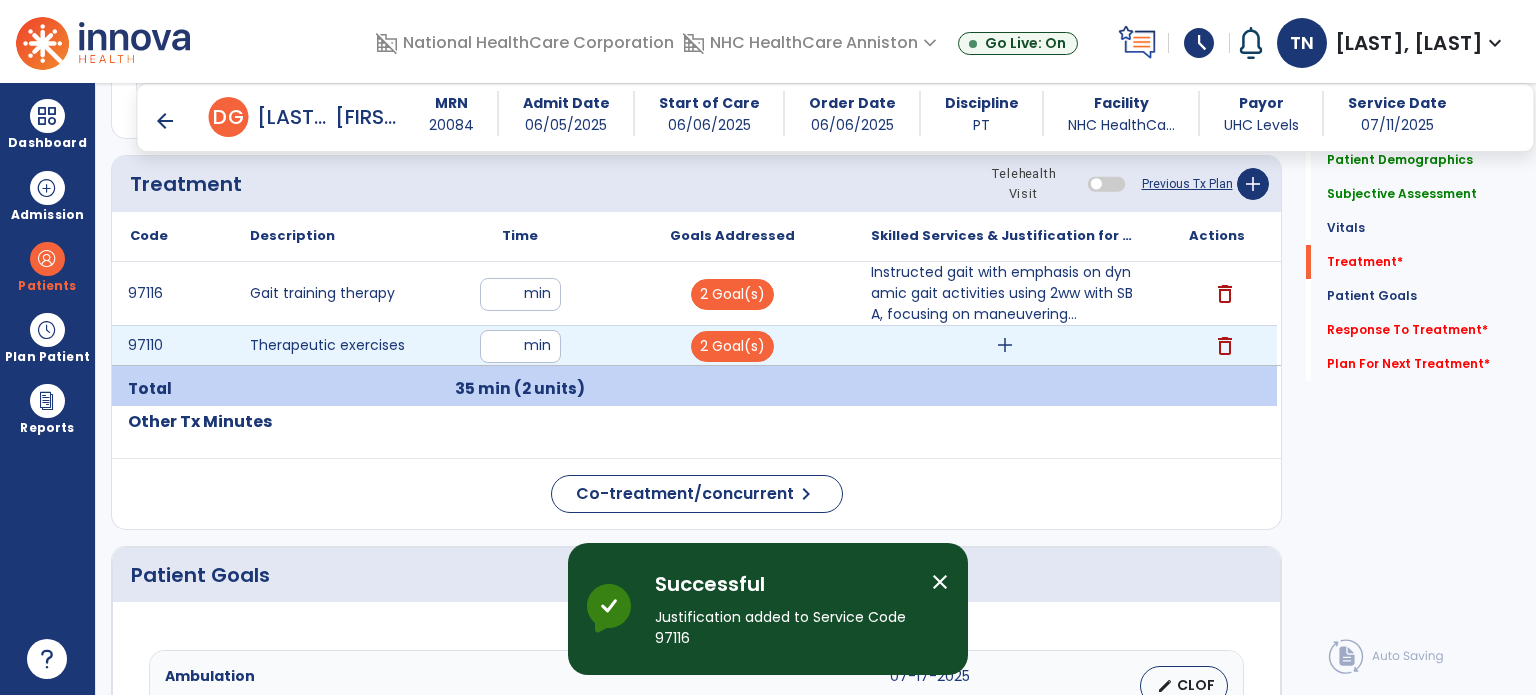 click on "add" at bounding box center [1004, 345] 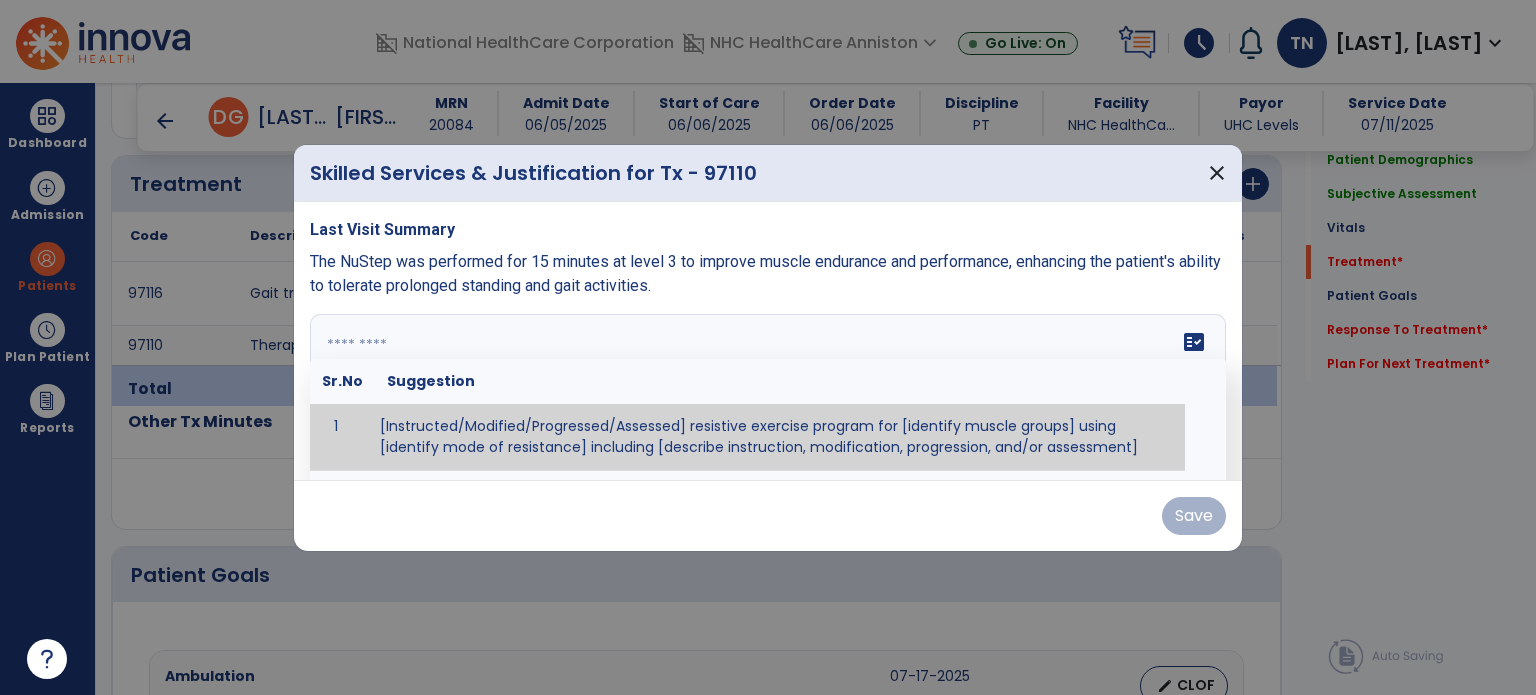 drag, startPoint x: 529, startPoint y: 363, endPoint x: 512, endPoint y: 274, distance: 90.60905 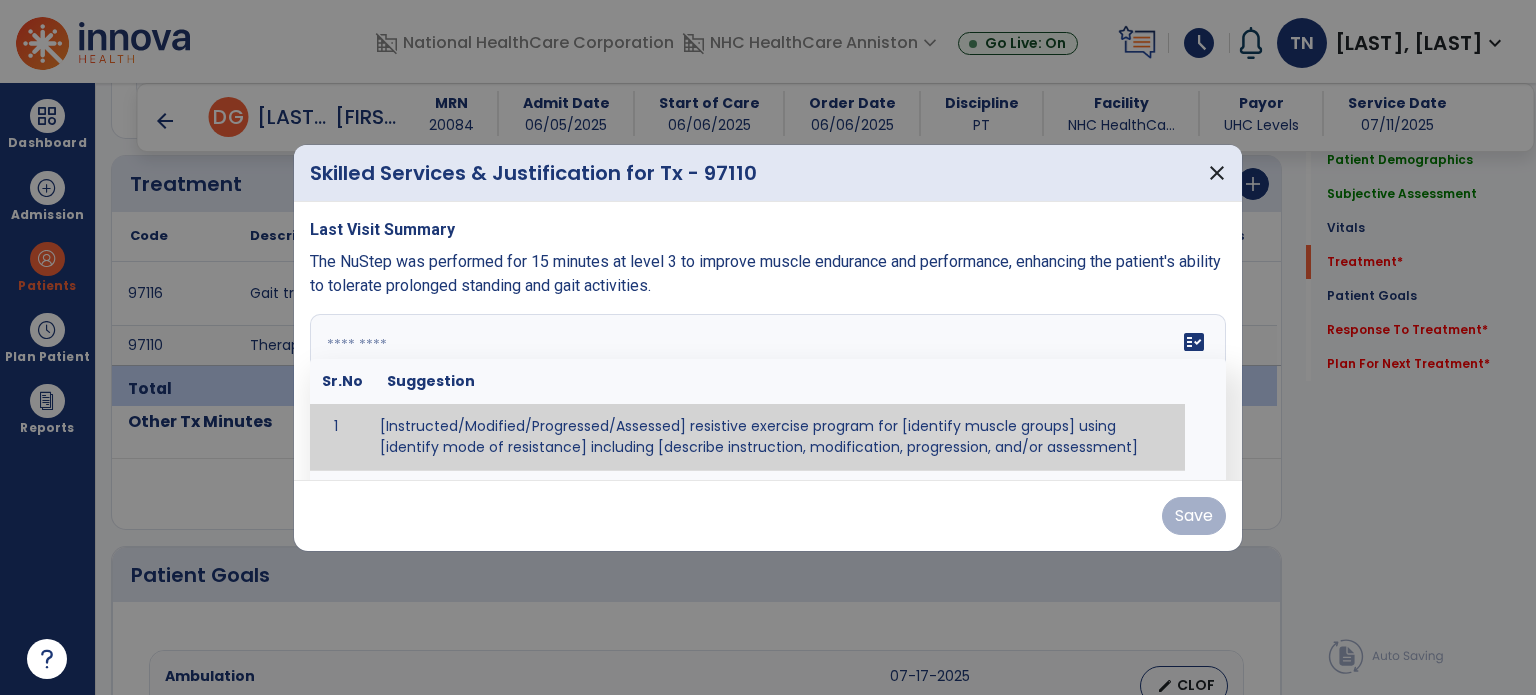 click at bounding box center [766, 389] 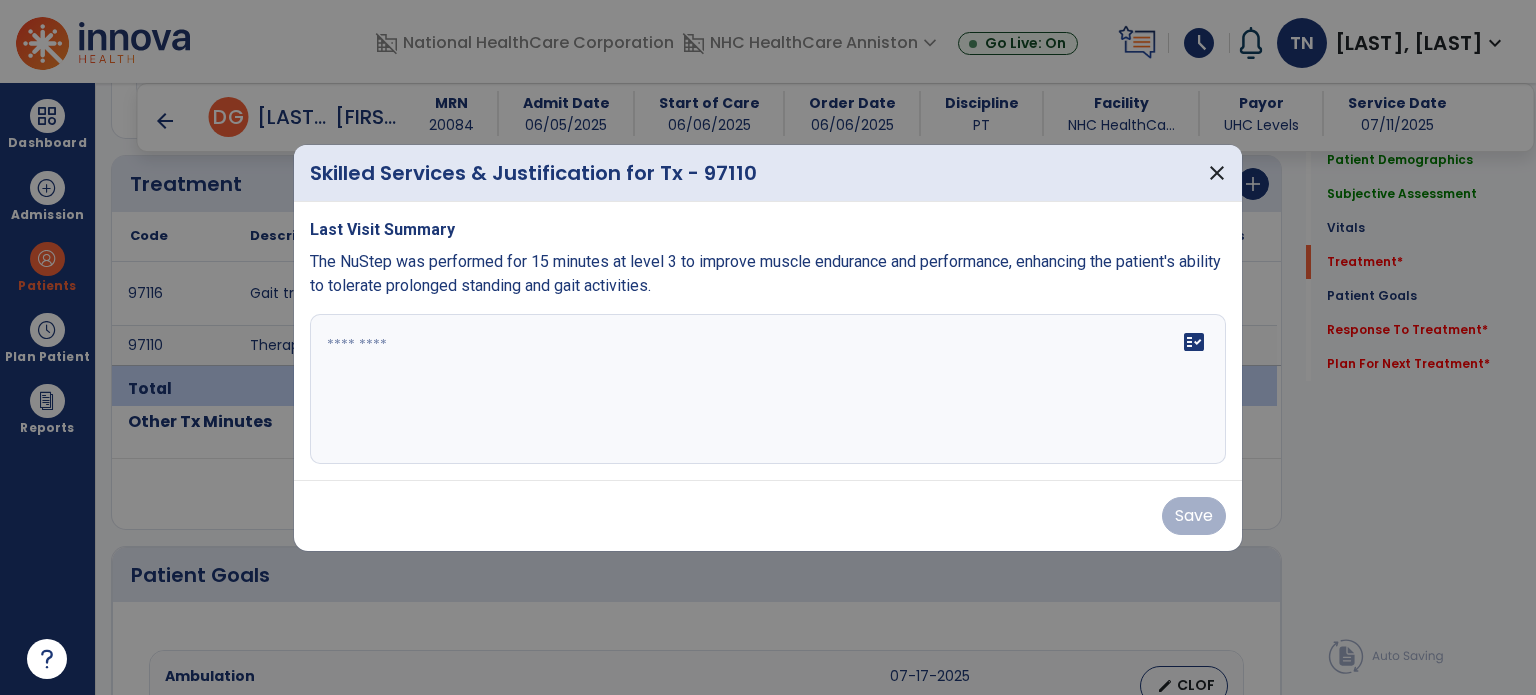 click on "The NuStep was performed for 15 minutes at level 3 to improve muscle endurance and performance, enhancing the patient's ability to tolerate prolonged standing and gait activities." at bounding box center (765, 273) 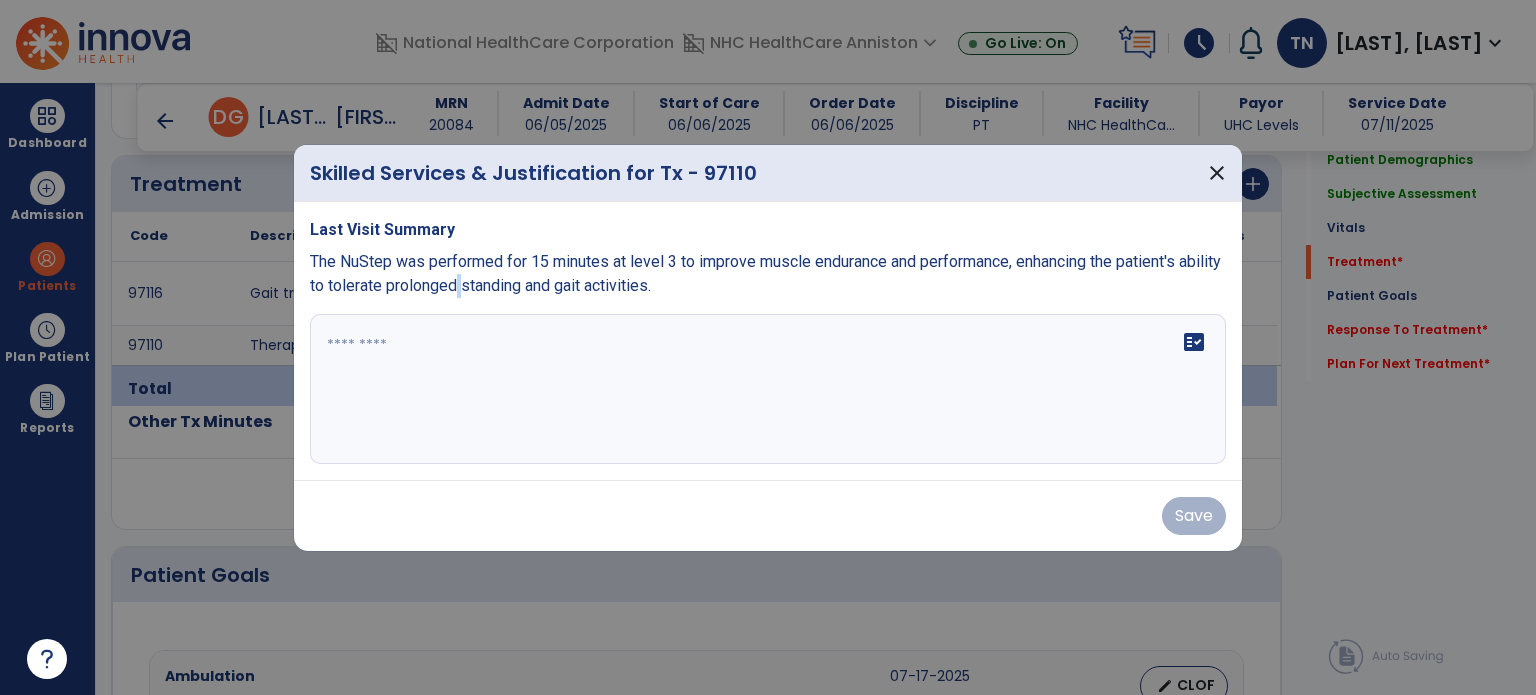 click on "The NuStep was performed for 15 minutes at level 3 to improve muscle endurance and performance, enhancing the patient's ability to tolerate prolonged standing and gait activities." at bounding box center [765, 273] 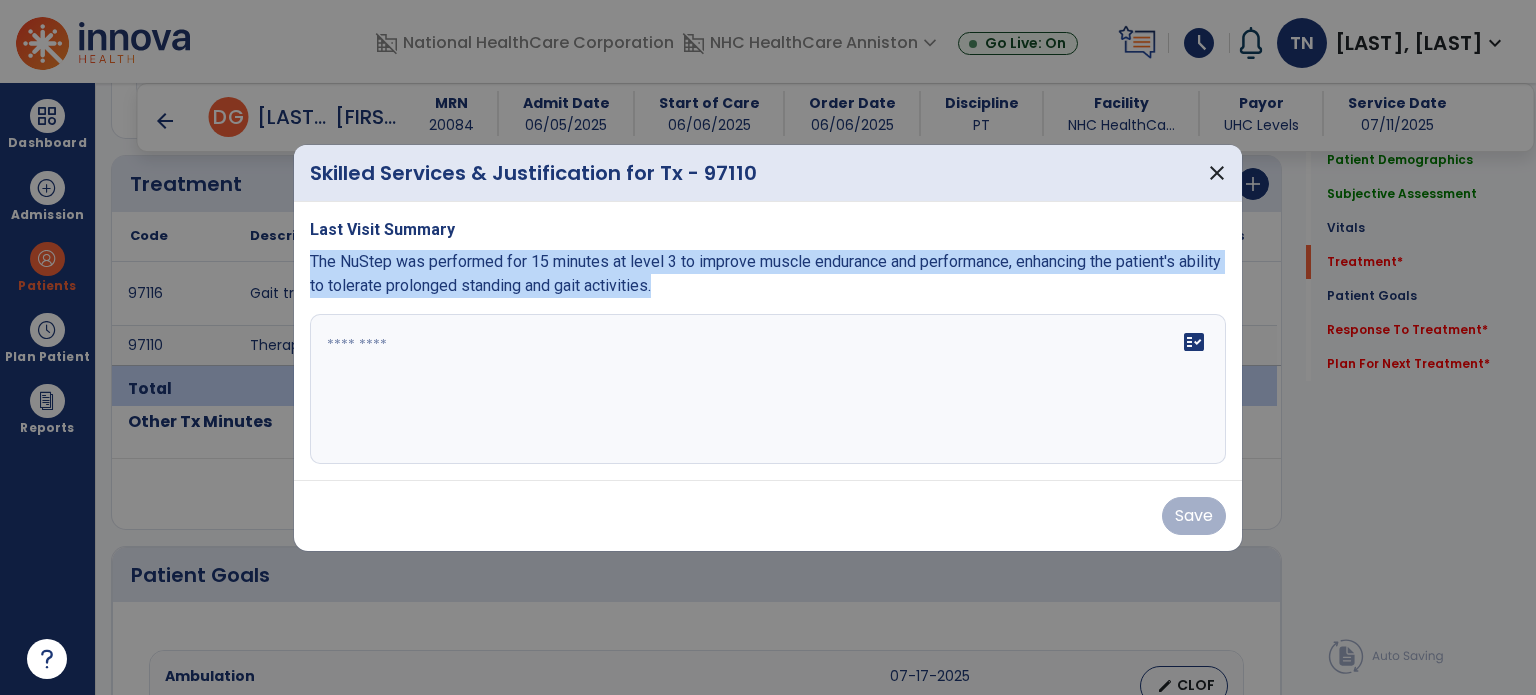 click on "The NuStep was performed for 15 minutes at level 3 to improve muscle endurance and performance, enhancing the patient's ability to tolerate prolonged standing and gait activities." at bounding box center (765, 273) 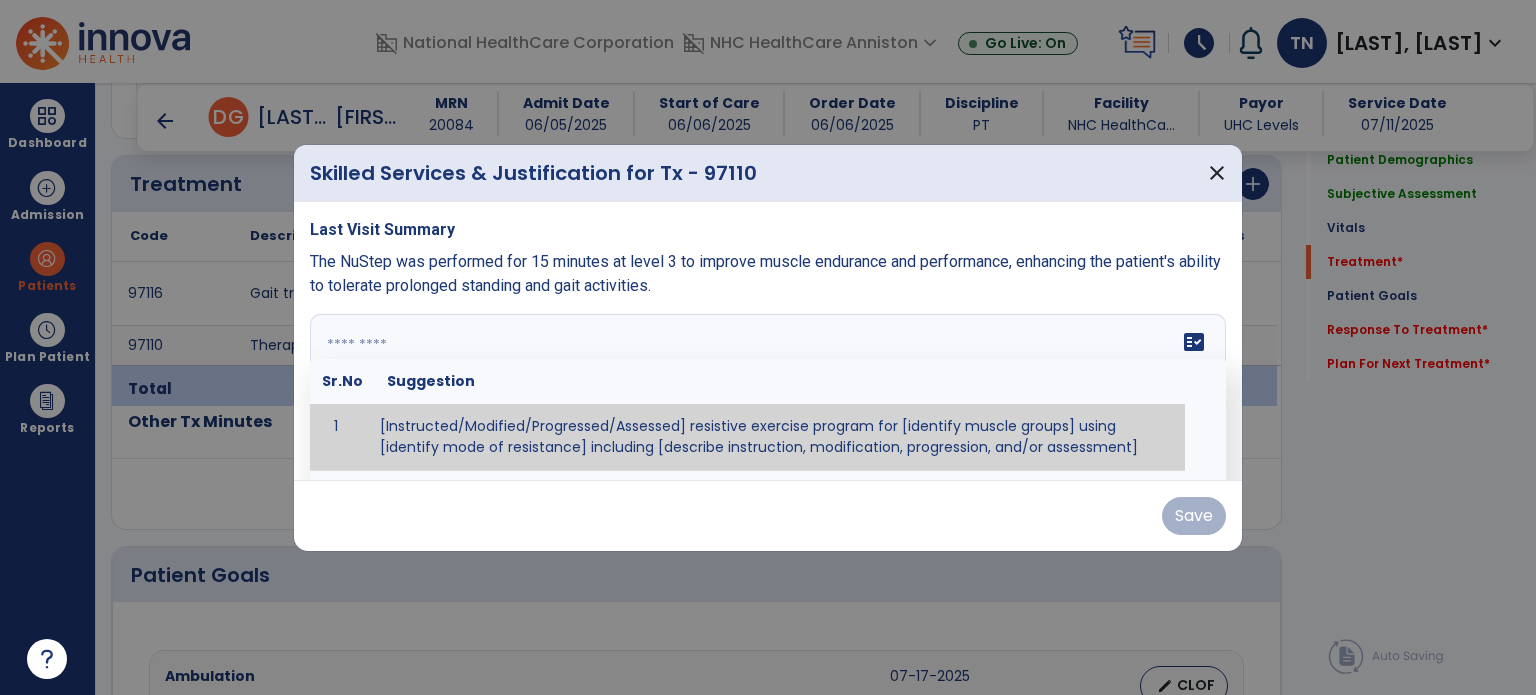 click at bounding box center [766, 389] 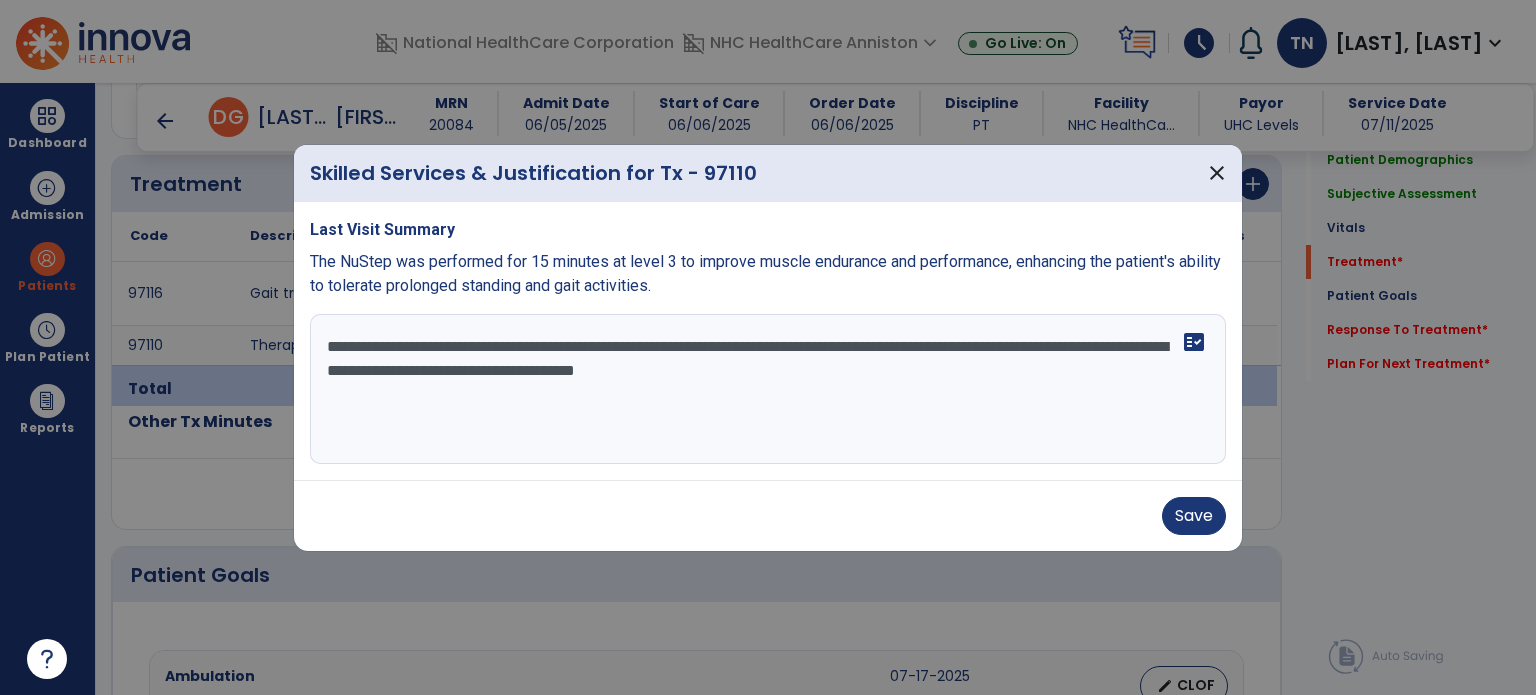 type on "**********" 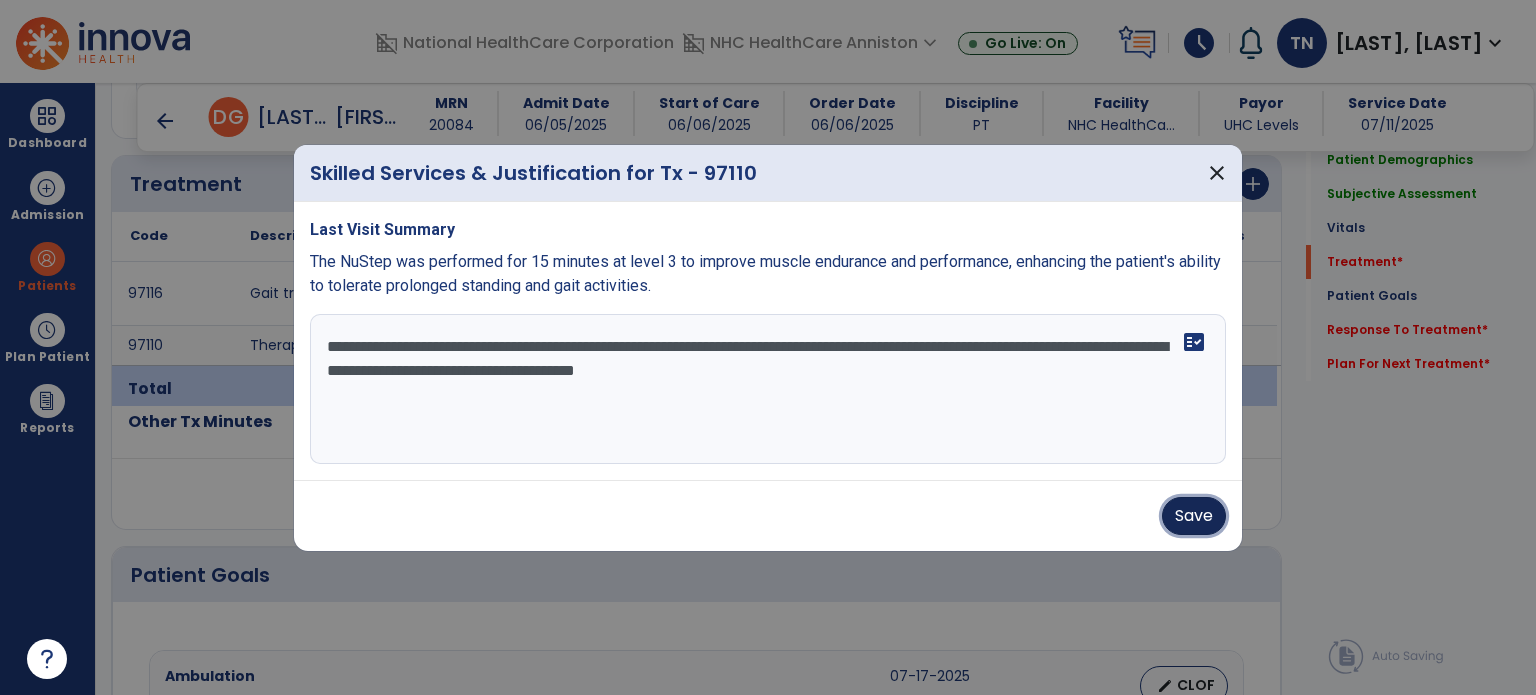 click on "Save" at bounding box center [1194, 516] 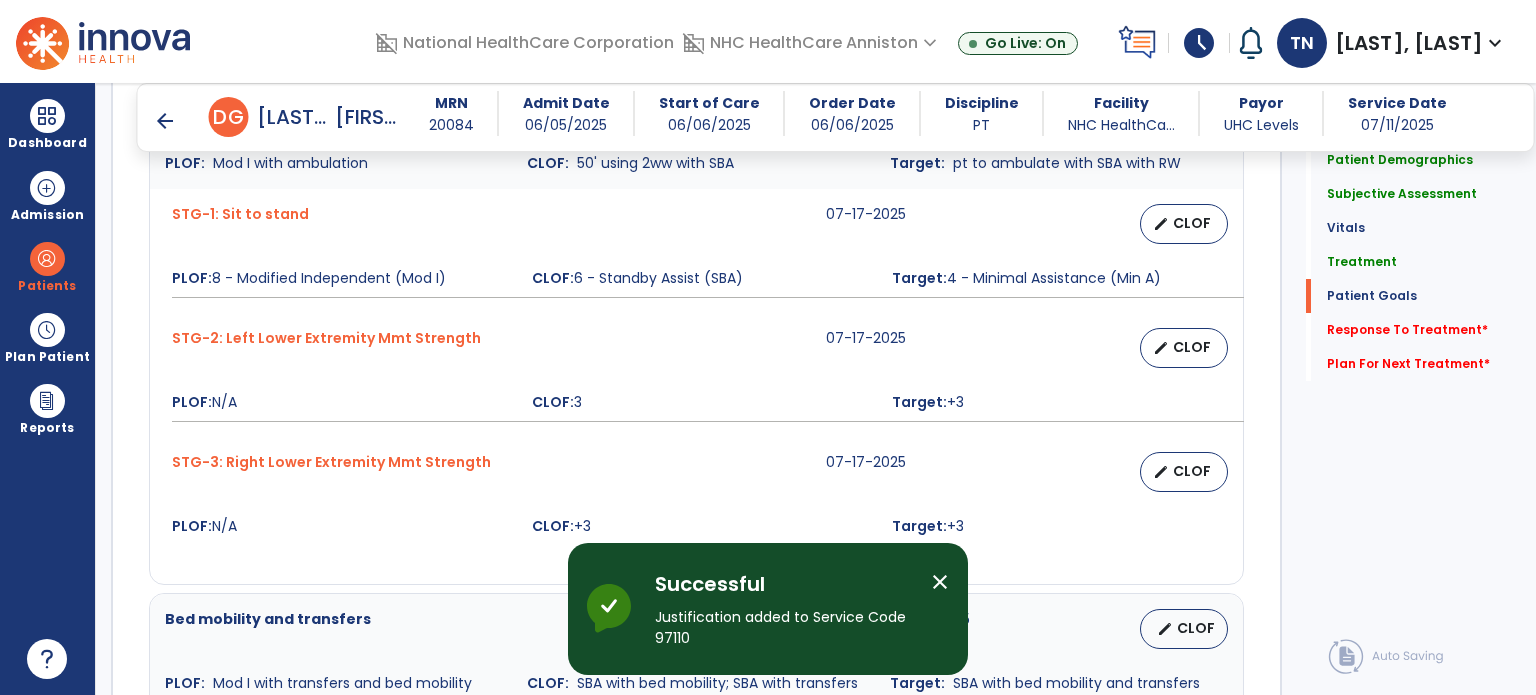 scroll, scrollTop: 1194, scrollLeft: 0, axis: vertical 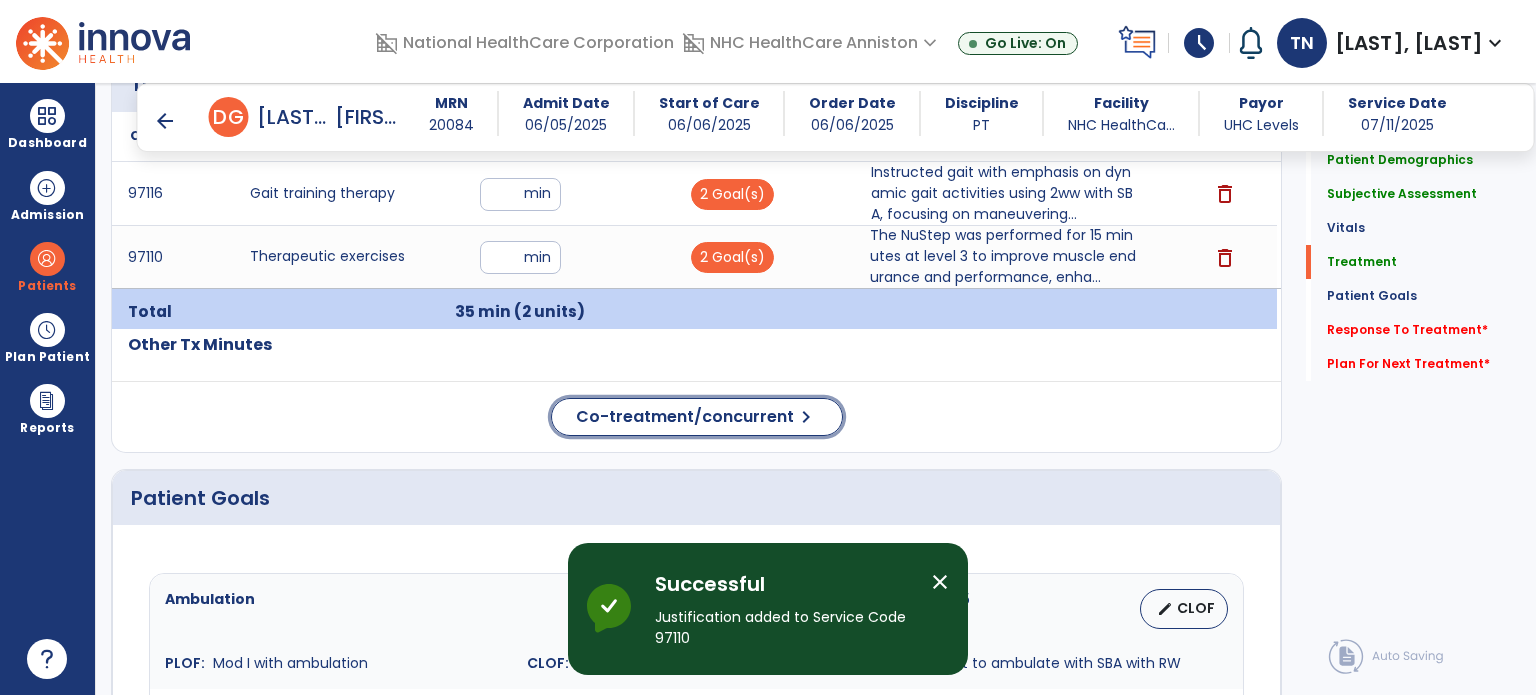 click on "Co-treatment/concurrent" 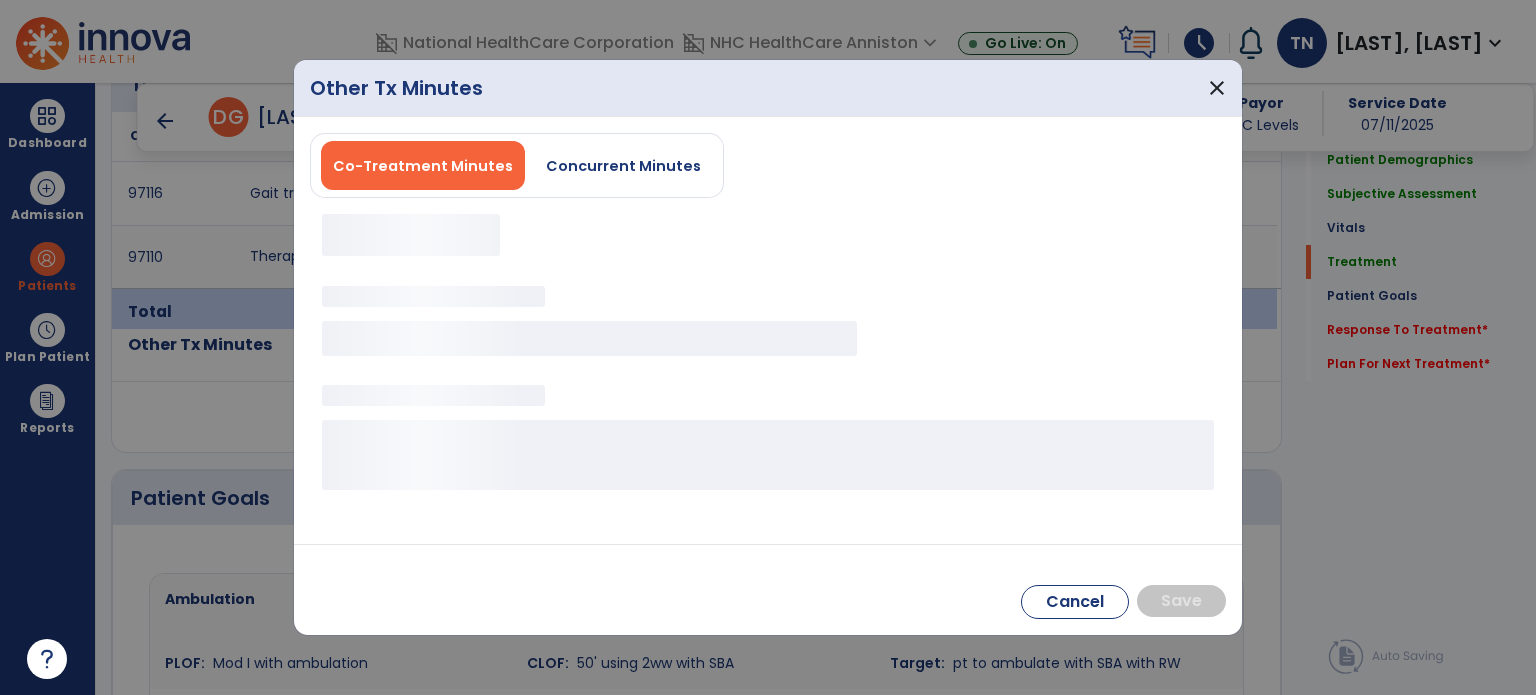 click on "Concurrent Minutes" at bounding box center [623, 165] 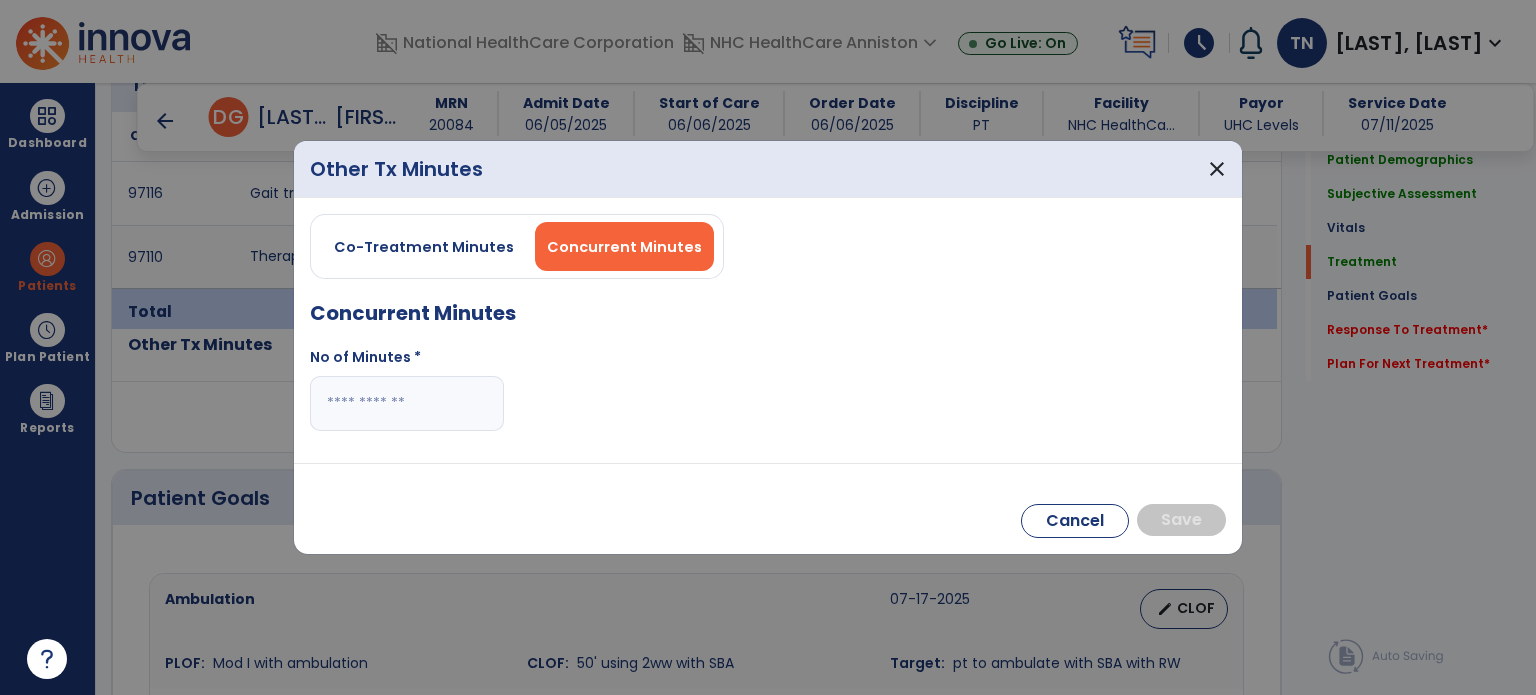 click at bounding box center (407, 403) 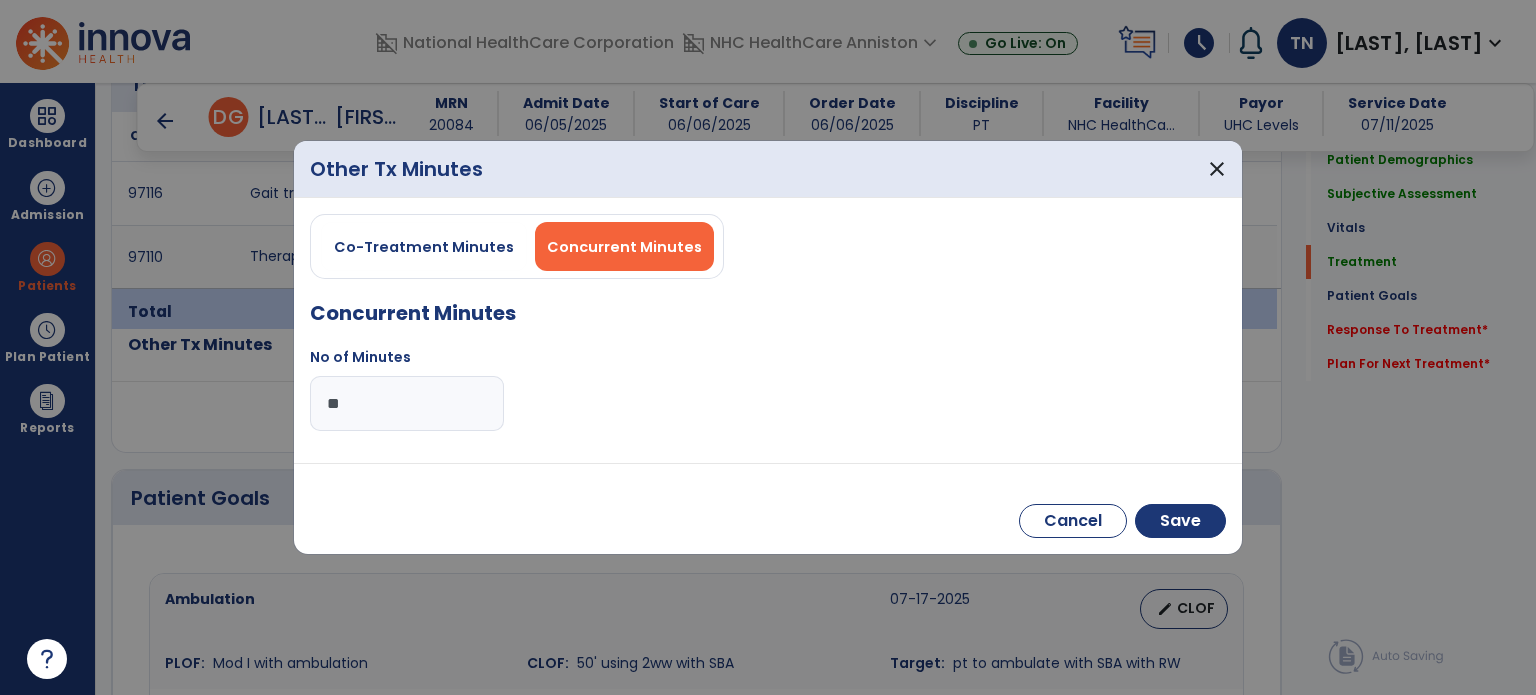 type on "**" 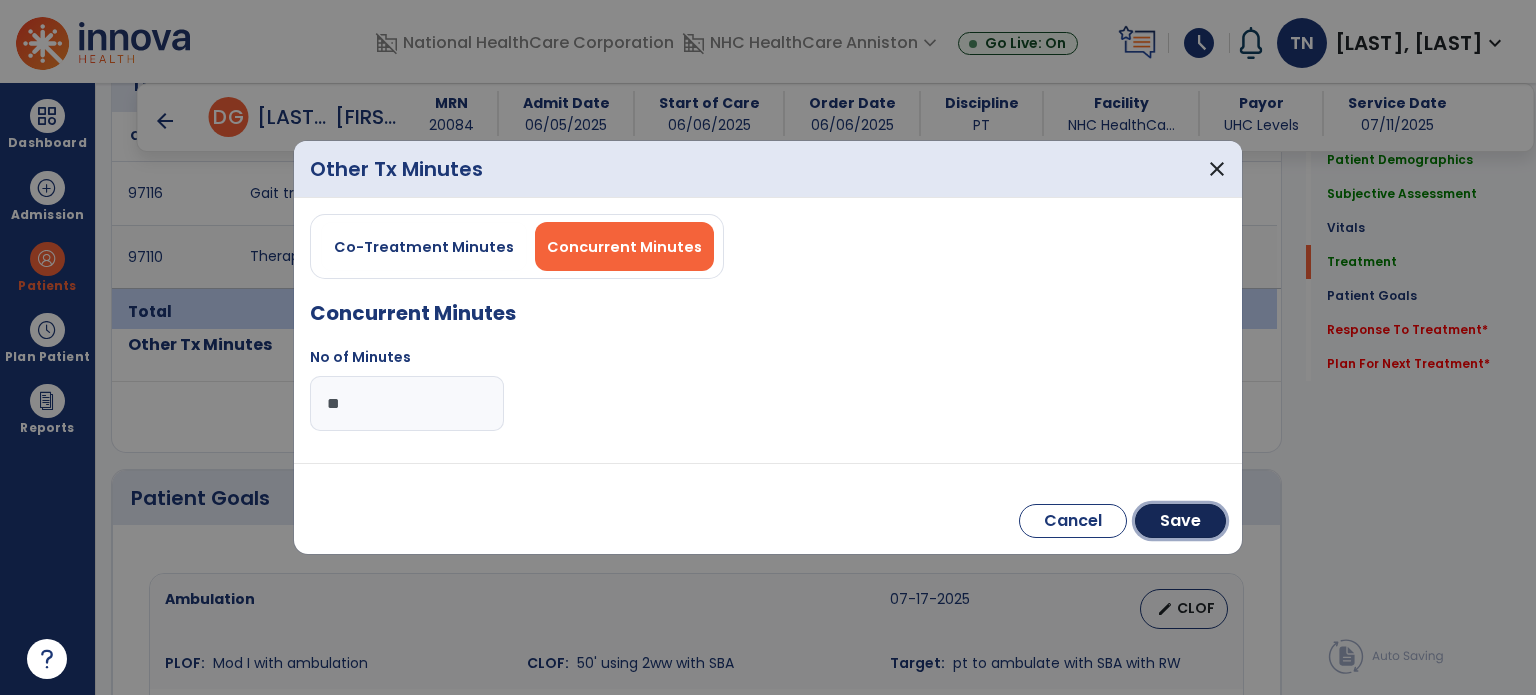 drag, startPoint x: 1170, startPoint y: 516, endPoint x: 1162, endPoint y: 527, distance: 13.601471 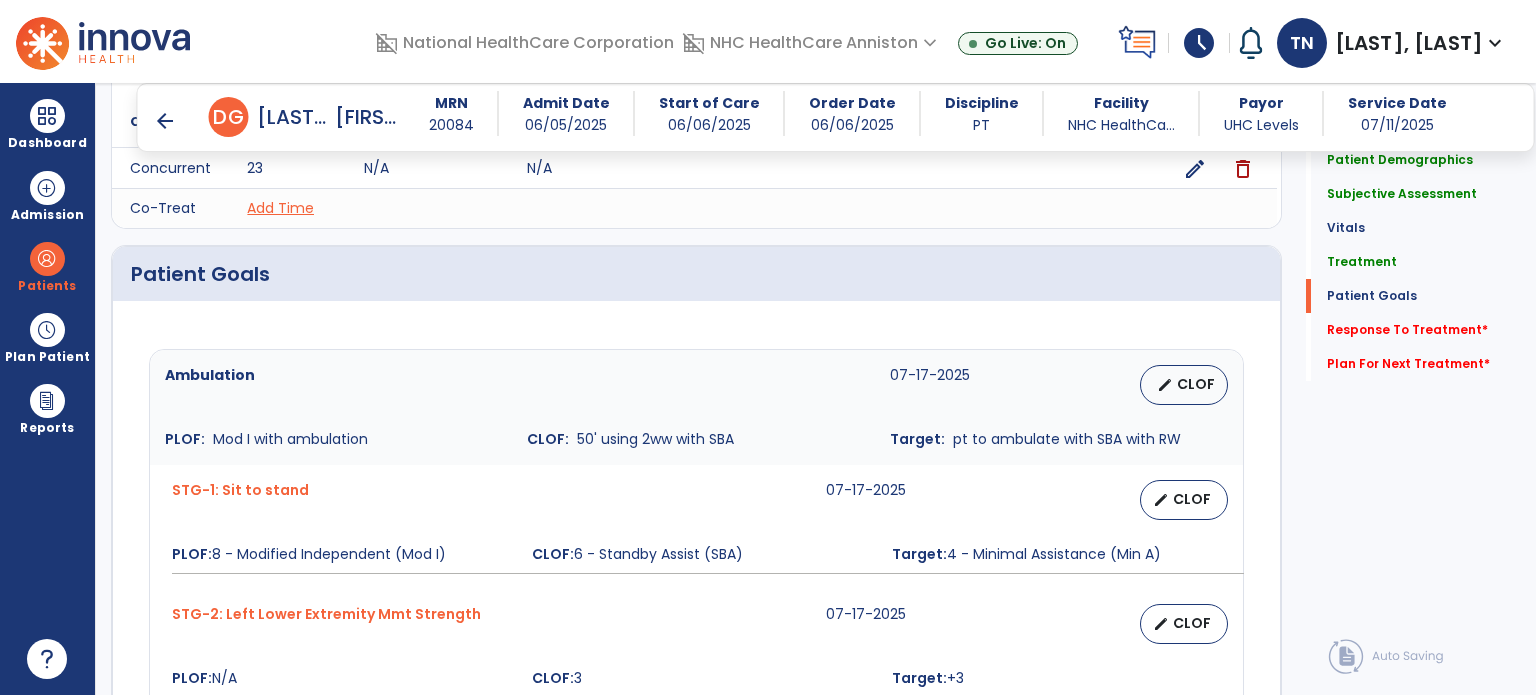 scroll, scrollTop: 1594, scrollLeft: 0, axis: vertical 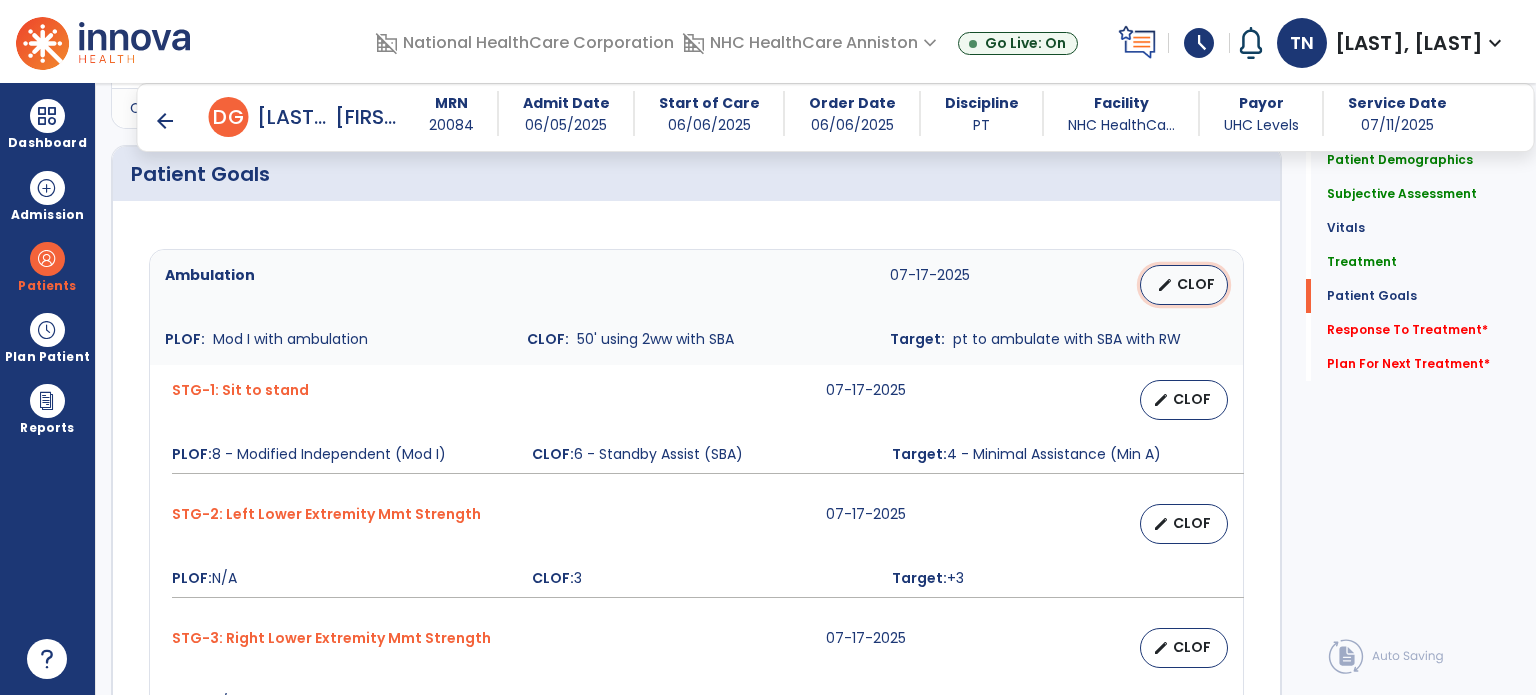 click on "CLOF" at bounding box center (1196, 284) 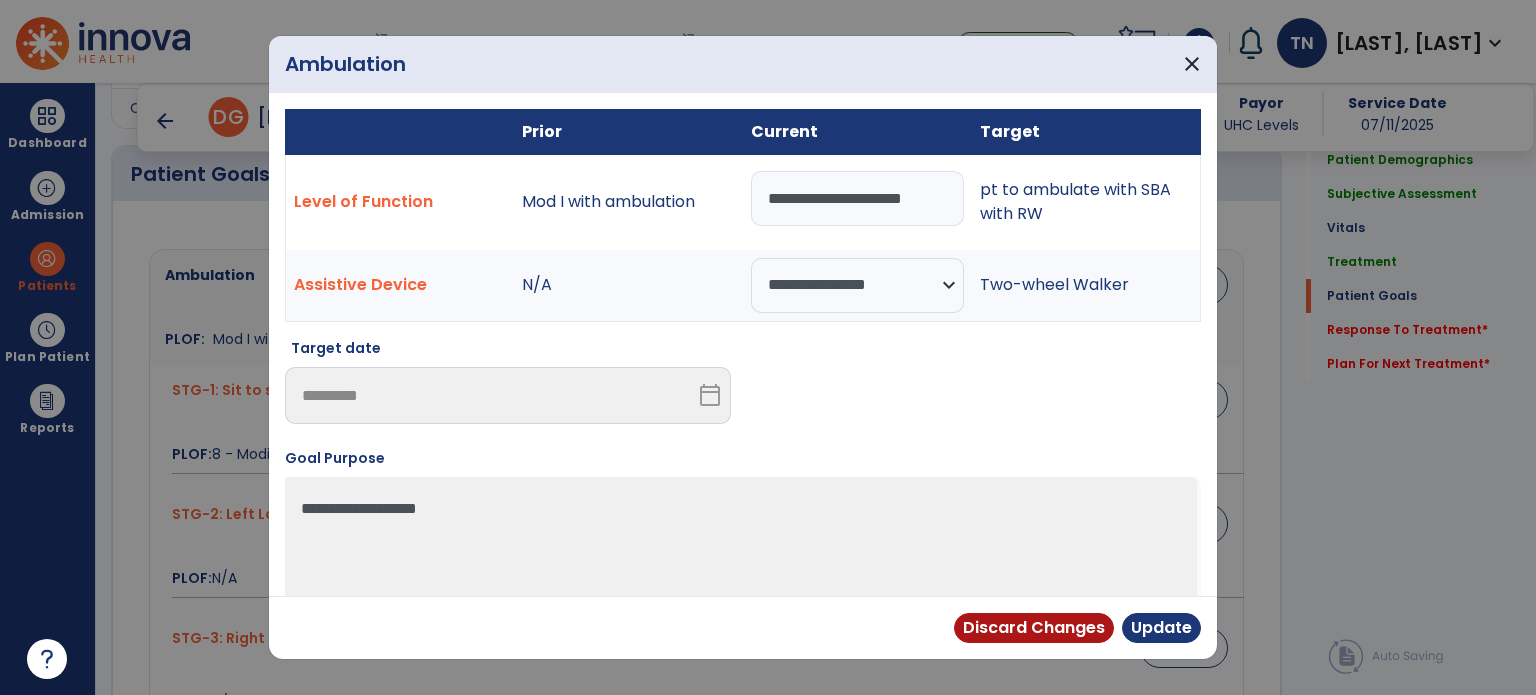 click on "**********" at bounding box center (857, 198) 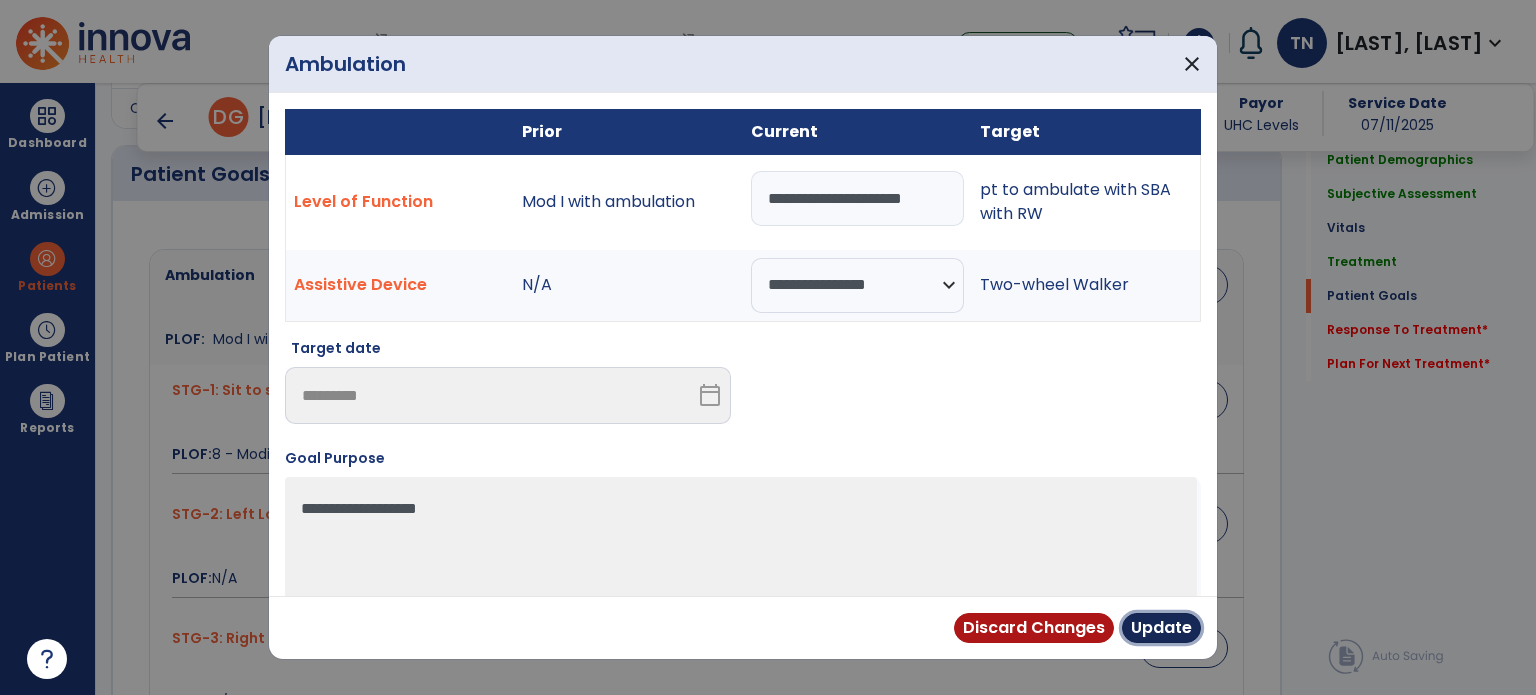 click on "Update" at bounding box center [1161, 628] 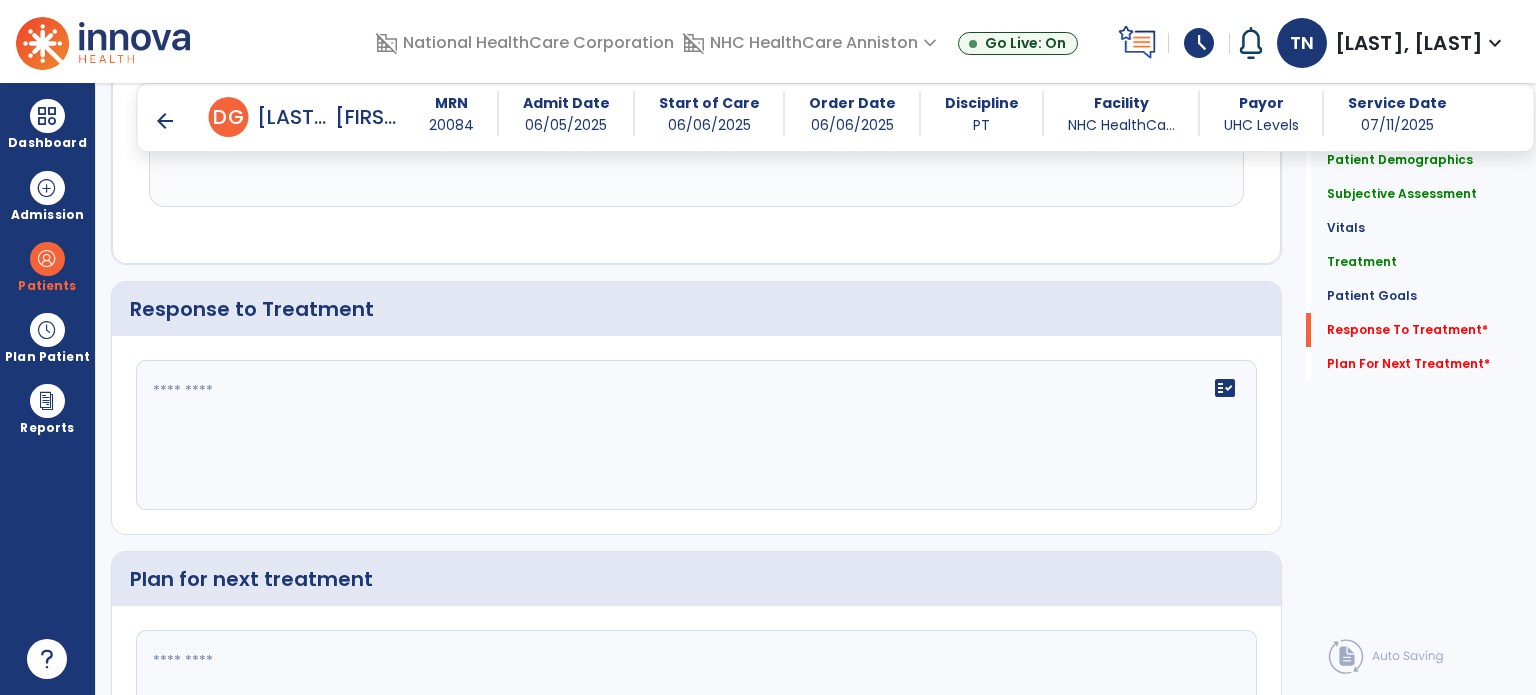 scroll, scrollTop: 2958, scrollLeft: 0, axis: vertical 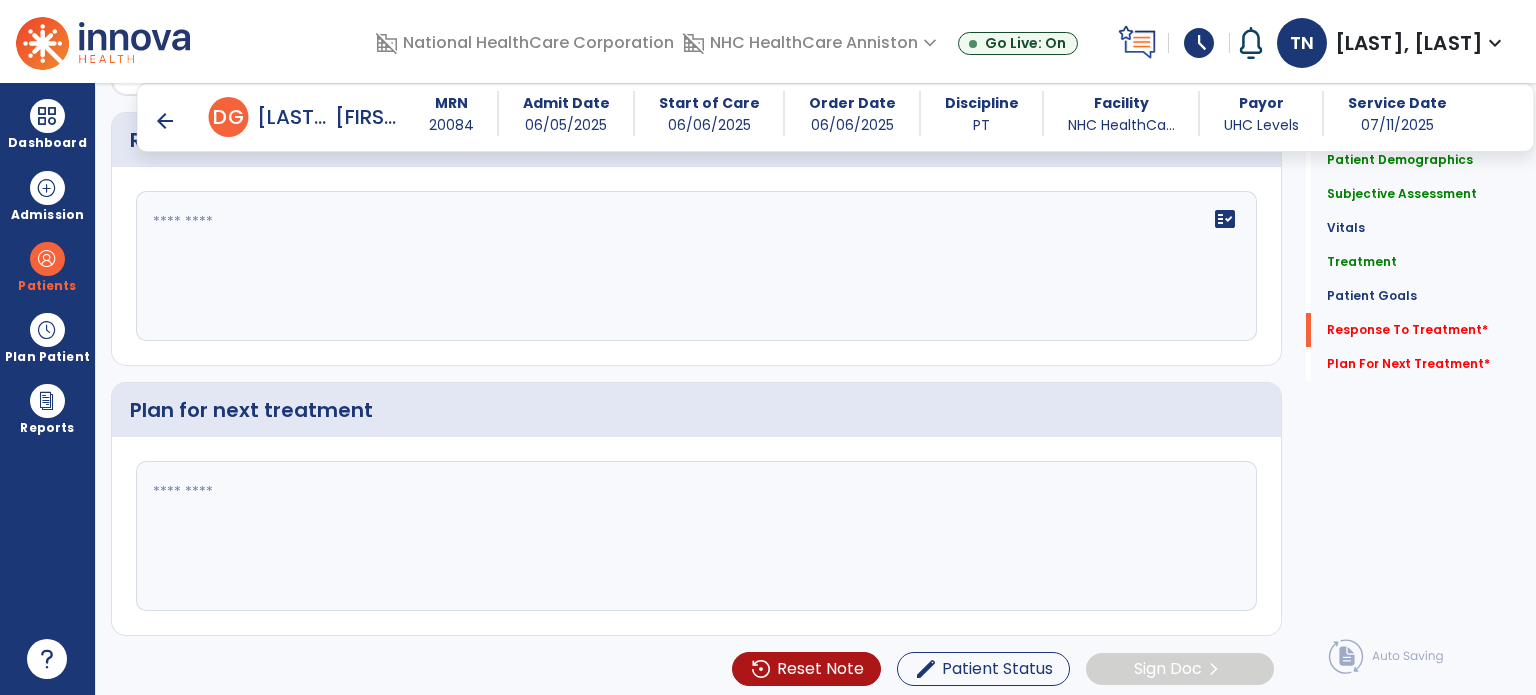 click on "fact_check" 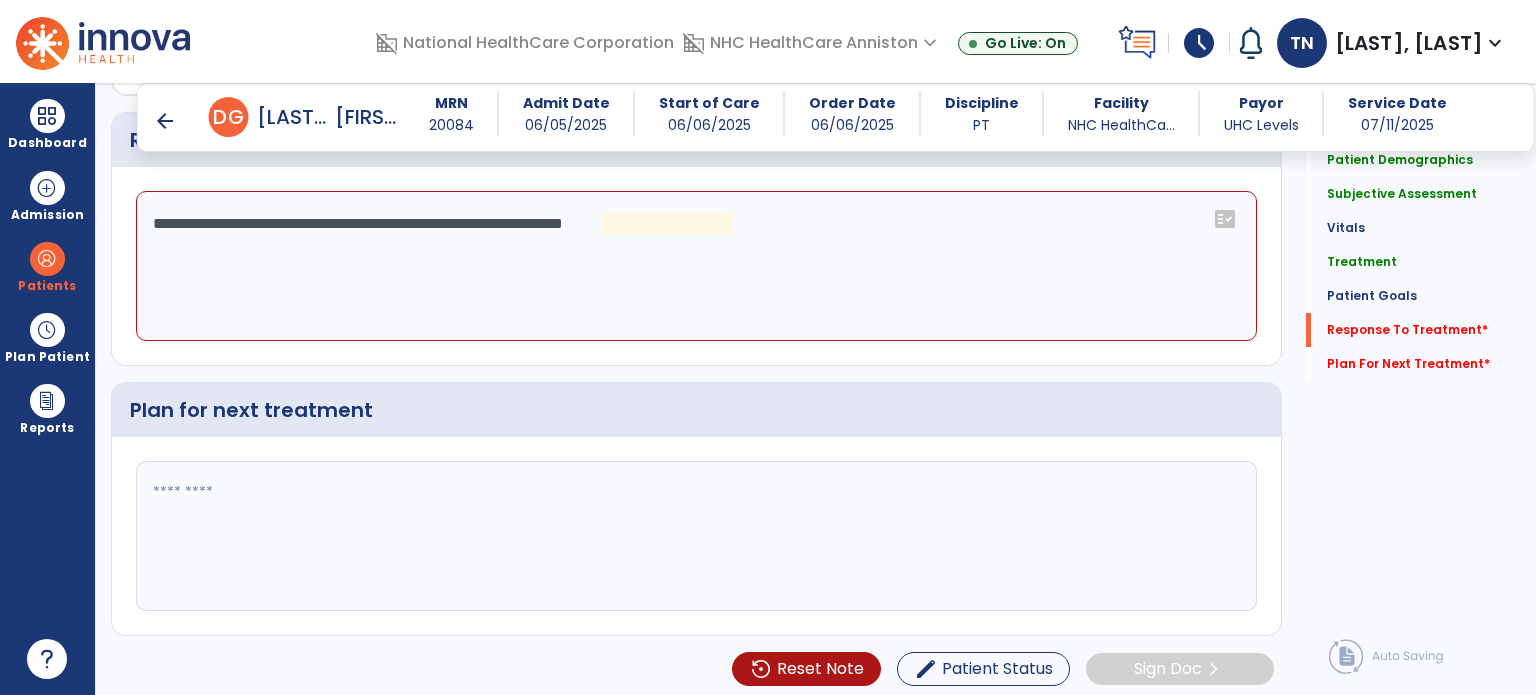 click on "**********" 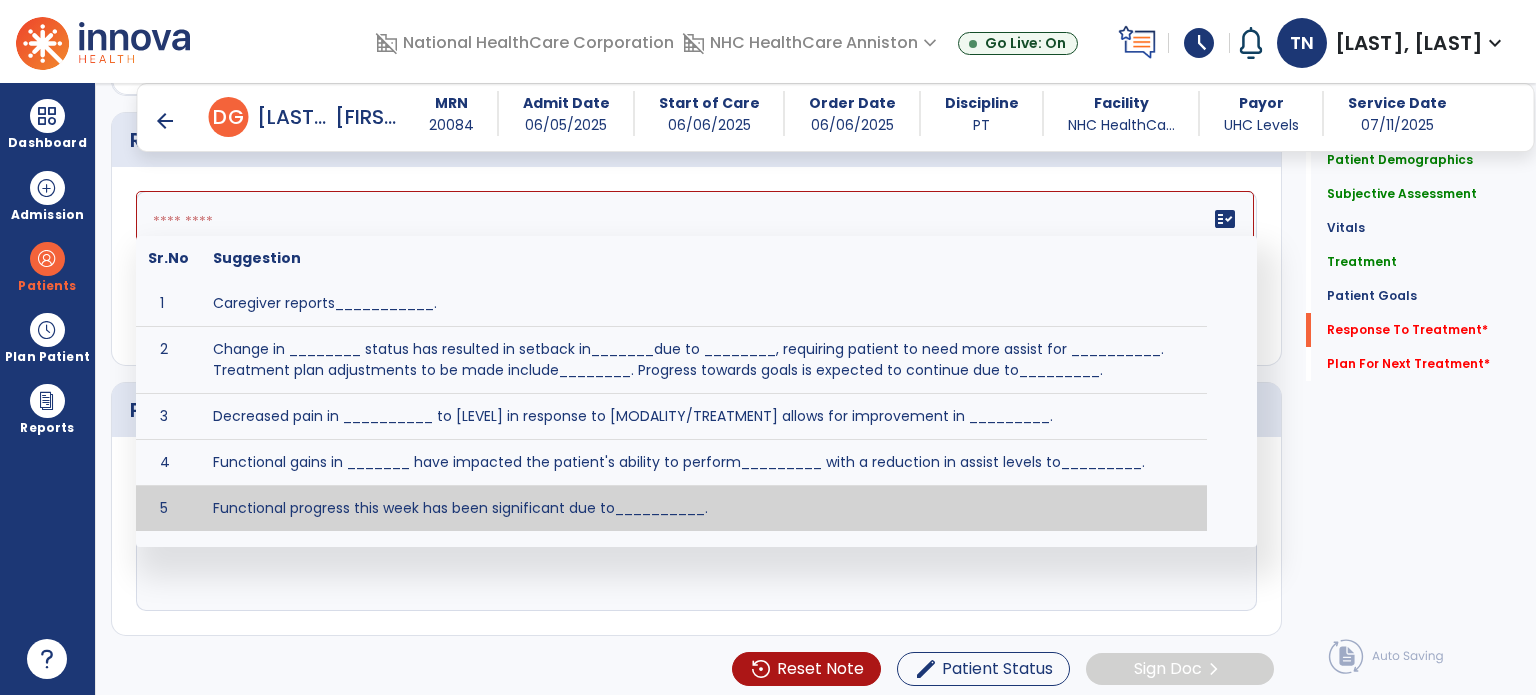 scroll, scrollTop: 20, scrollLeft: 0, axis: vertical 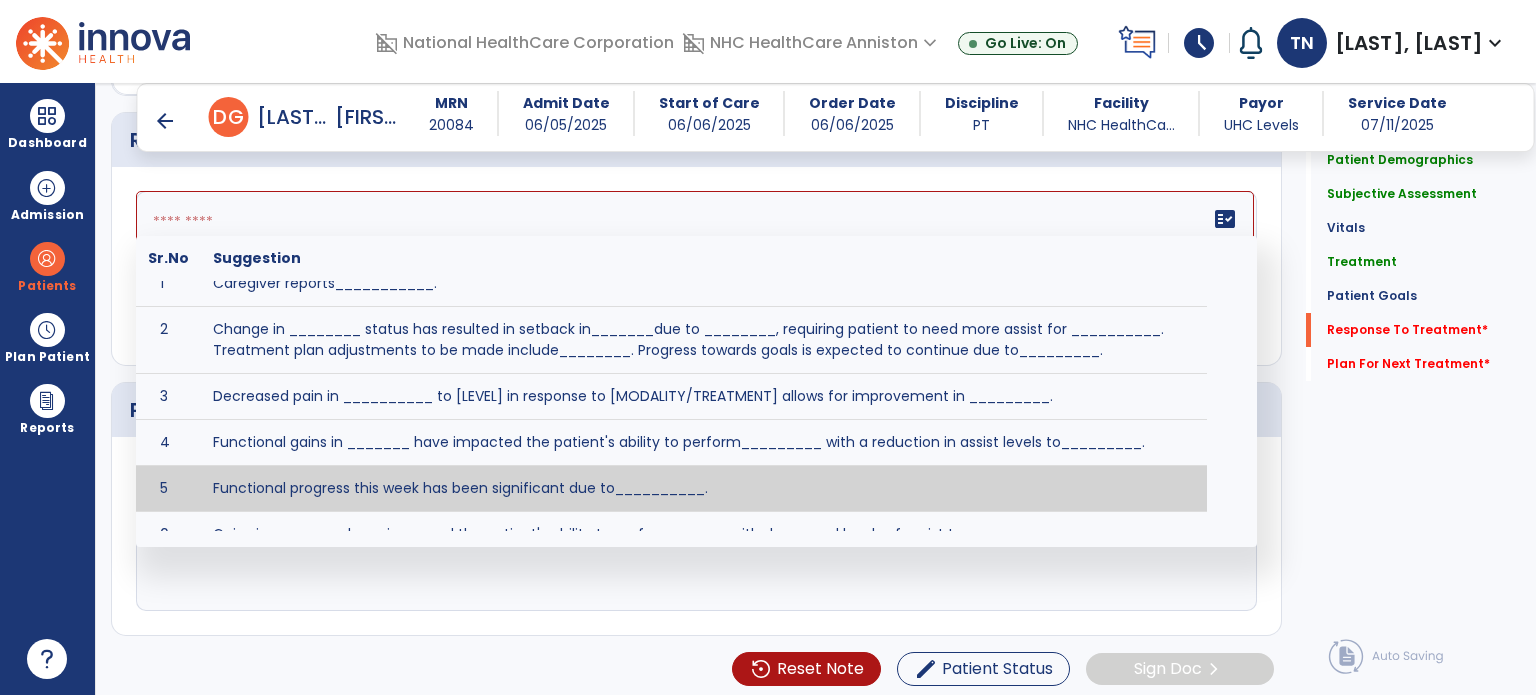 paste on "**********" 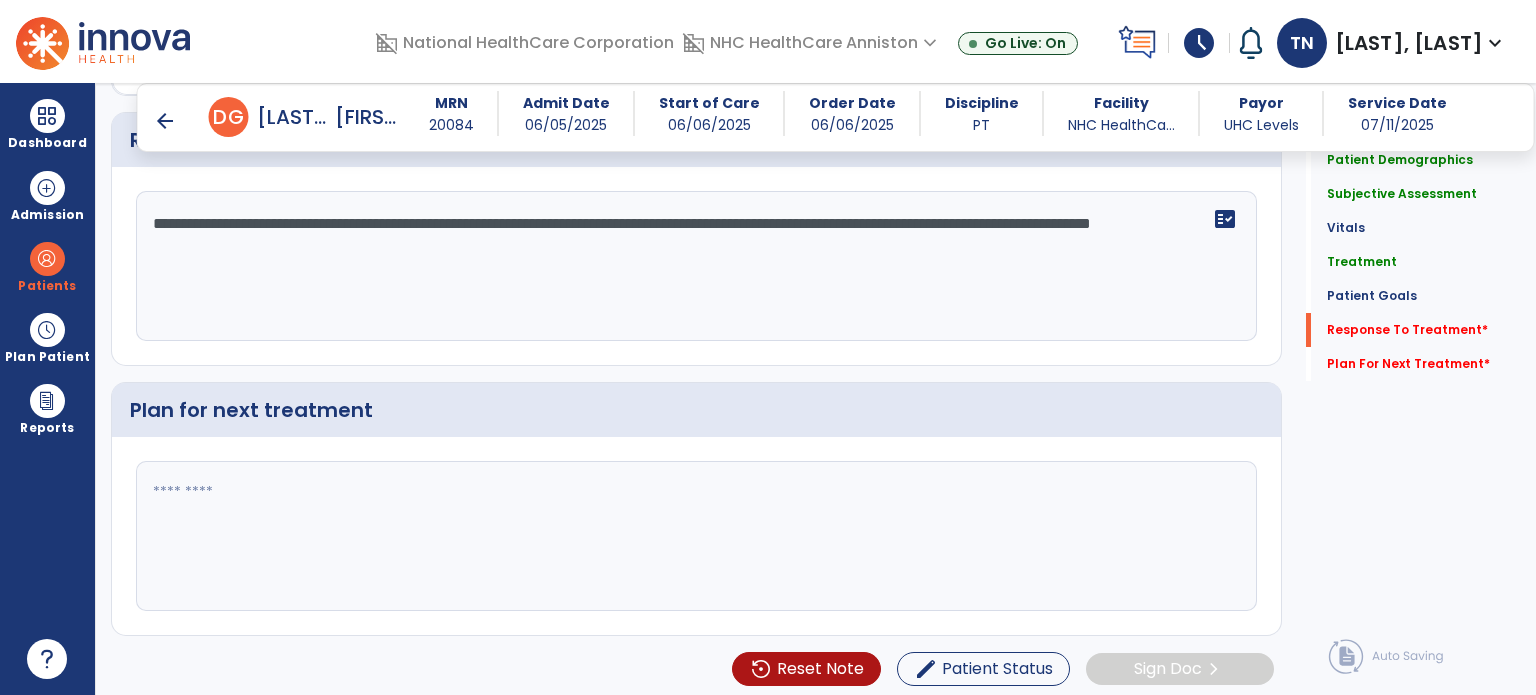 drag, startPoint x: 816, startPoint y: 239, endPoint x: 195, endPoint y: 275, distance: 622.0426 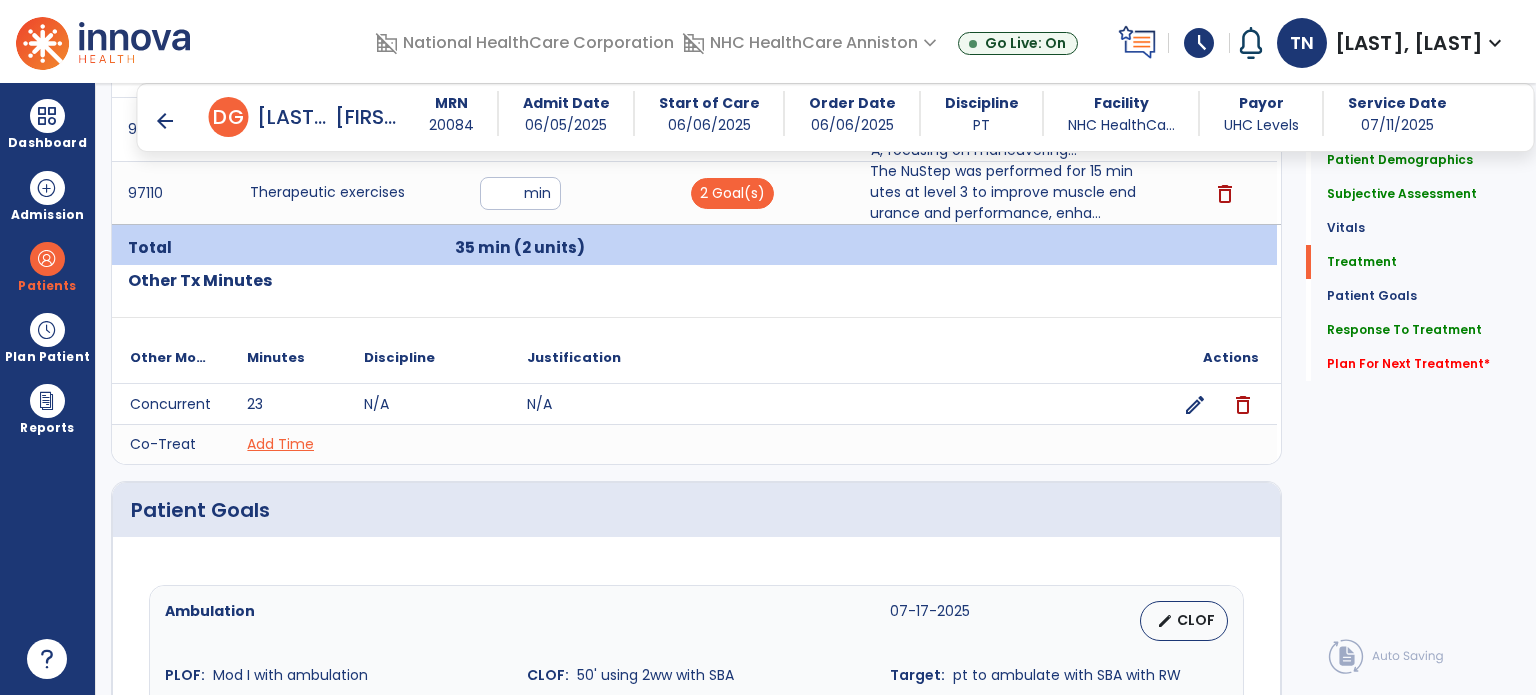scroll, scrollTop: 958, scrollLeft: 0, axis: vertical 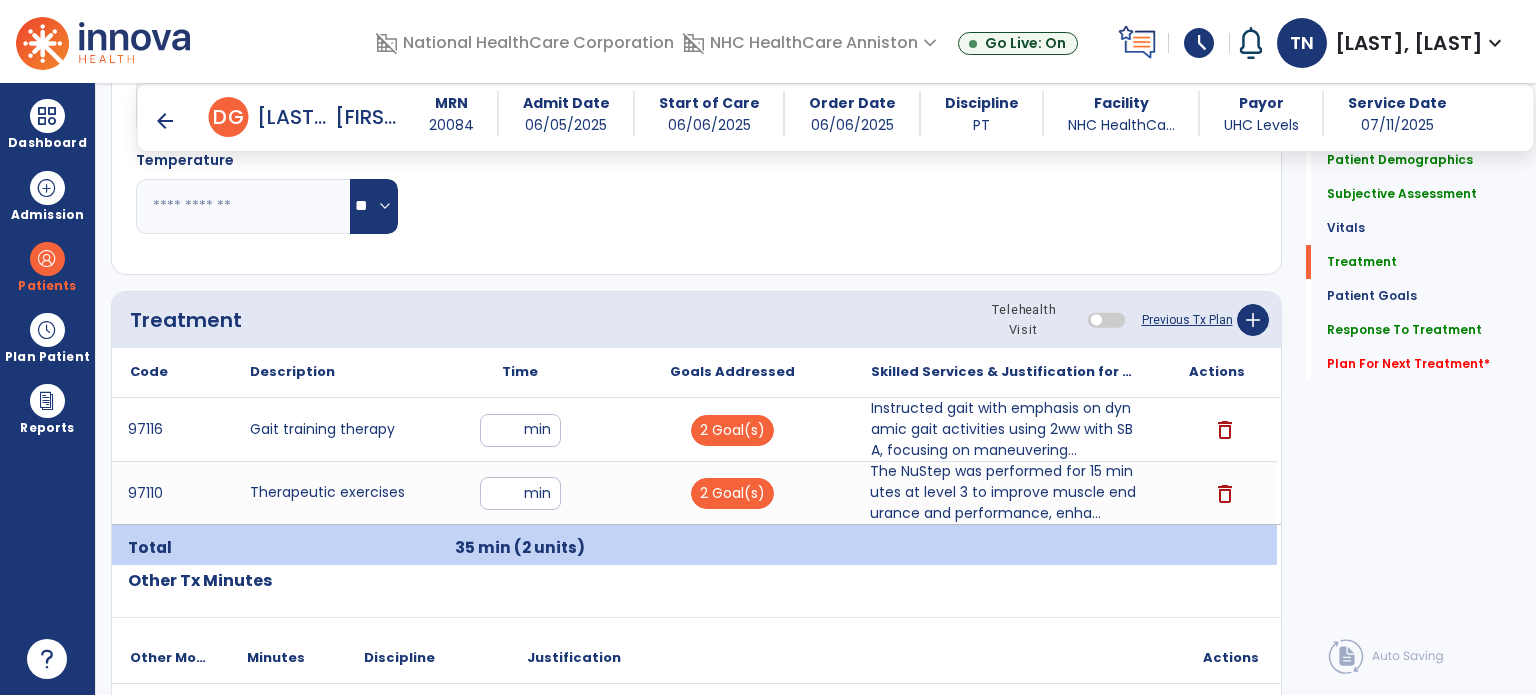 type on "**********" 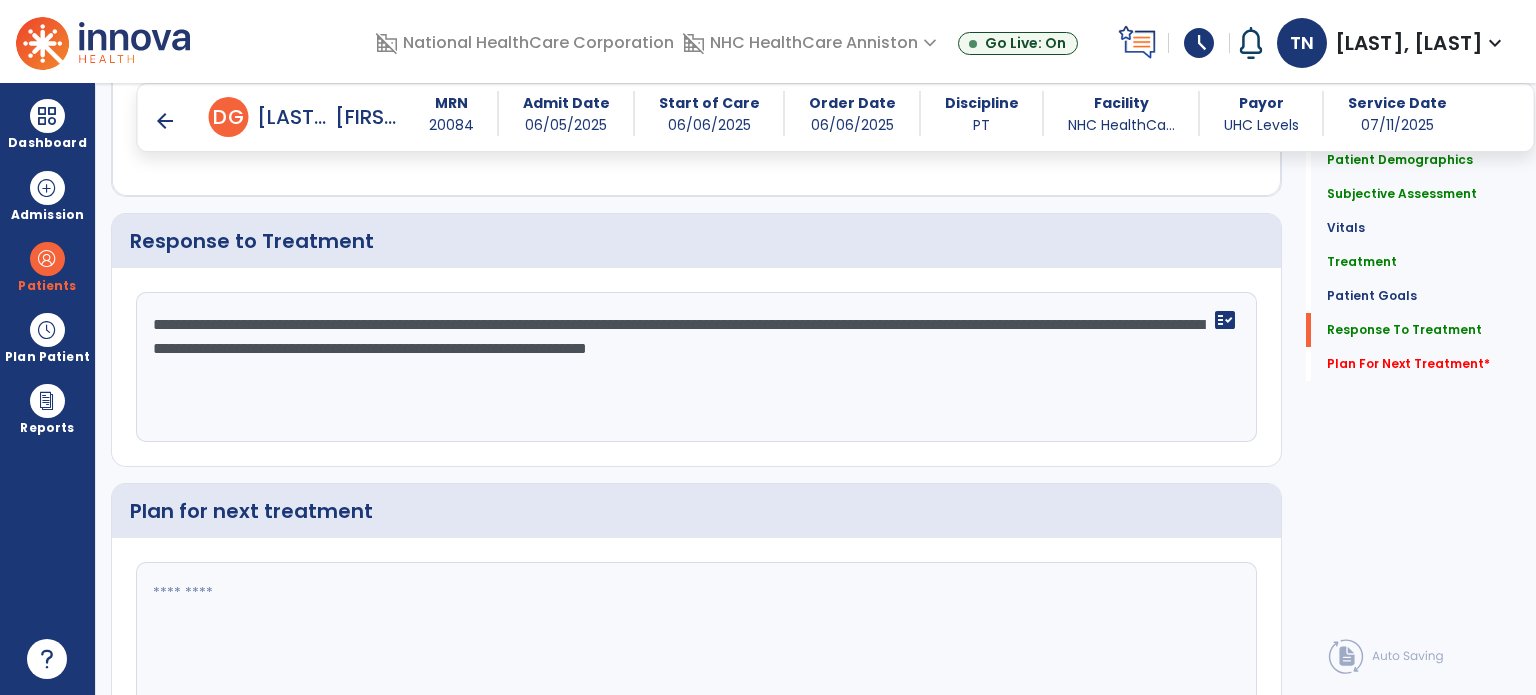 scroll, scrollTop: 2958, scrollLeft: 0, axis: vertical 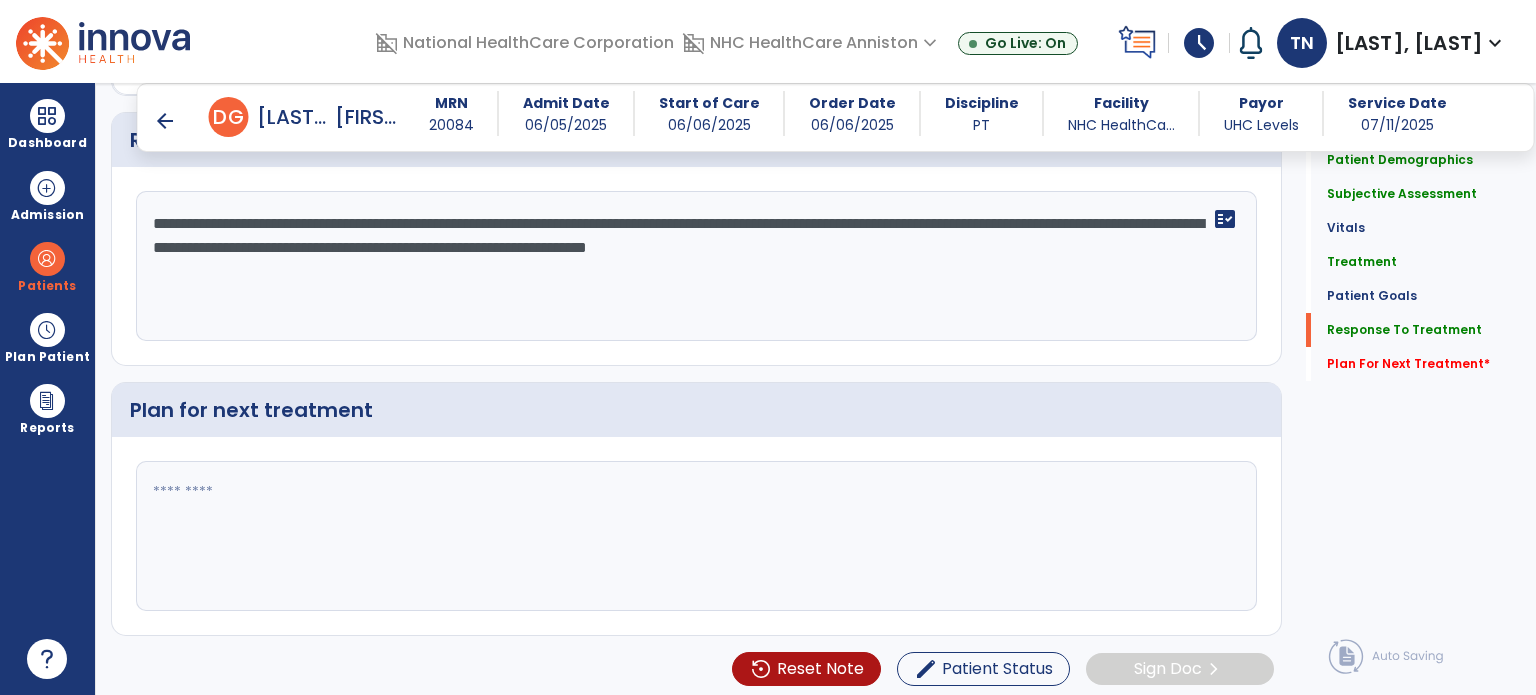 click 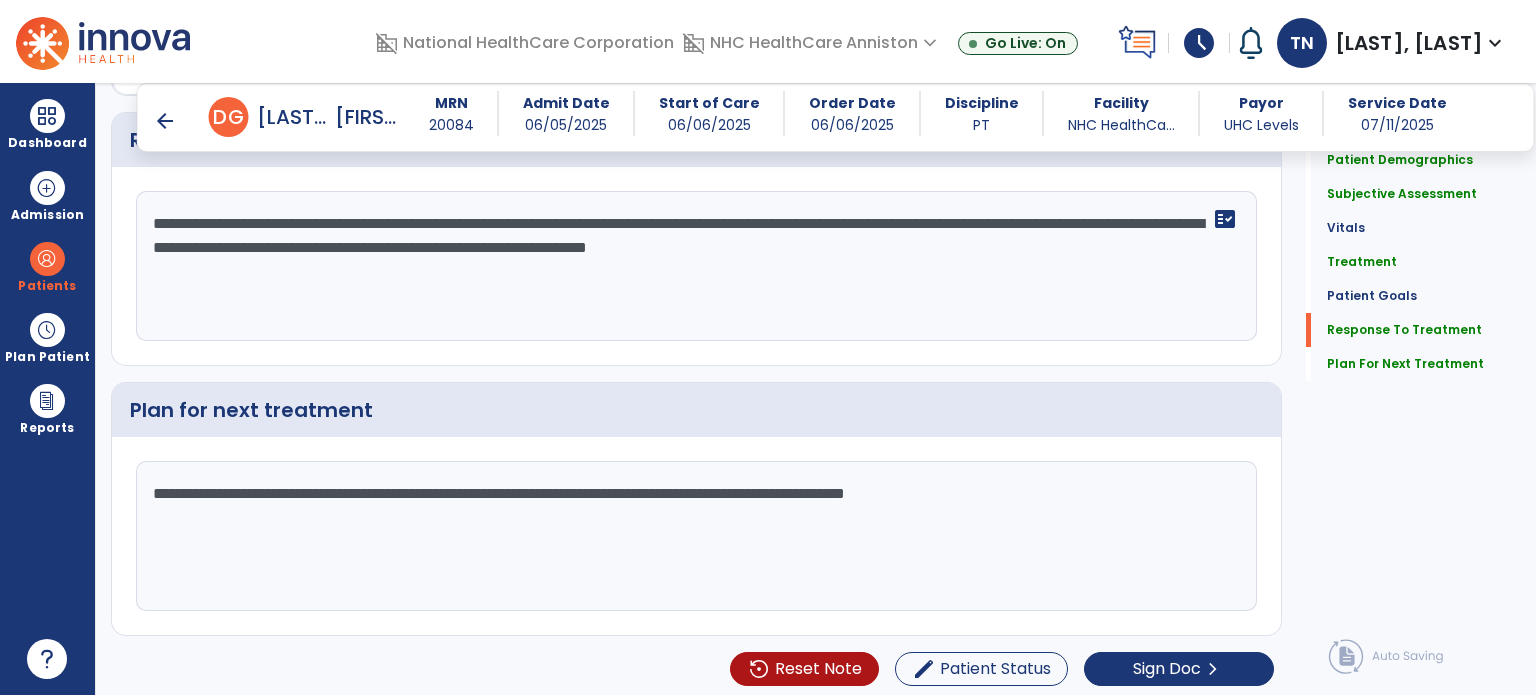 type on "**********" 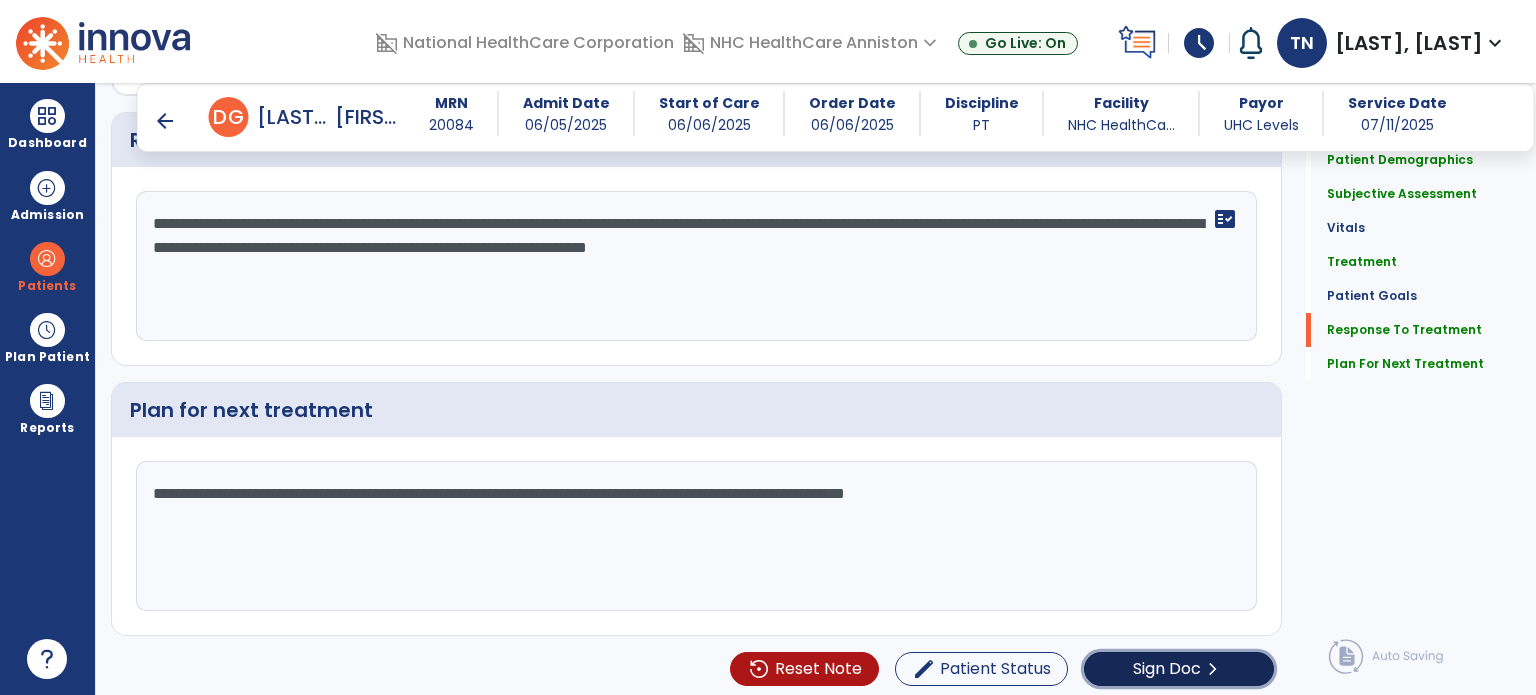 scroll, scrollTop: 2958, scrollLeft: 0, axis: vertical 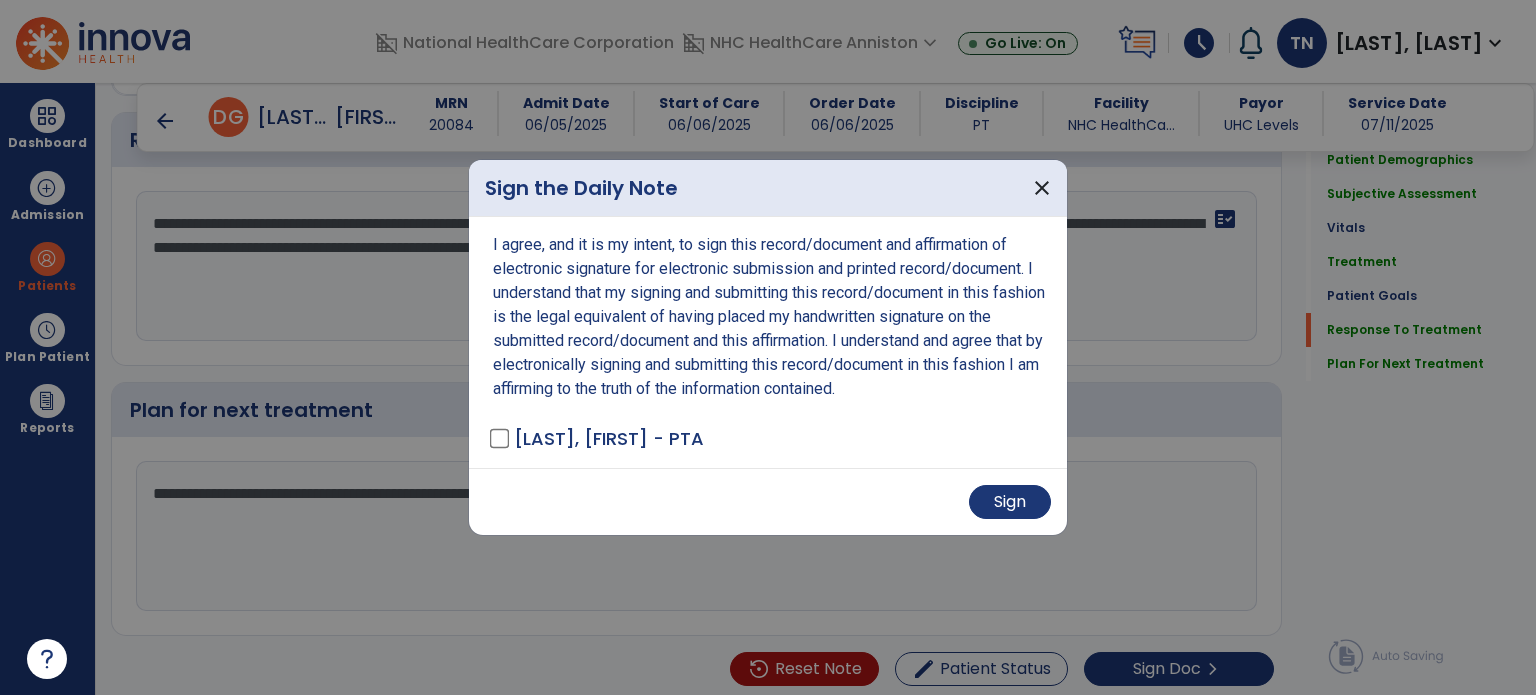 click on "Sign" at bounding box center (768, 502) 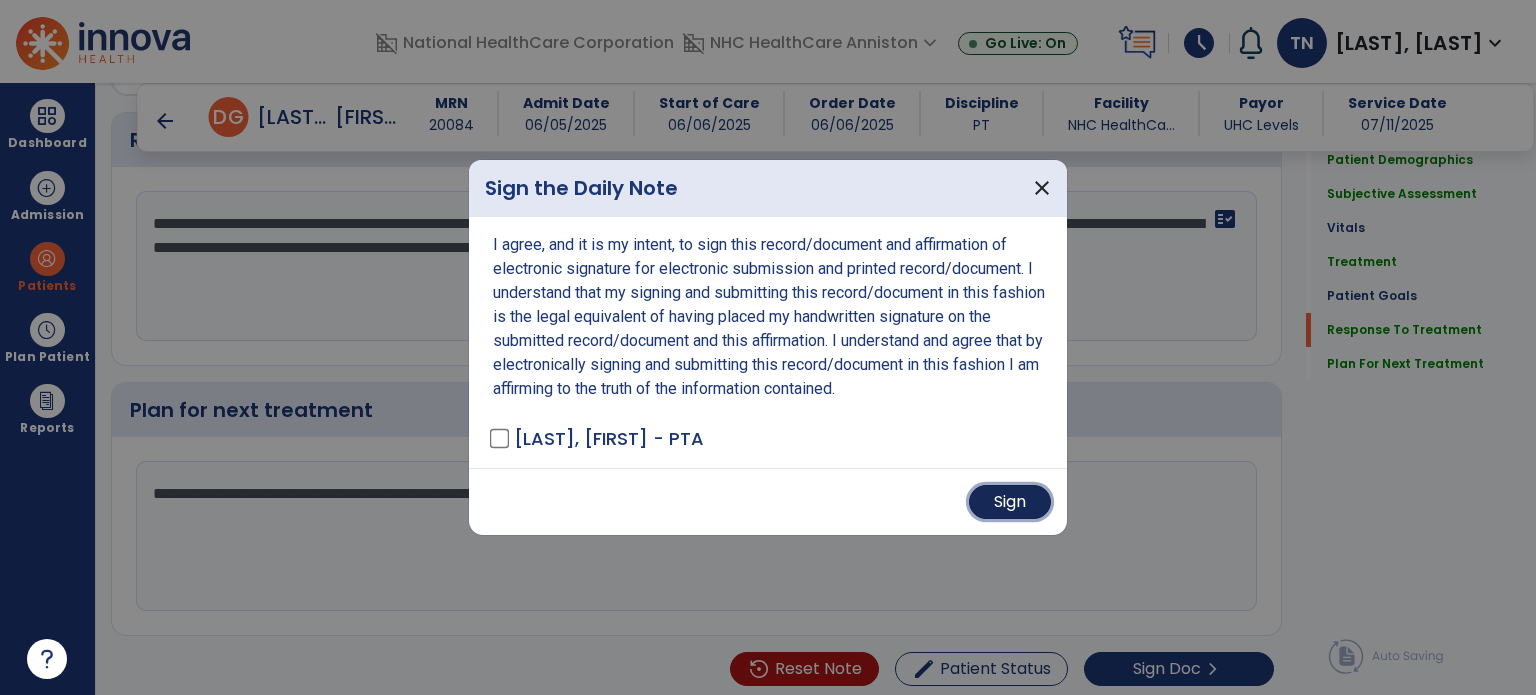 click on "Sign" at bounding box center (1010, 502) 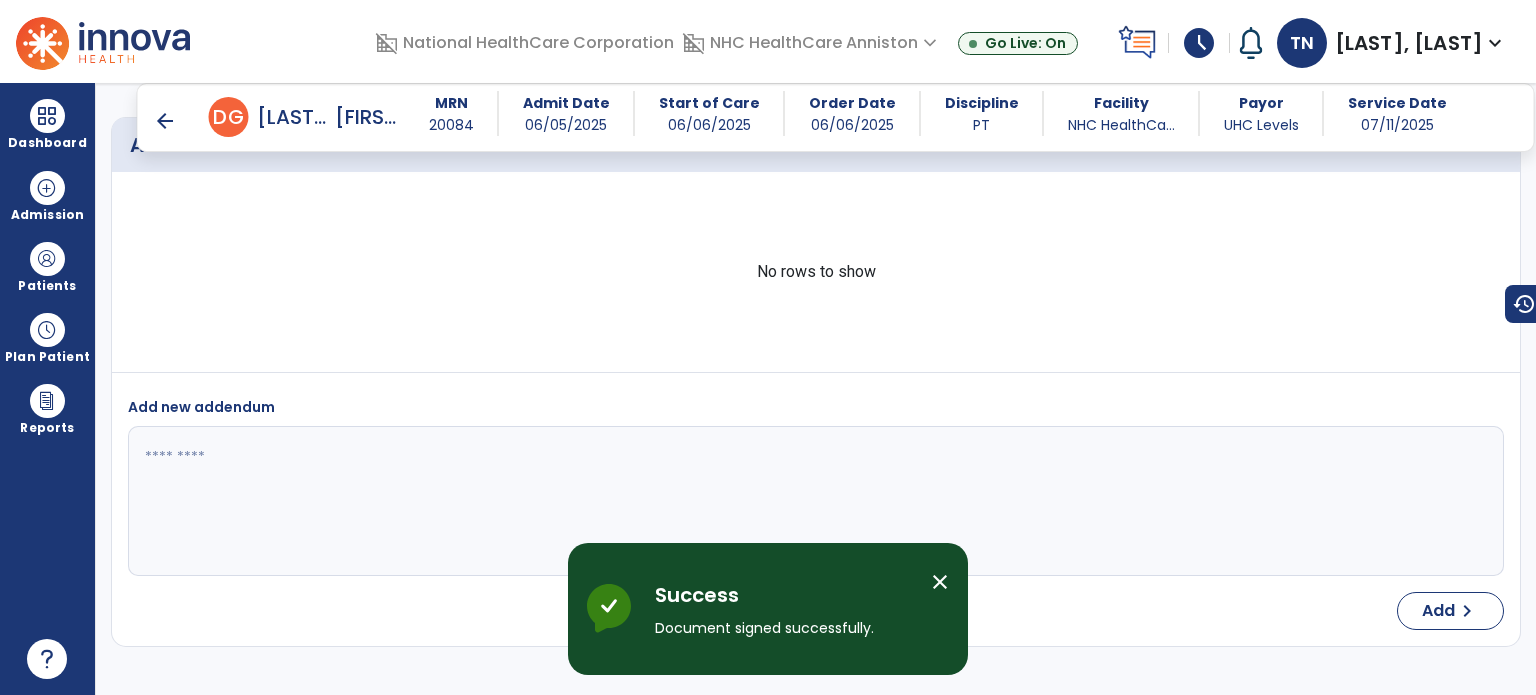 scroll, scrollTop: 3960, scrollLeft: 0, axis: vertical 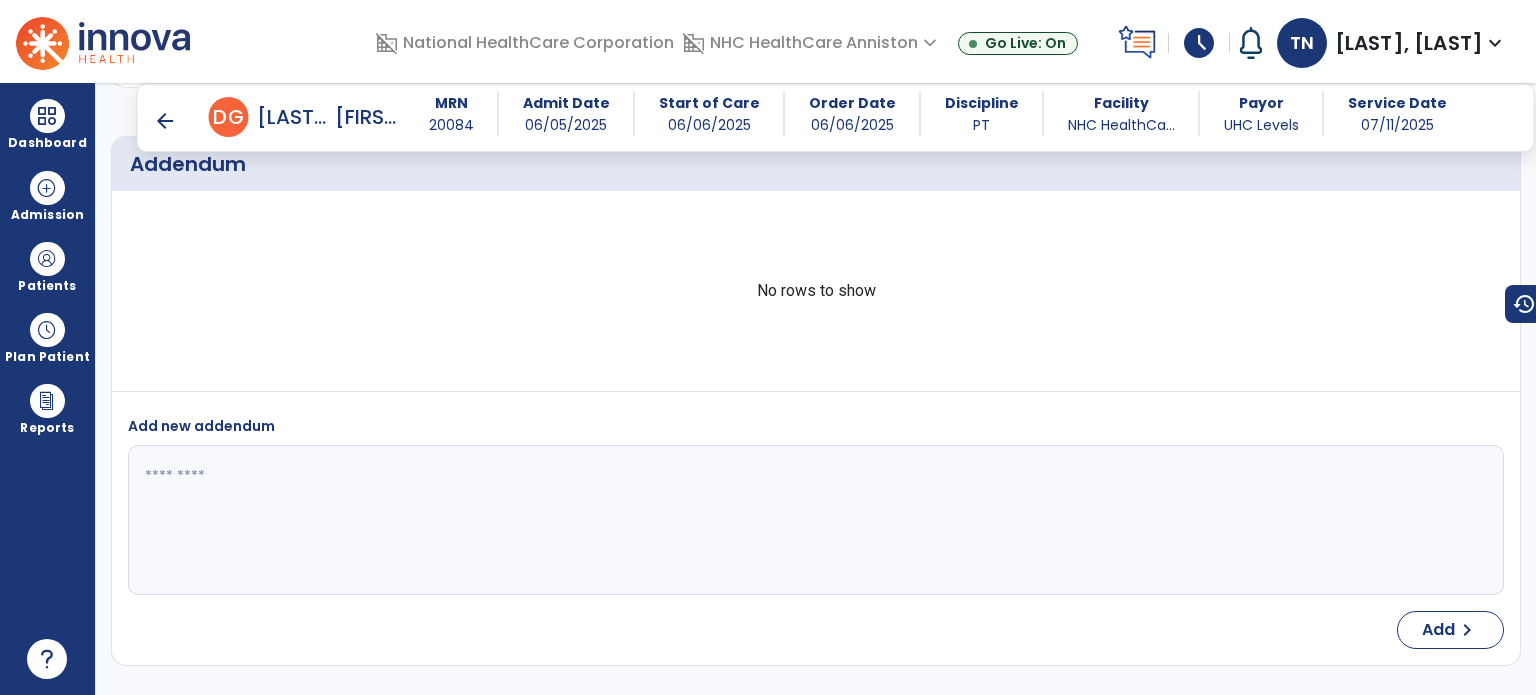 click on "arrow_back" at bounding box center [165, 121] 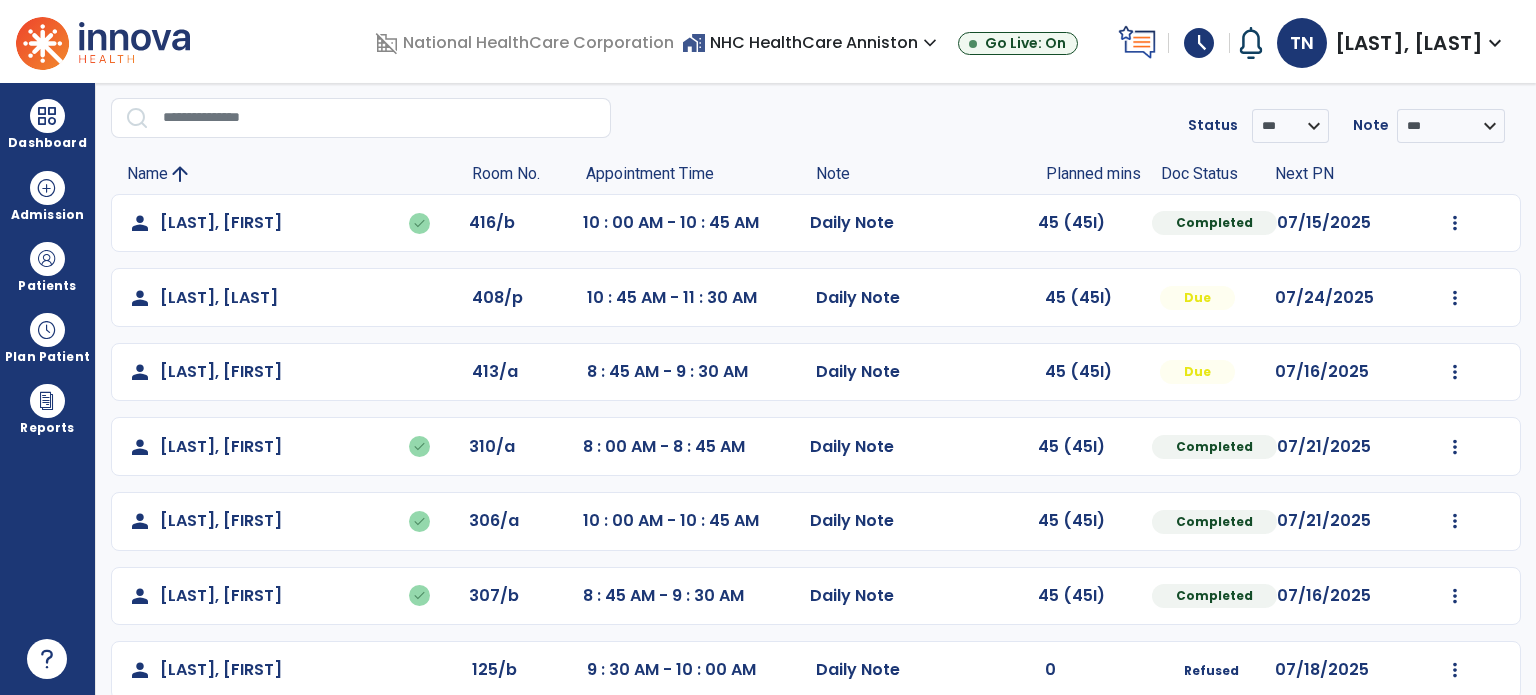 scroll, scrollTop: 94, scrollLeft: 0, axis: vertical 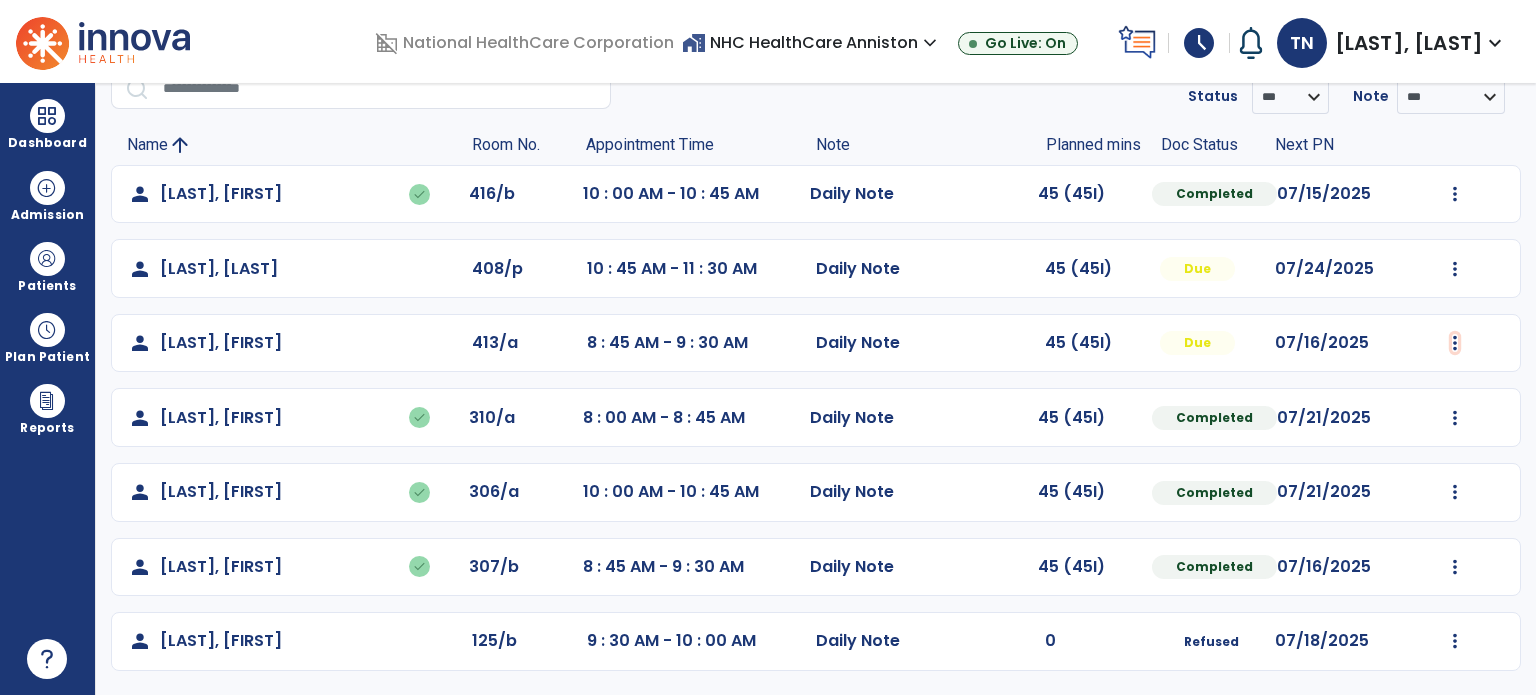 click at bounding box center [1455, 194] 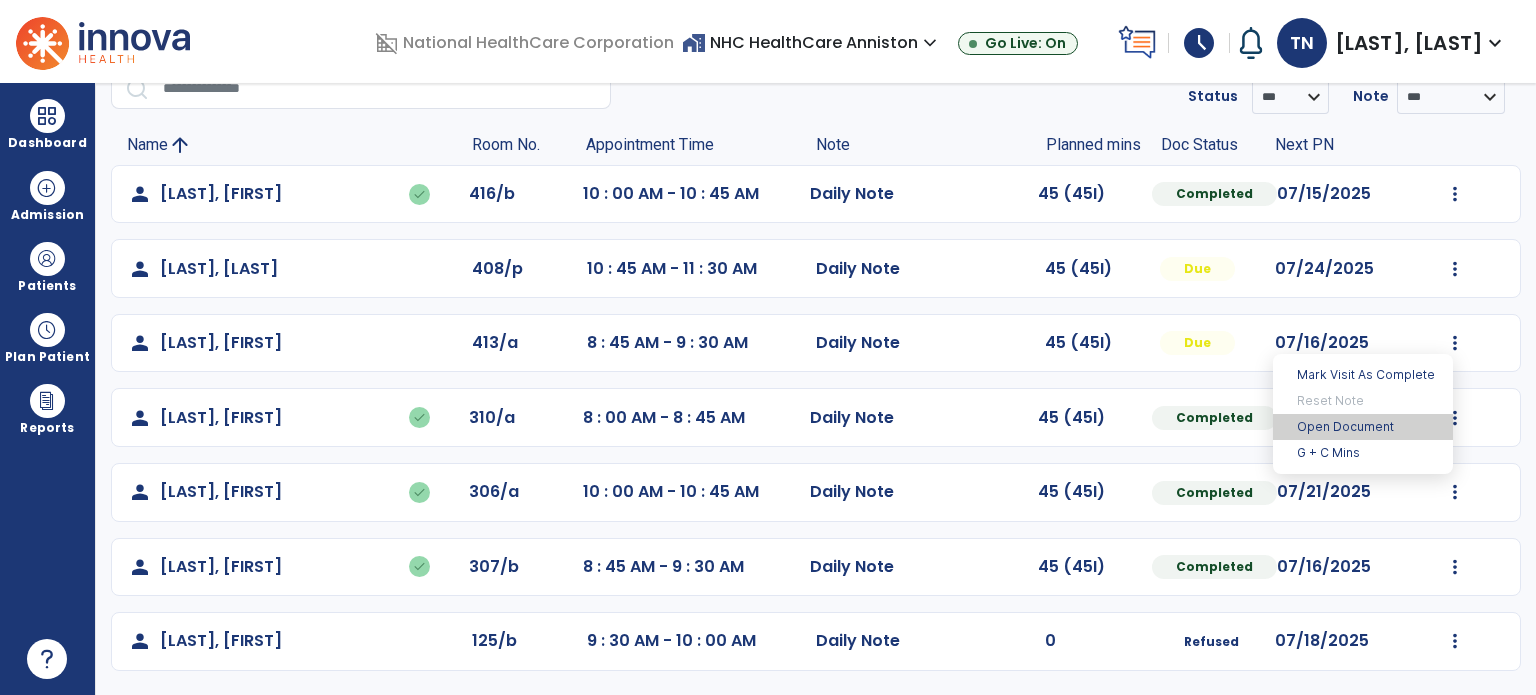 click on "Open Document" at bounding box center (1363, 427) 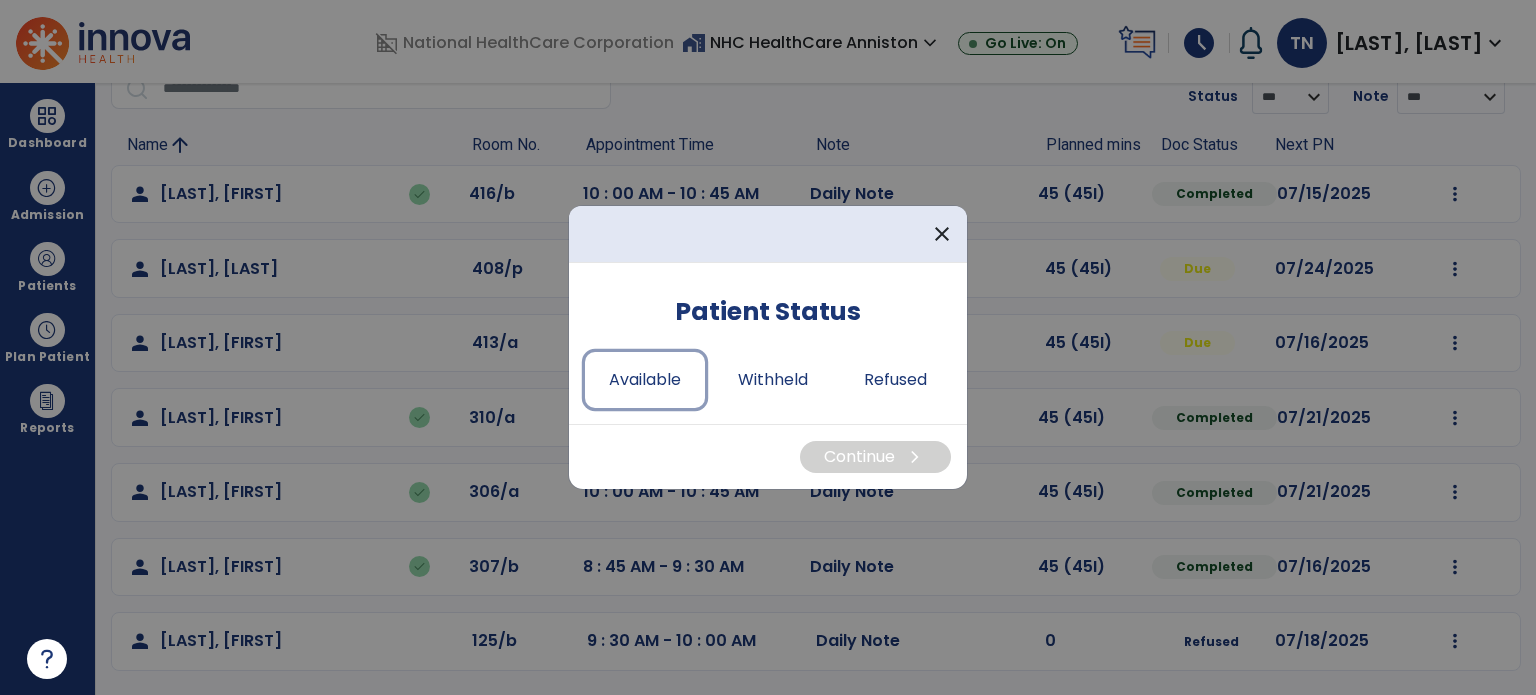 click on "Available" at bounding box center (645, 380) 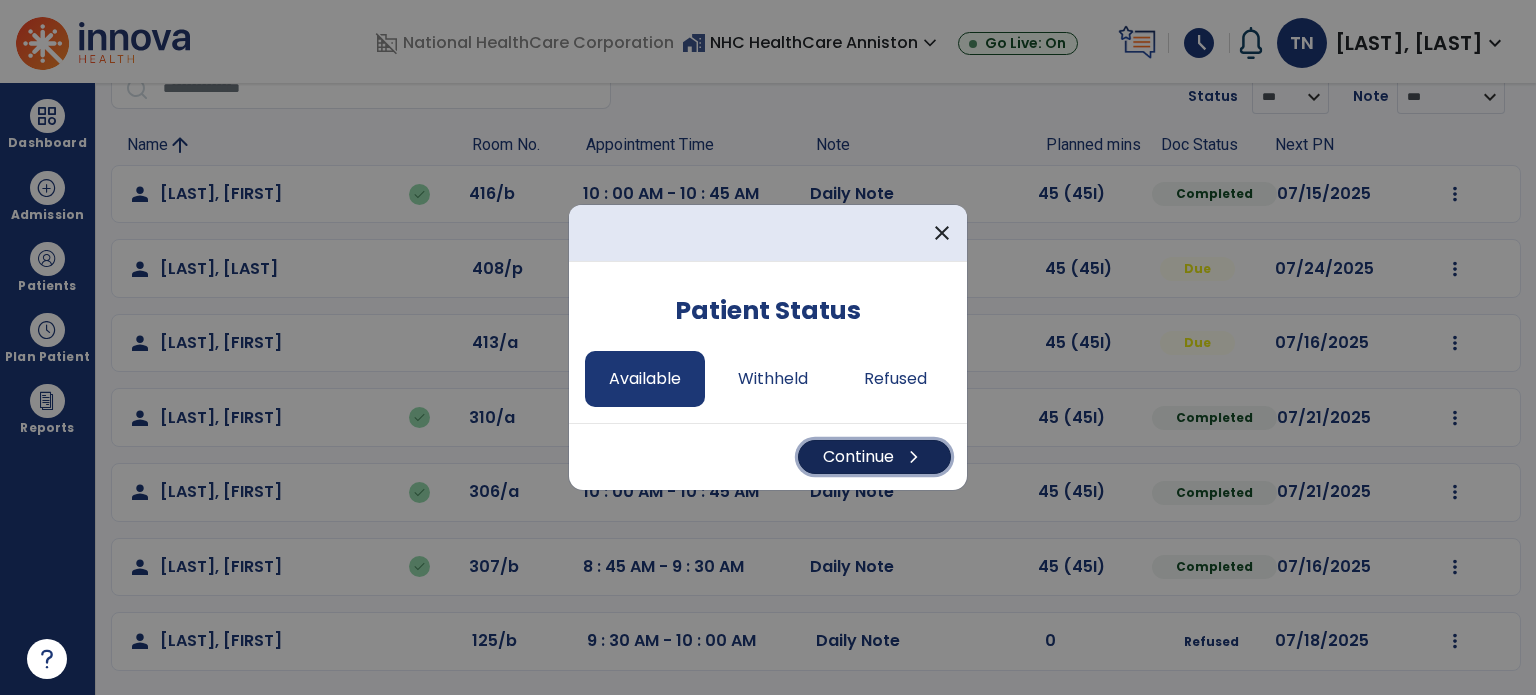 click on "Continue   chevron_right" at bounding box center (874, 457) 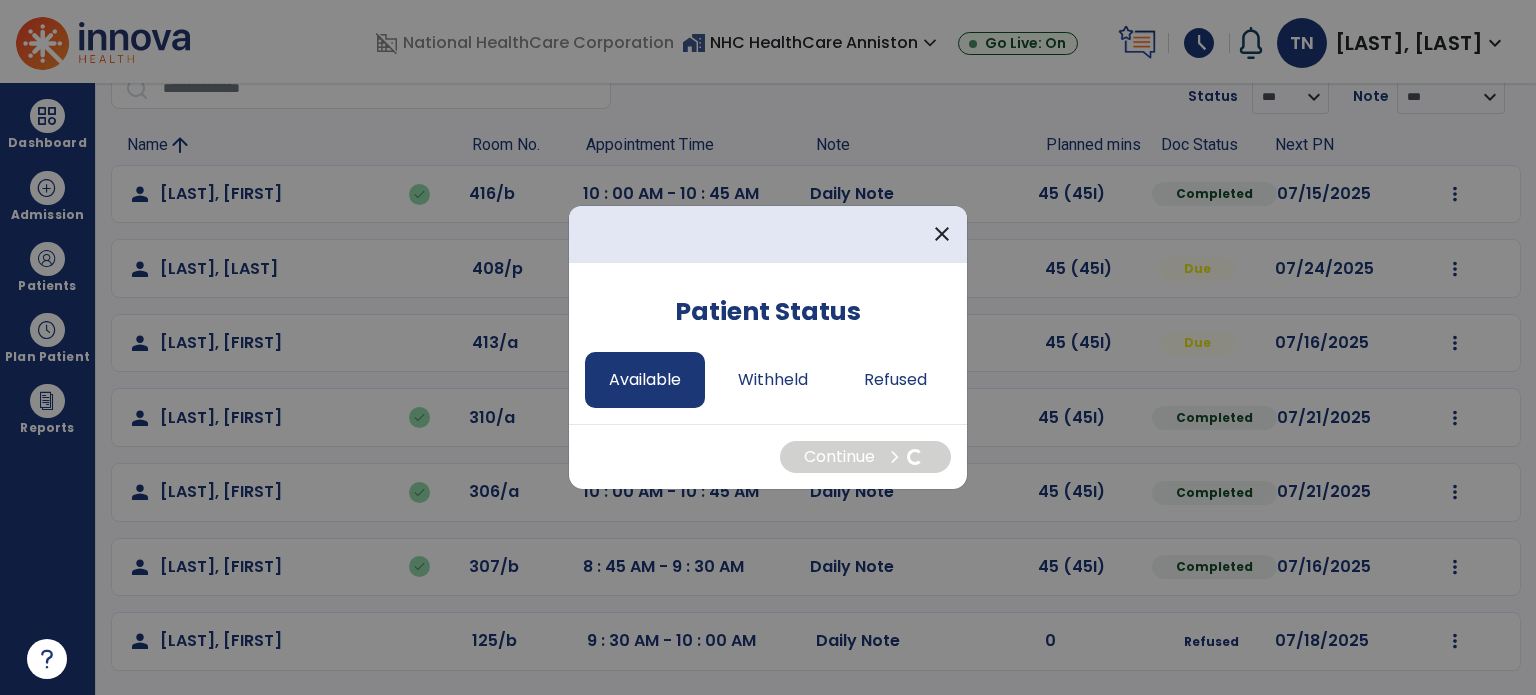 select on "*" 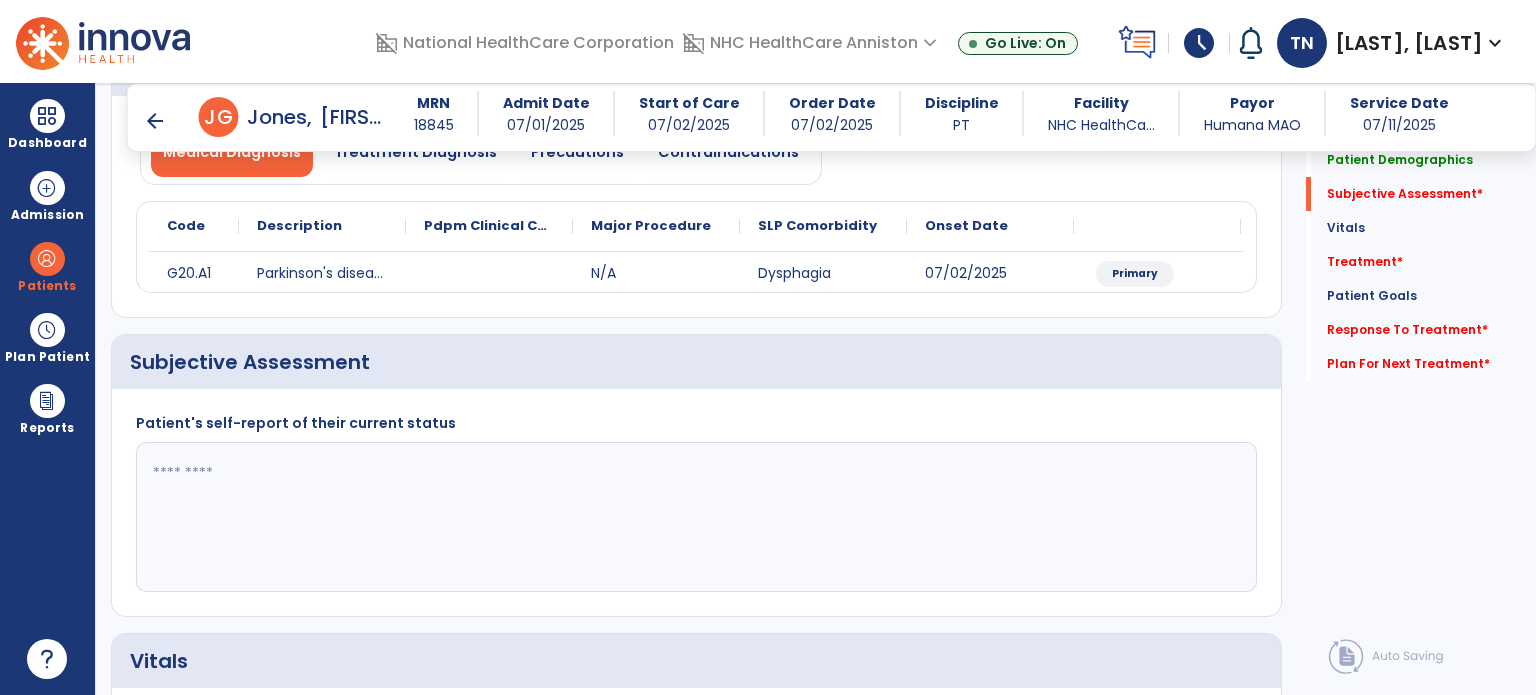 scroll, scrollTop: 294, scrollLeft: 0, axis: vertical 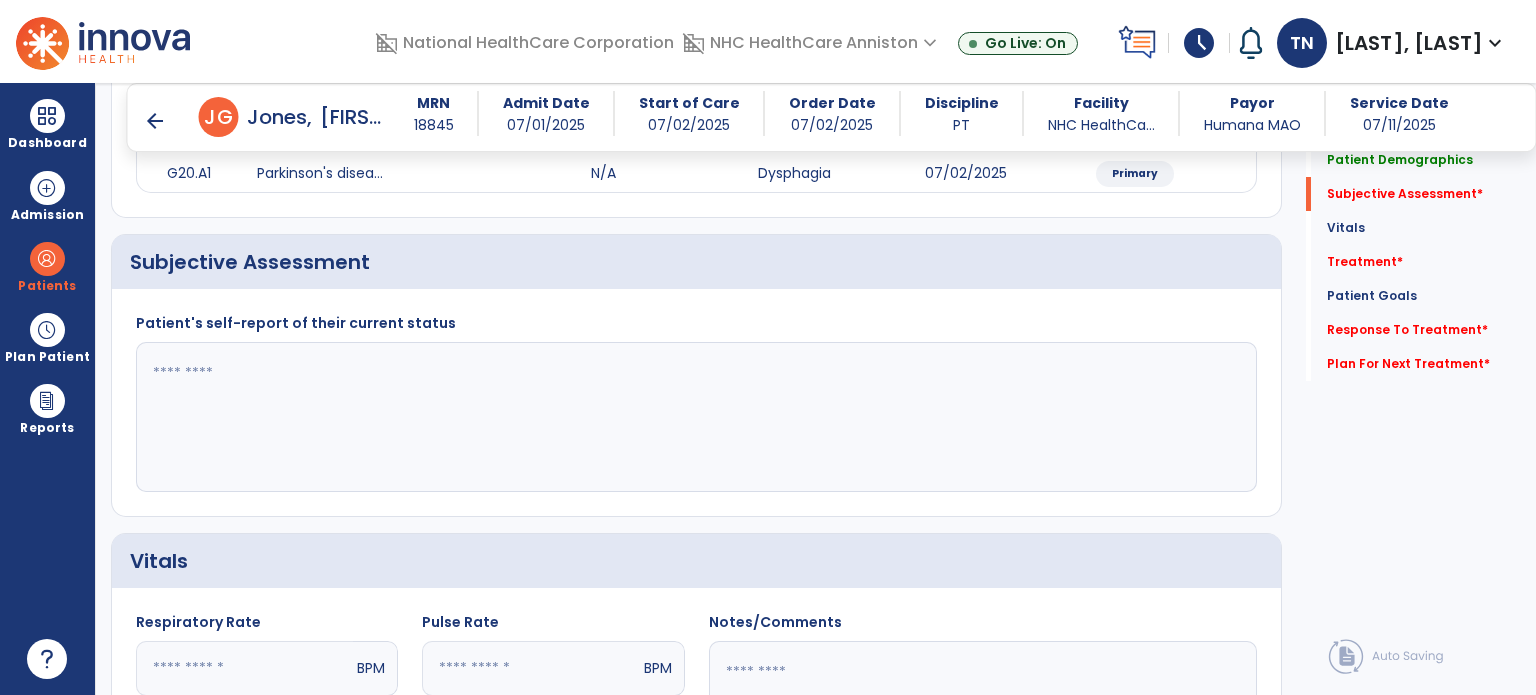 click 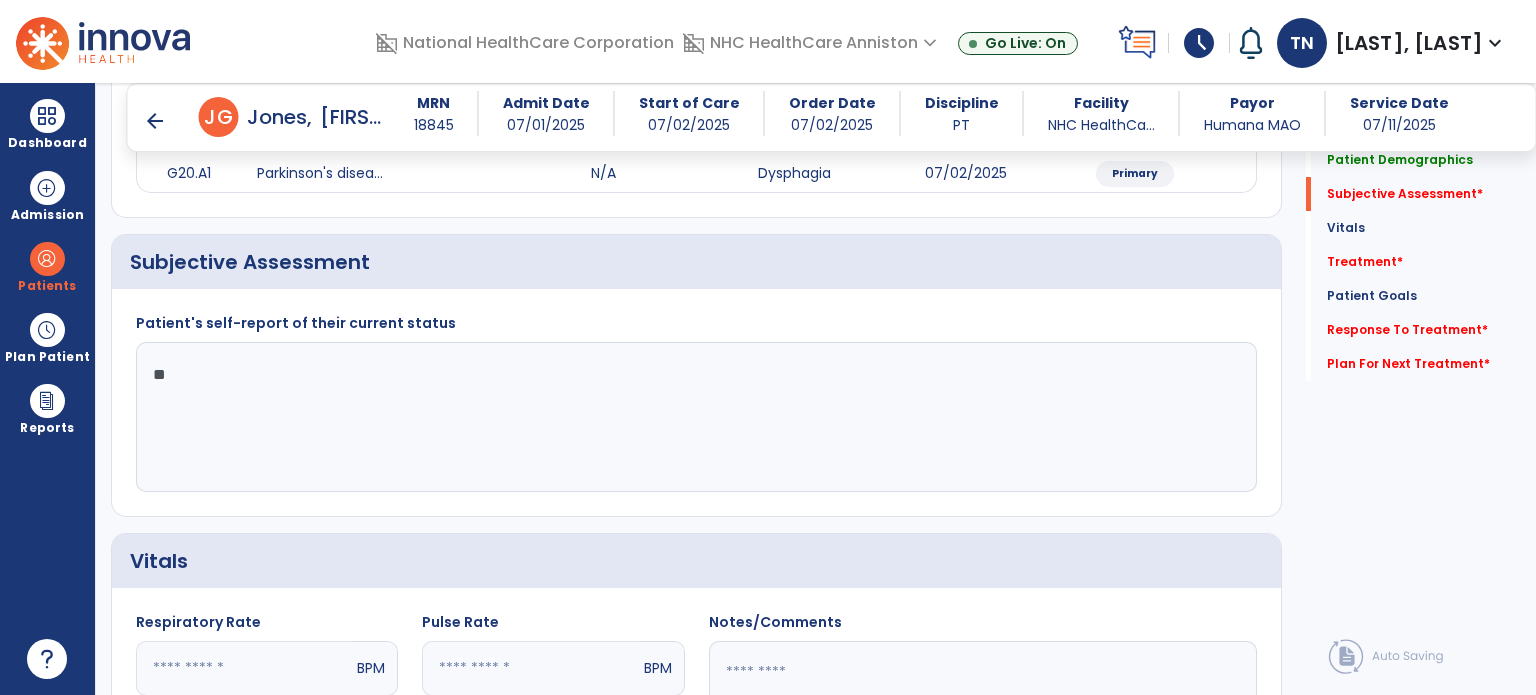 type on "*" 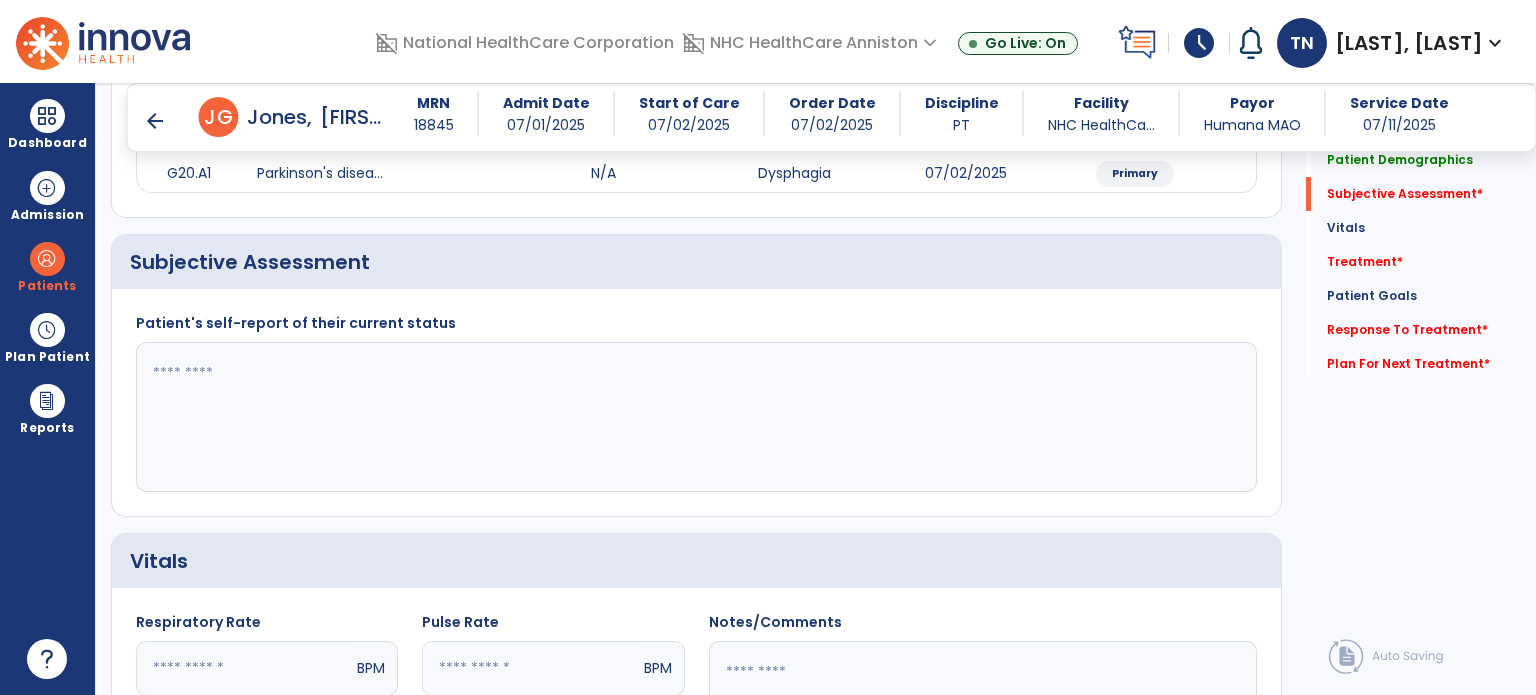 type on "*" 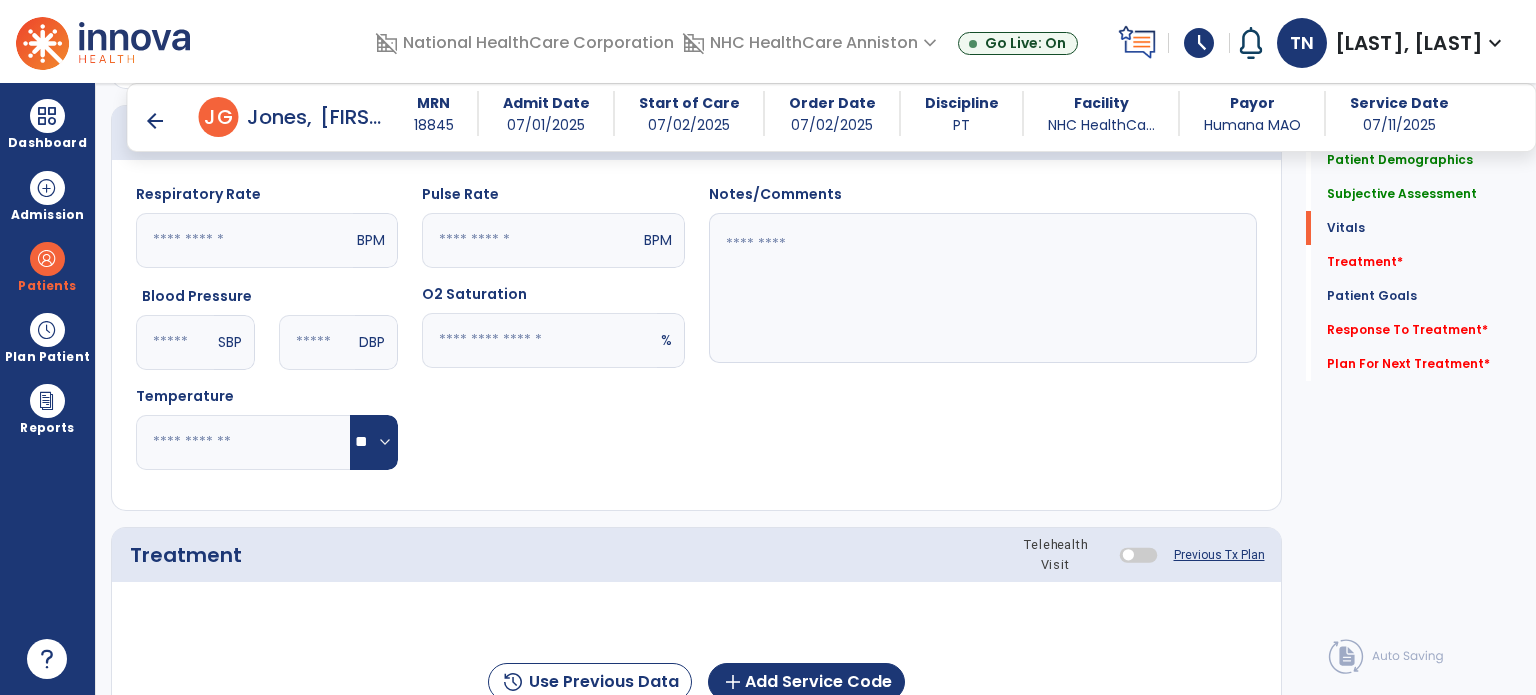 scroll, scrollTop: 794, scrollLeft: 0, axis: vertical 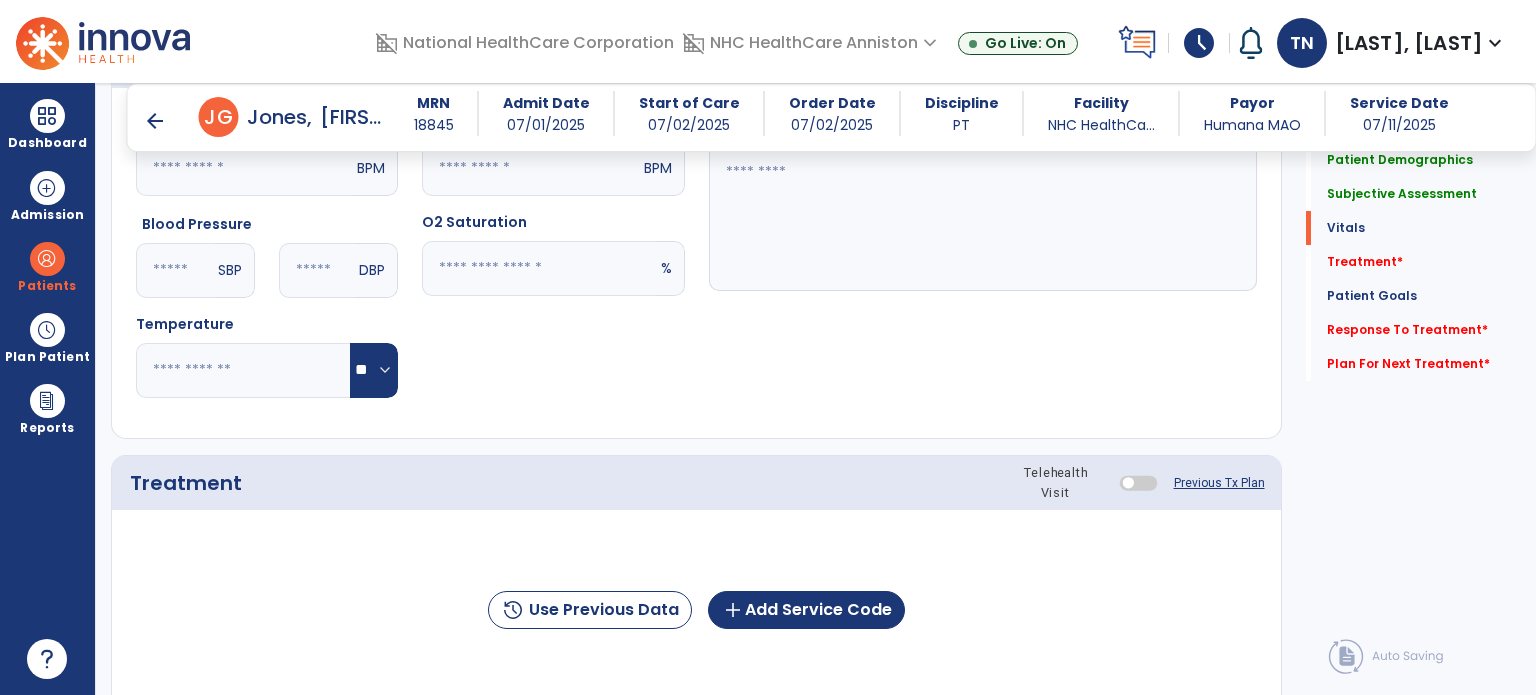 type on "**********" 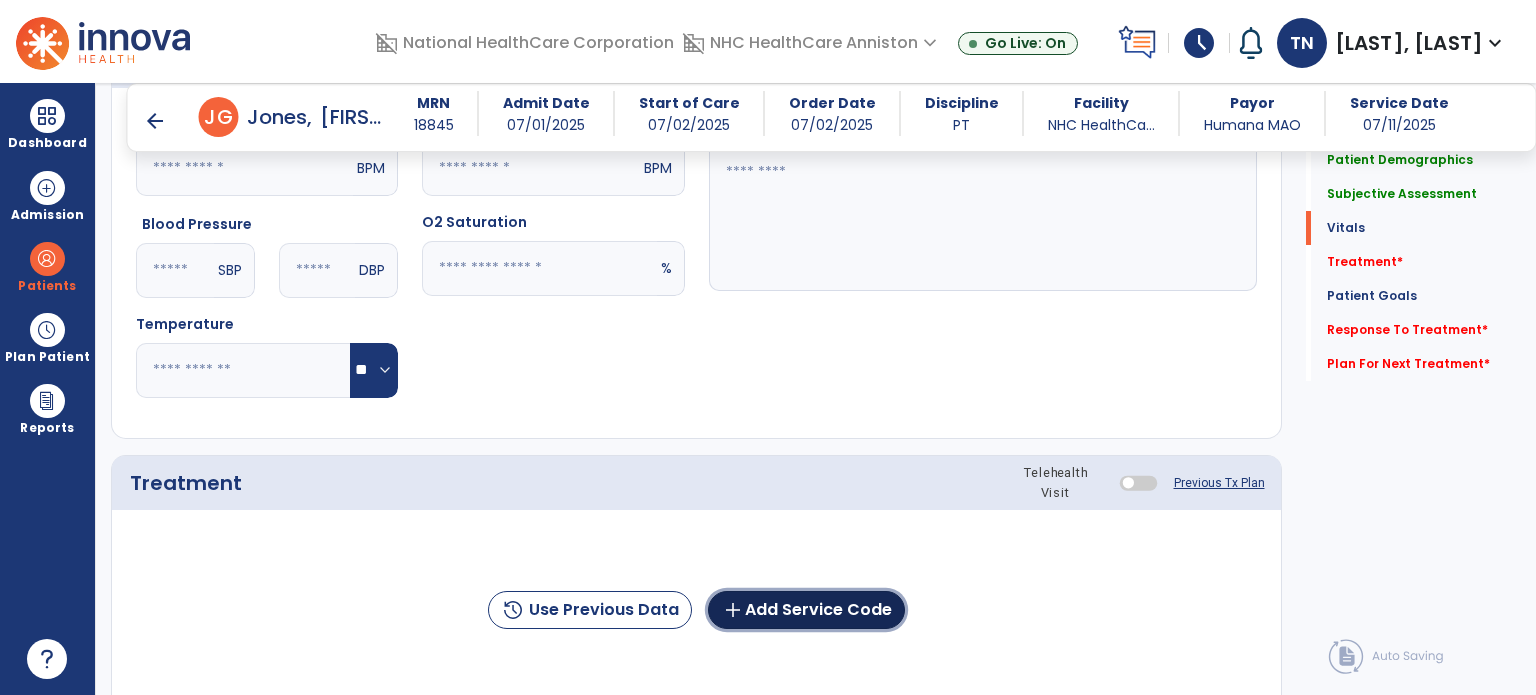 click on "add  Add Service Code" 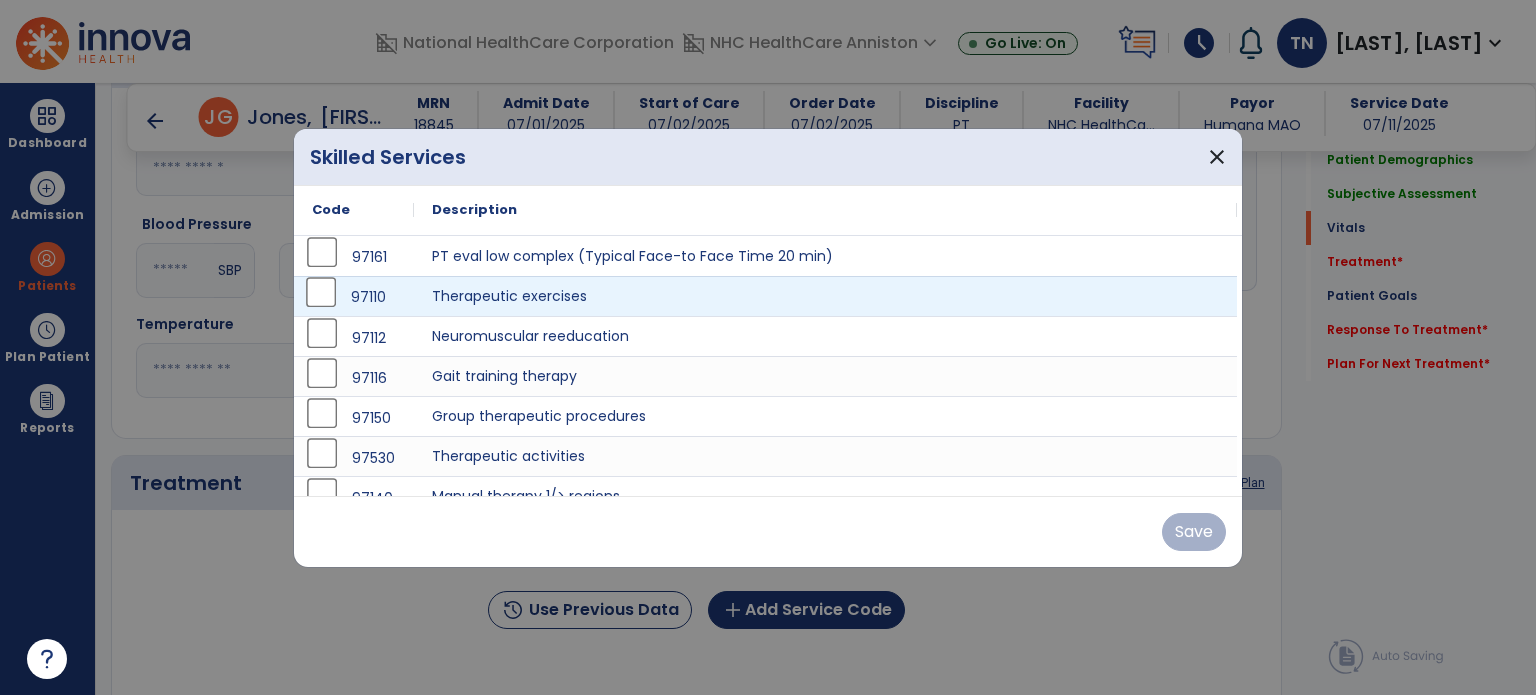 click on "97110" at bounding box center (354, 297) 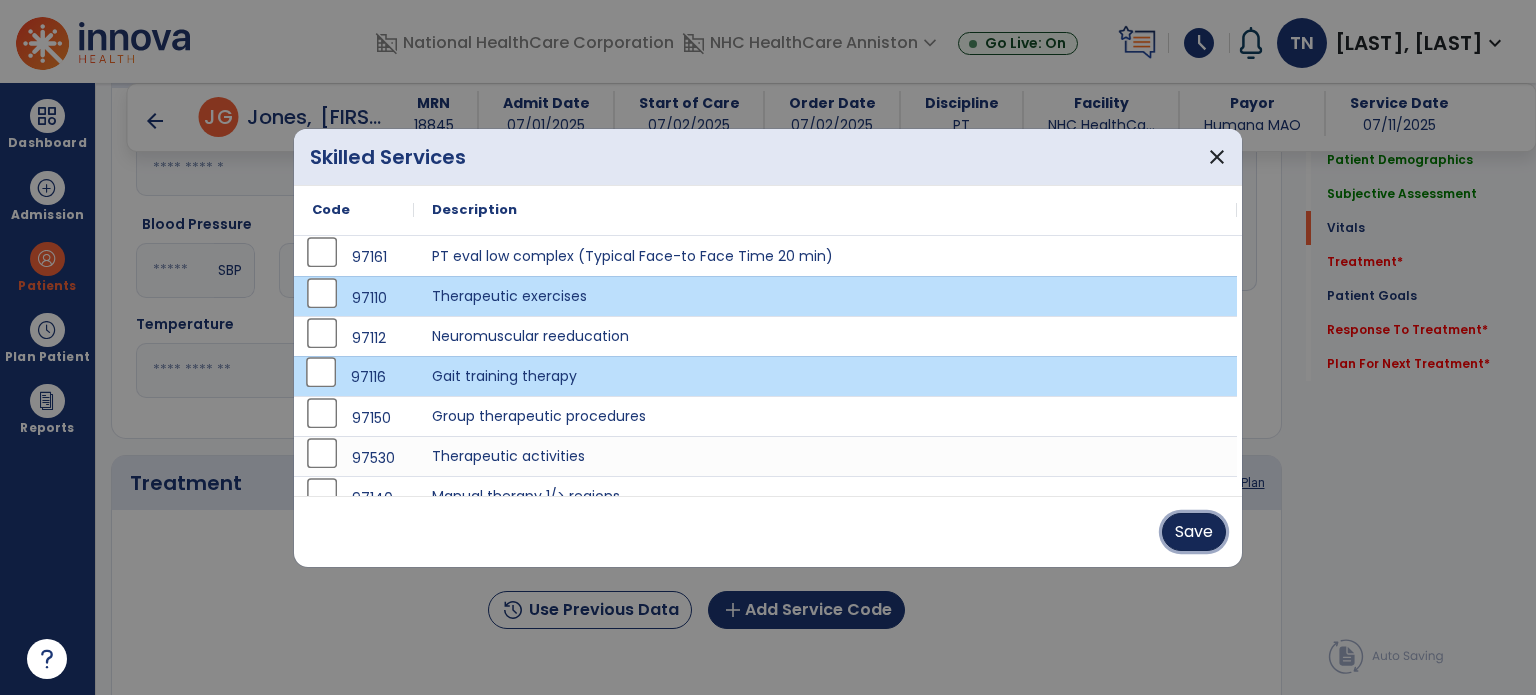 click on "Save" at bounding box center [1194, 532] 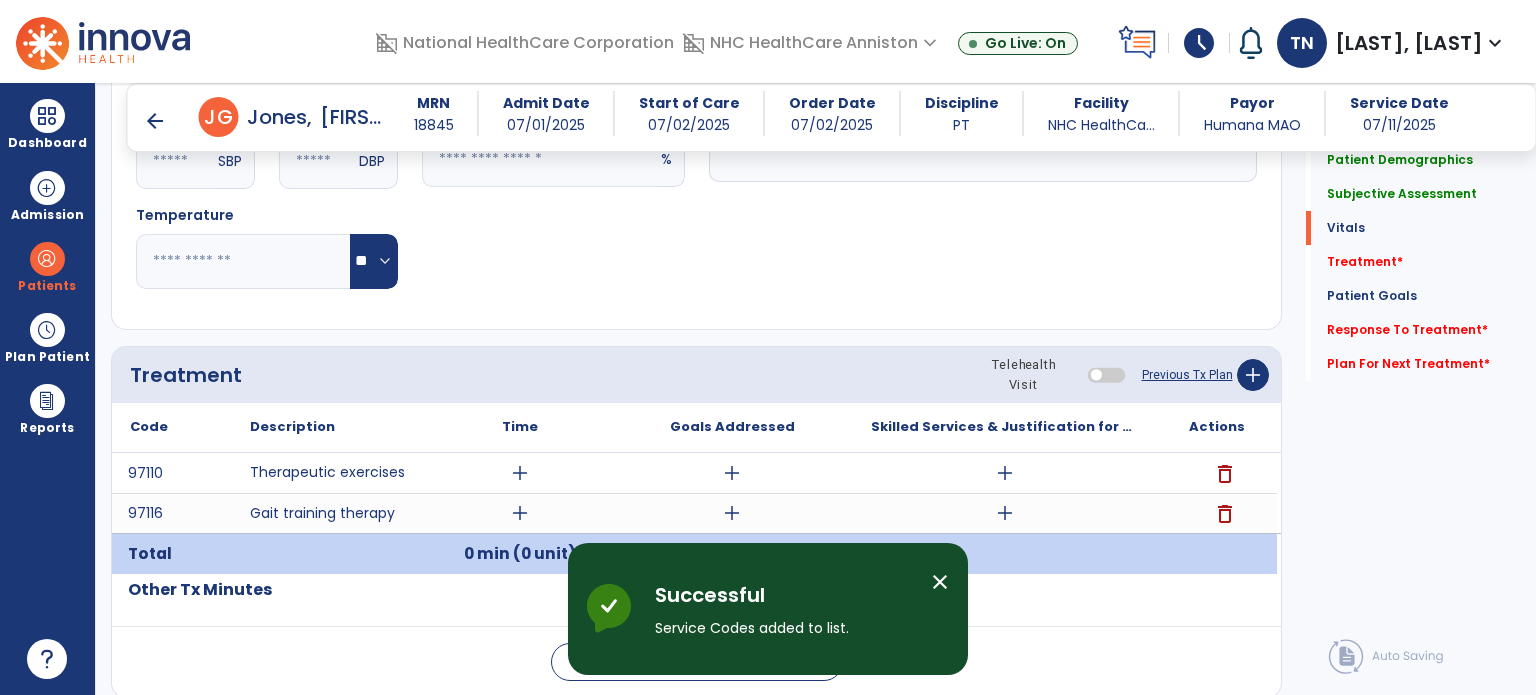 scroll, scrollTop: 994, scrollLeft: 0, axis: vertical 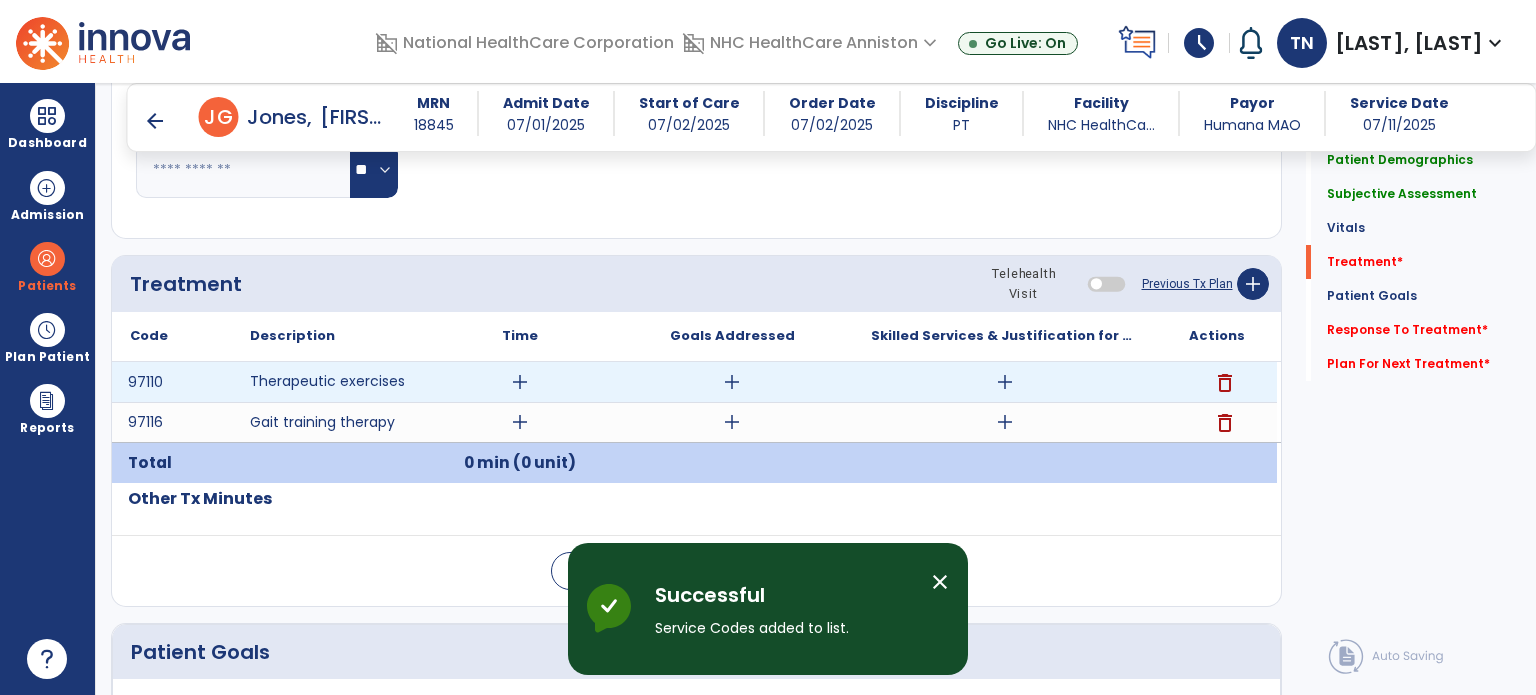 click on "add" at bounding box center (520, 382) 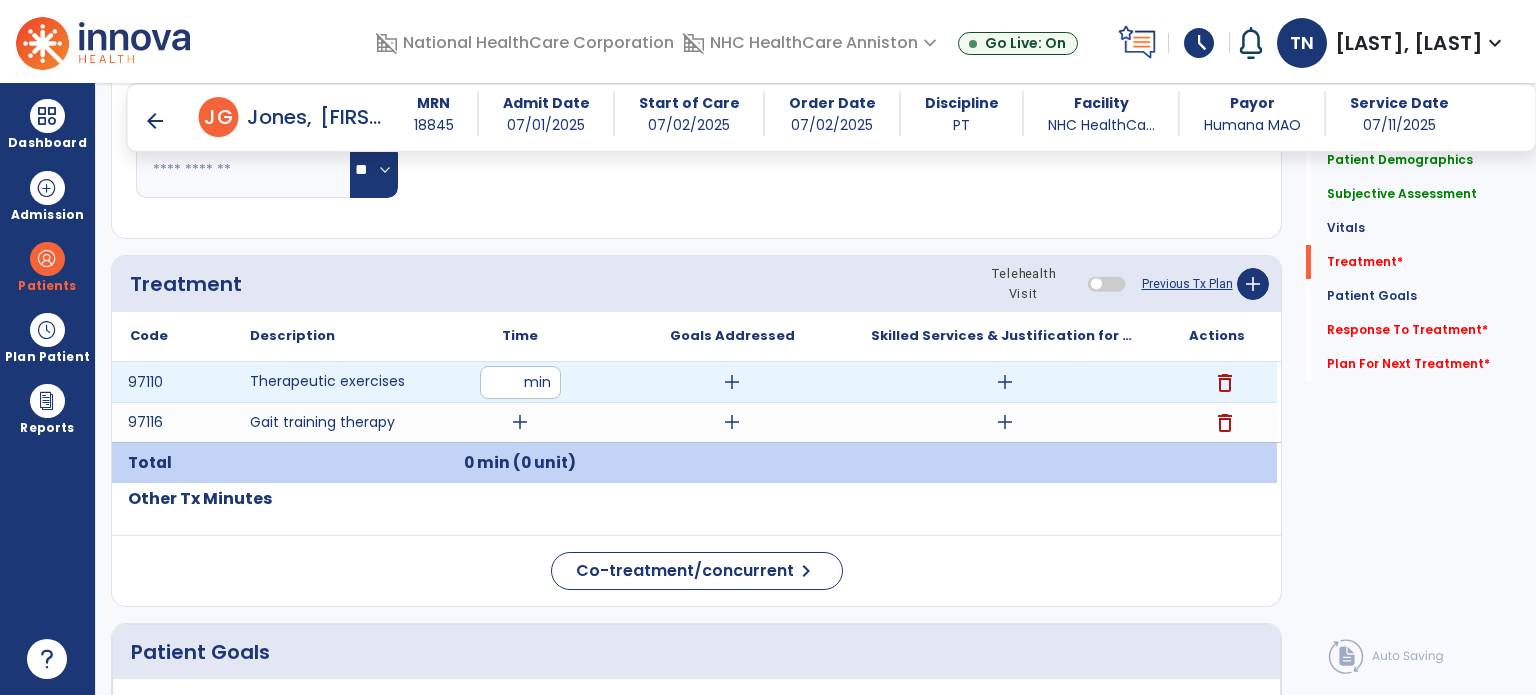 type on "**" 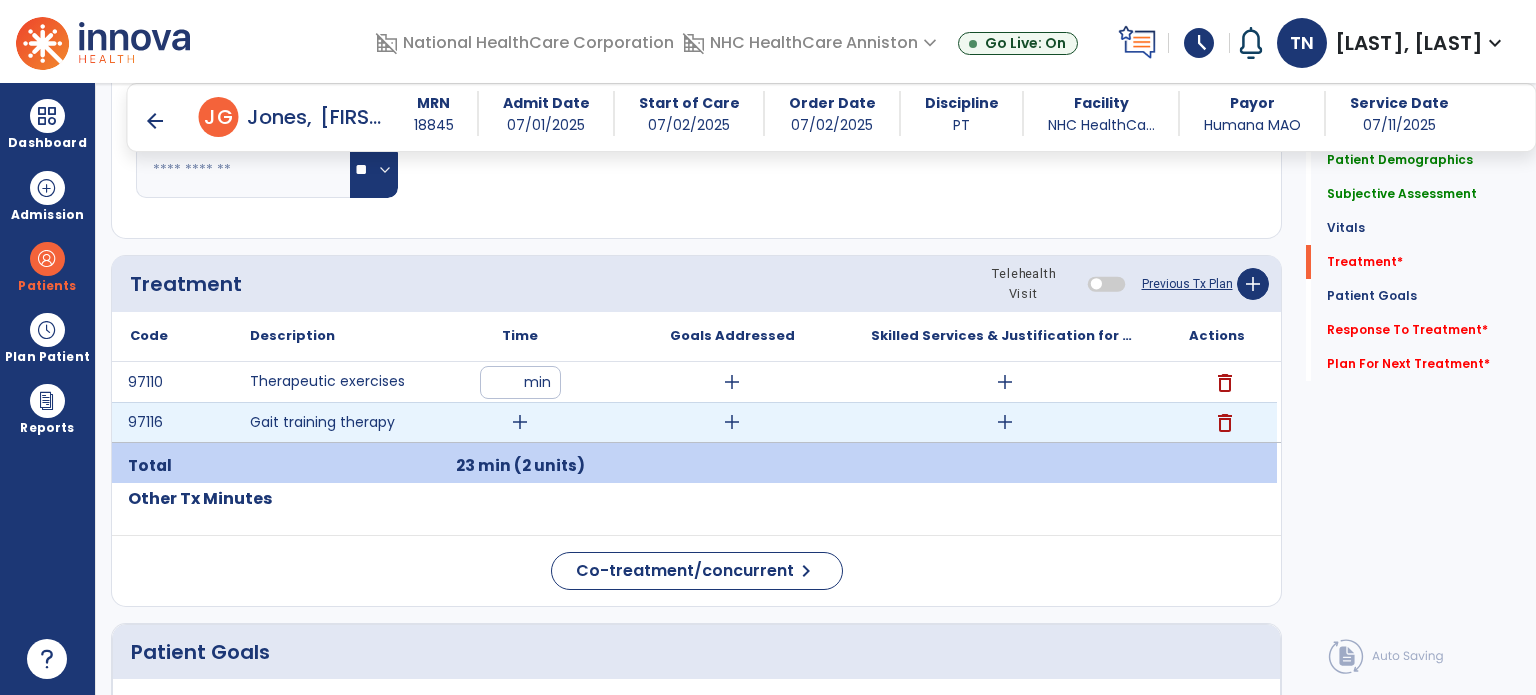 click on "add" at bounding box center (520, 422) 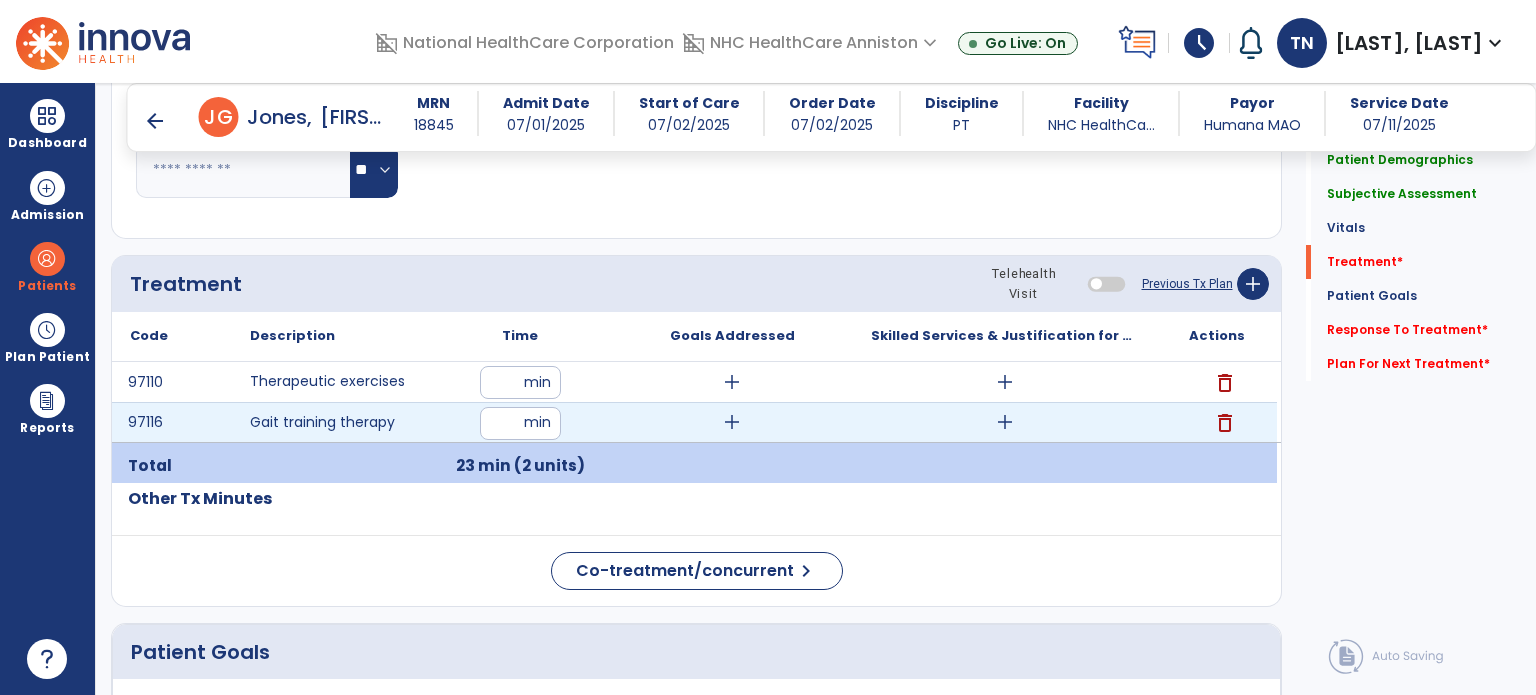 type on "**" 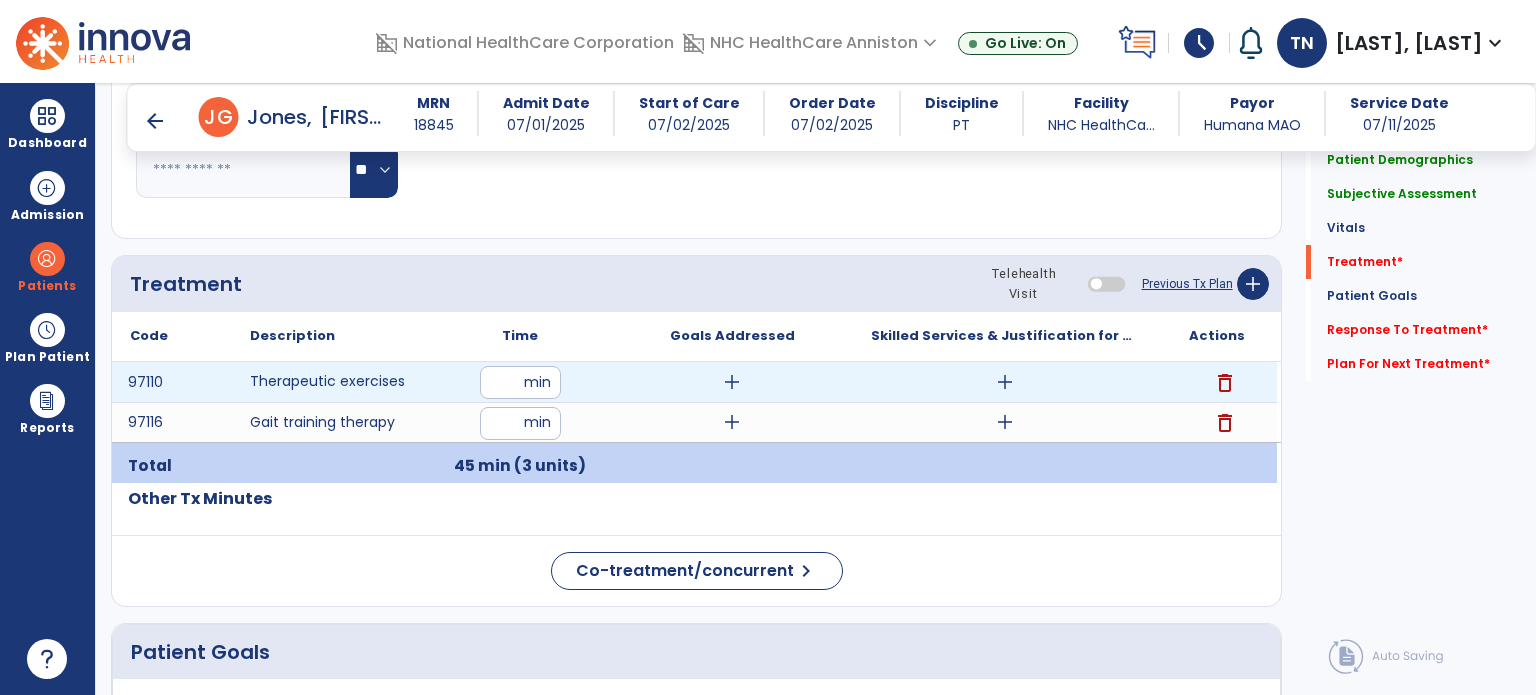 click on "add" at bounding box center (732, 382) 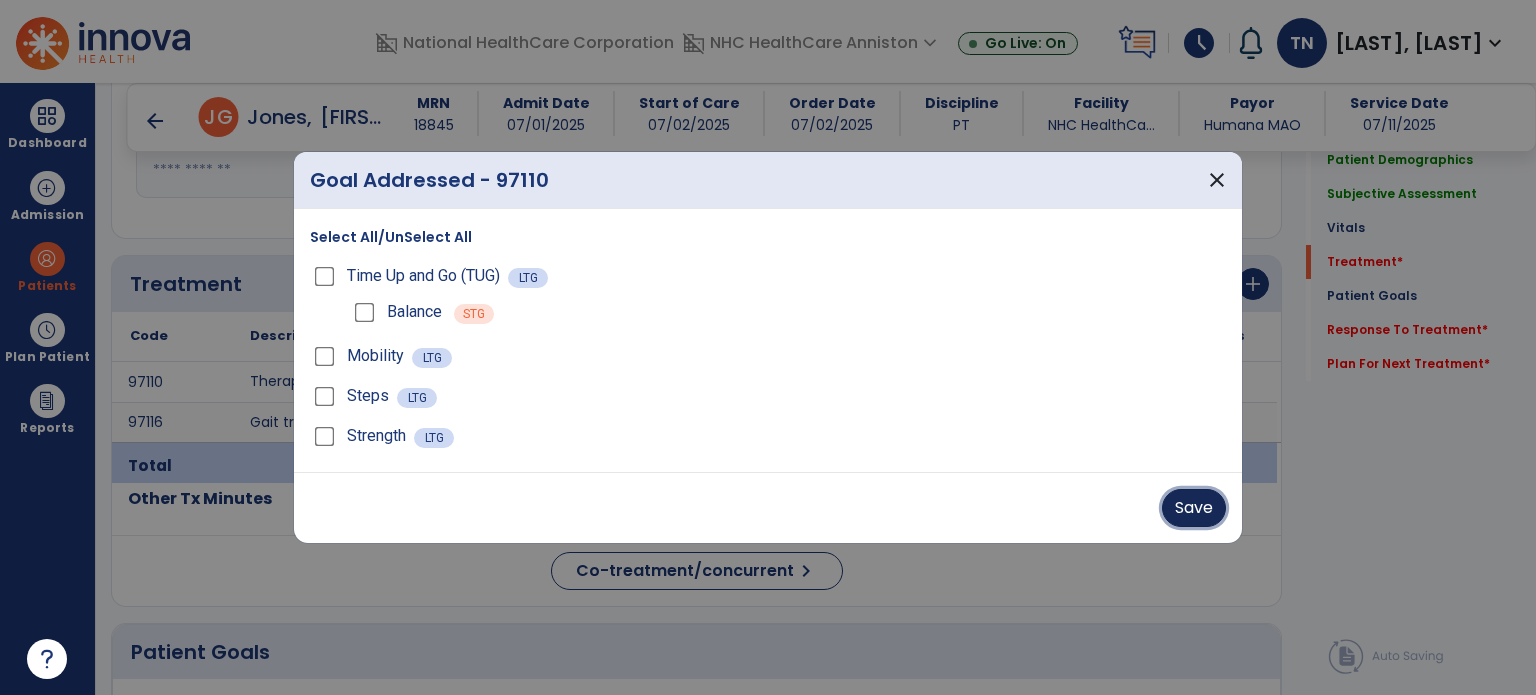 click on "Save" at bounding box center (1194, 508) 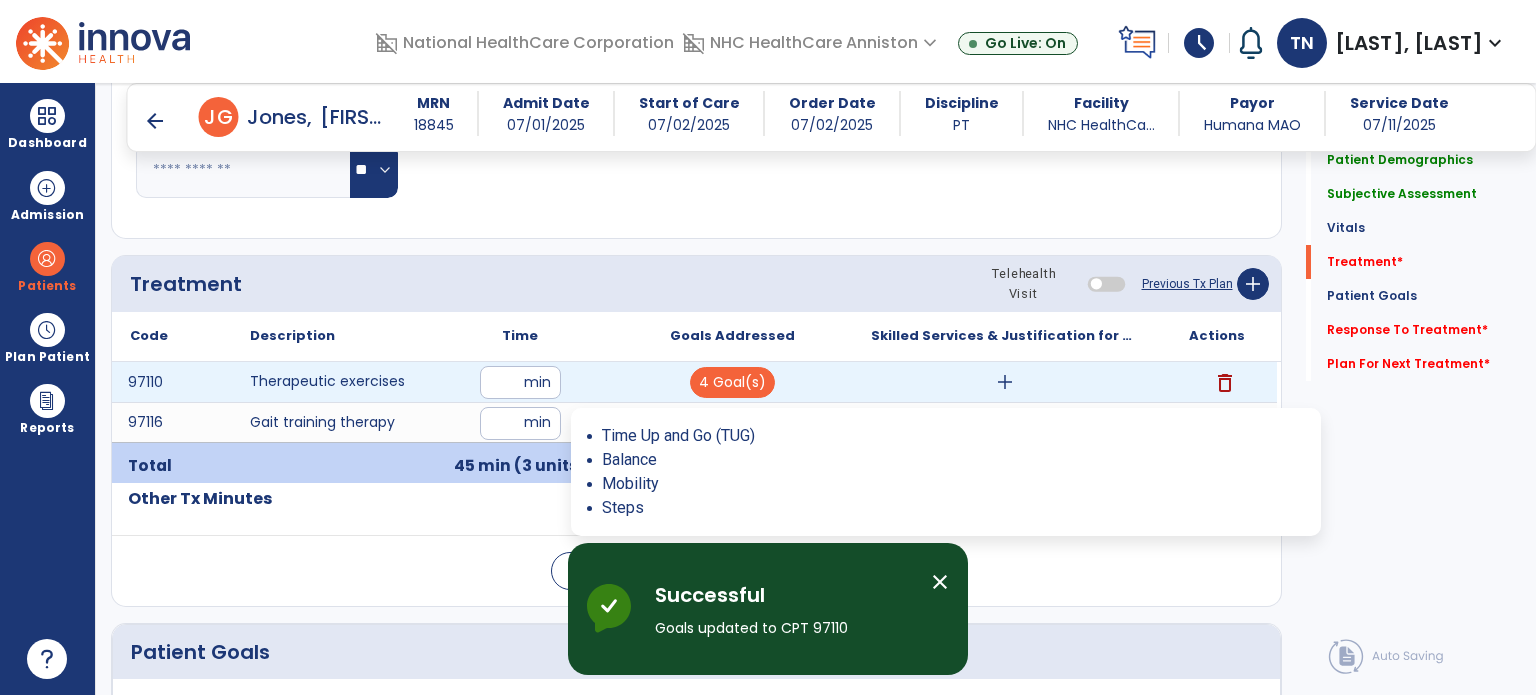 click on "4 Goal(s)" at bounding box center (732, 382) 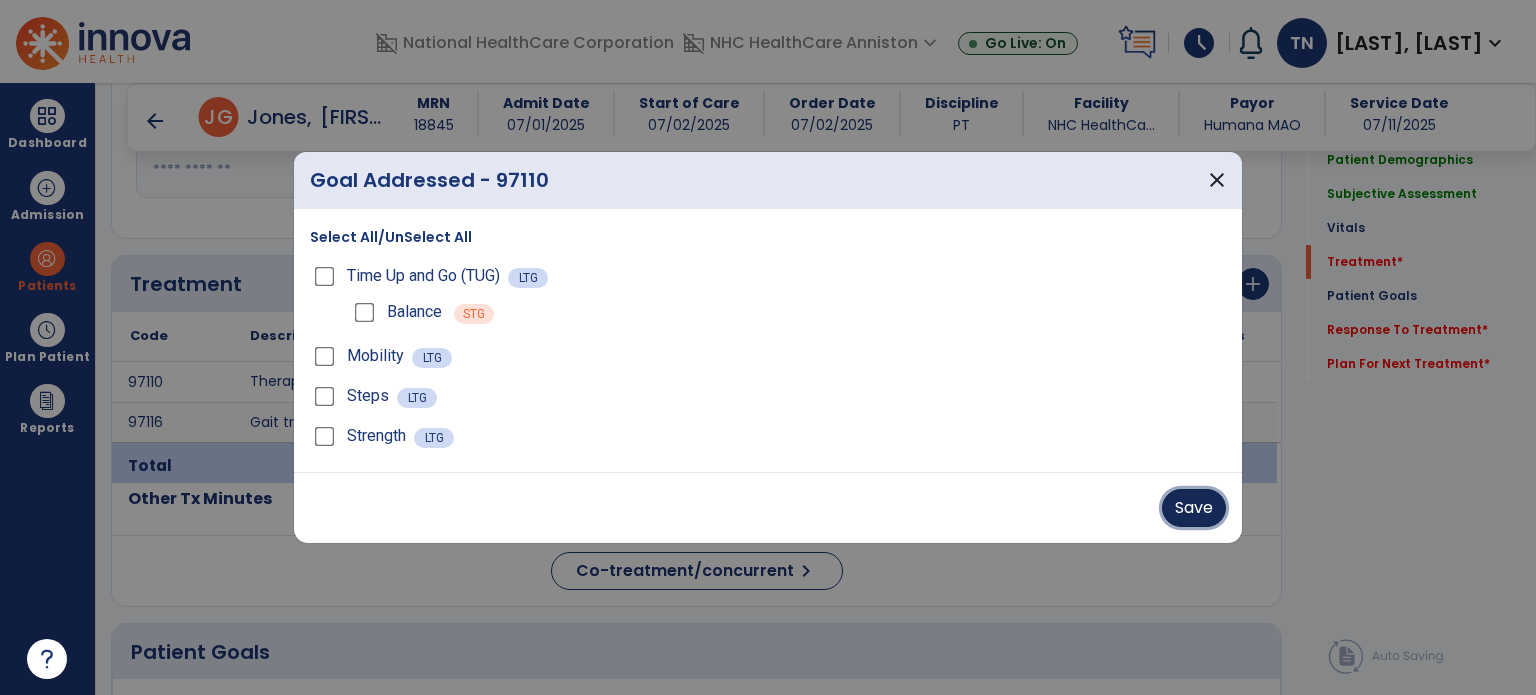 click on "Save" at bounding box center [1194, 508] 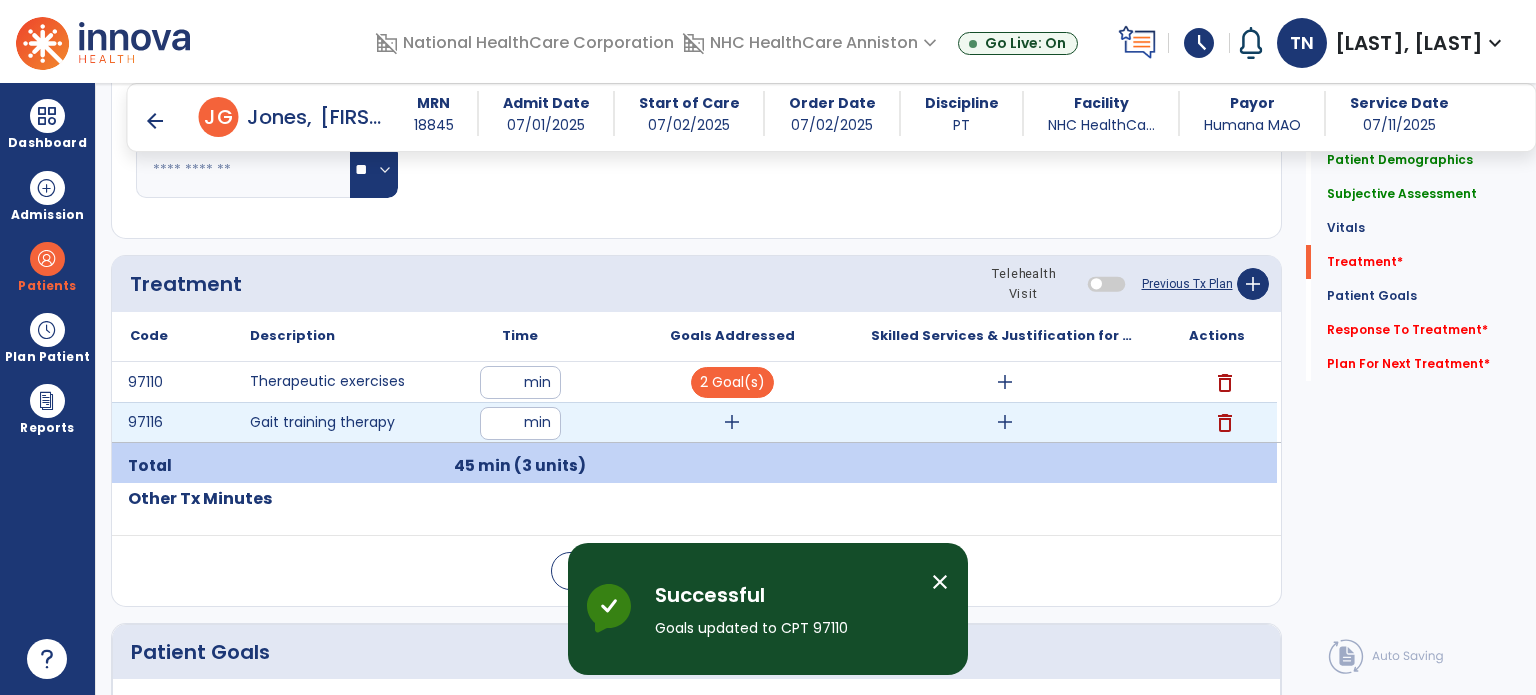 click on "add" at bounding box center [732, 422] 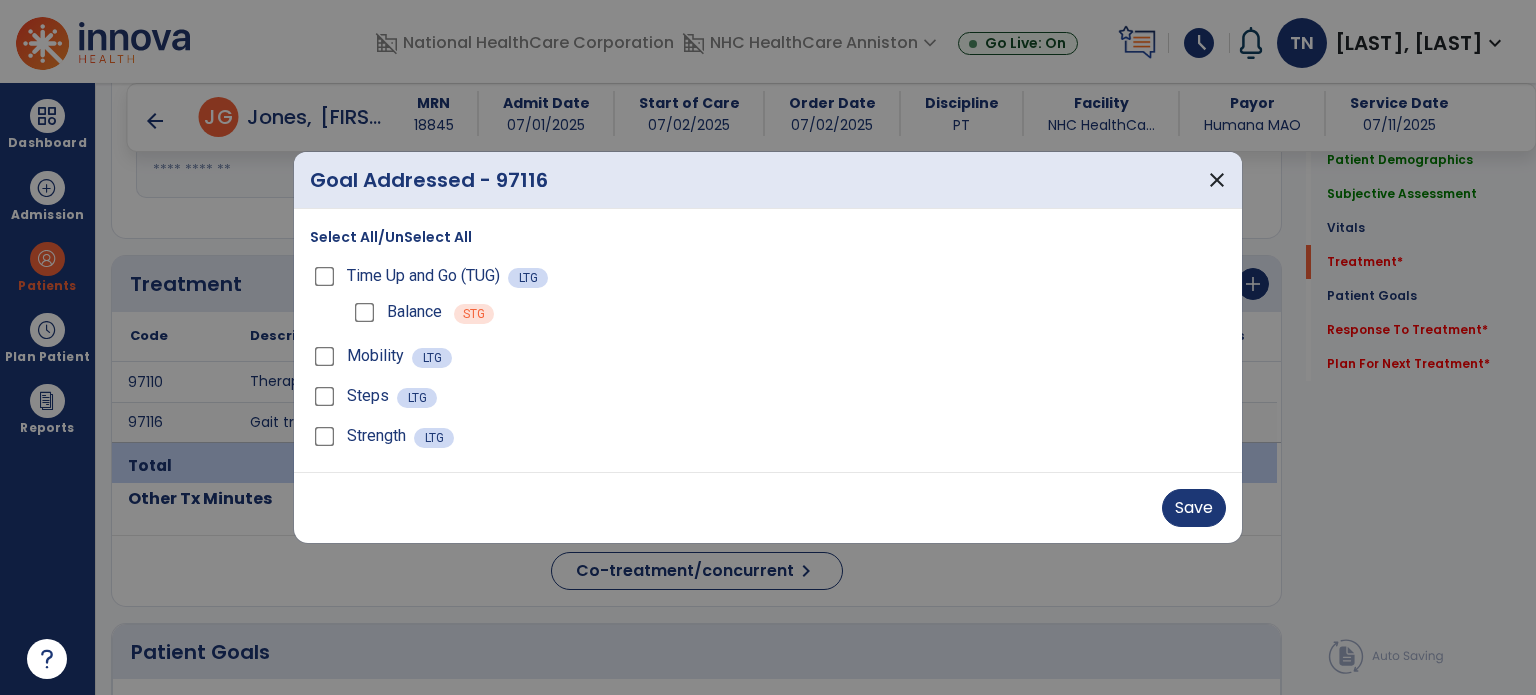 click on "Steps" at bounding box center (353, 396) 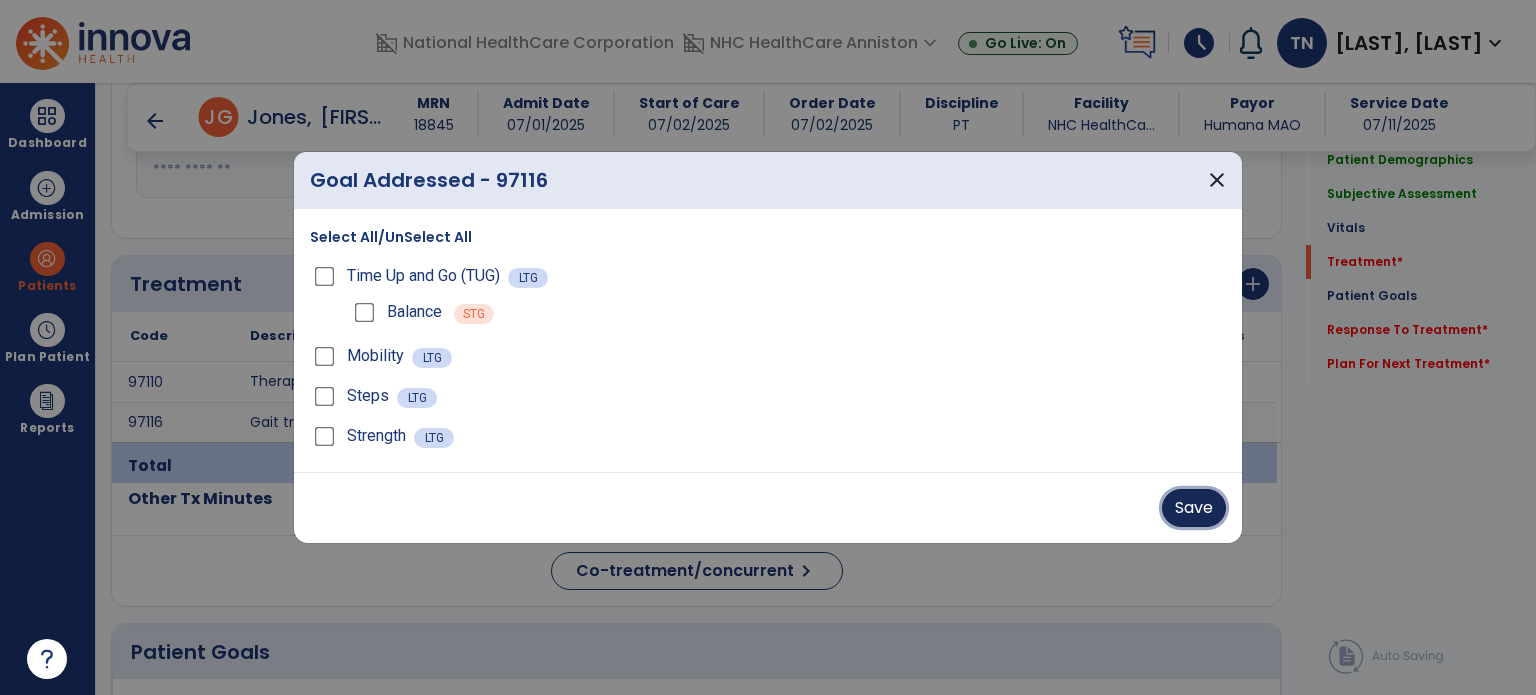 click on "Save" at bounding box center [1194, 508] 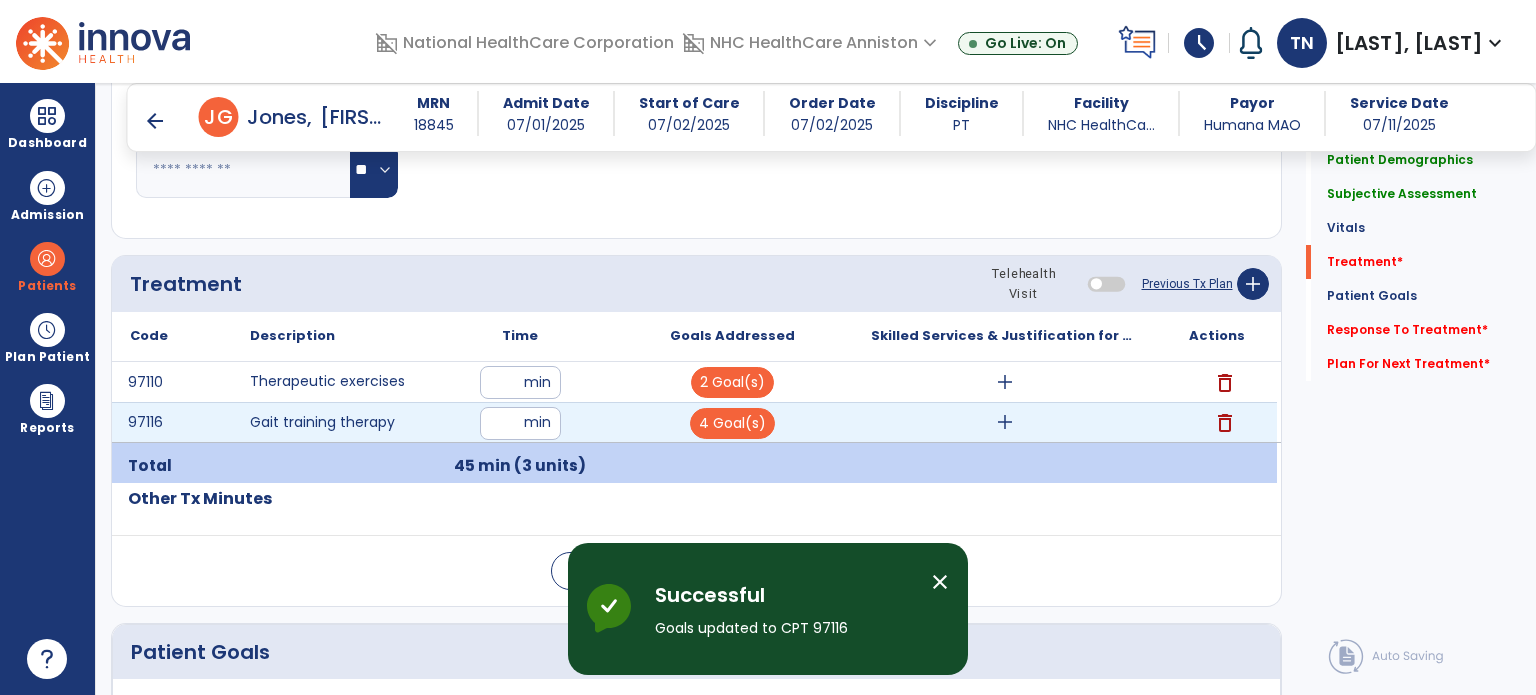 click on "add" at bounding box center (1004, 422) 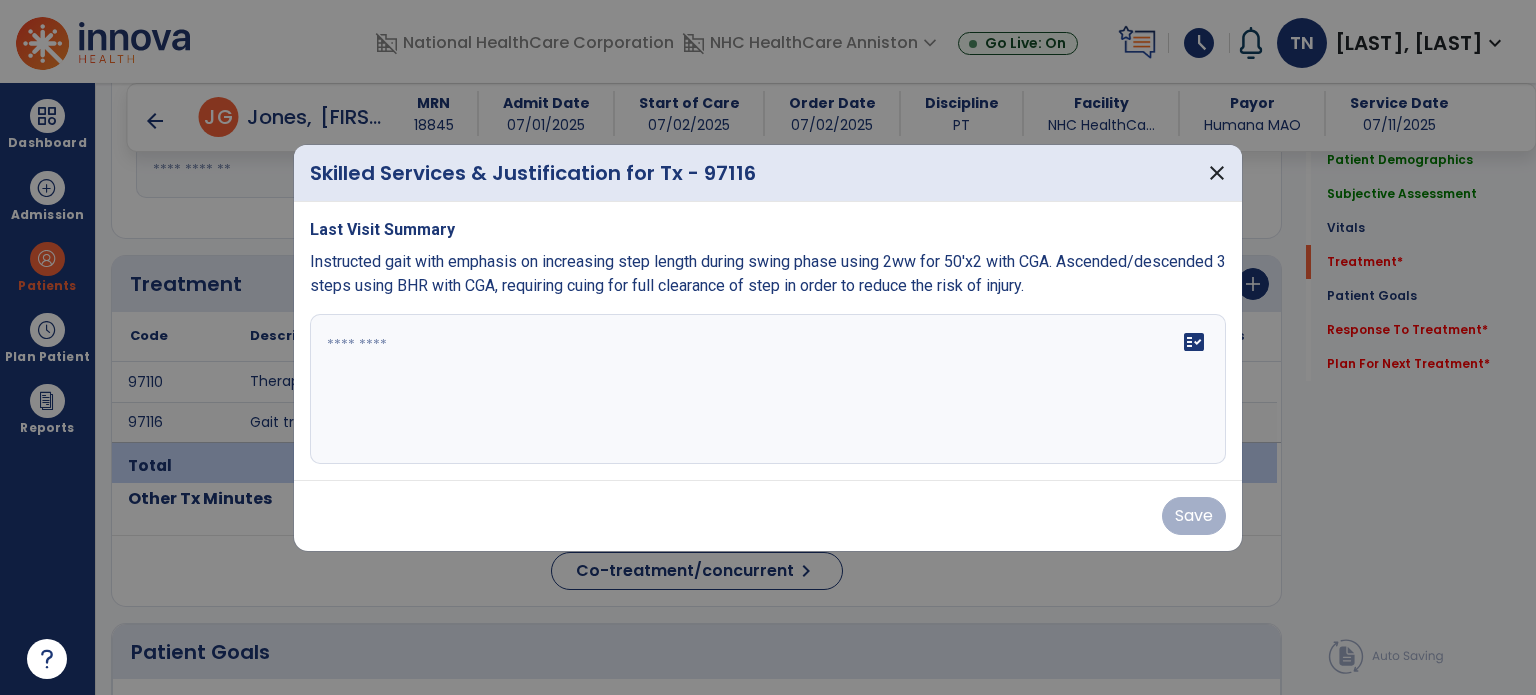 click on "Instructed gait with emphasis on increasing step length during swing phase using 2ww for 50'x2 with CGA. Ascended/descended 3 steps using BHR with CGA, requiring cuing for full clearance of step in order to reduce the risk of injury." at bounding box center (768, 273) 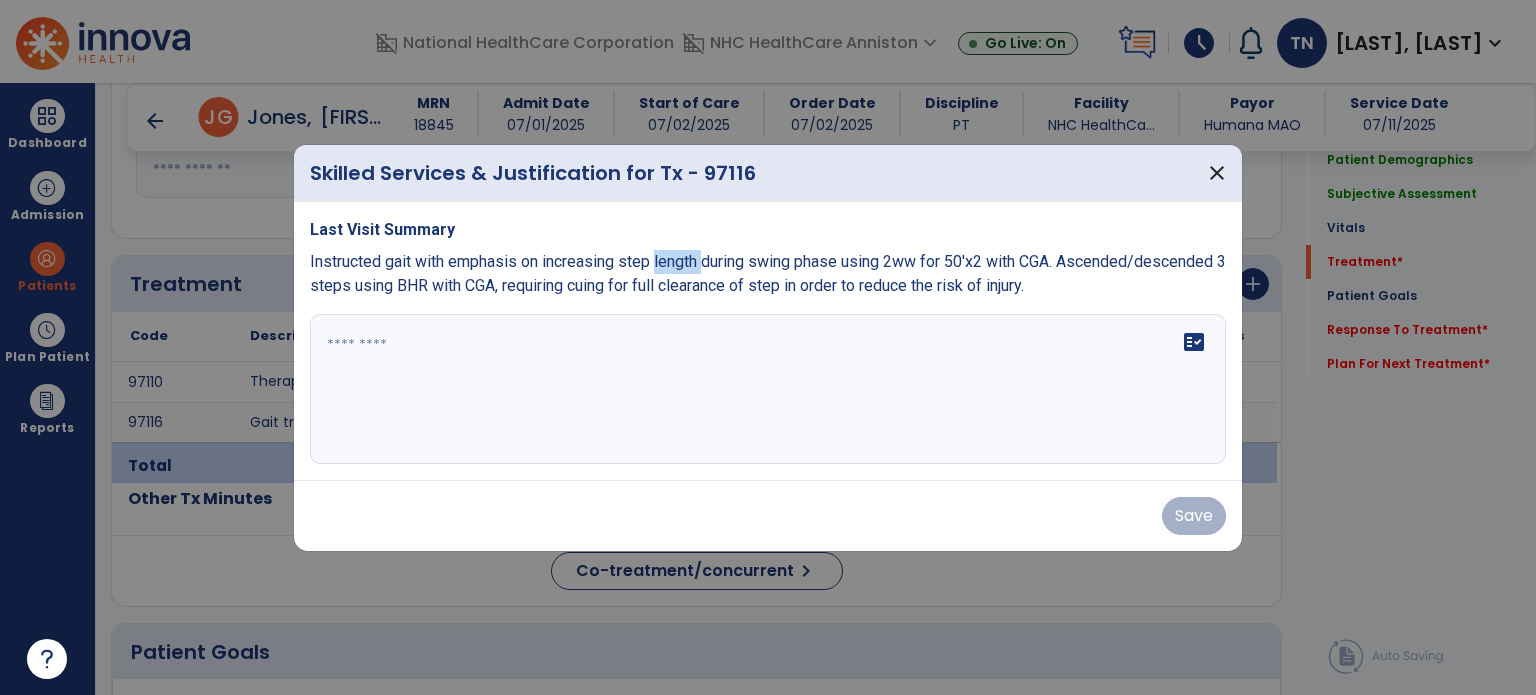 click on "Instructed gait with emphasis on increasing step length during swing phase using 2ww for 50'x2 with CGA. Ascended/descended 3 steps using BHR with CGA, requiring cuing for full clearance of step in order to reduce the risk of injury." at bounding box center (768, 273) 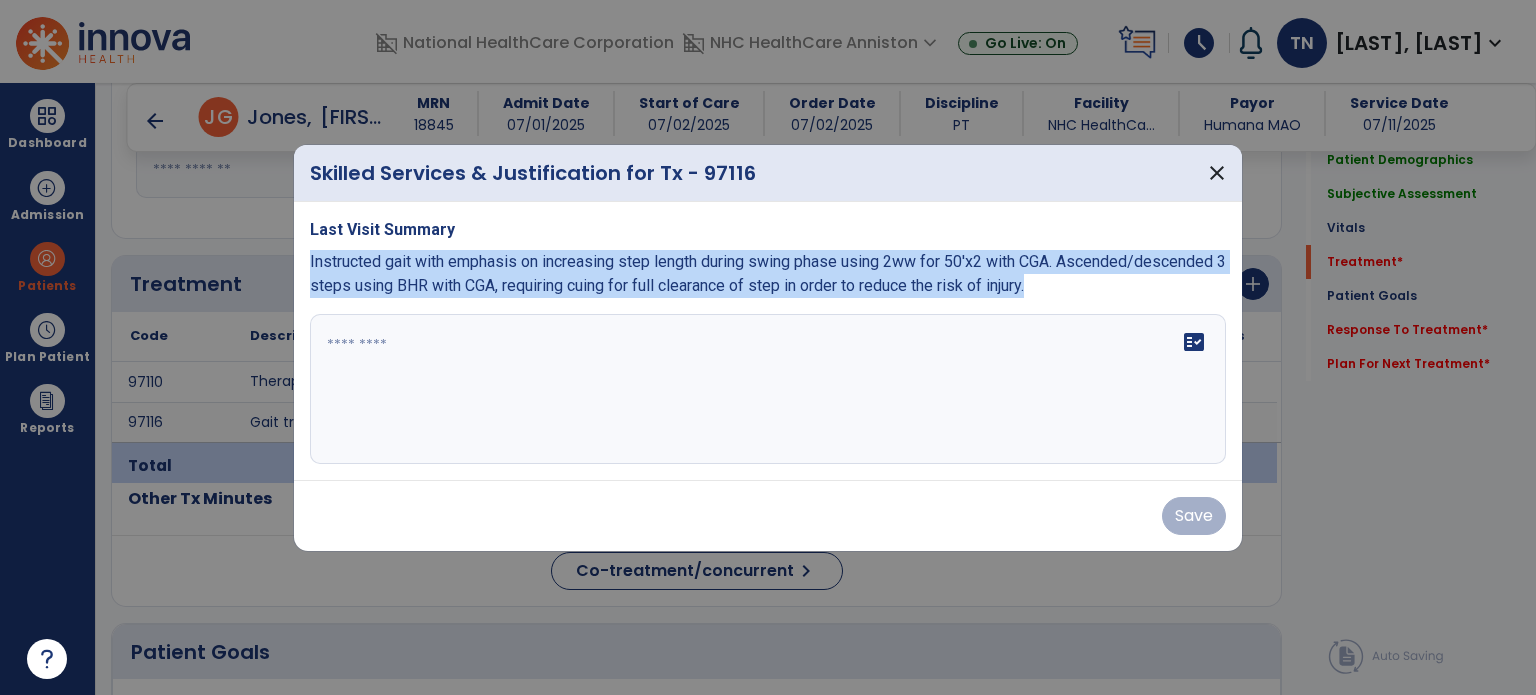 click on "Instructed gait with emphasis on increasing step length during swing phase using 2ww for 50'x2 with CGA. Ascended/descended 3 steps using BHR with CGA, requiring cuing for full clearance of step in order to reduce the risk of injury." at bounding box center [768, 273] 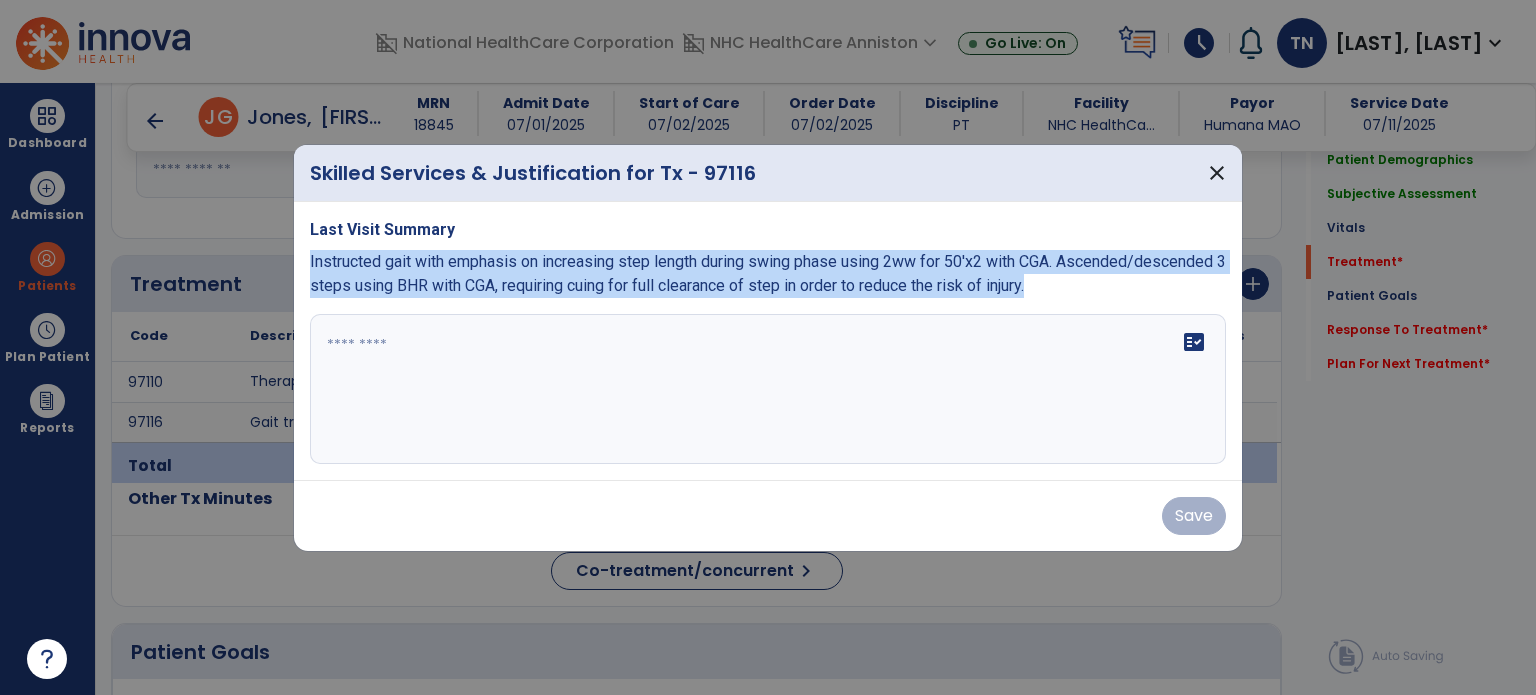 copy on "Instructed gait with emphasis on increasing step length during swing phase using 2ww for 50'x2 with CGA. Ascended/descended 3 steps using BHR with CGA, requiring cuing for full clearance of step in order to reduce the risk of injury." 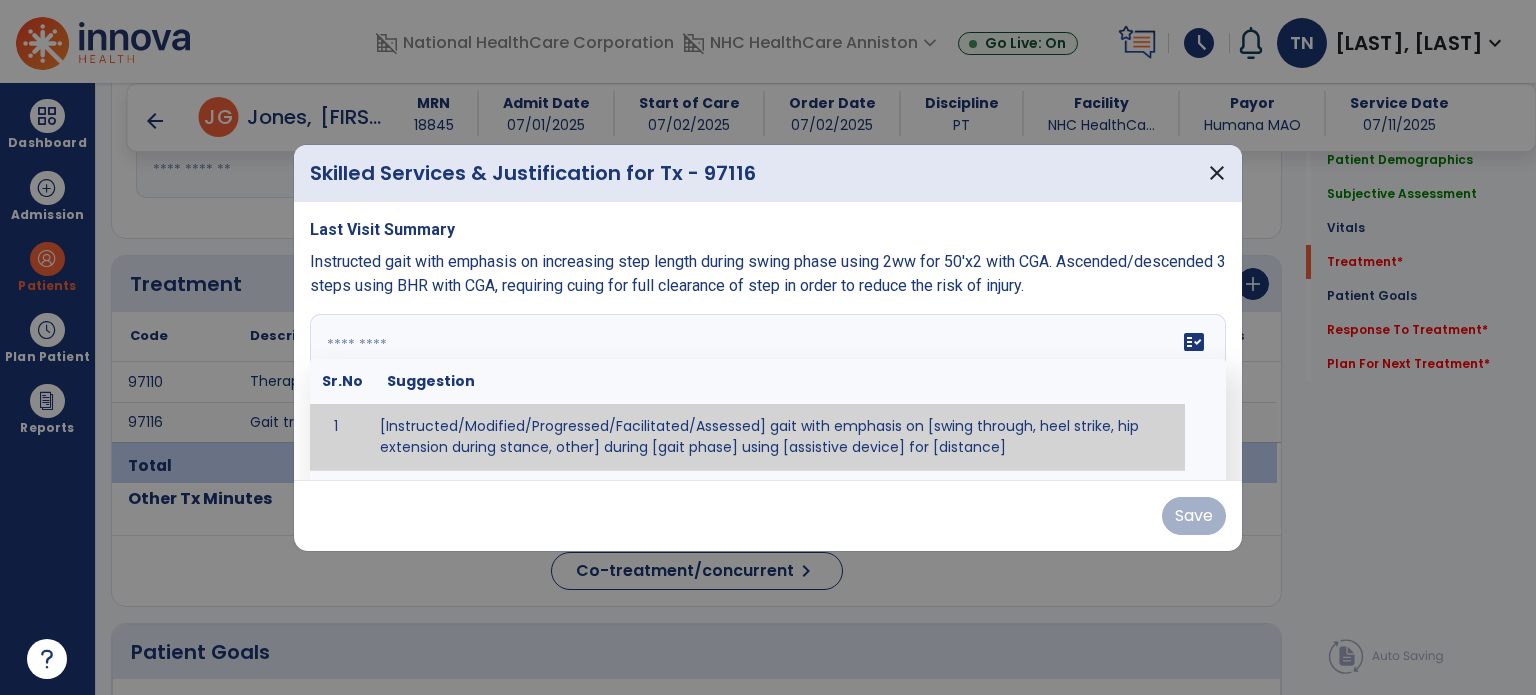 click on "fact_check  Sr.No Suggestion 1 [Instructed/Modified/Progressed/Facilitated/Assessed] gait with emphasis on [swing through, heel strike, hip extension during stance, other] during [gait phase] using [assistive device] for [distance] 2 [Instructed/Modified/Progressed/Facilitated/Assessed] use of [assistive device] and [NWB, PWB, step-to gait pattern, step through gait pattern] 3 [Instructed/Modified/Progressed/Facilitated/Assessed] patient's ability to [ascend/descend # of steps, perform directional changes, walk on even/uneven surfaces, pick-up objects off floor, velocity changes, other] using [assistive device]. 4 [Instructed/Modified/Progressed/Facilitated/Assessed] pre-gait activities including [identify exercise] in order to prepare for gait training. 5" at bounding box center [768, 389] 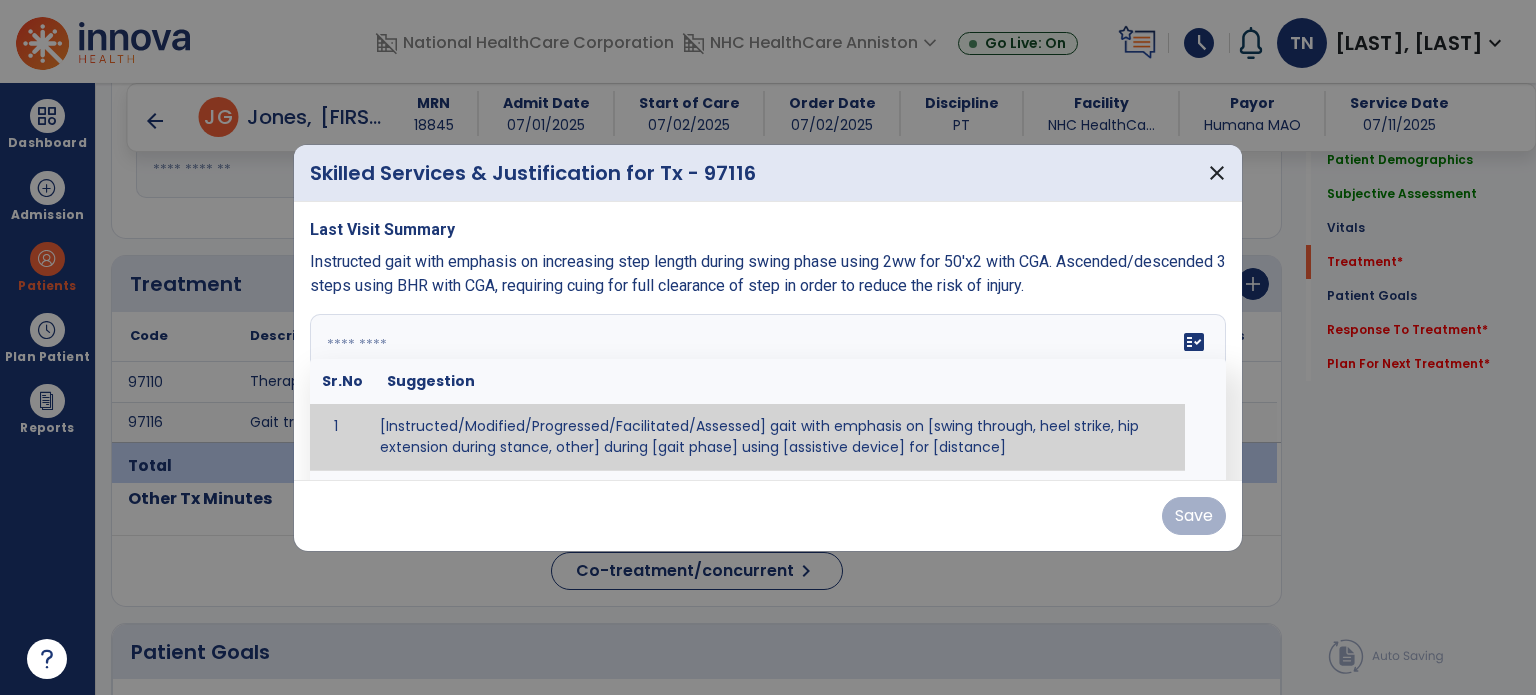paste on "**********" 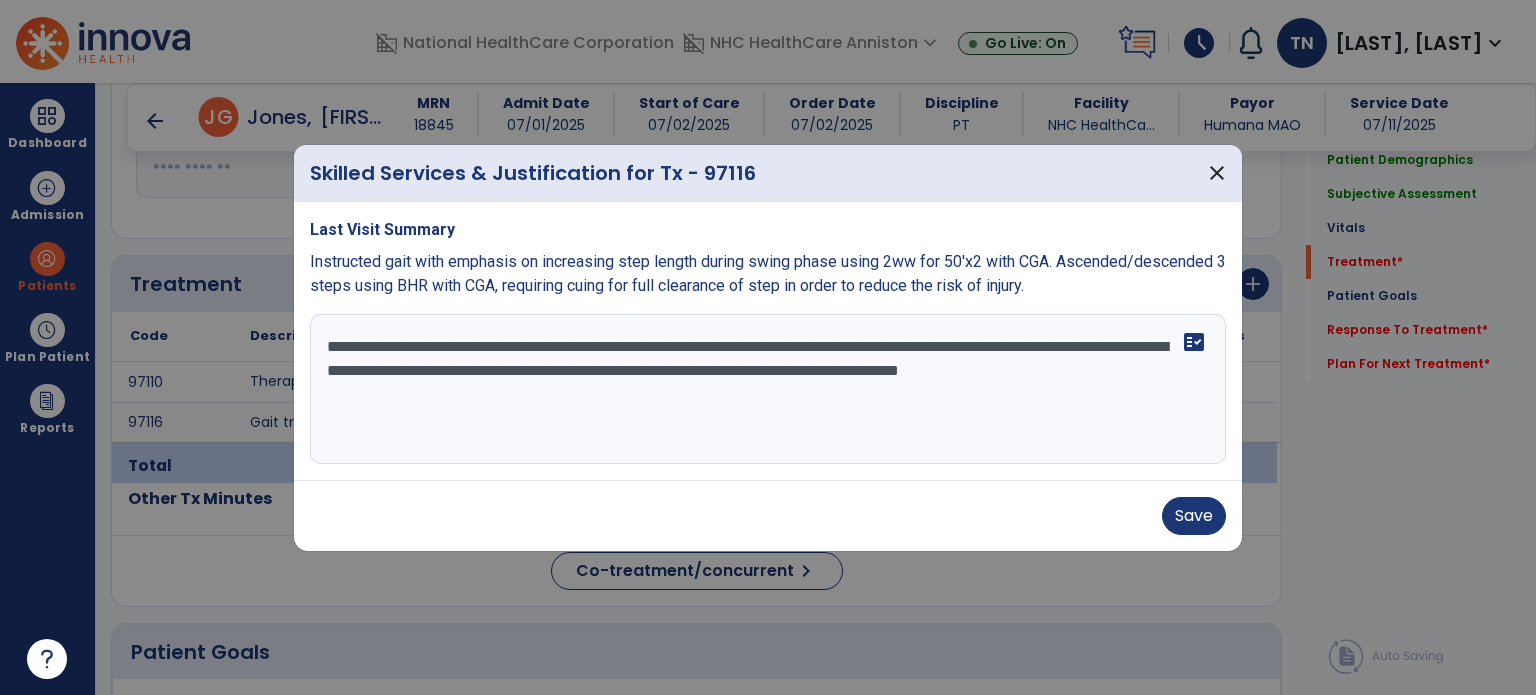 drag, startPoint x: 1089, startPoint y: 343, endPoint x: 1042, endPoint y: 339, distance: 47.169907 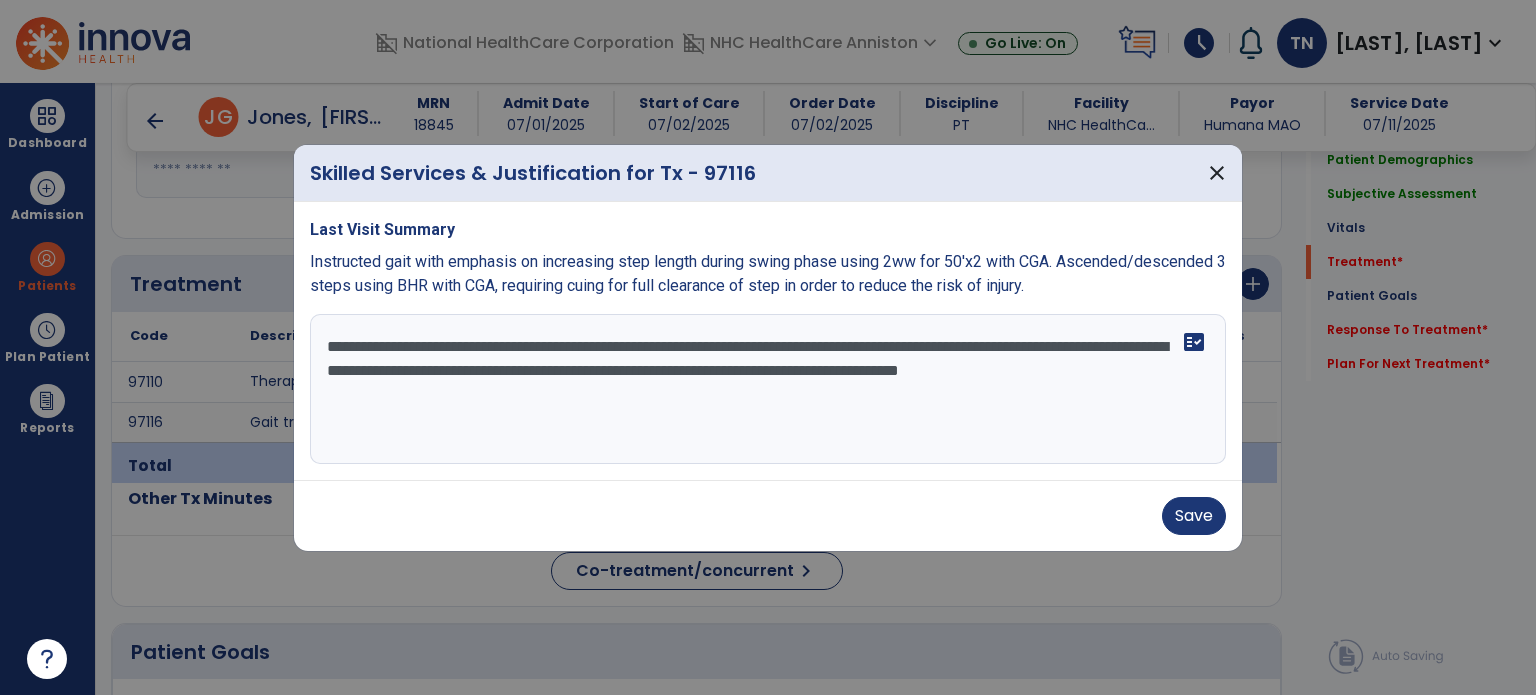 click on "**********" at bounding box center (768, 389) 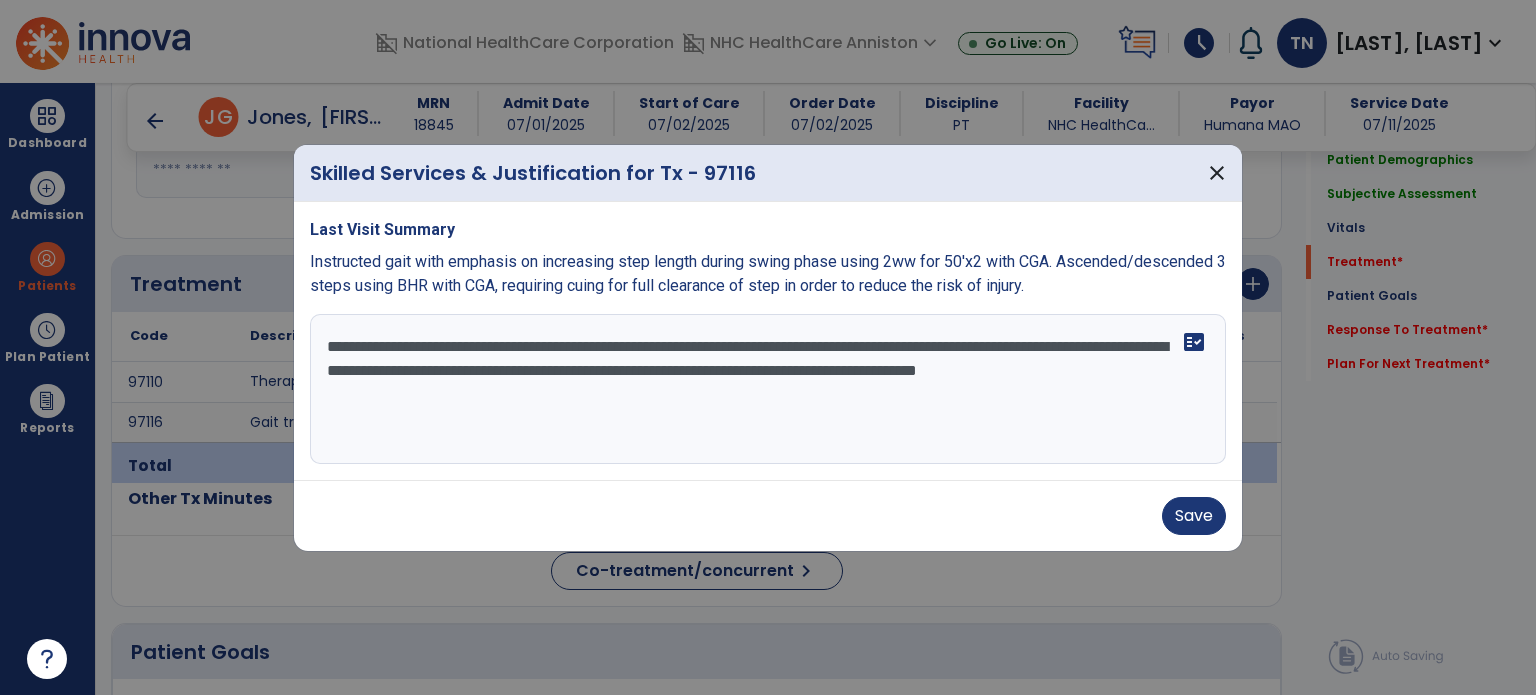 type on "**********" 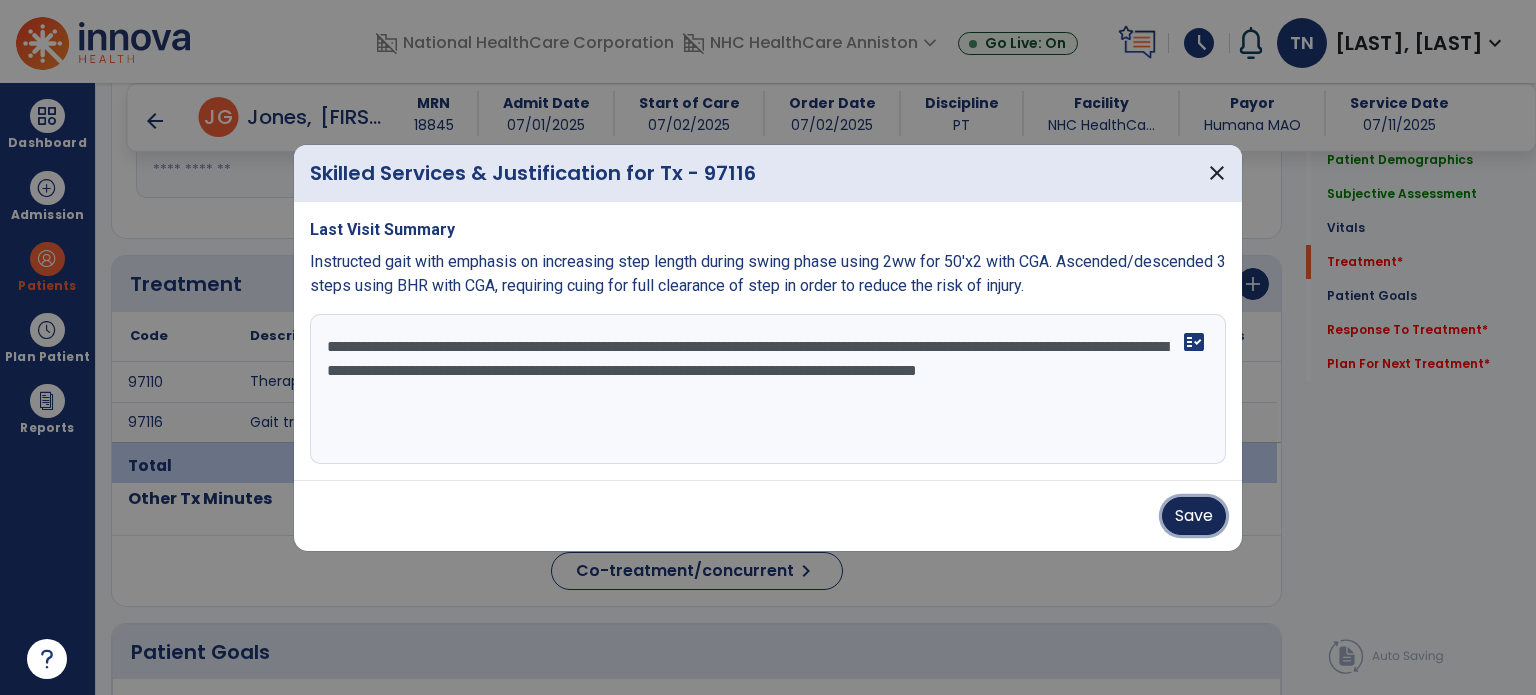 click on "Save" at bounding box center [1194, 516] 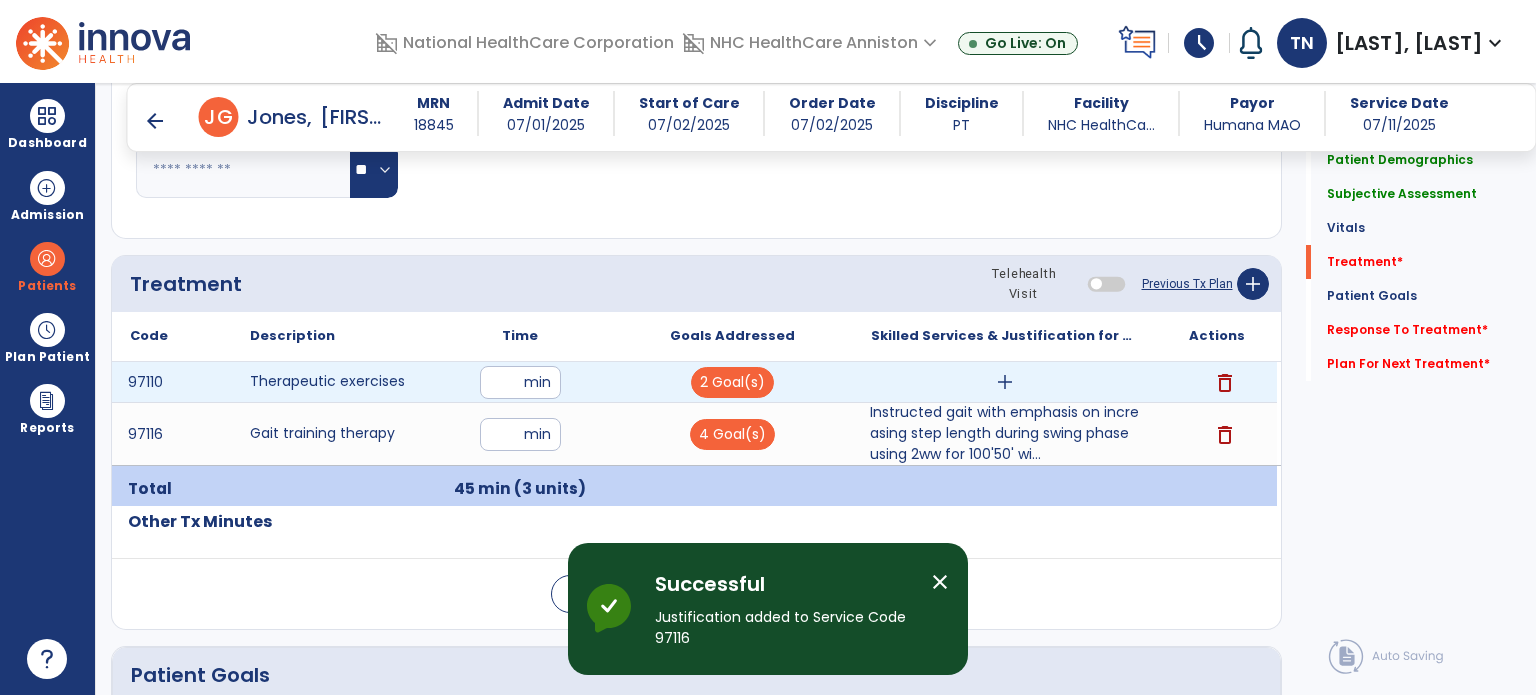 click on "add" at bounding box center (1005, 382) 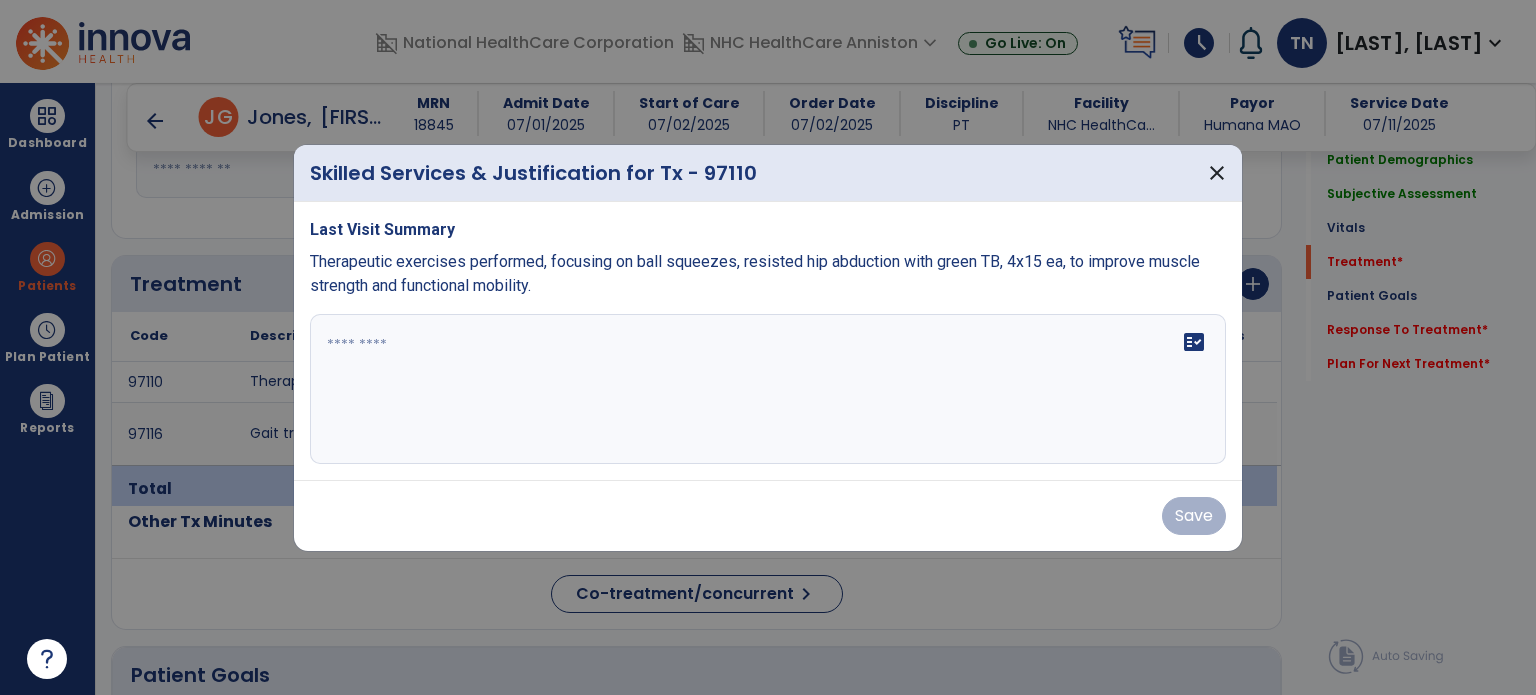 click at bounding box center (768, 389) 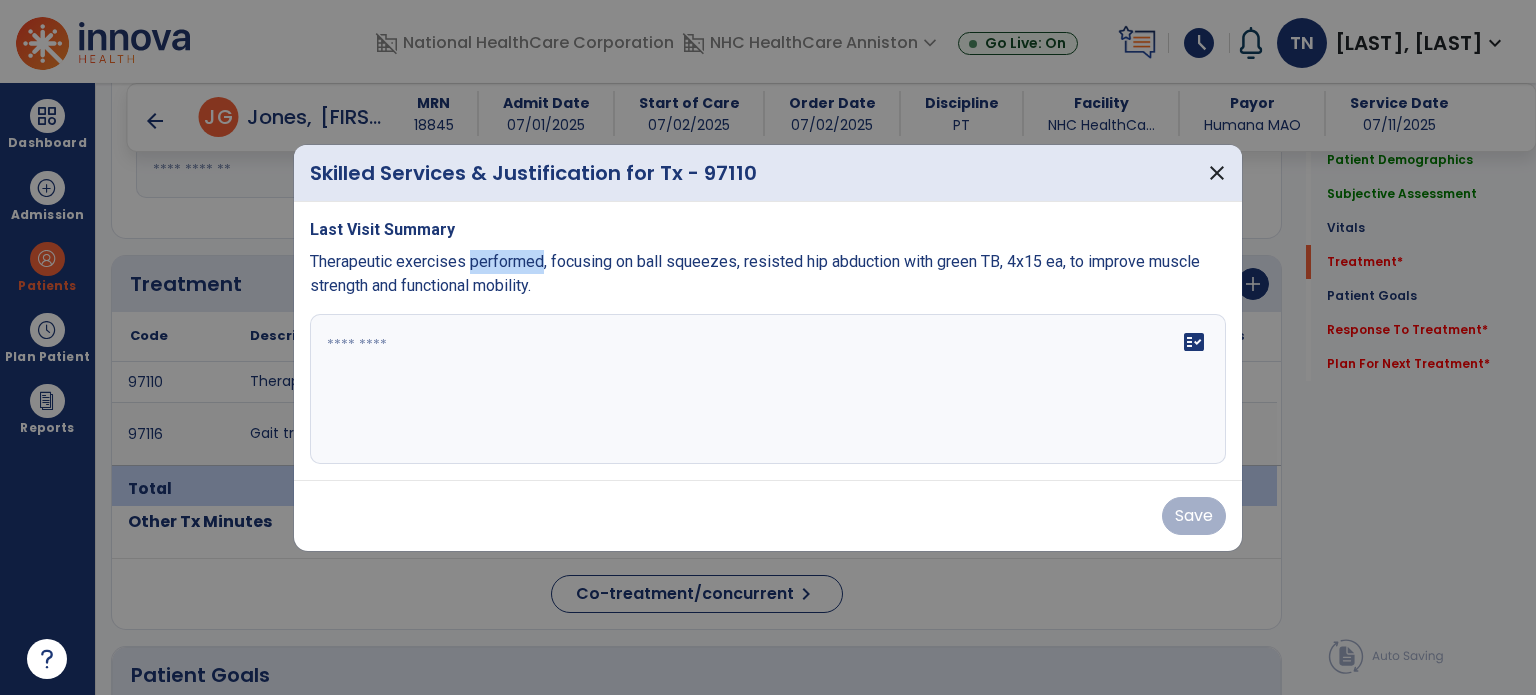 click on "Therapeutic exercises performed, focusing on ball squeezes, resisted hip abduction with green TB, 4x15 ea, to improve muscle strength and functional mobility." at bounding box center (755, 273) 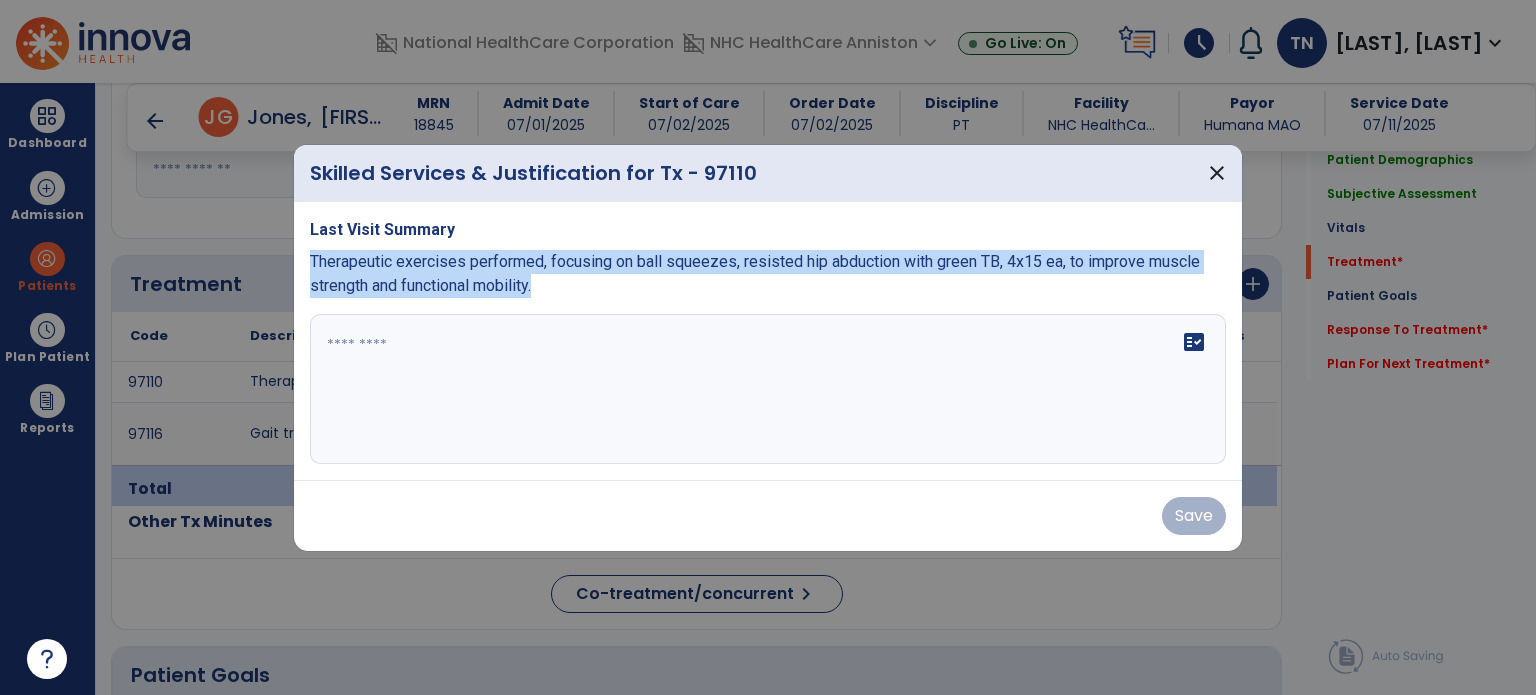click on "Therapeutic exercises performed, focusing on ball squeezes, resisted hip abduction with green TB, 4x15 ea, to improve muscle strength and functional mobility." at bounding box center (755, 273) 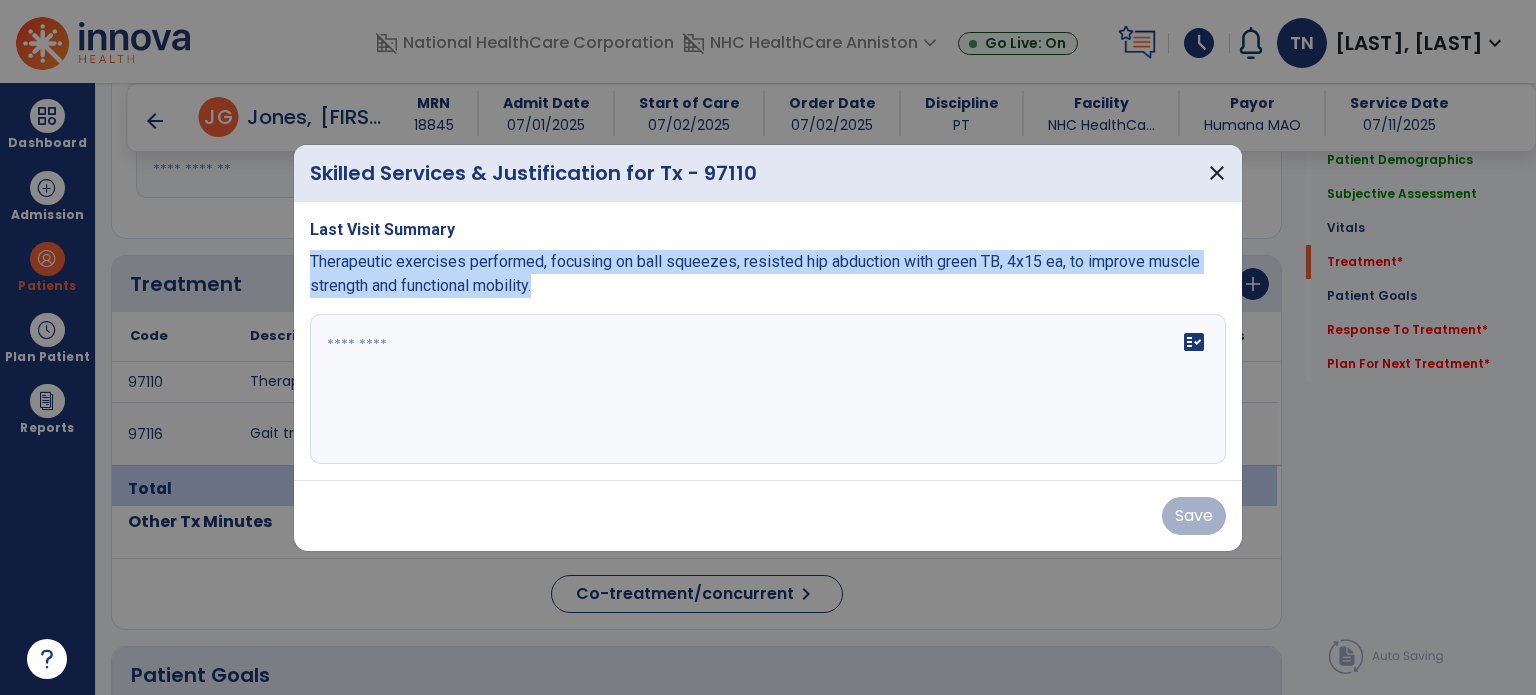 copy on "Therapeutic exercises performed, focusing on ball squeezes, resisted hip abduction with green TB, 4x15 ea, to improve muscle strength and functional mobility." 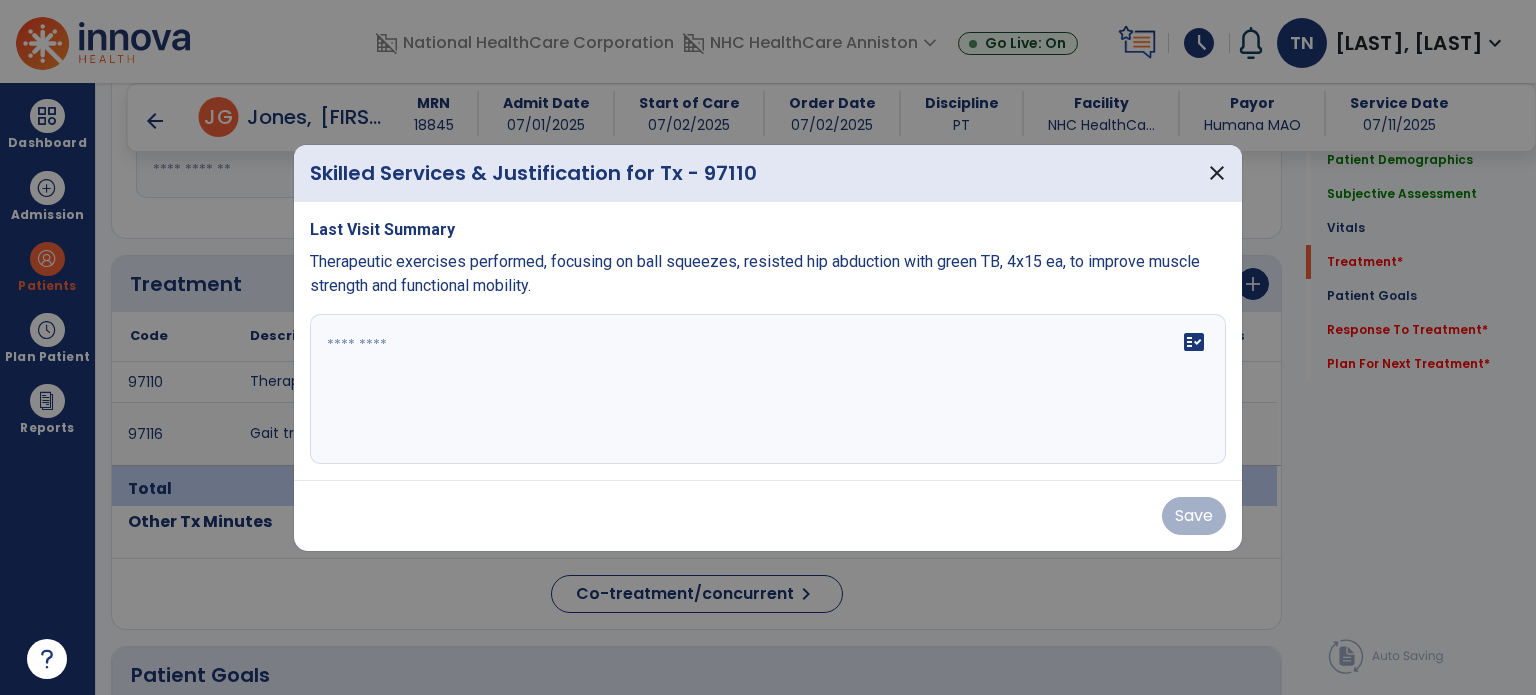 click on "fact_check" at bounding box center [768, 389] 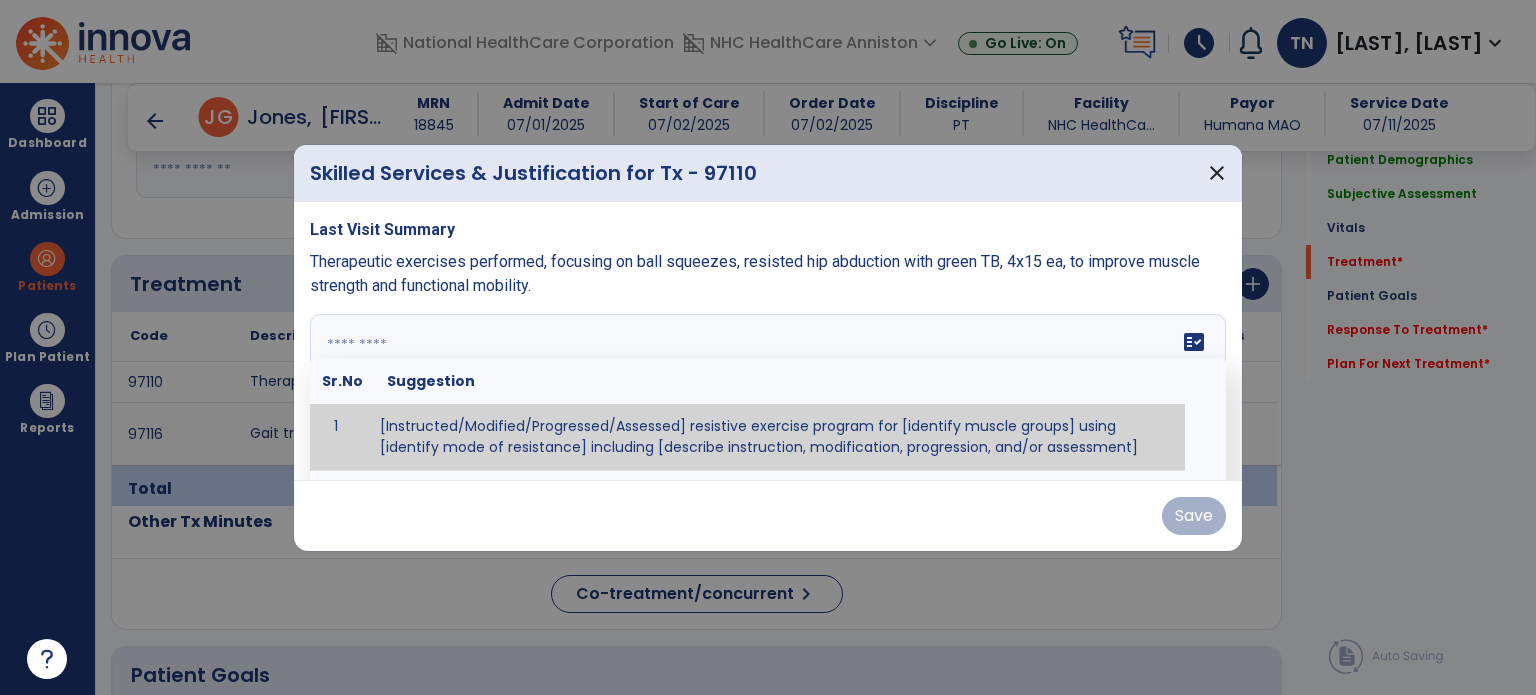 paste on "**********" 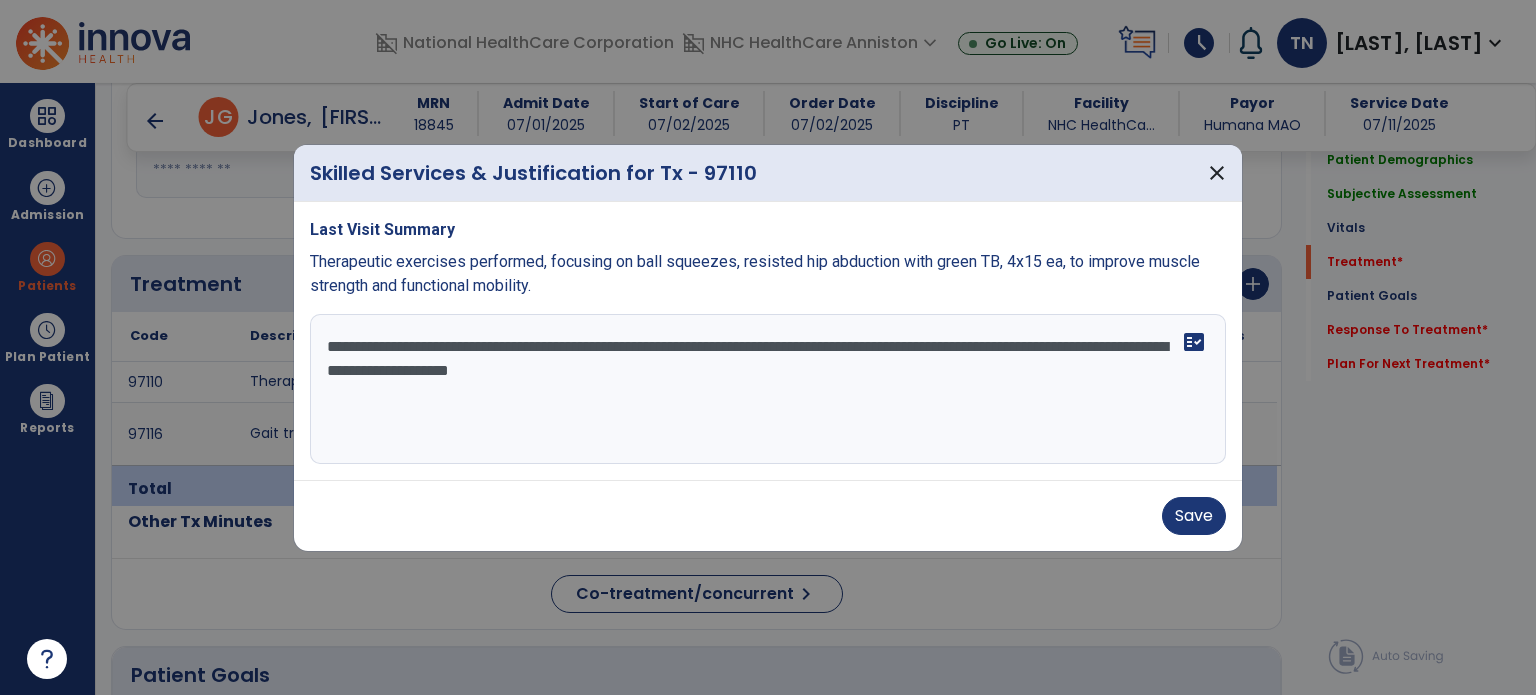 click on "**********" at bounding box center (768, 389) 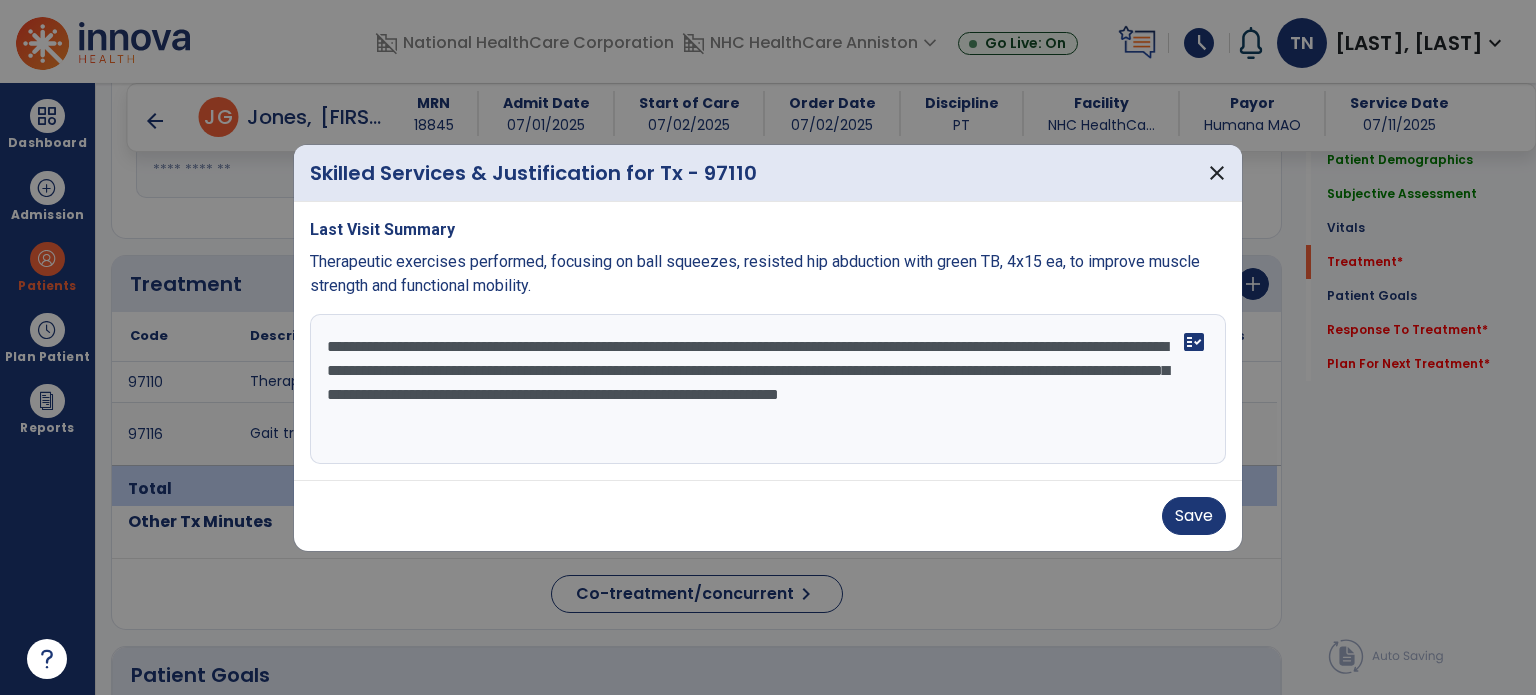 type on "**********" 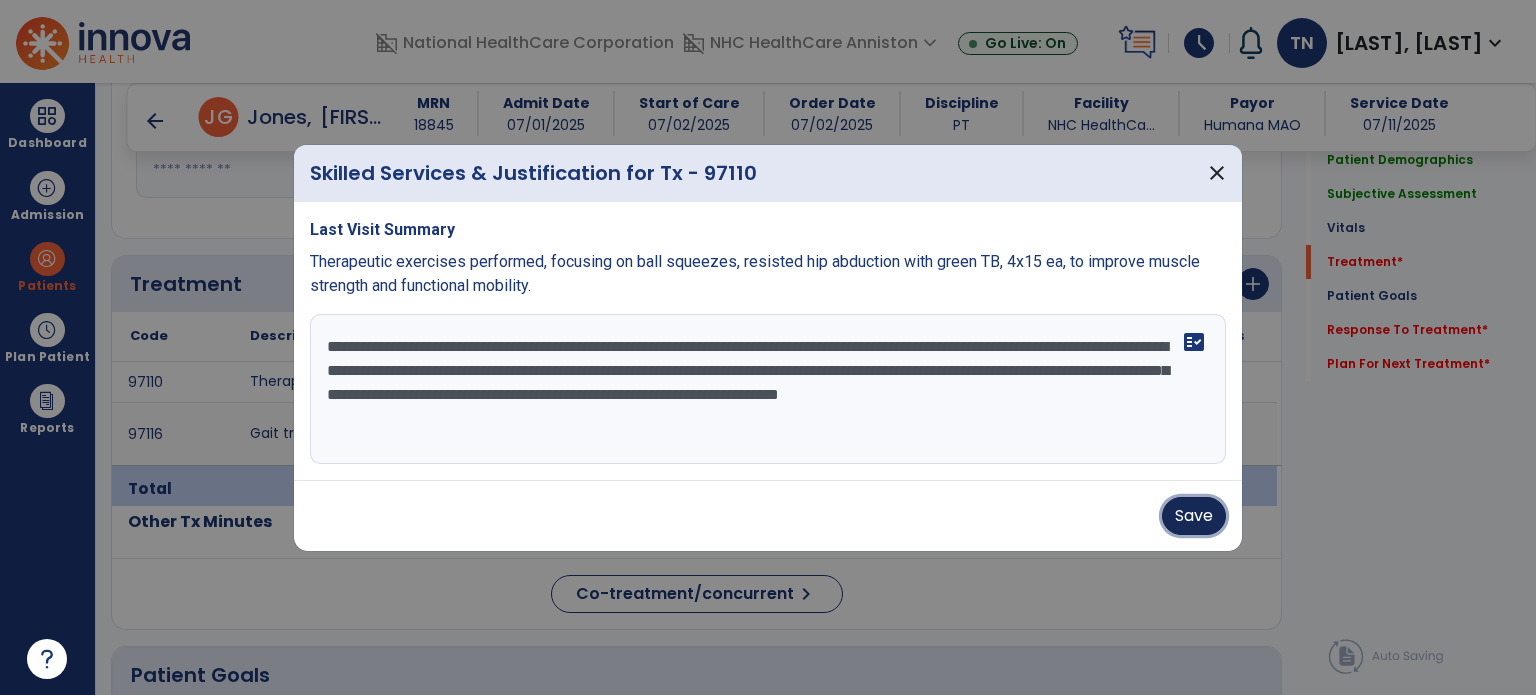 click on "Save" at bounding box center (1194, 516) 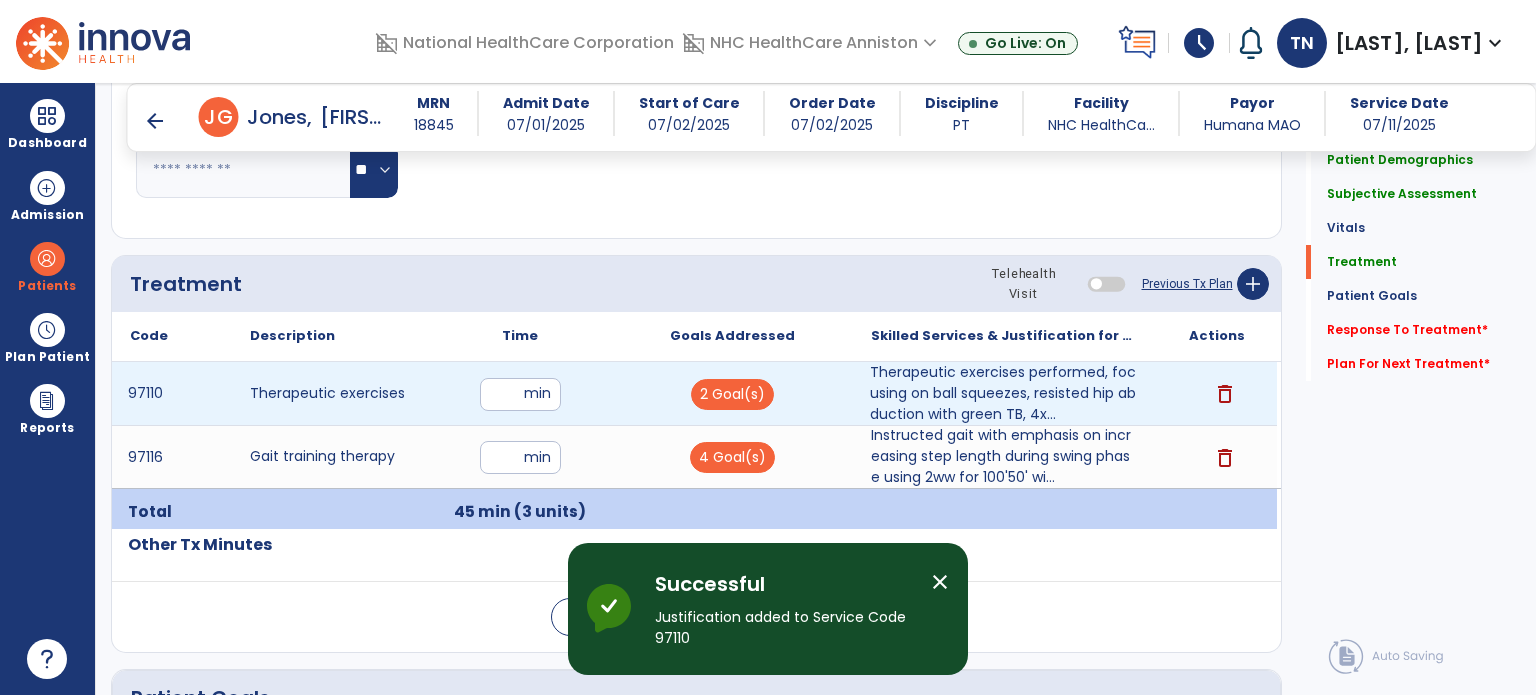 scroll, scrollTop: 1294, scrollLeft: 0, axis: vertical 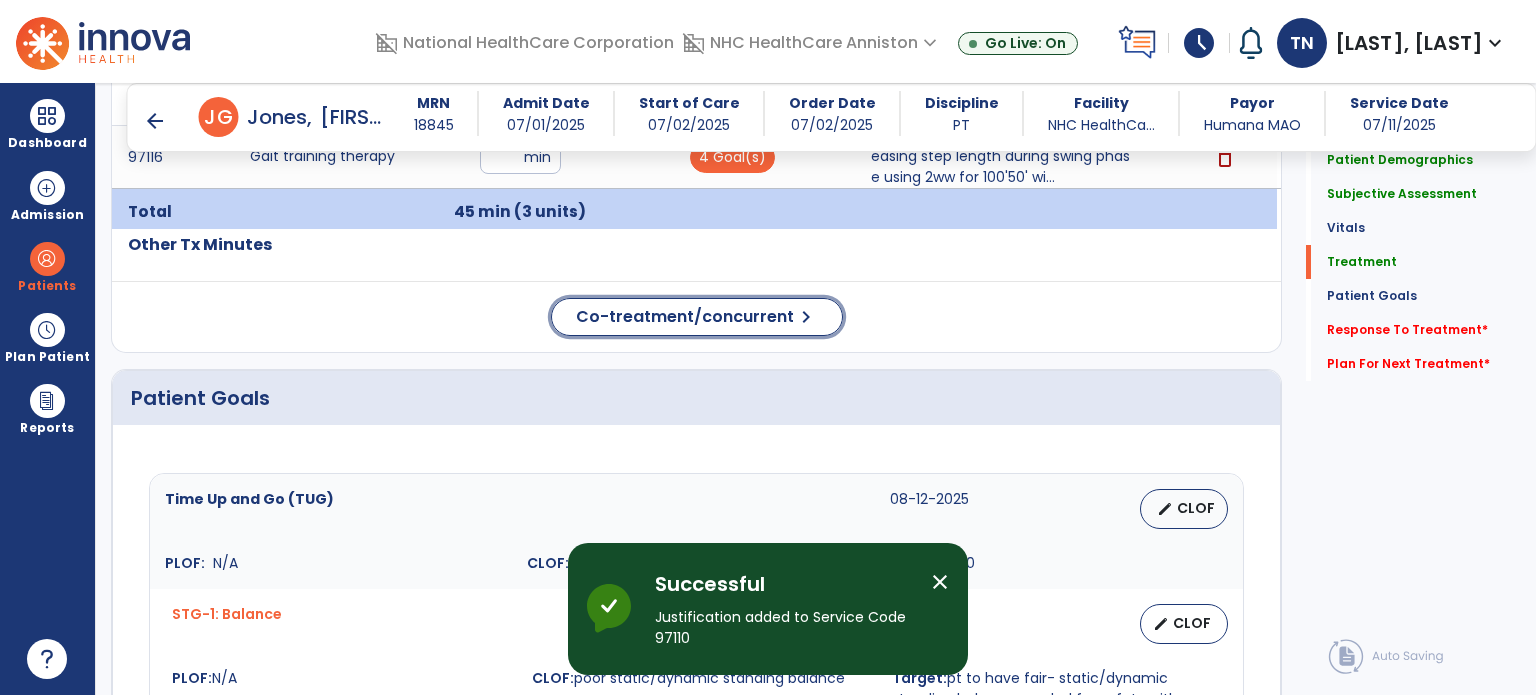 click on "Co-treatment/concurrent" 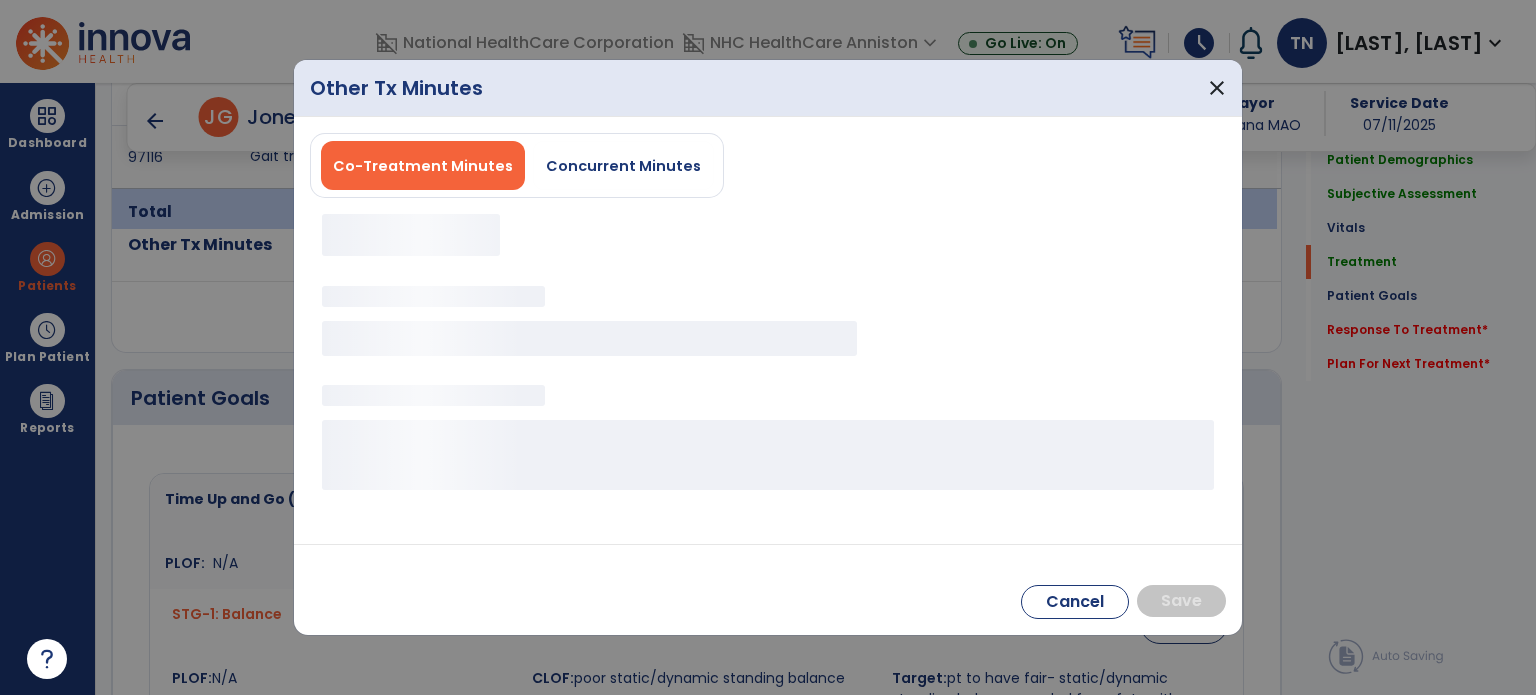 click on "Co-Treatment Minutes   Concurrent Minutes" at bounding box center [768, 330] 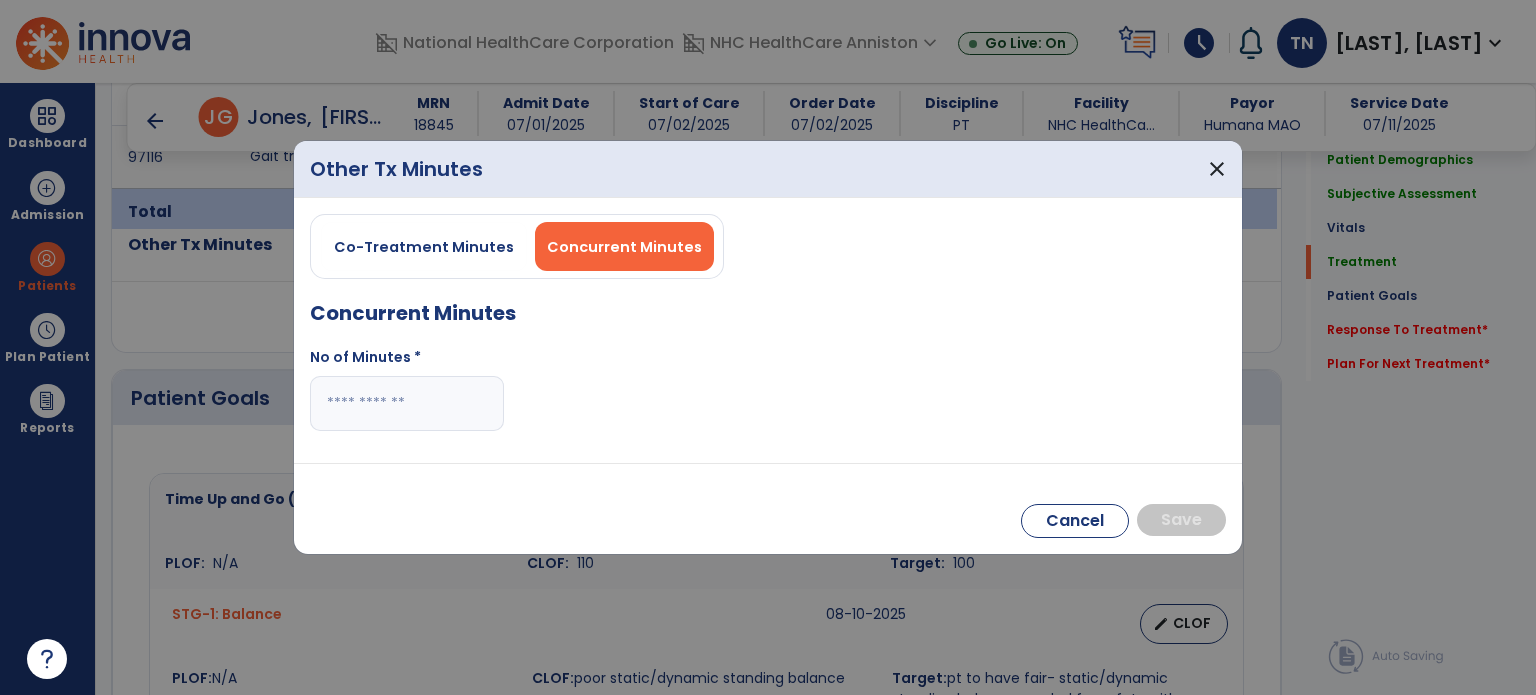 click at bounding box center (407, 403) 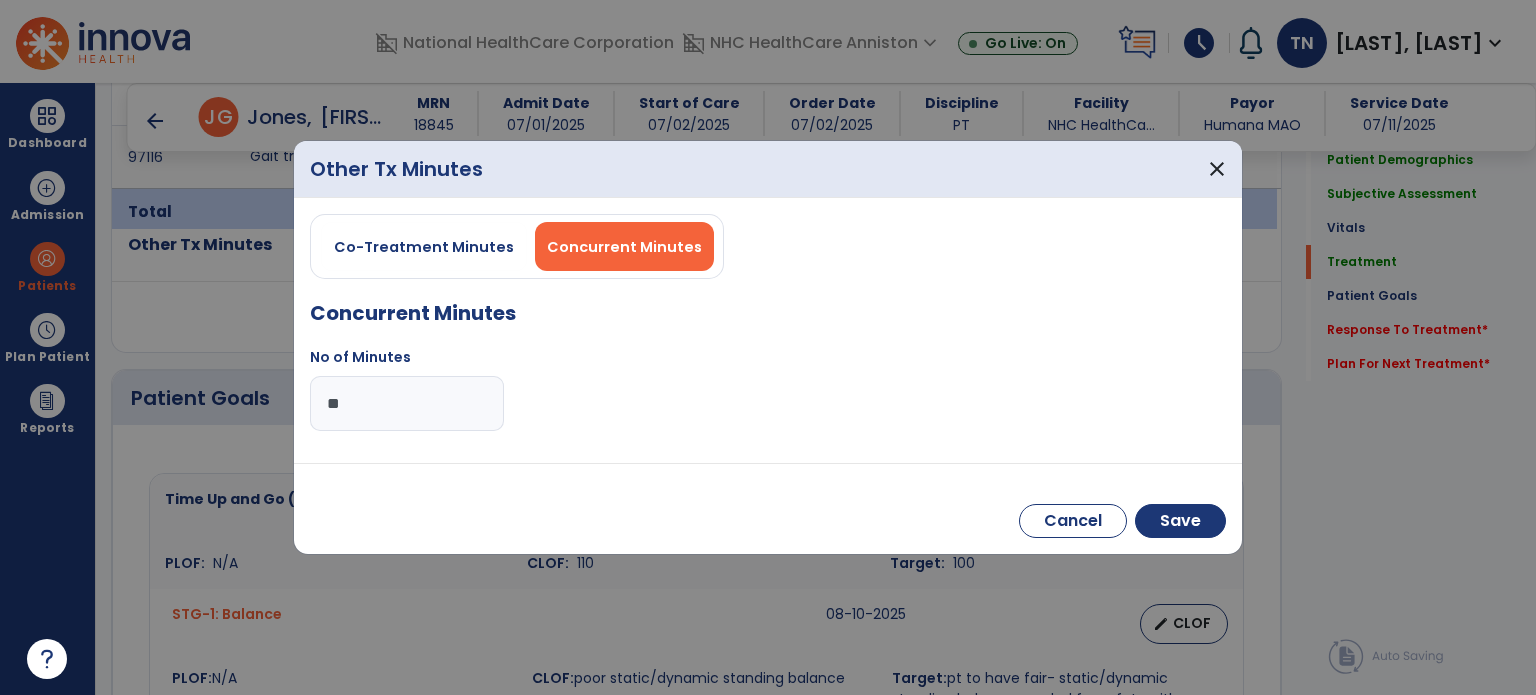 type on "**" 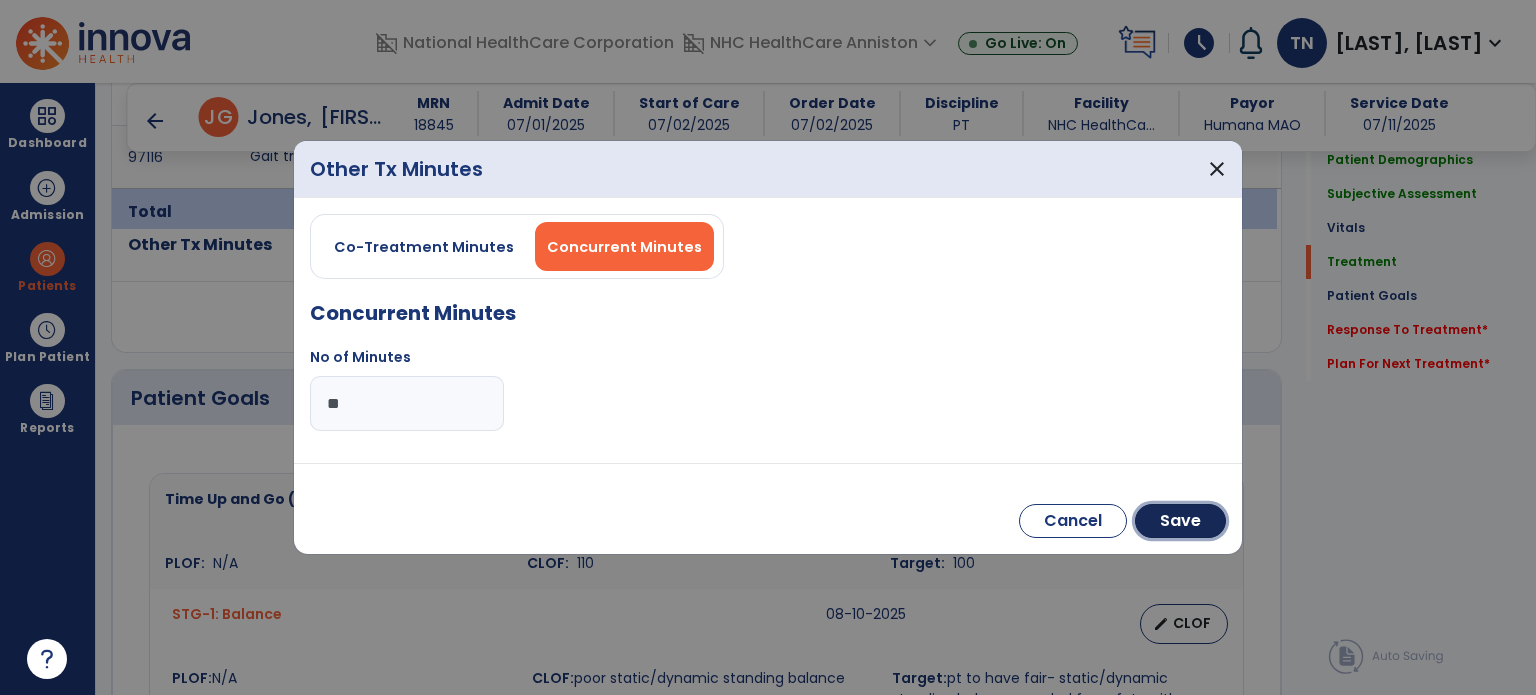 click on "Save" at bounding box center (1180, 521) 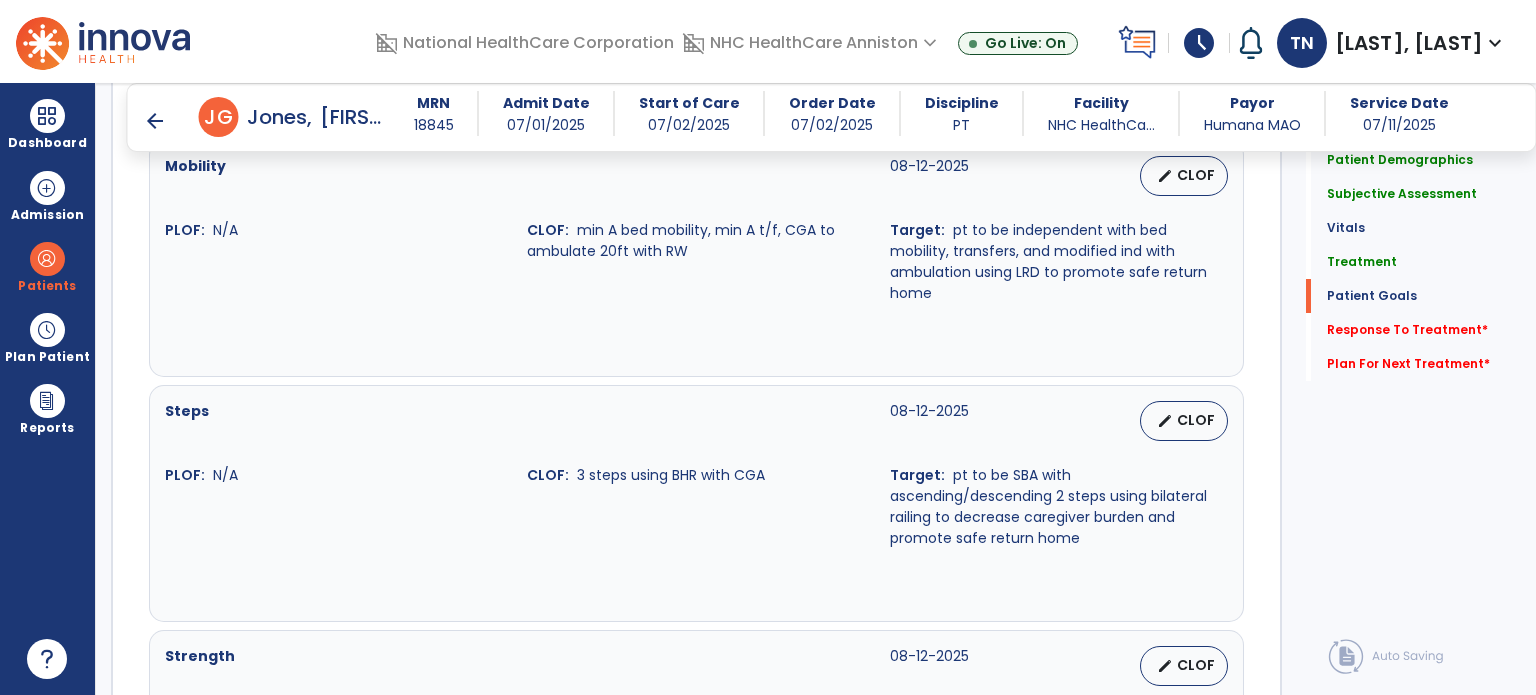 scroll, scrollTop: 1894, scrollLeft: 0, axis: vertical 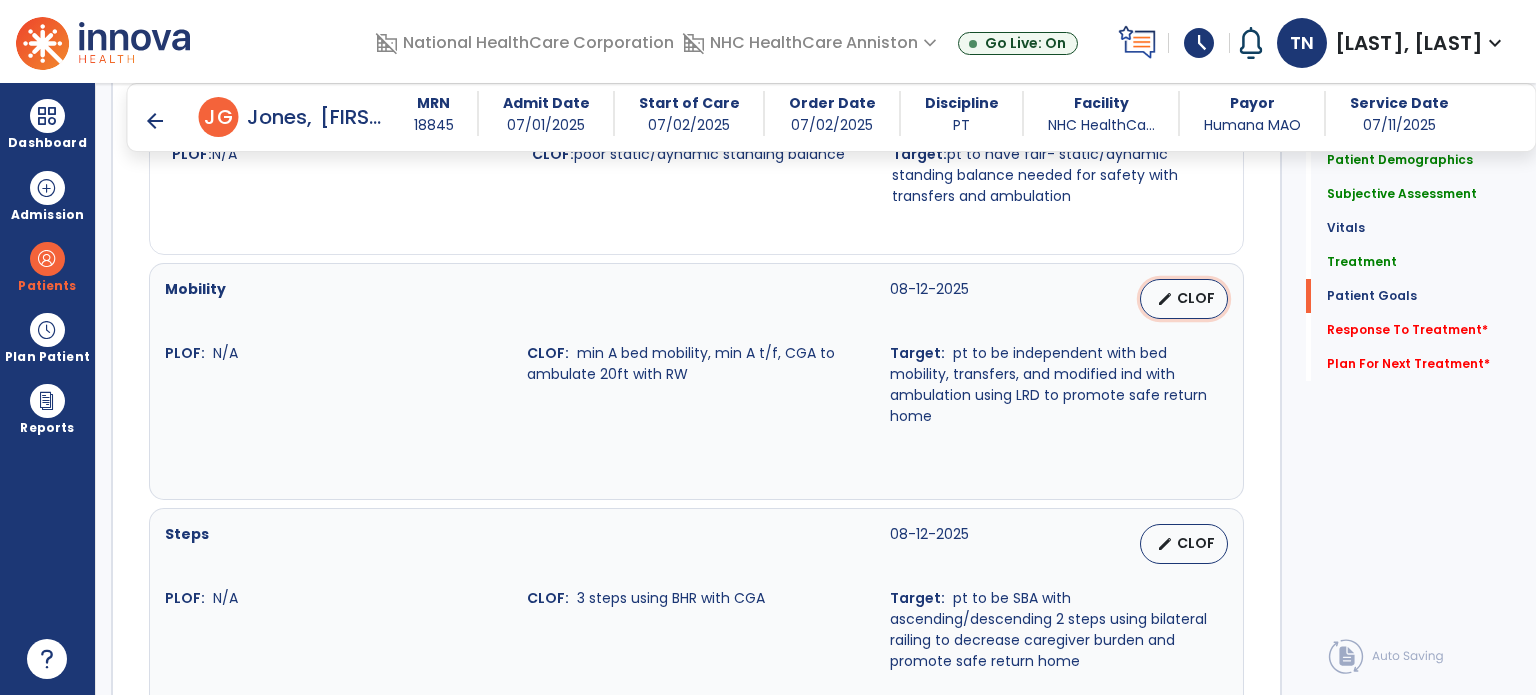 click on "edit   CLOF" at bounding box center (1184, 299) 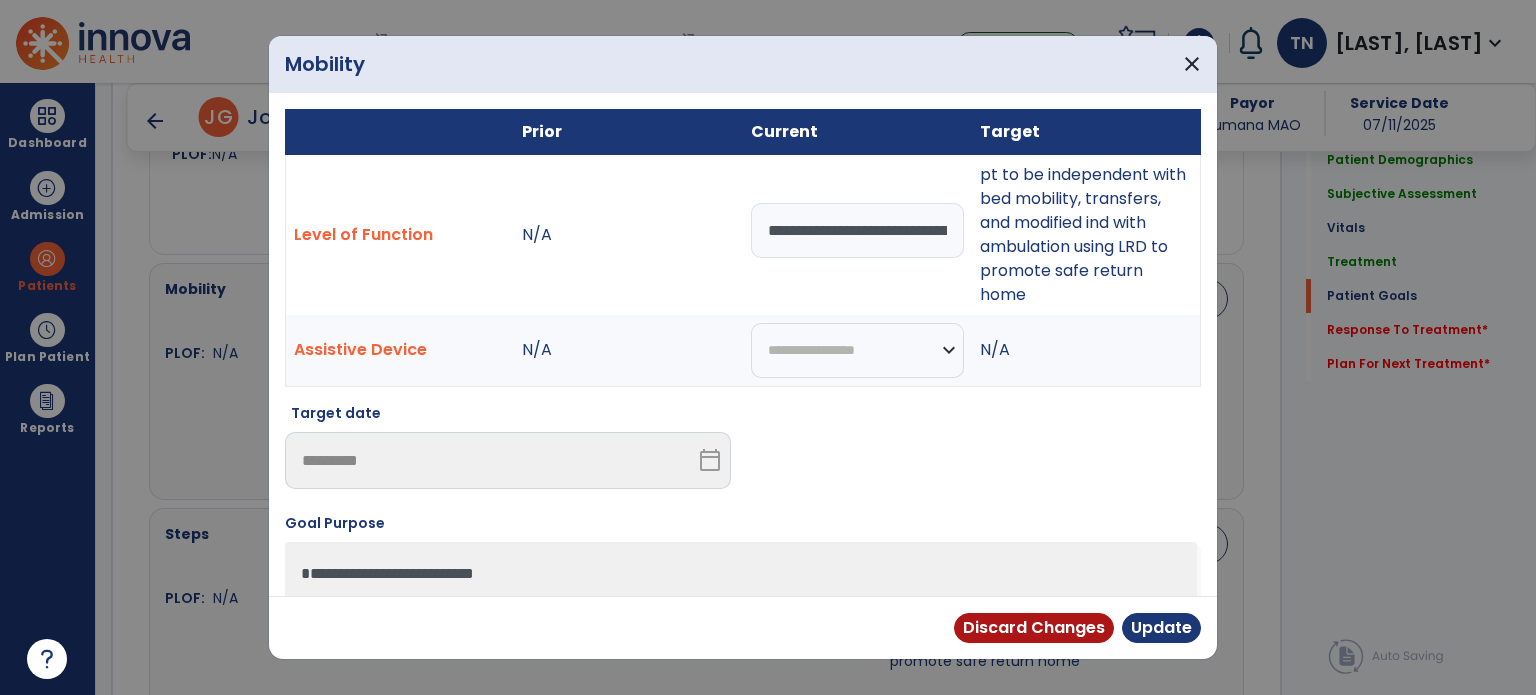 click on "**********" at bounding box center (857, 230) 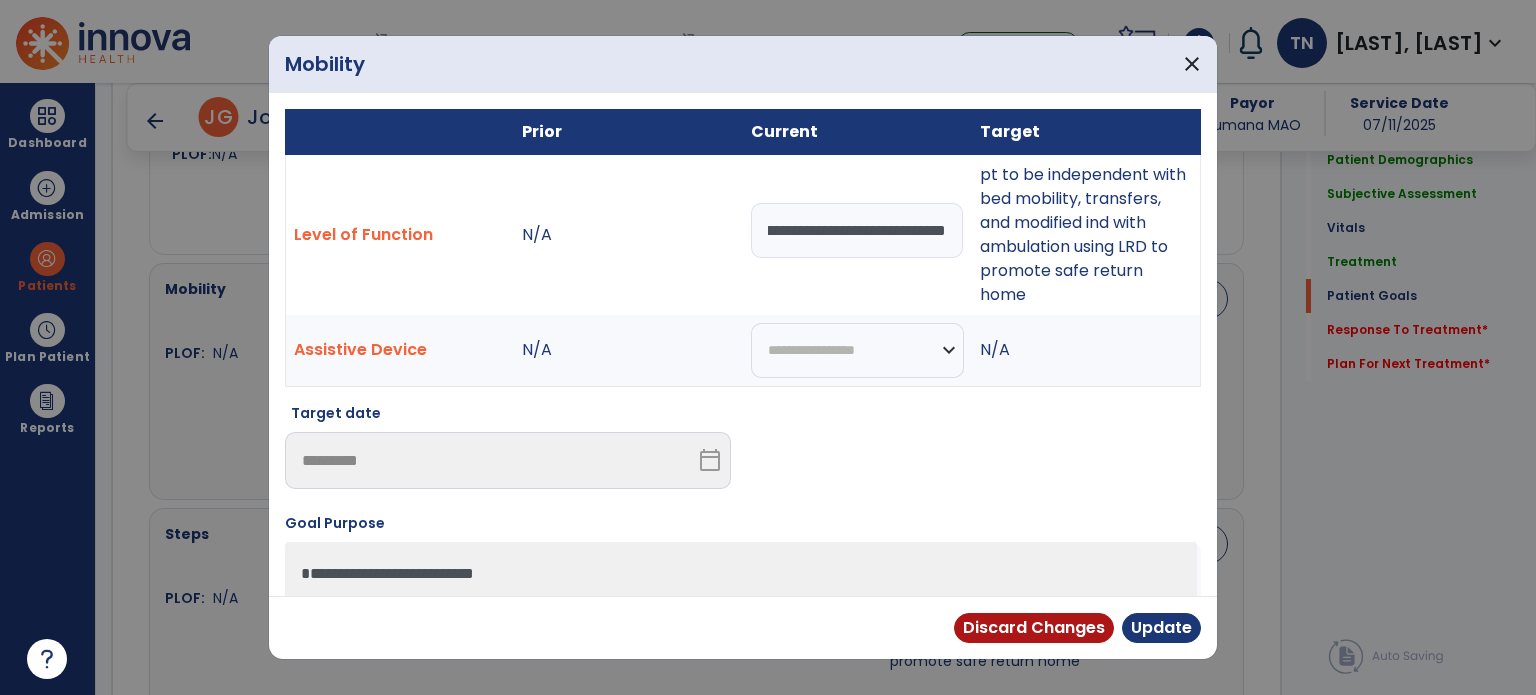 scroll, scrollTop: 0, scrollLeft: 312, axis: horizontal 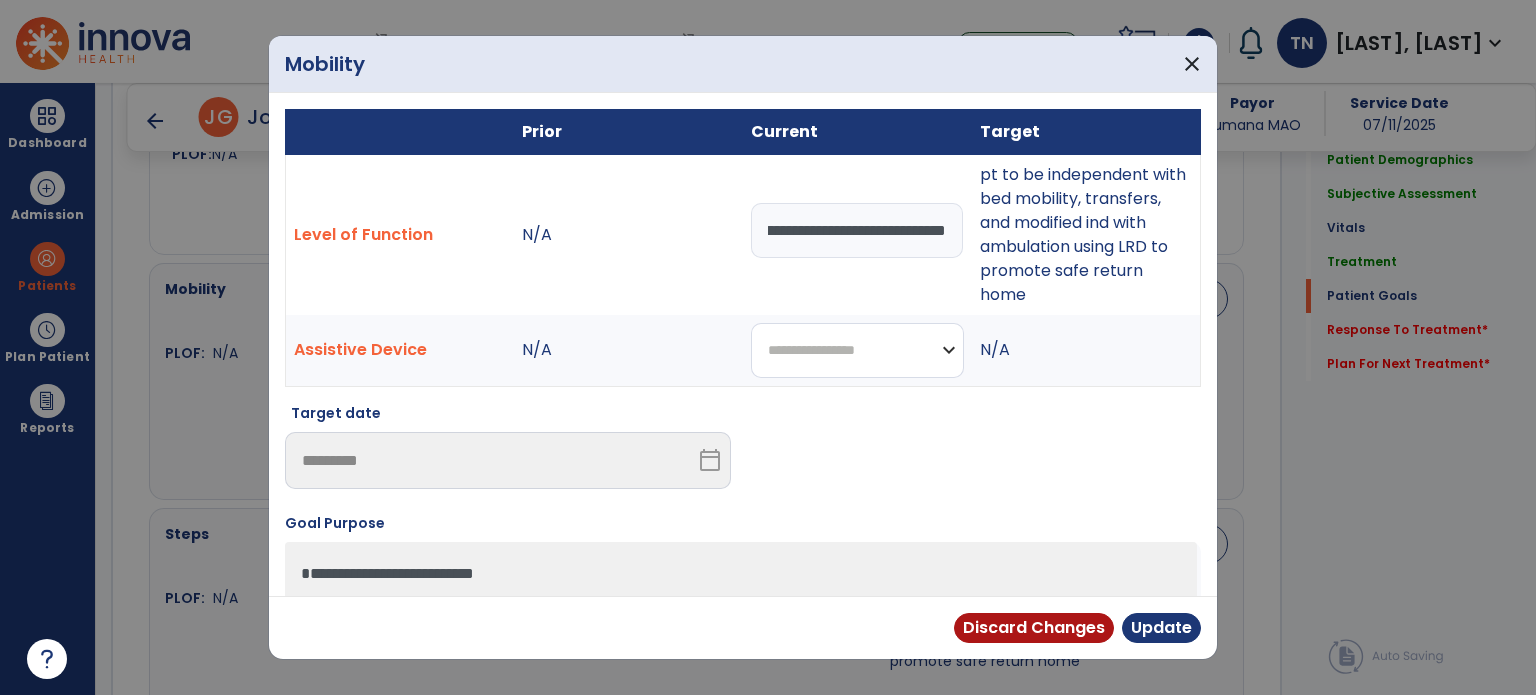 click on "**********" at bounding box center [857, 350] 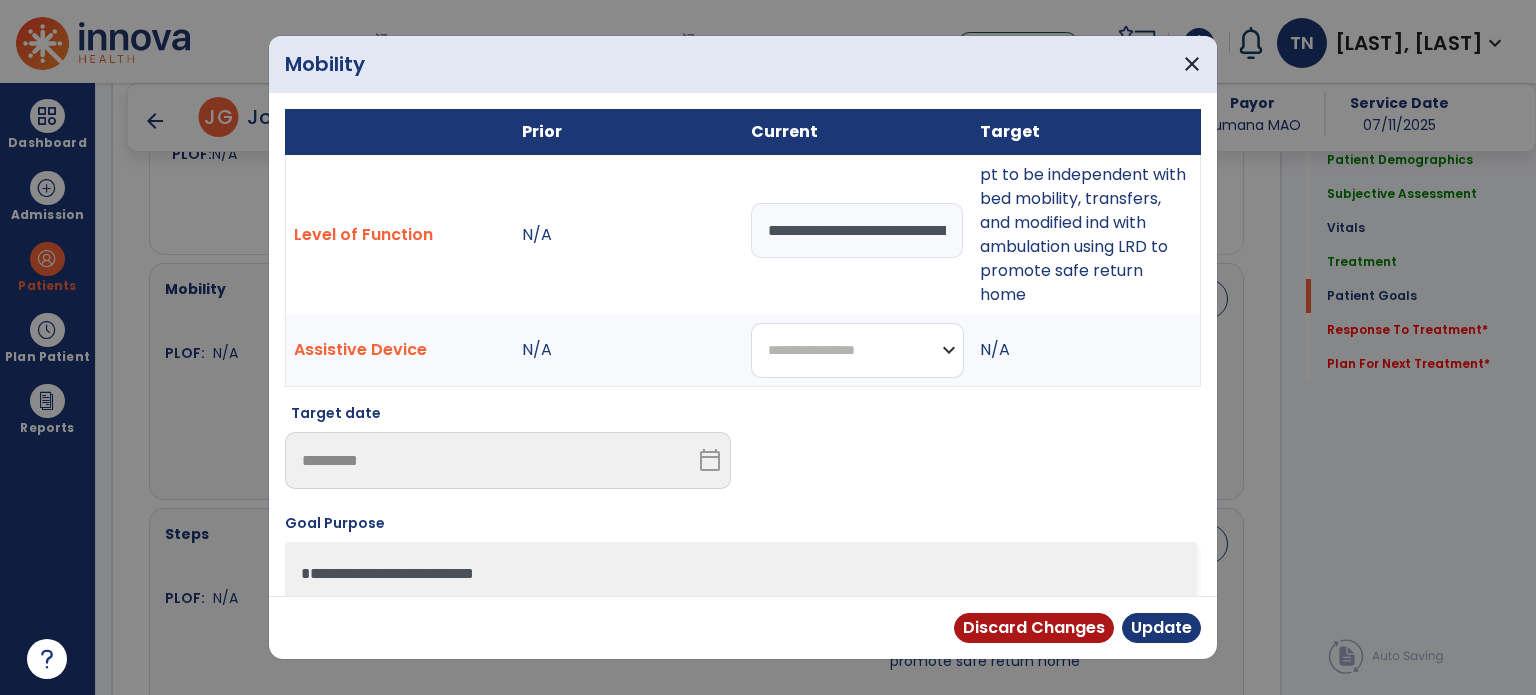 select on "**********" 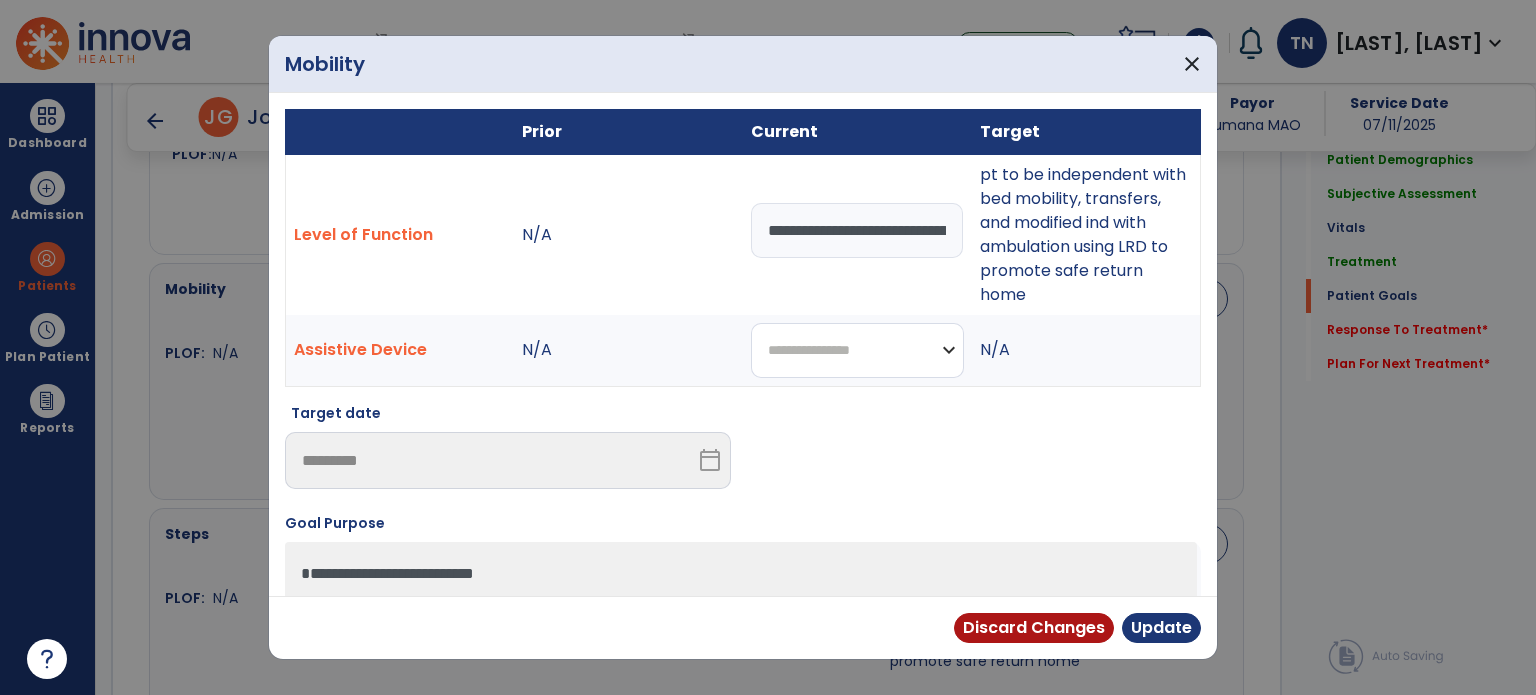 click on "**********" at bounding box center (857, 350) 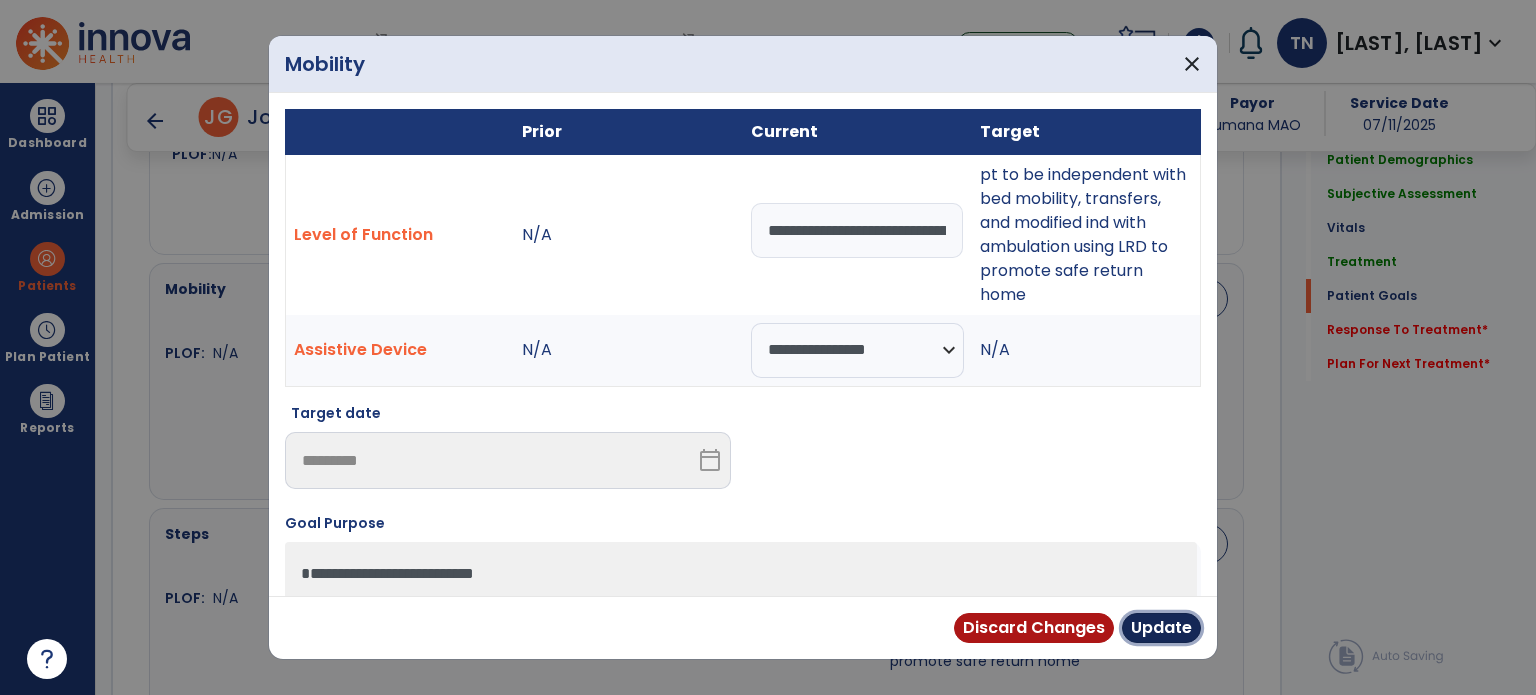click on "Update" at bounding box center [1161, 628] 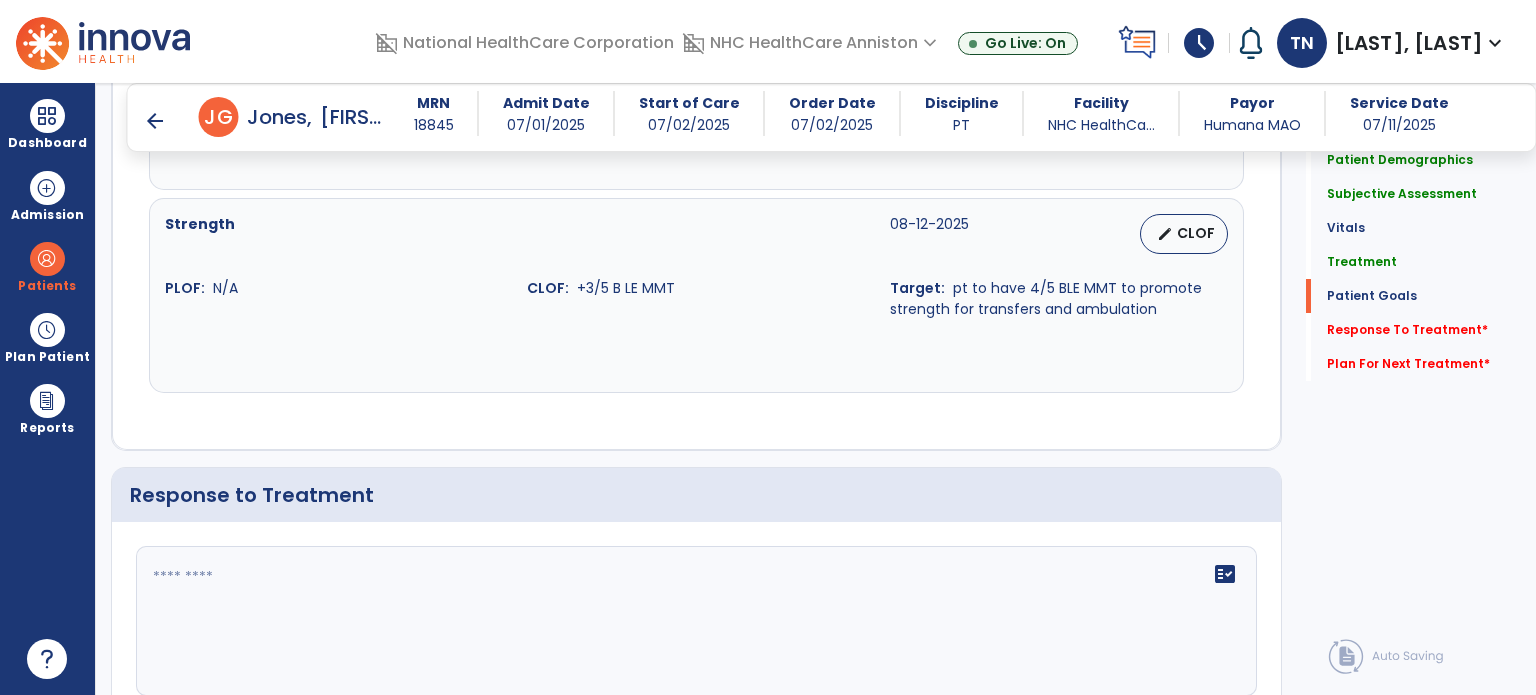 scroll, scrollTop: 2495, scrollLeft: 0, axis: vertical 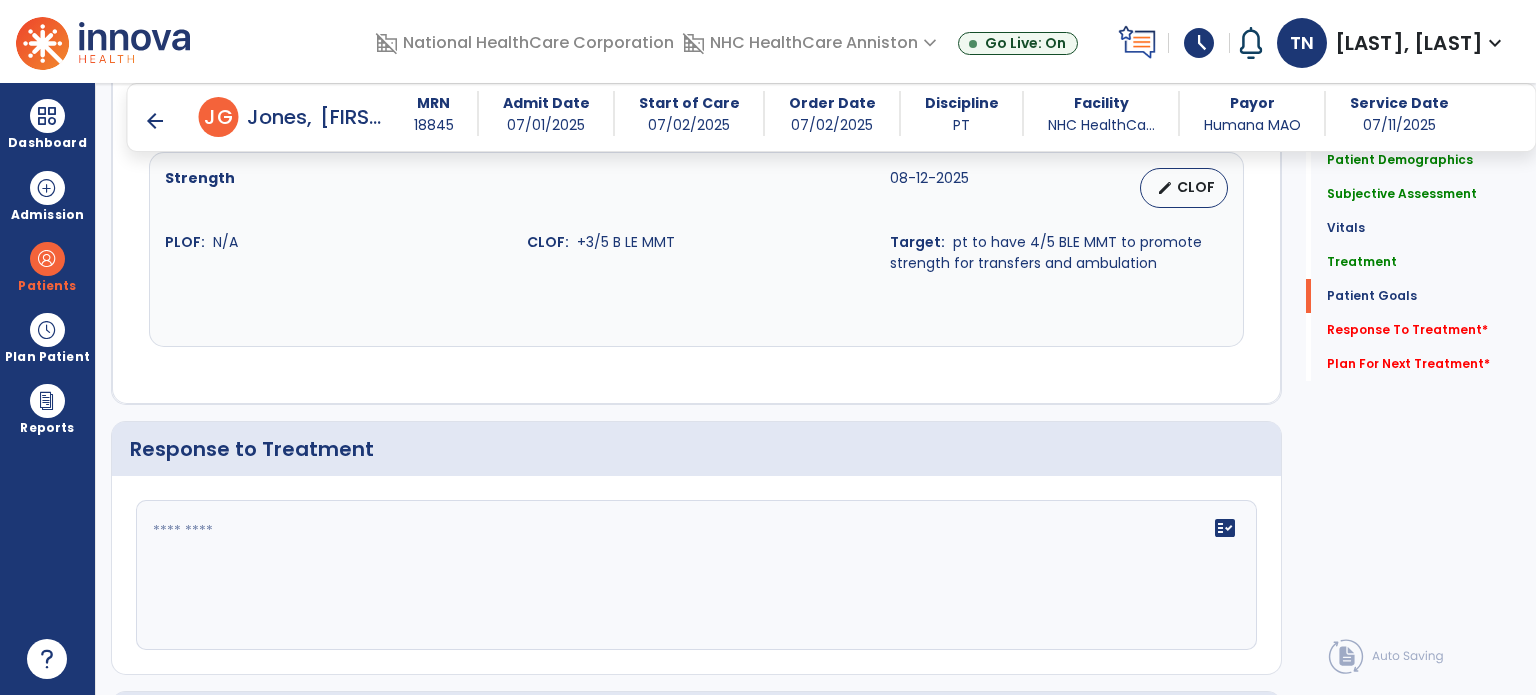 click on "fact_check" 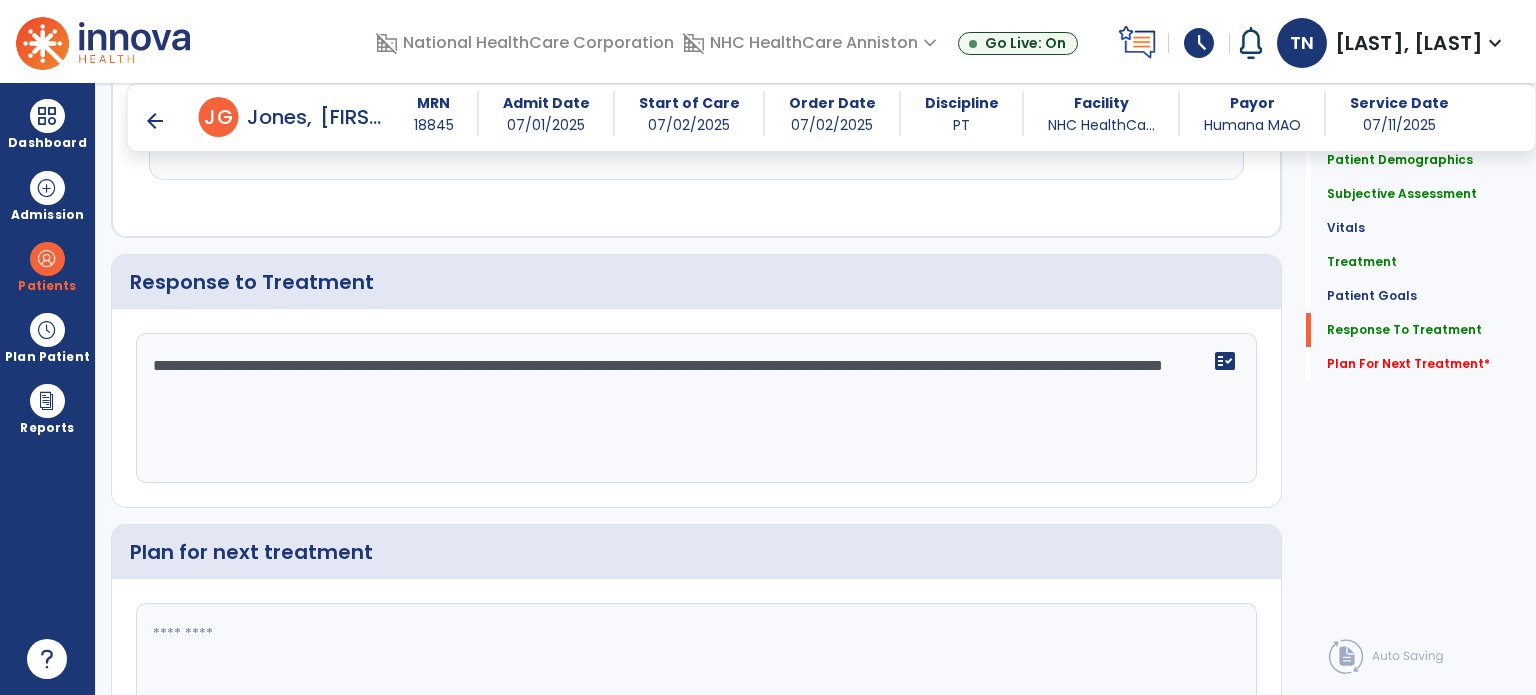 scroll, scrollTop: 2783, scrollLeft: 0, axis: vertical 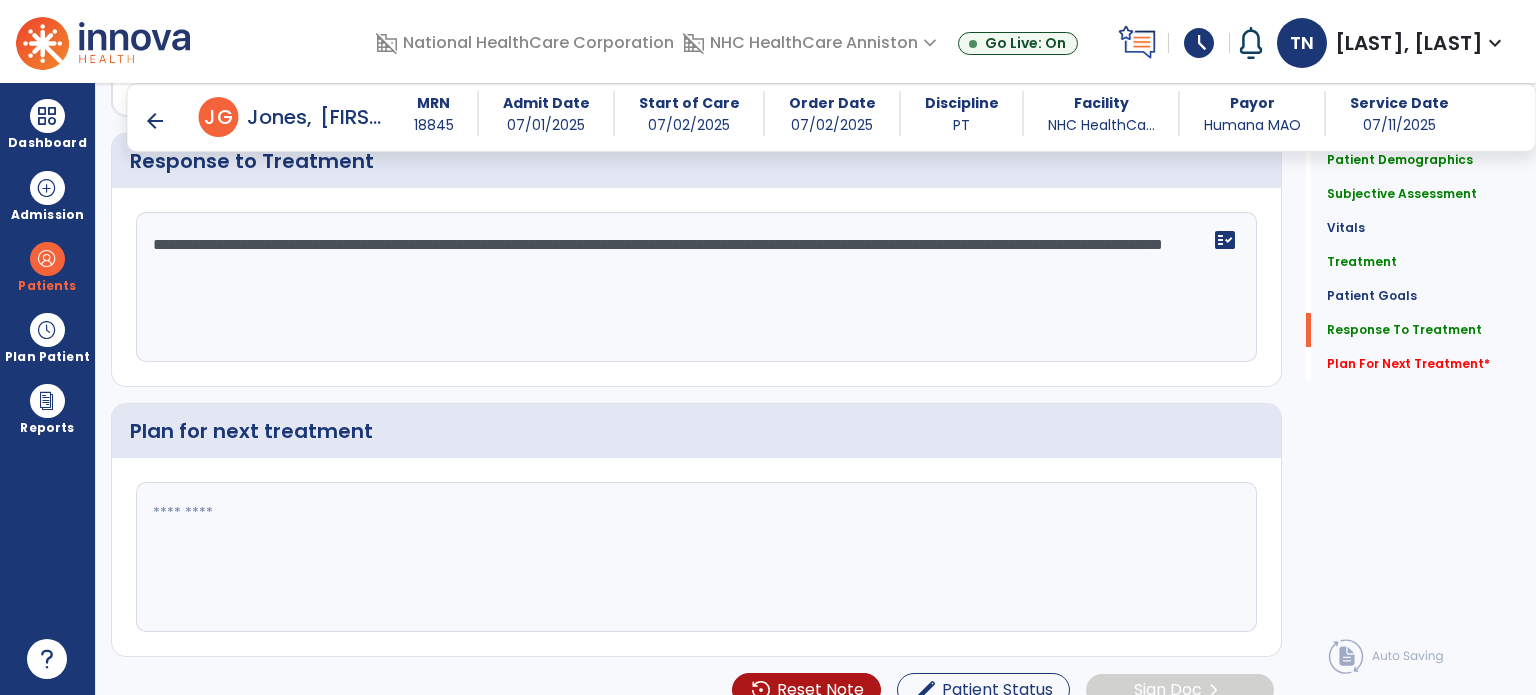 click 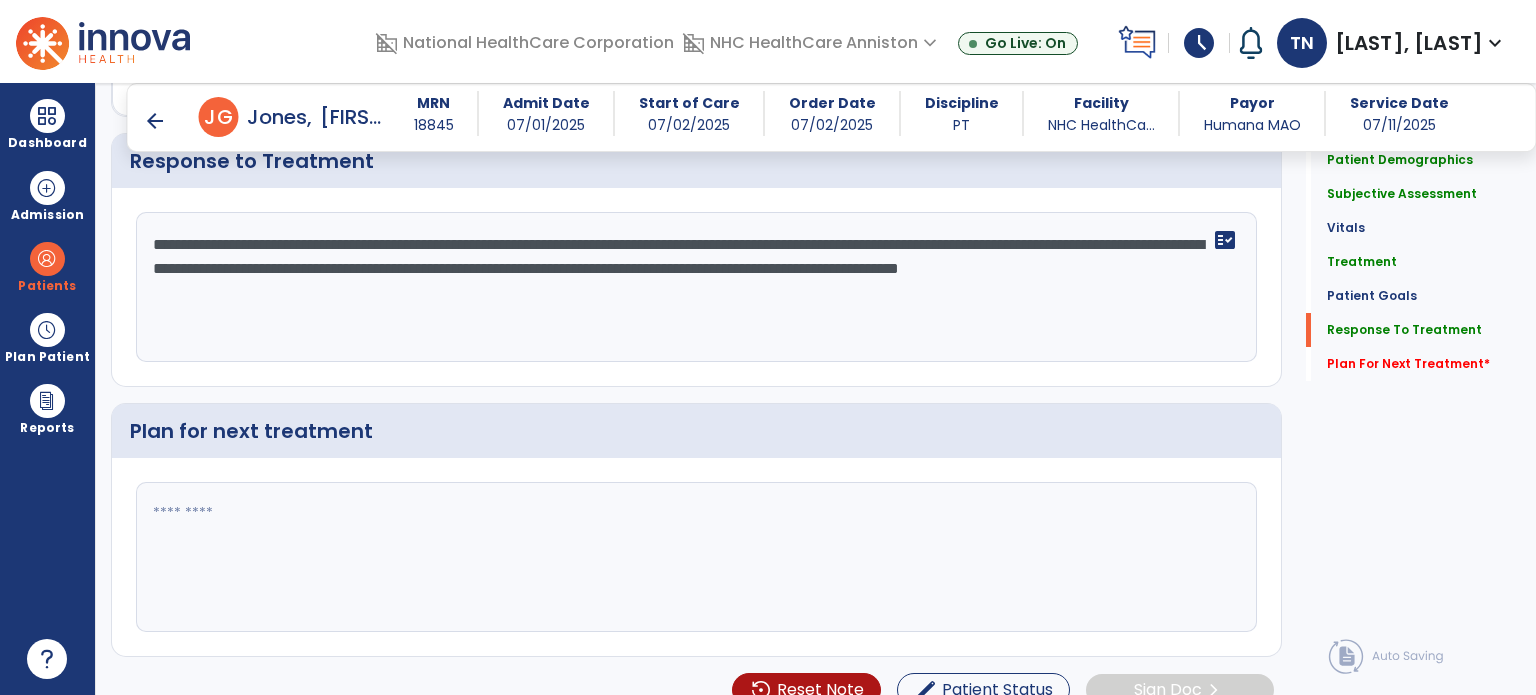 type on "**********" 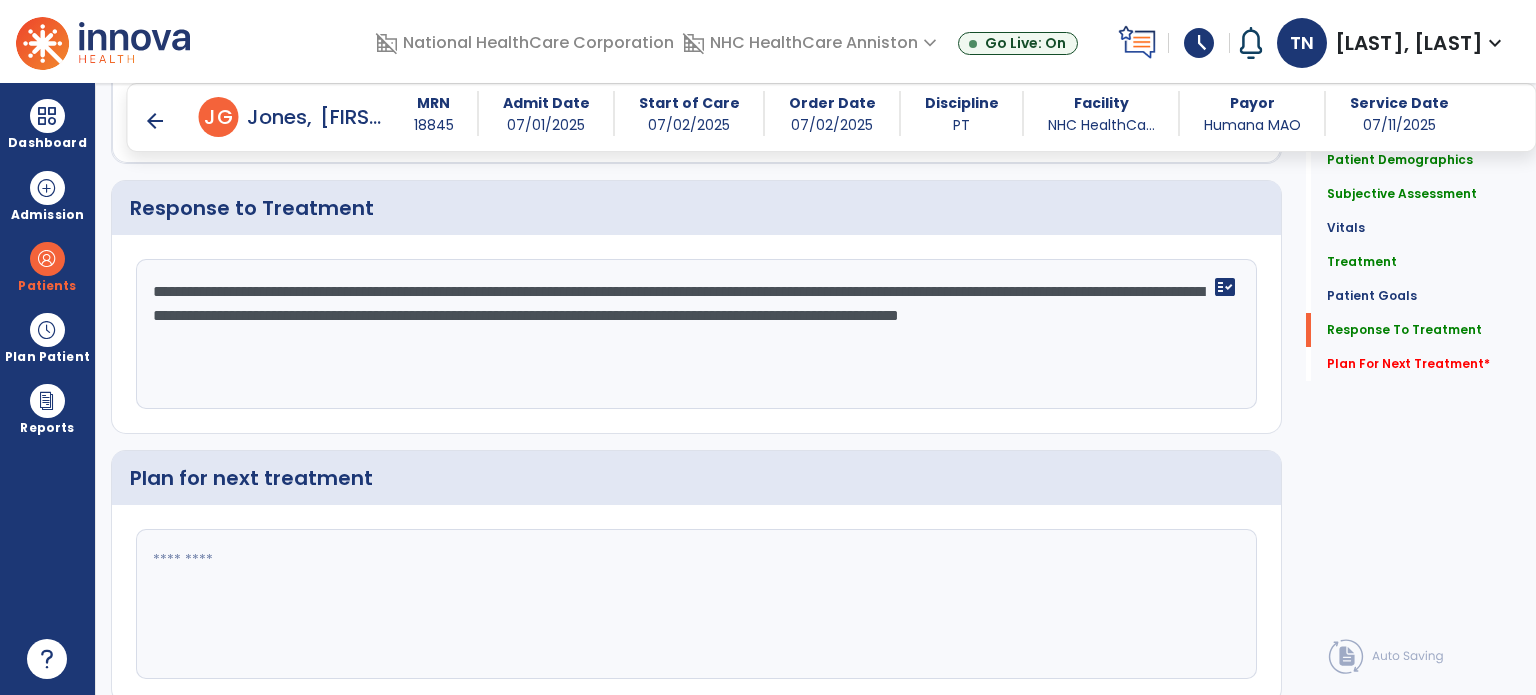 scroll, scrollTop: 2783, scrollLeft: 0, axis: vertical 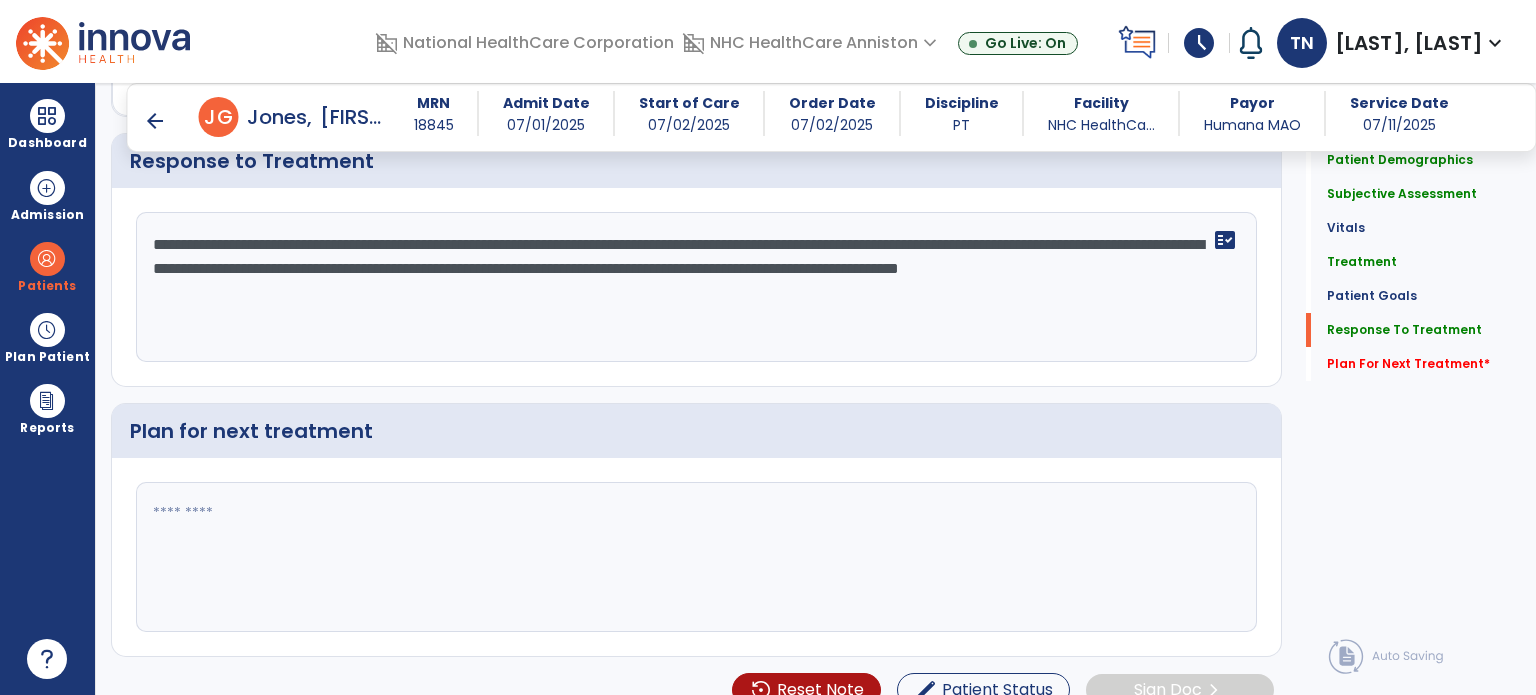 click 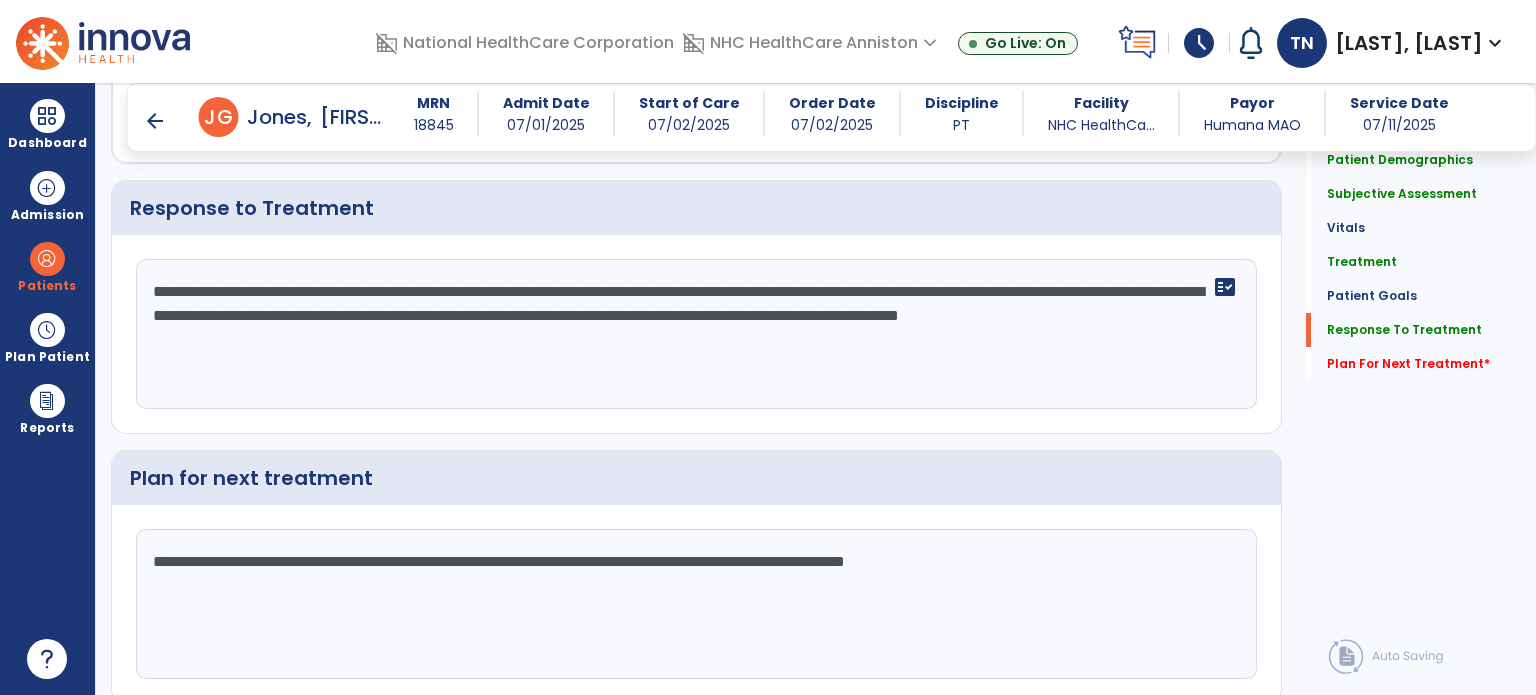 type on "**********" 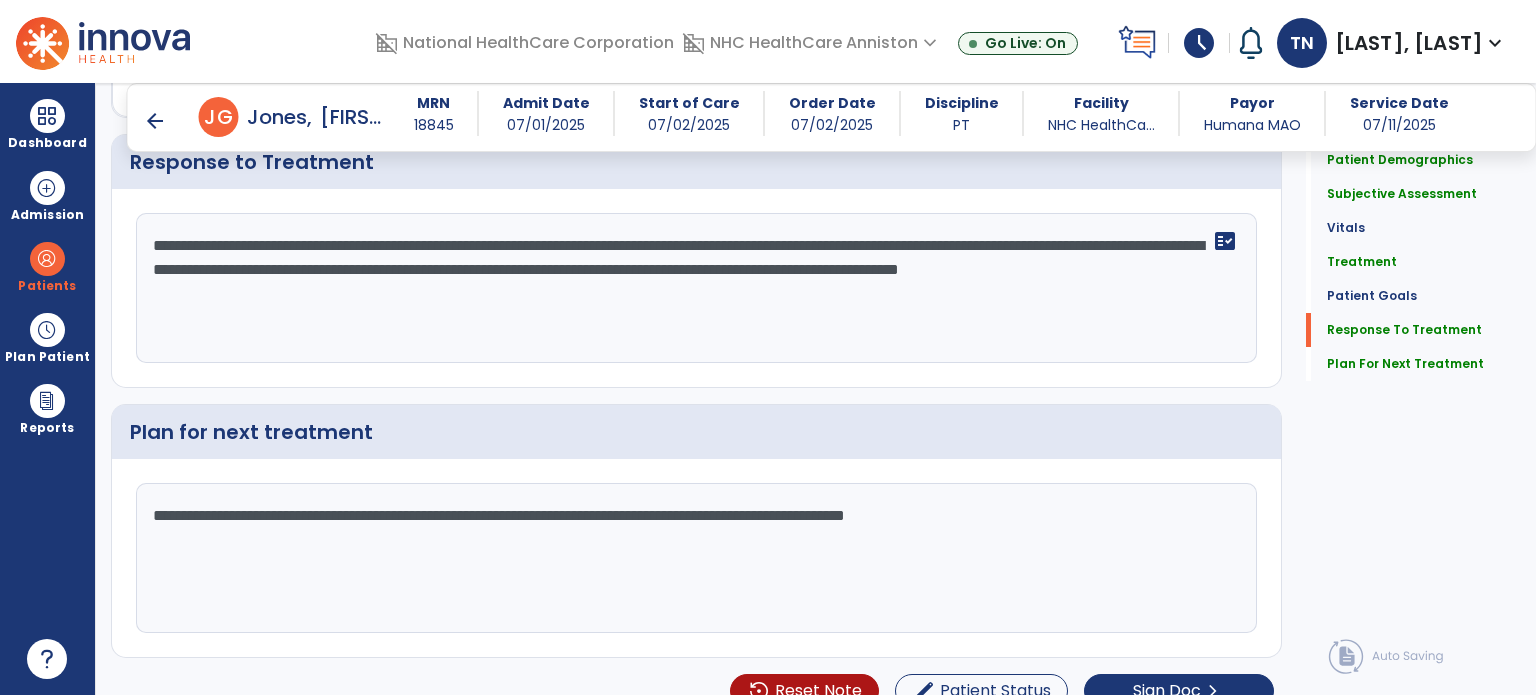 click on "Sign Doc" 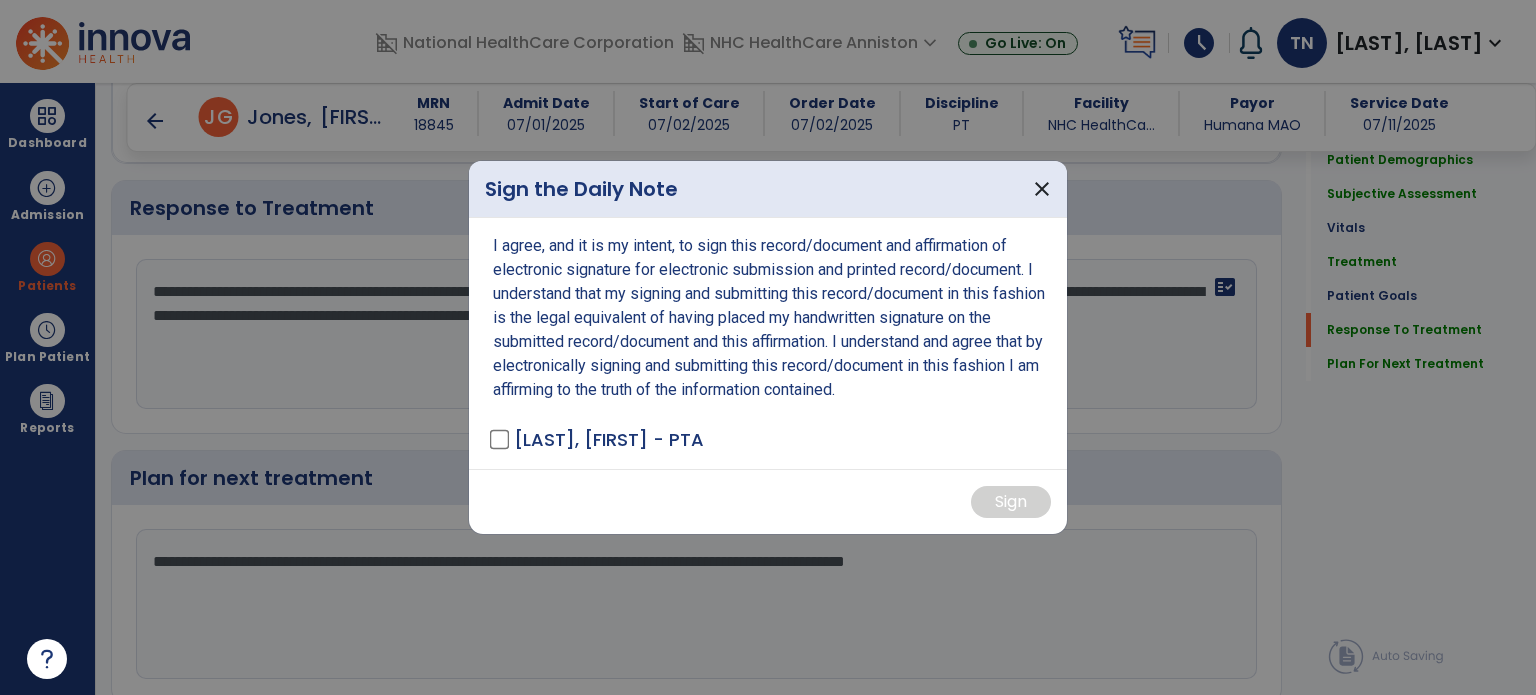 scroll, scrollTop: 2783, scrollLeft: 0, axis: vertical 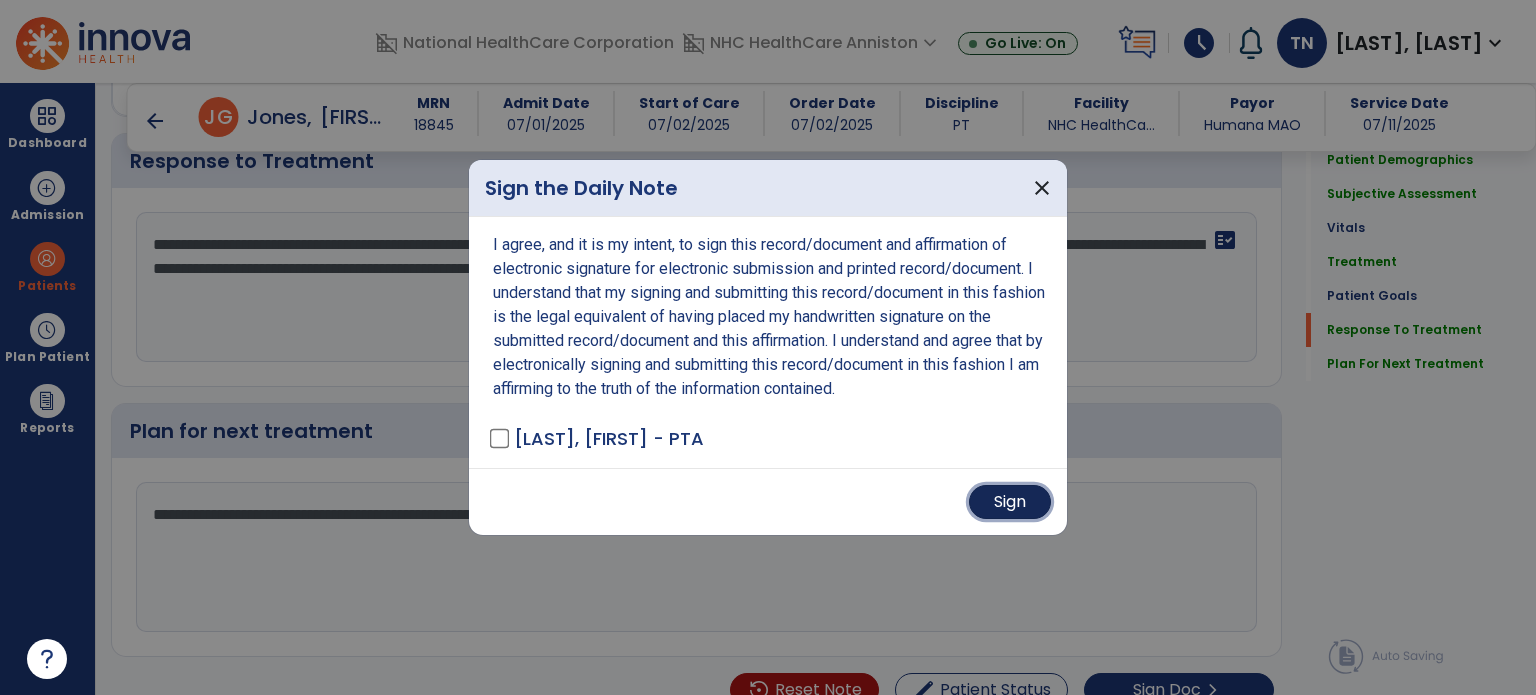 click on "Sign" at bounding box center [1010, 502] 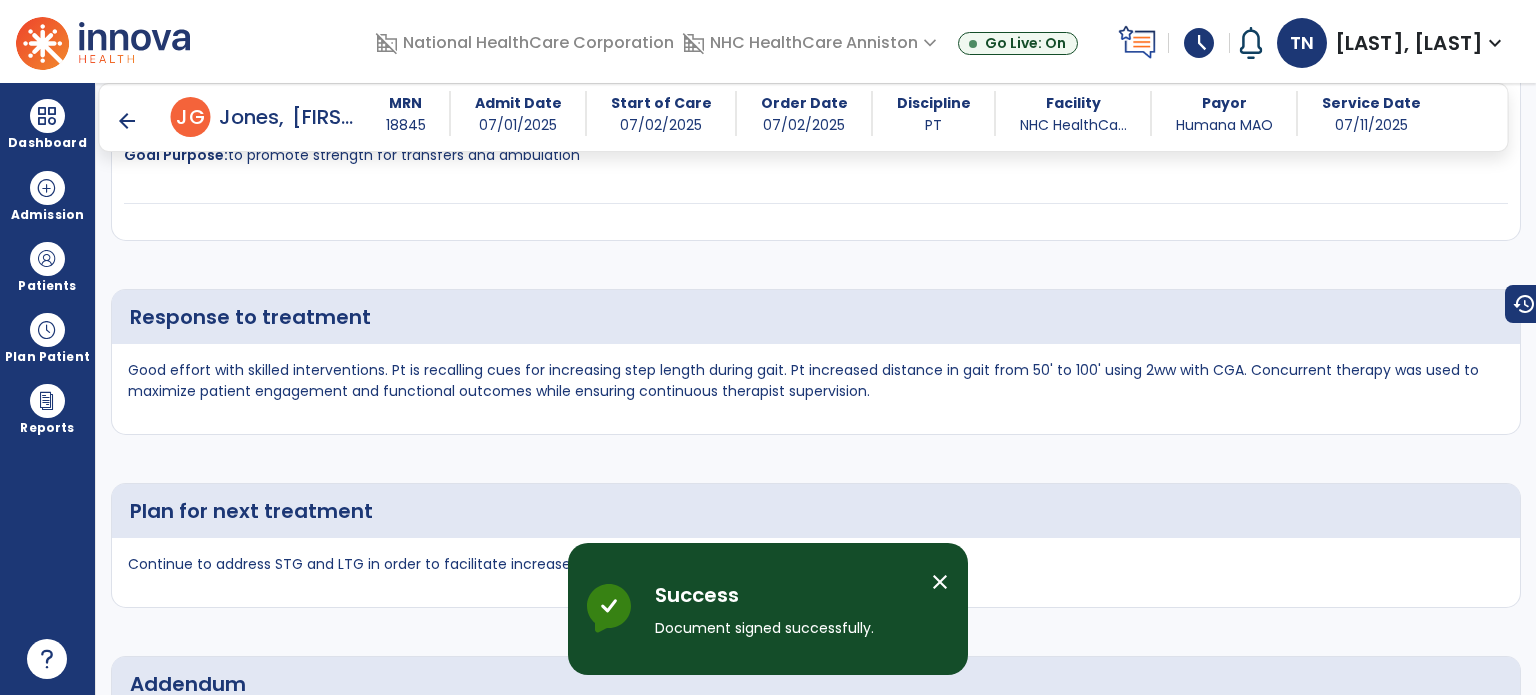 scroll, scrollTop: 3591, scrollLeft: 0, axis: vertical 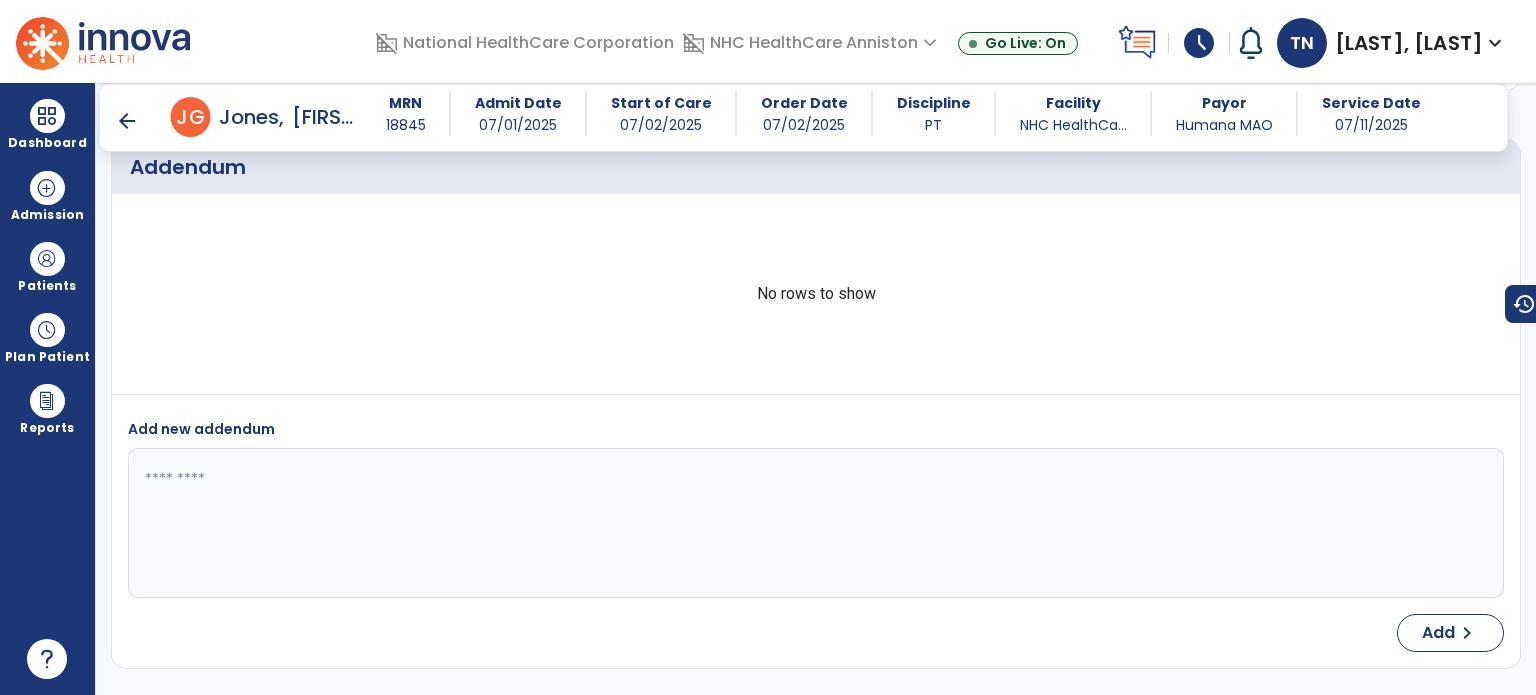click on "arrow_back" at bounding box center [127, 121] 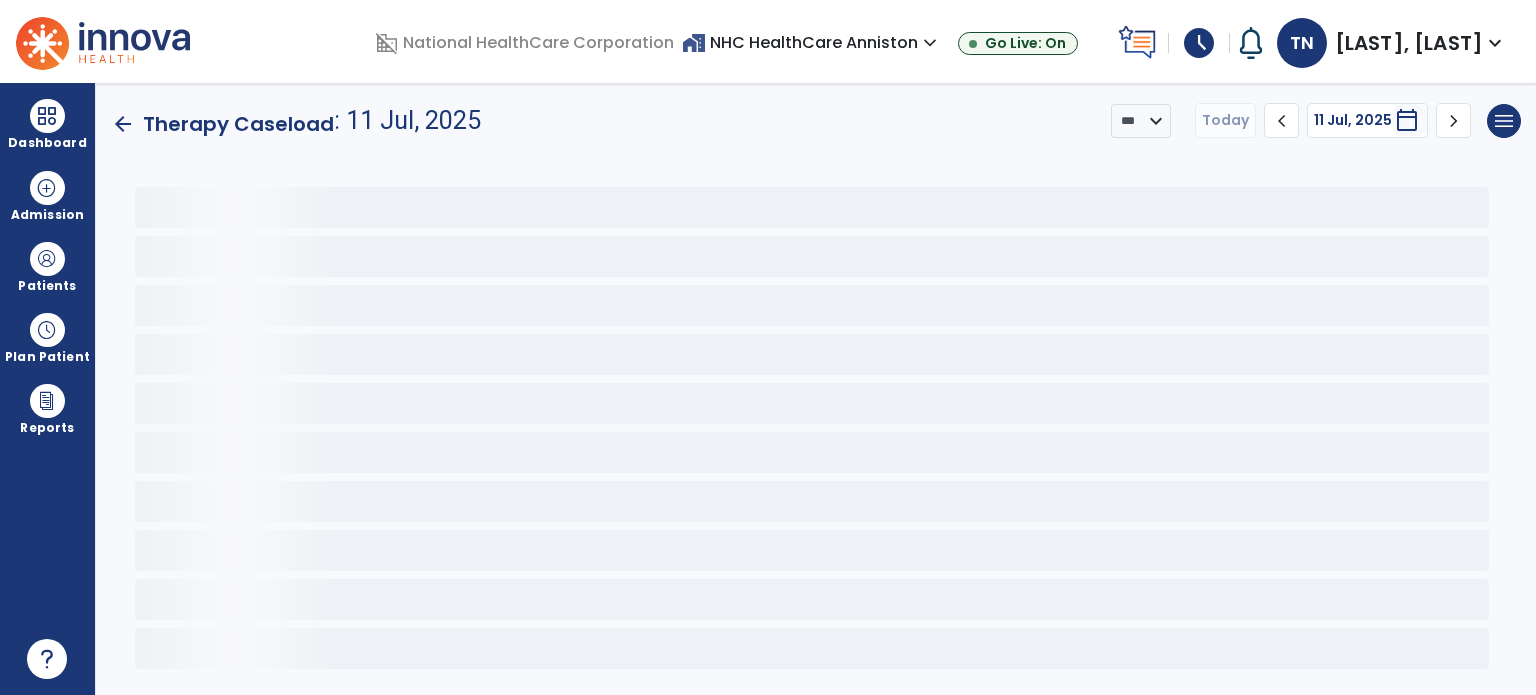 scroll, scrollTop: 0, scrollLeft: 0, axis: both 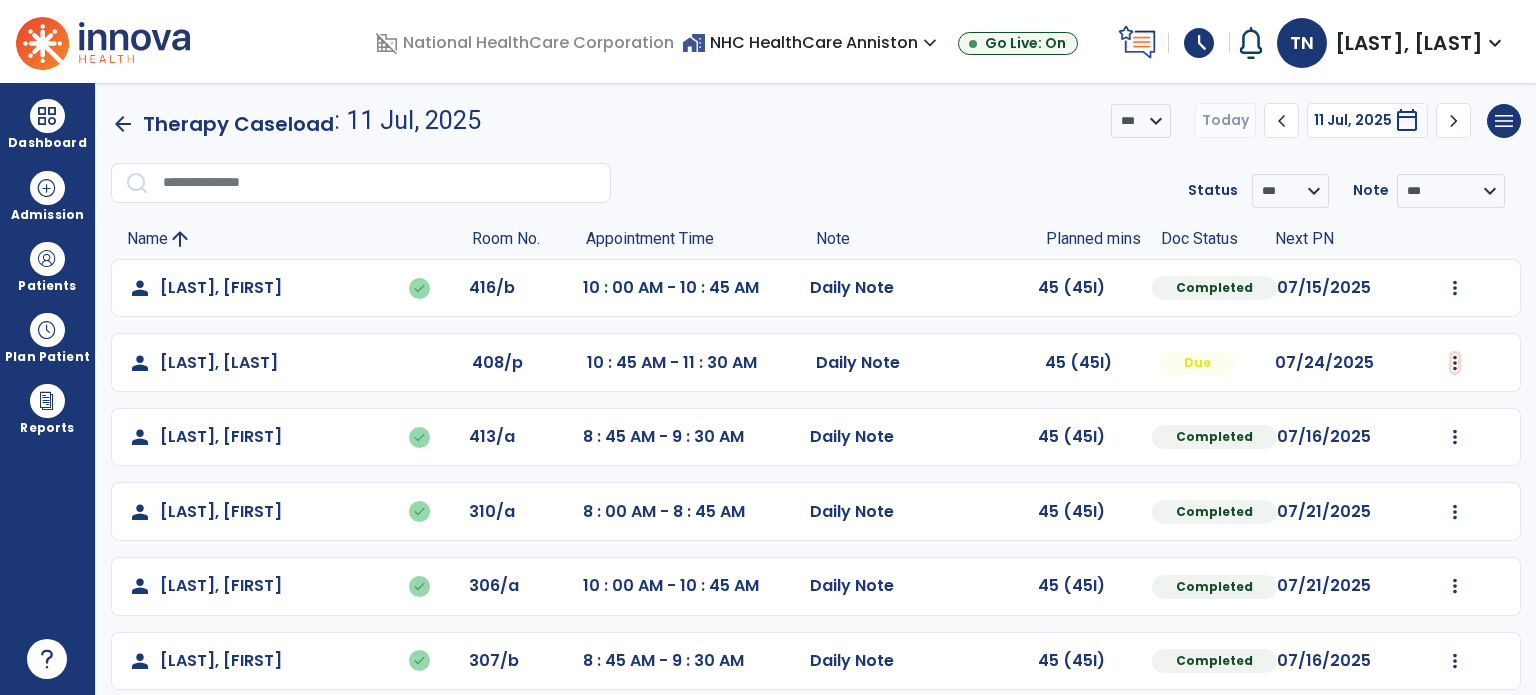 click at bounding box center [1455, 288] 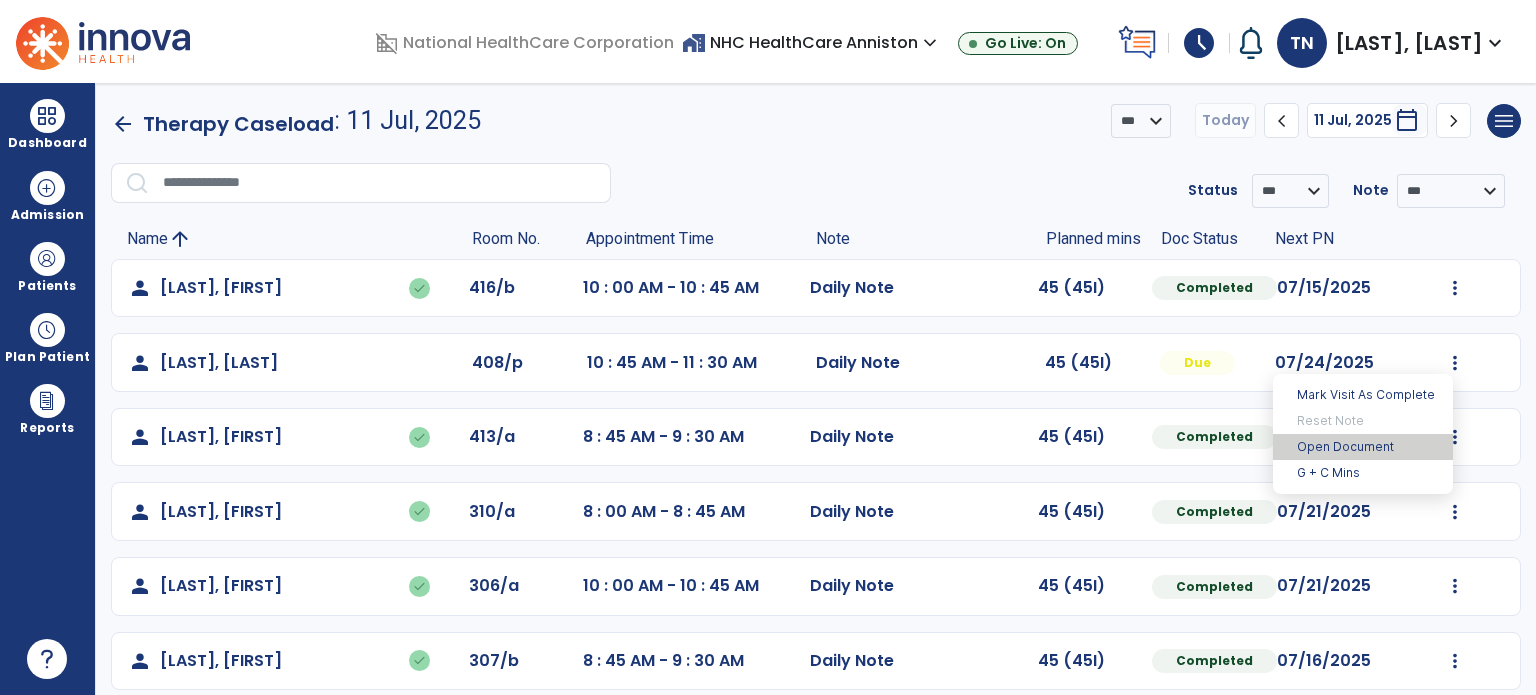 click on "Open Document" at bounding box center [1363, 447] 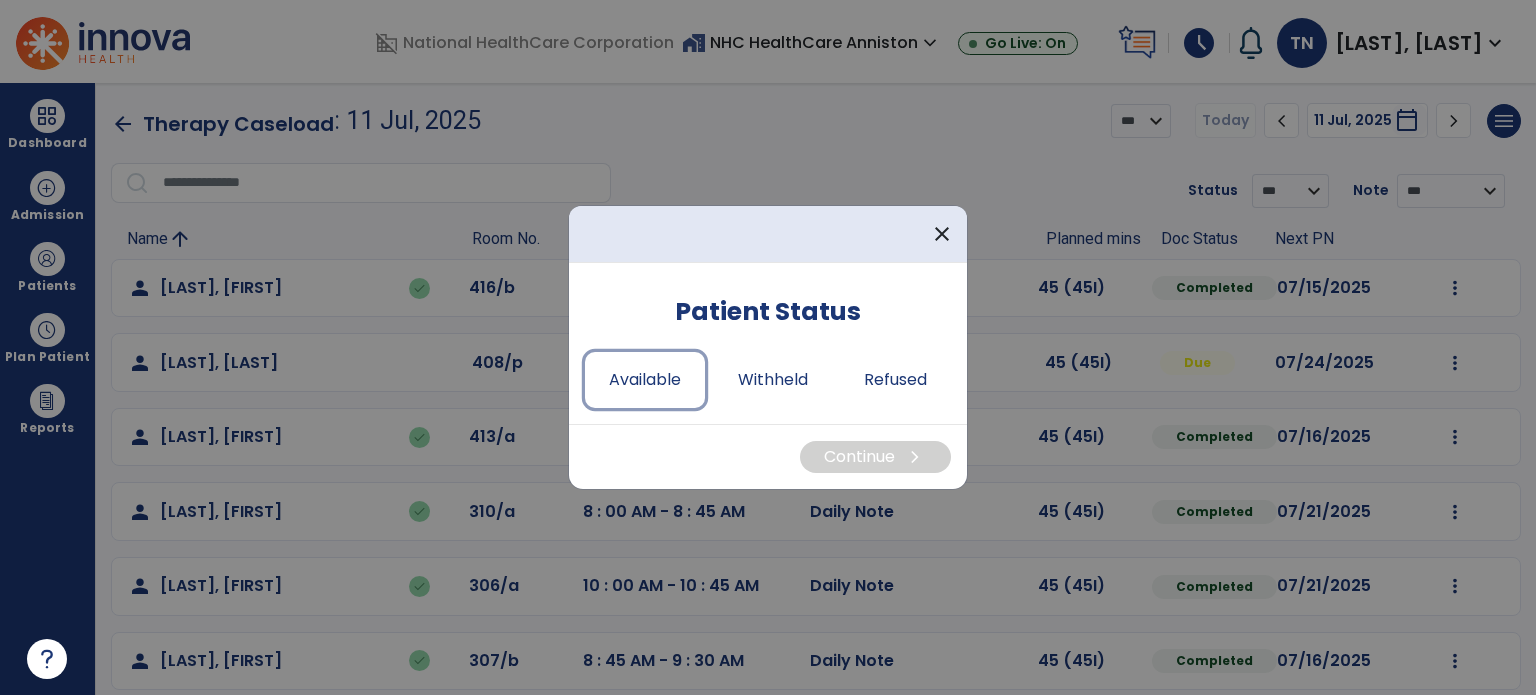 drag, startPoint x: 644, startPoint y: 377, endPoint x: 898, endPoint y: 471, distance: 270.83575 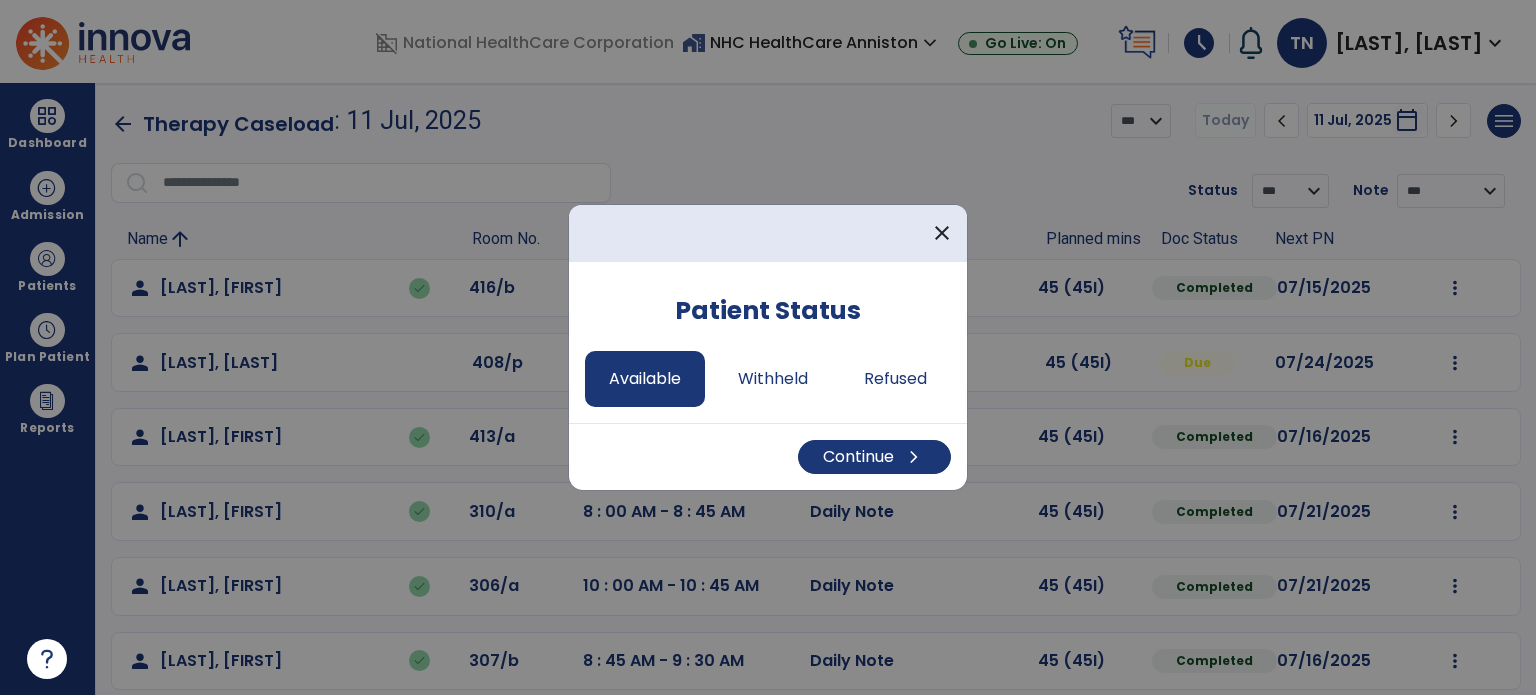 click on "Continue   chevron_right" at bounding box center [768, 456] 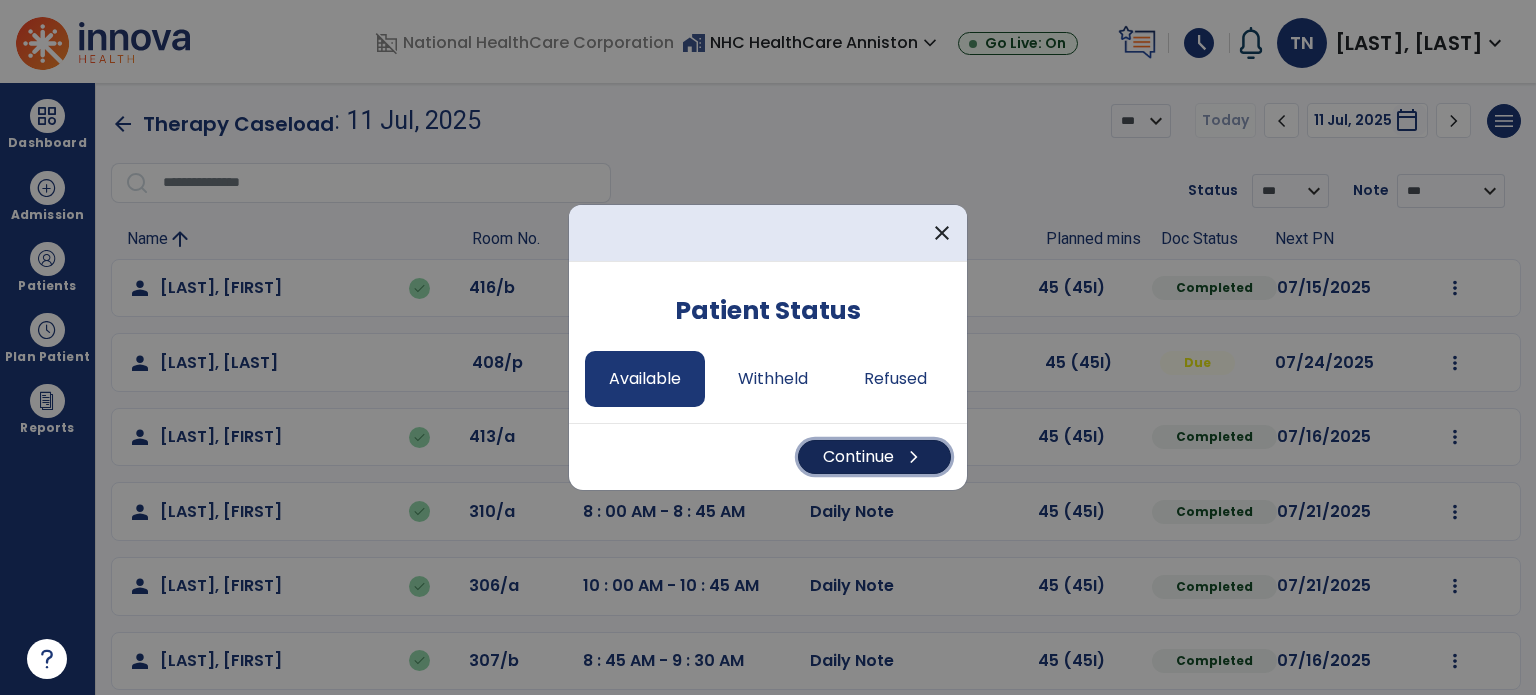 click on "chevron_right" at bounding box center (914, 457) 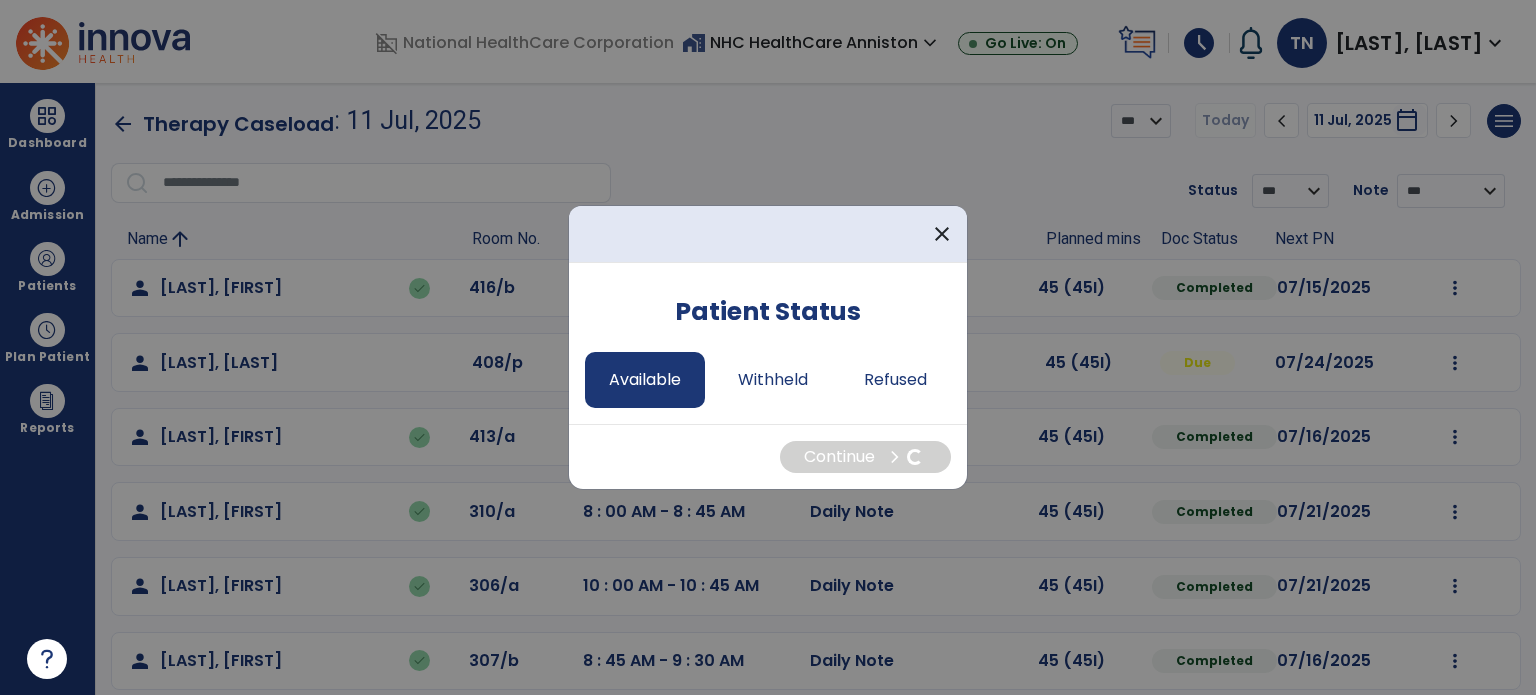 select on "*" 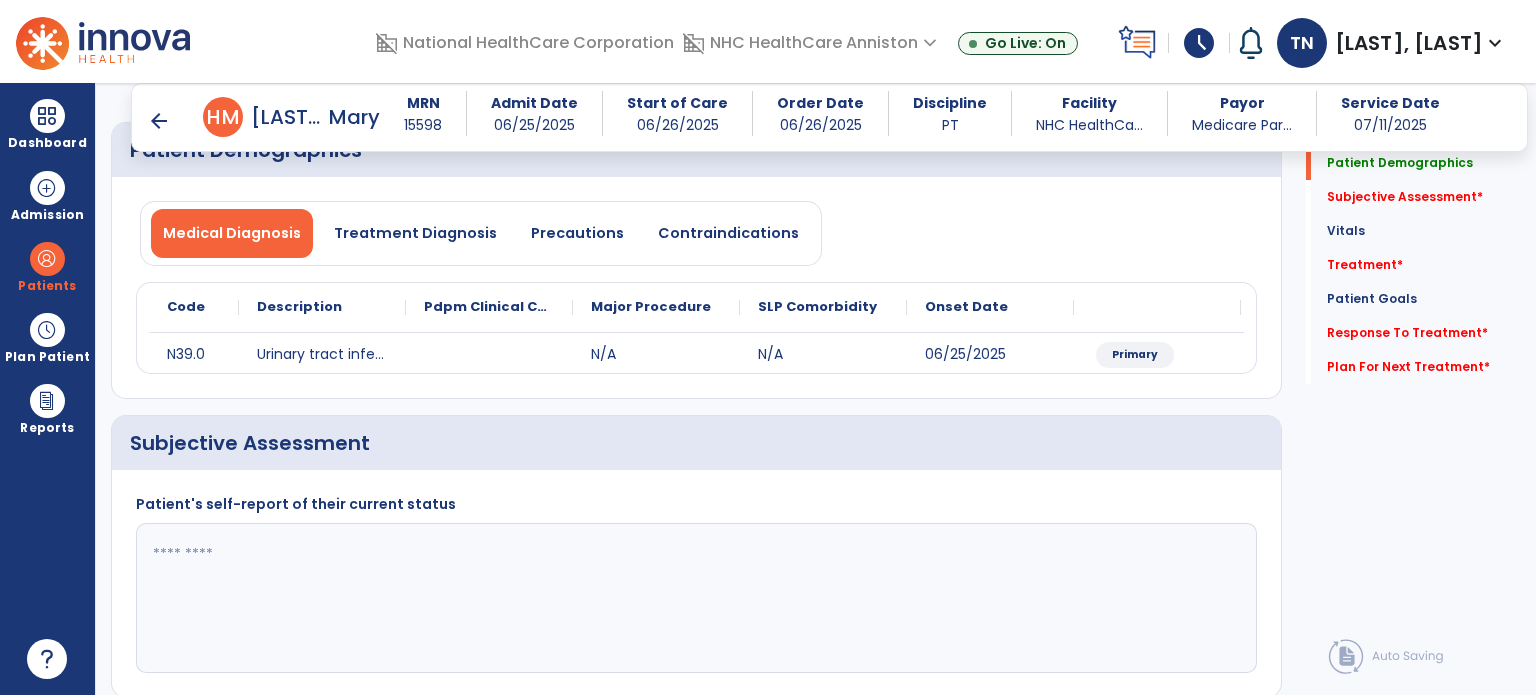 scroll, scrollTop: 200, scrollLeft: 0, axis: vertical 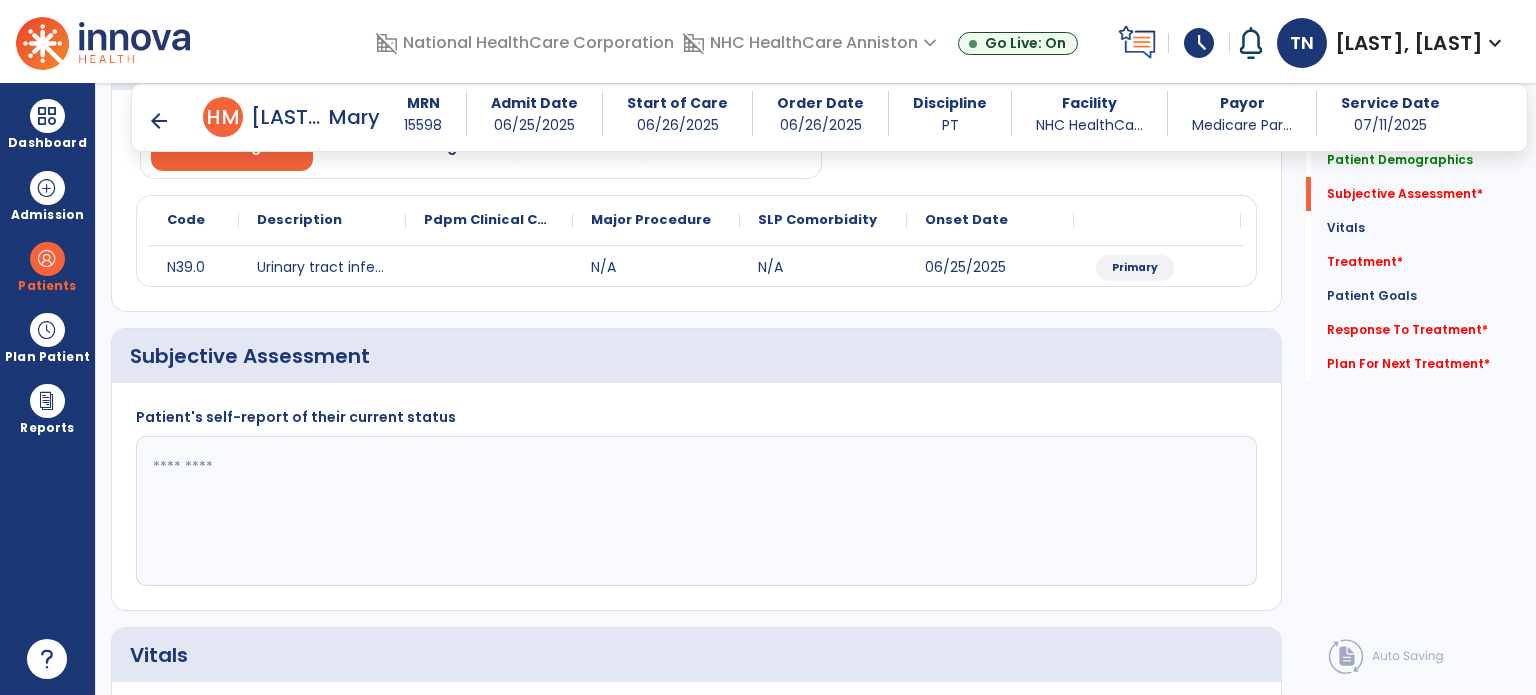 click 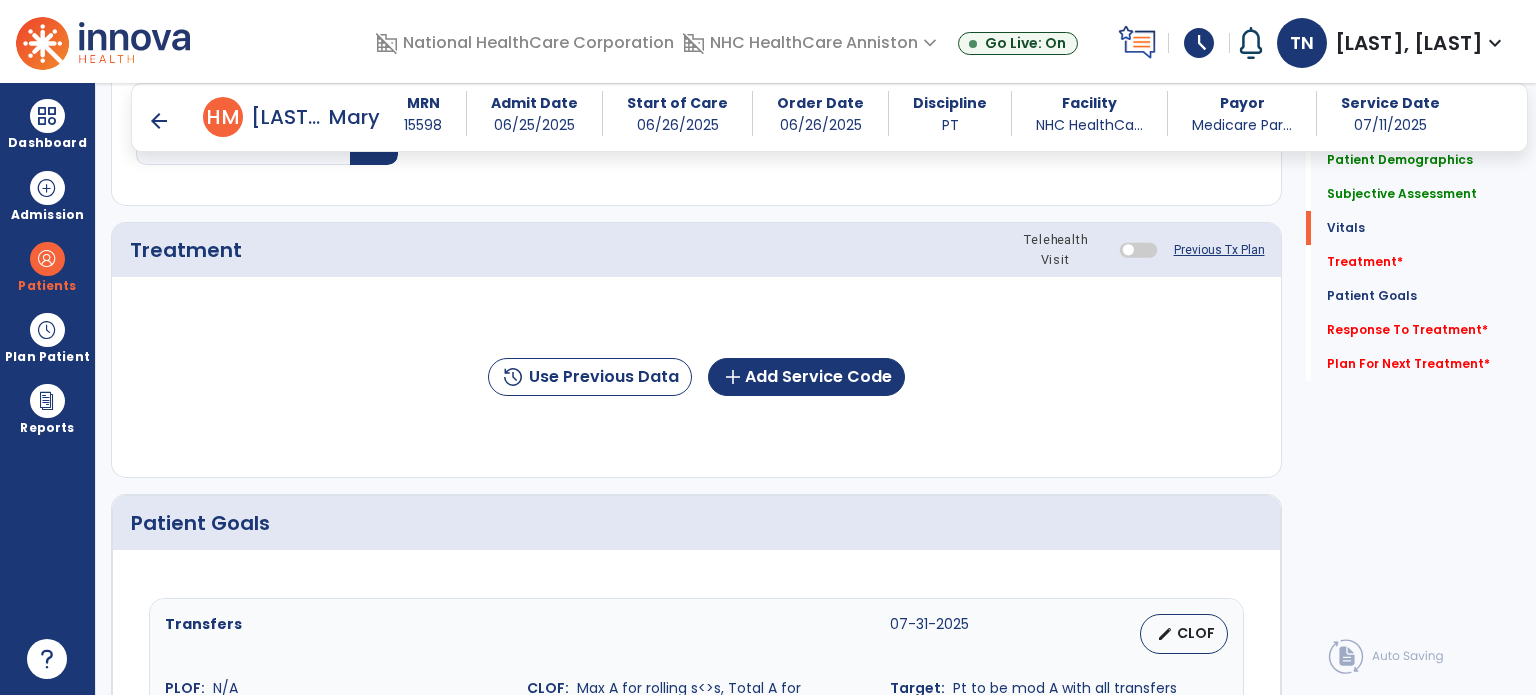 scroll, scrollTop: 1200, scrollLeft: 0, axis: vertical 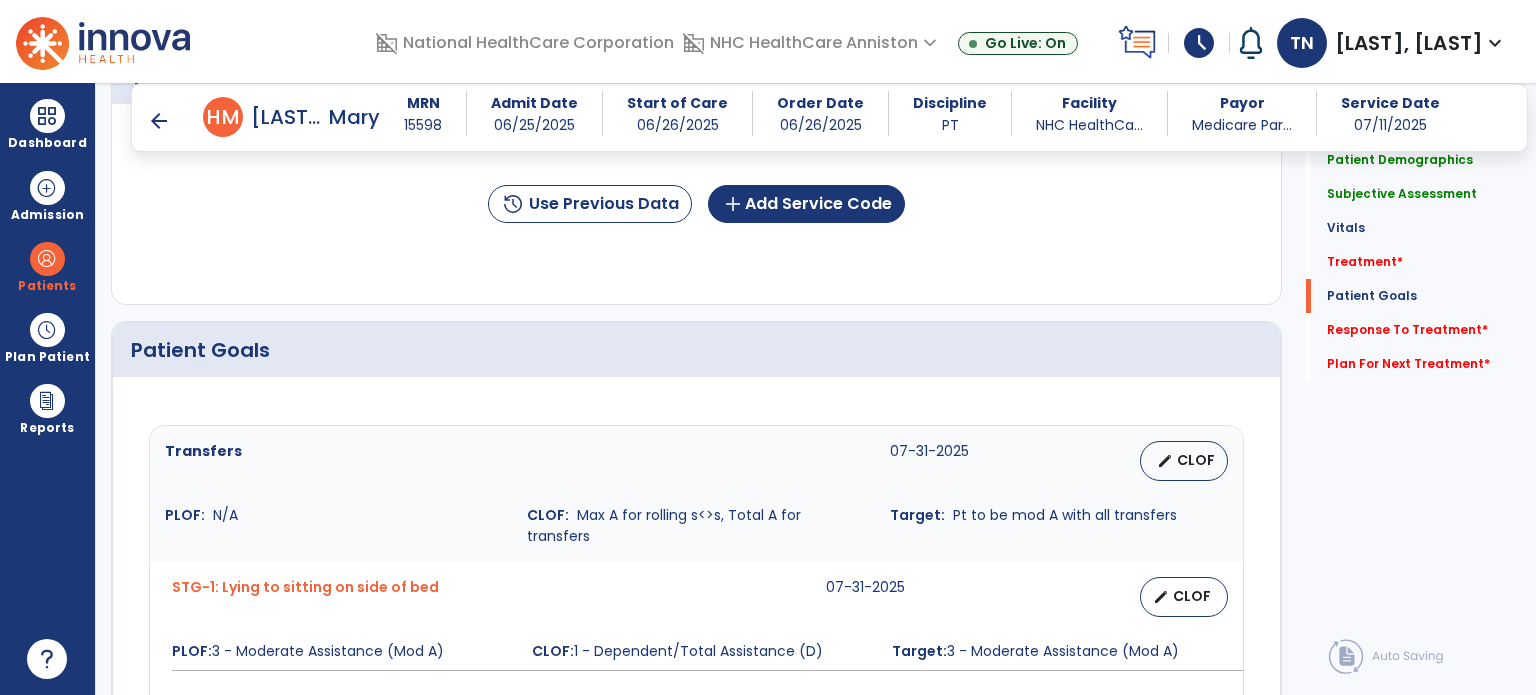 type on "**********" 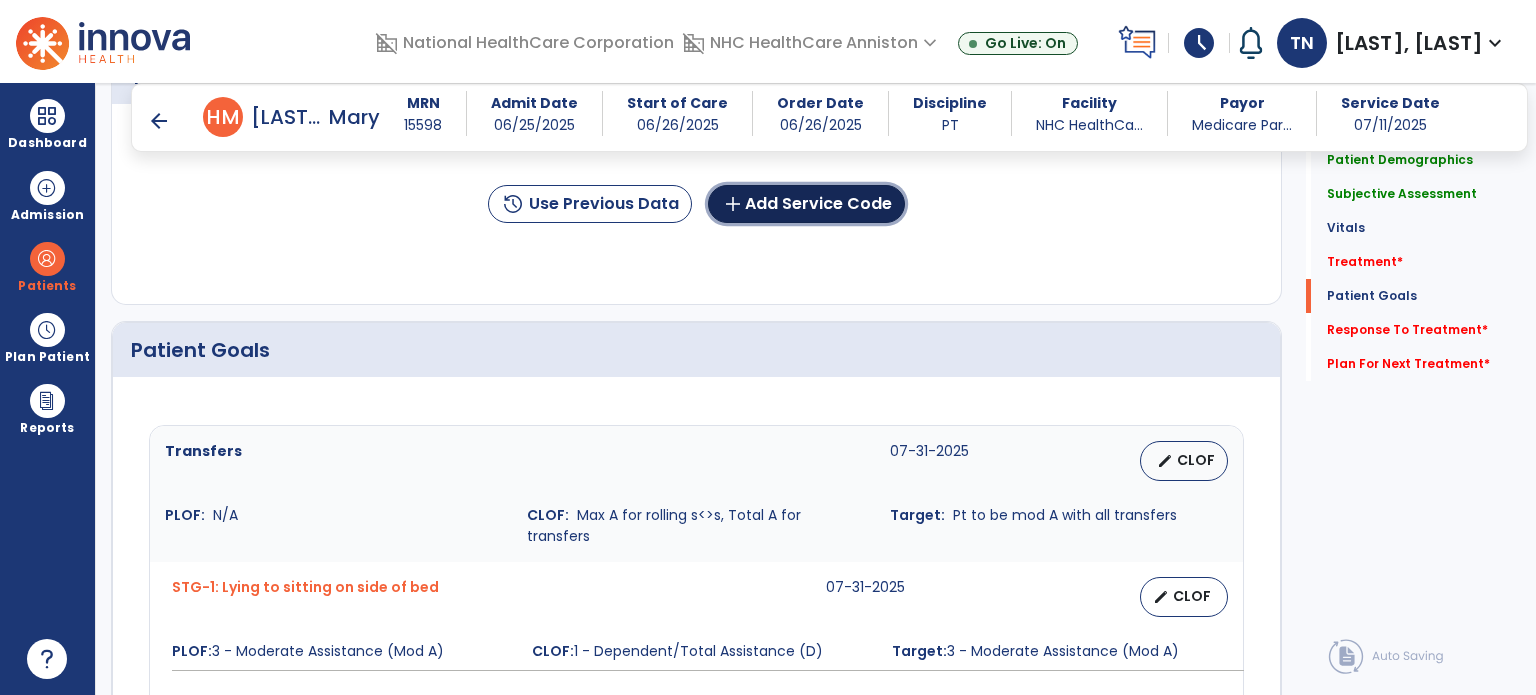 click on "add  Add Service Code" 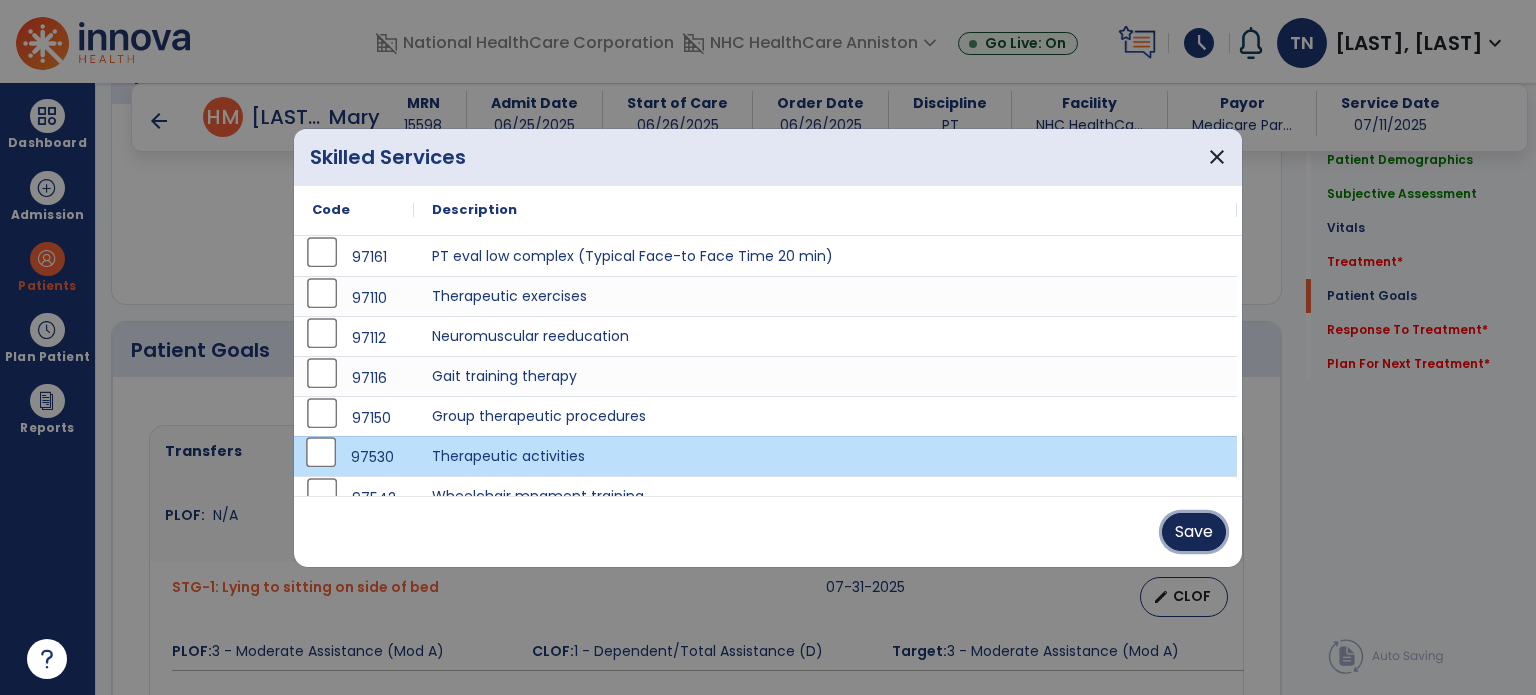 click on "Save" at bounding box center [1194, 532] 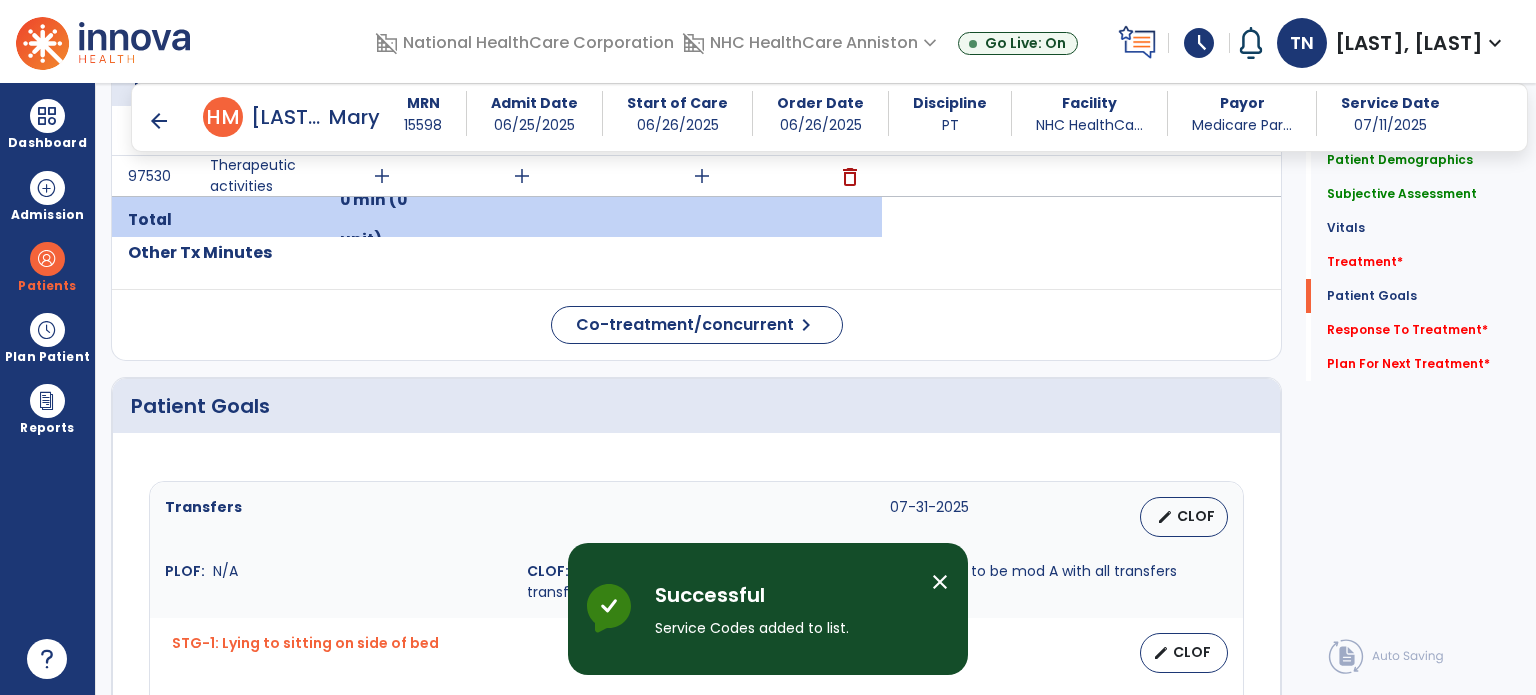 scroll, scrollTop: 1200, scrollLeft: 0, axis: vertical 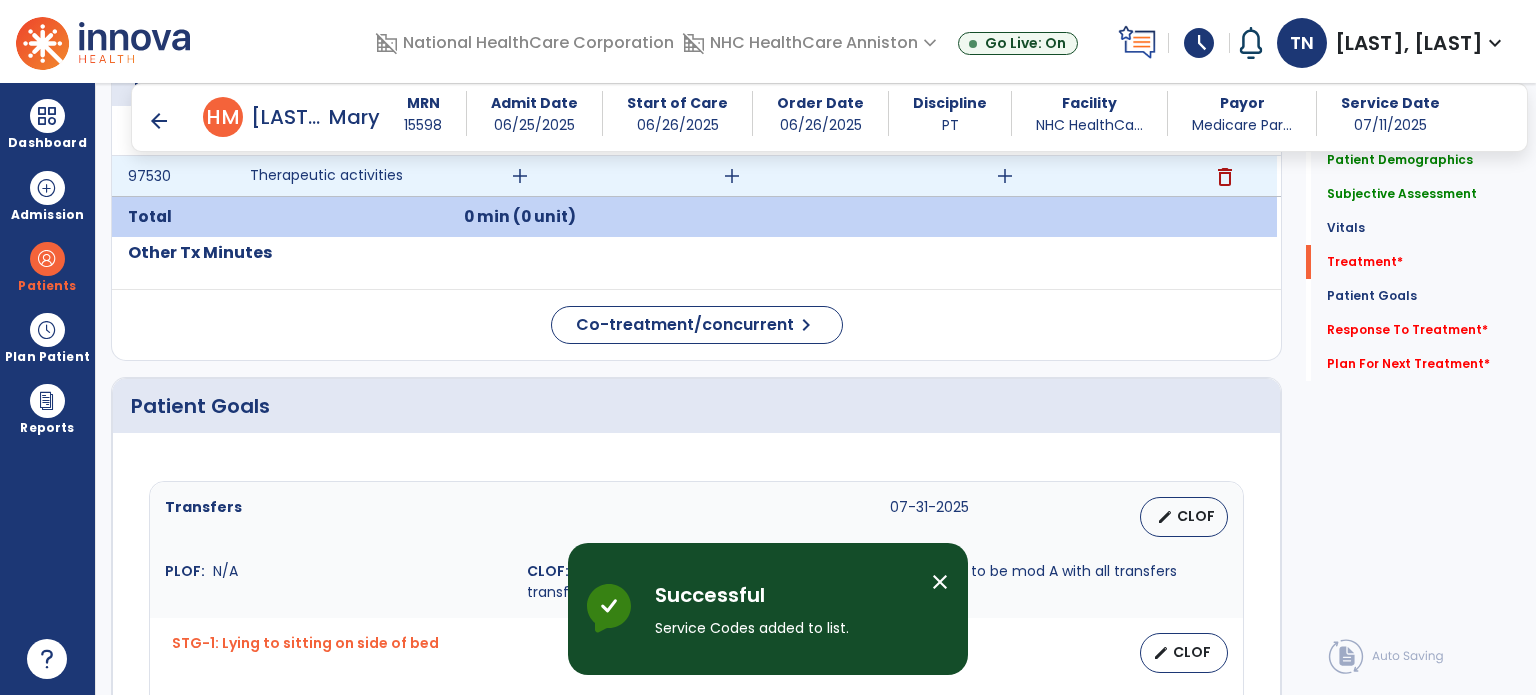 click on "add" at bounding box center [520, 176] 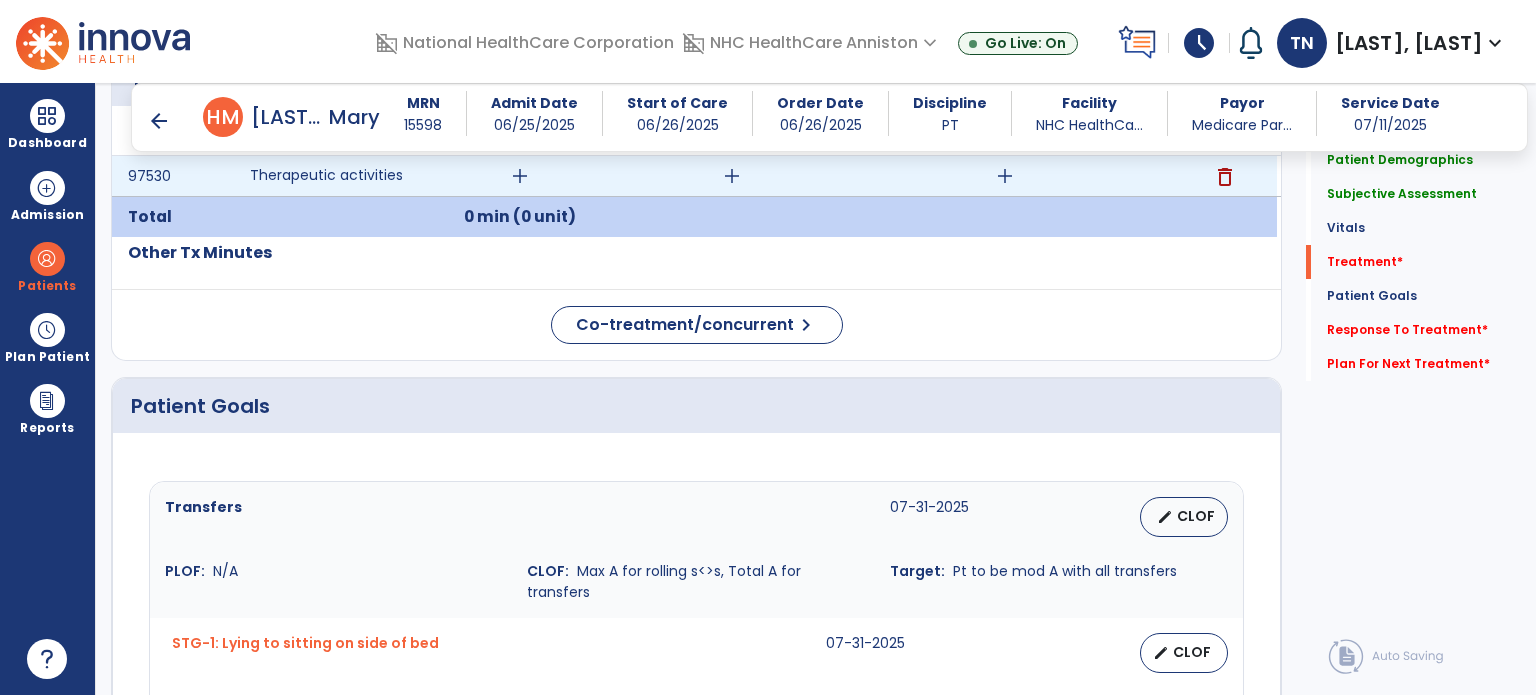 click on "add" at bounding box center [520, 176] 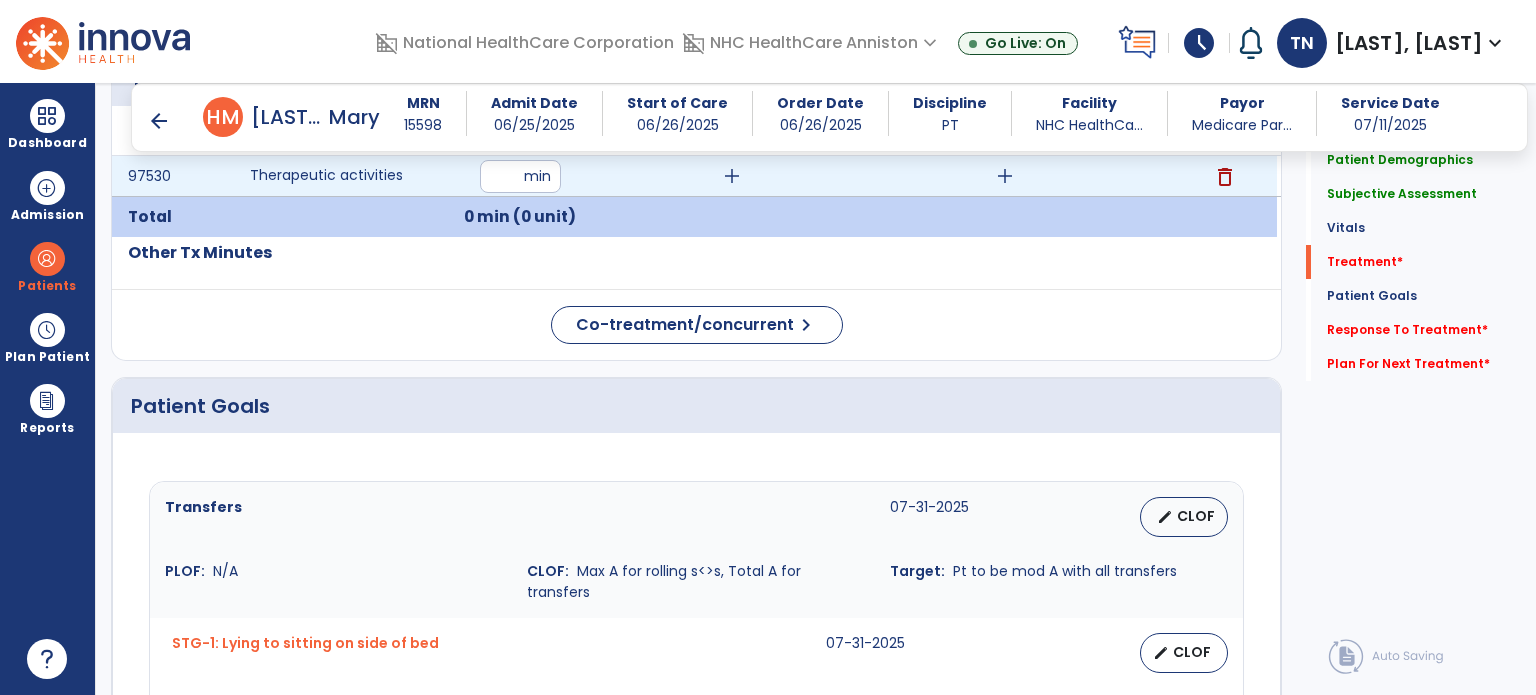 type on "**" 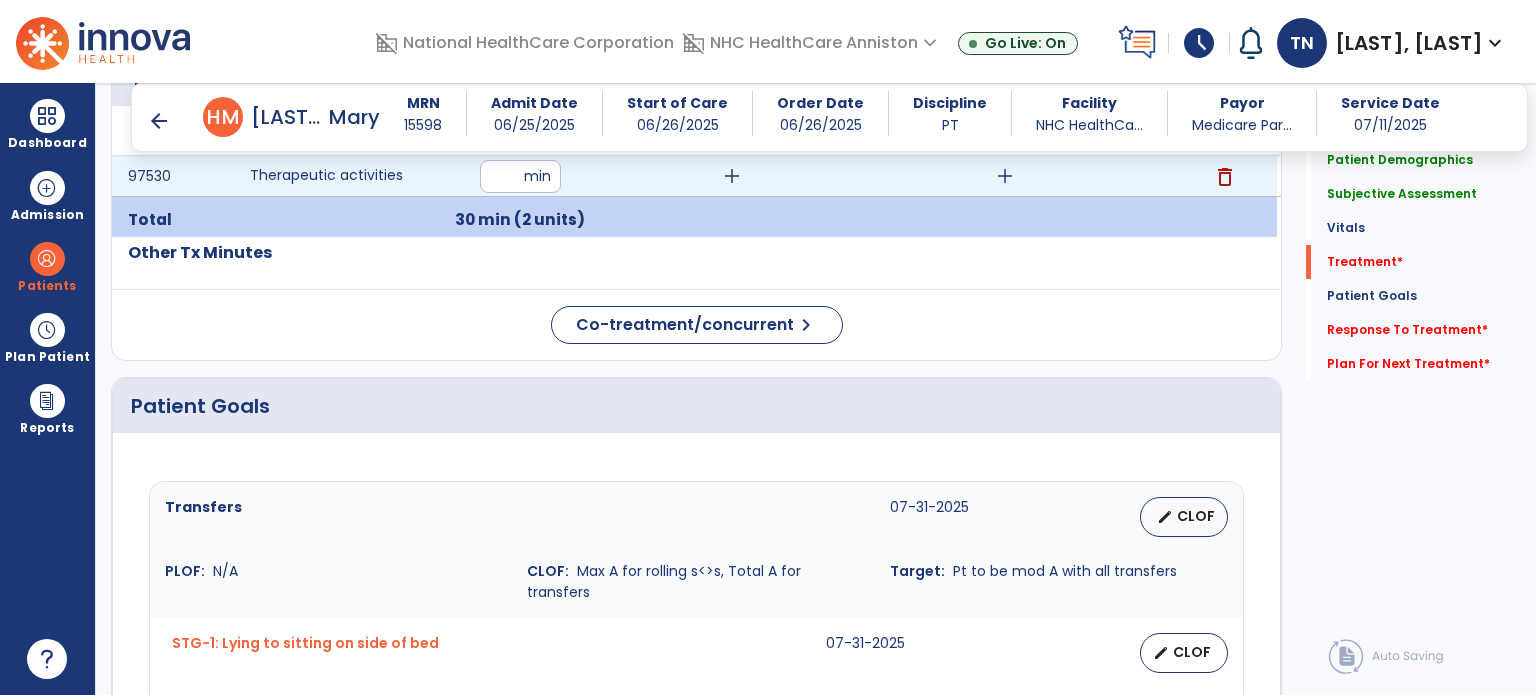 click on "add" at bounding box center [732, 176] 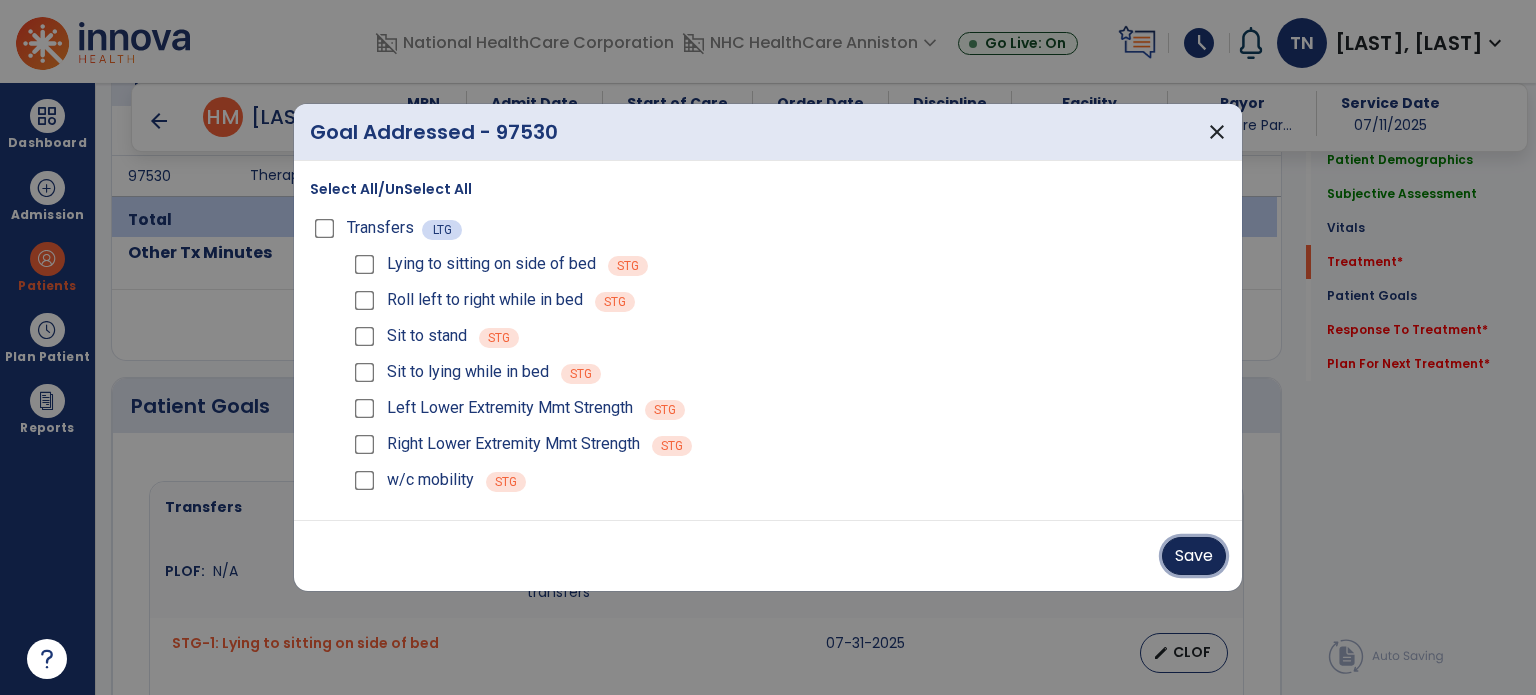 click on "Save" at bounding box center [1194, 556] 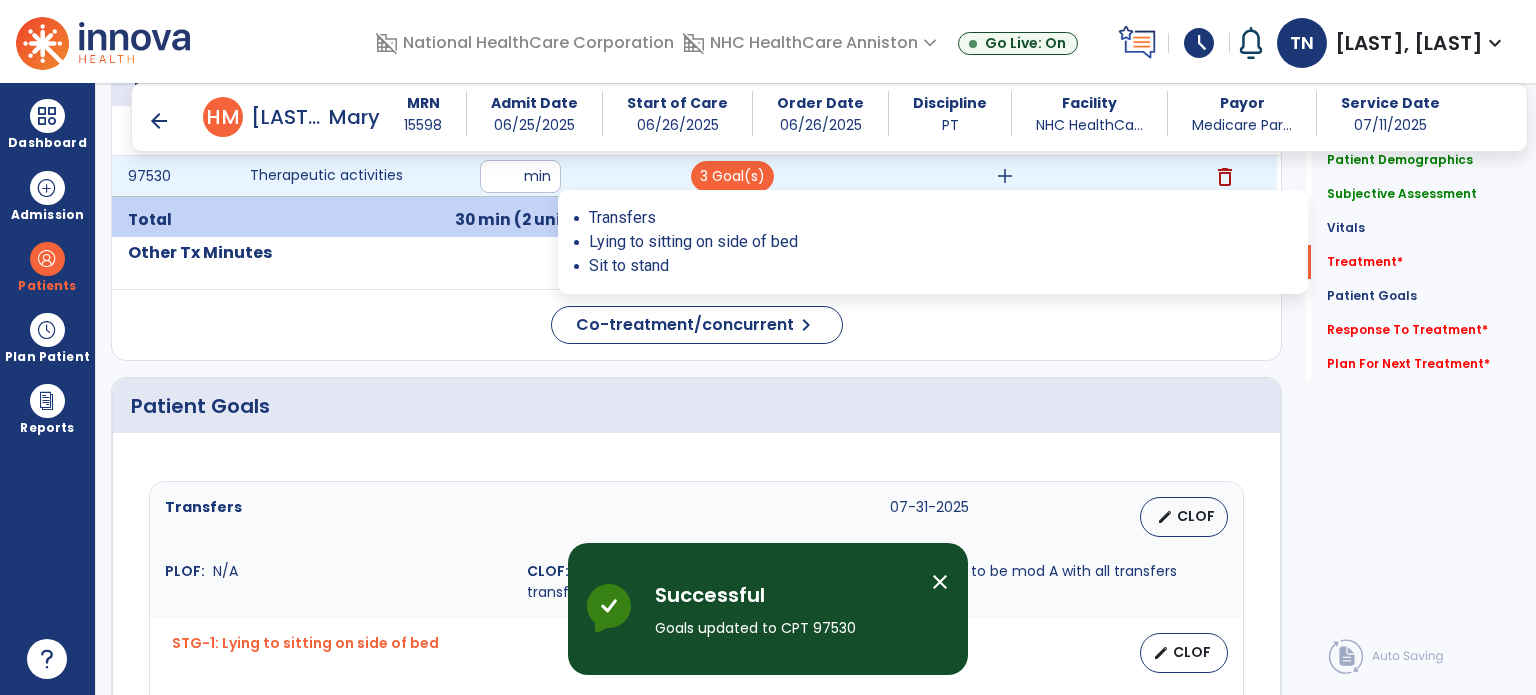 click on "3 Goal(s)" at bounding box center [732, 176] 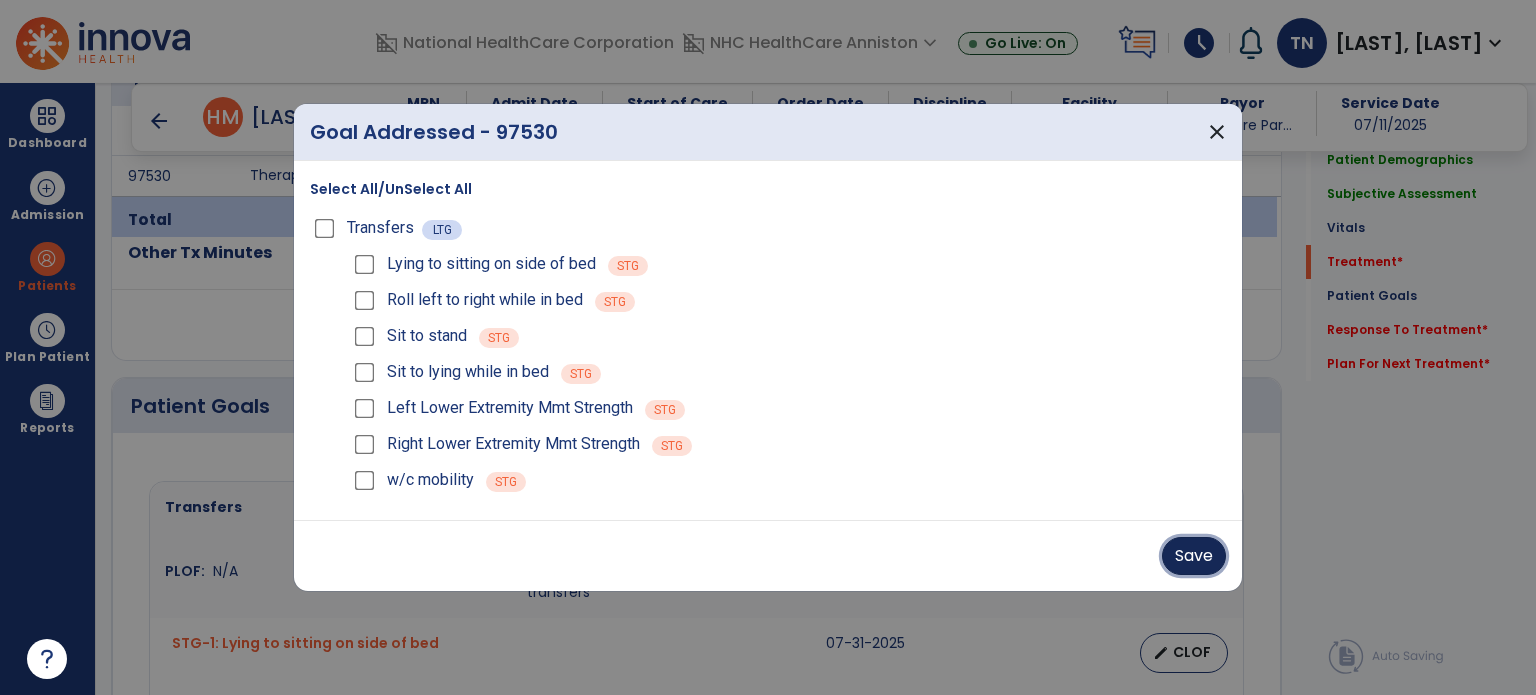 click on "Save" at bounding box center [1194, 556] 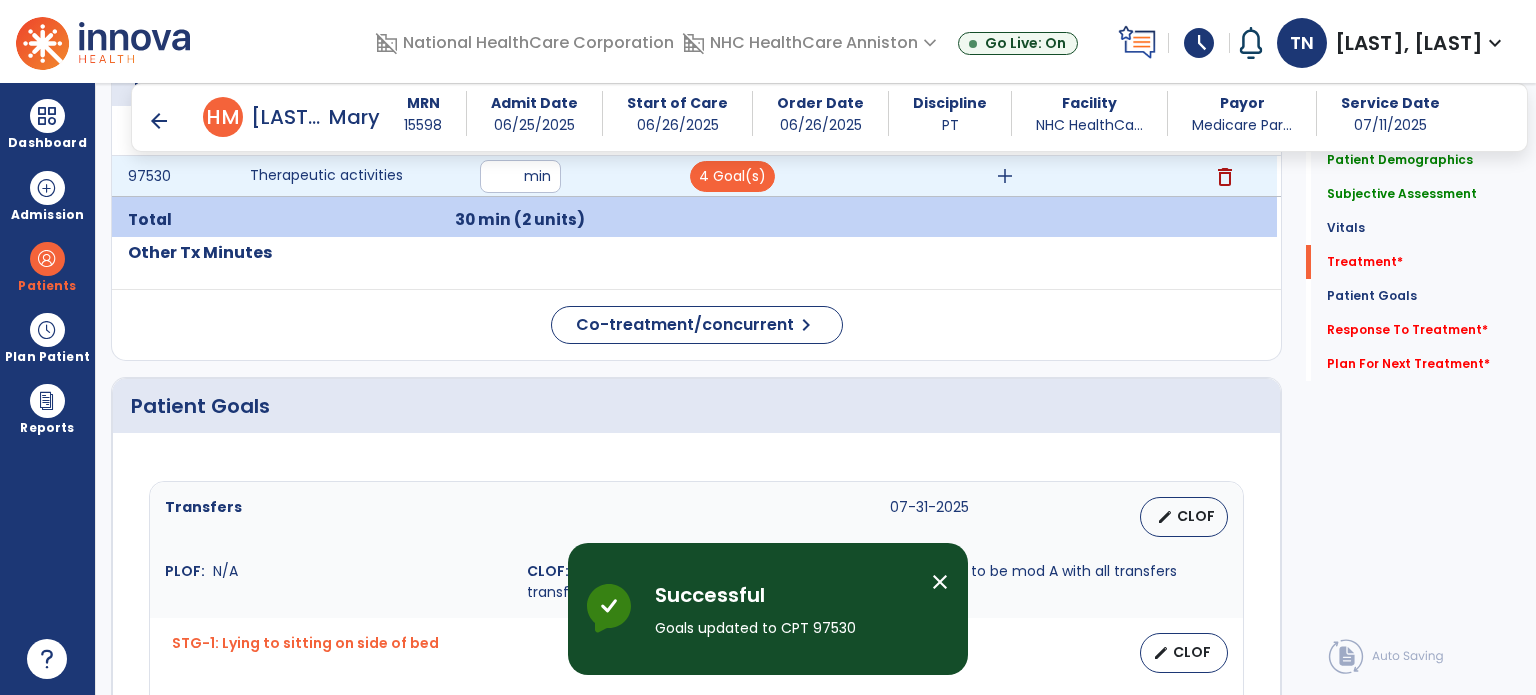 click on "add" at bounding box center (1005, 176) 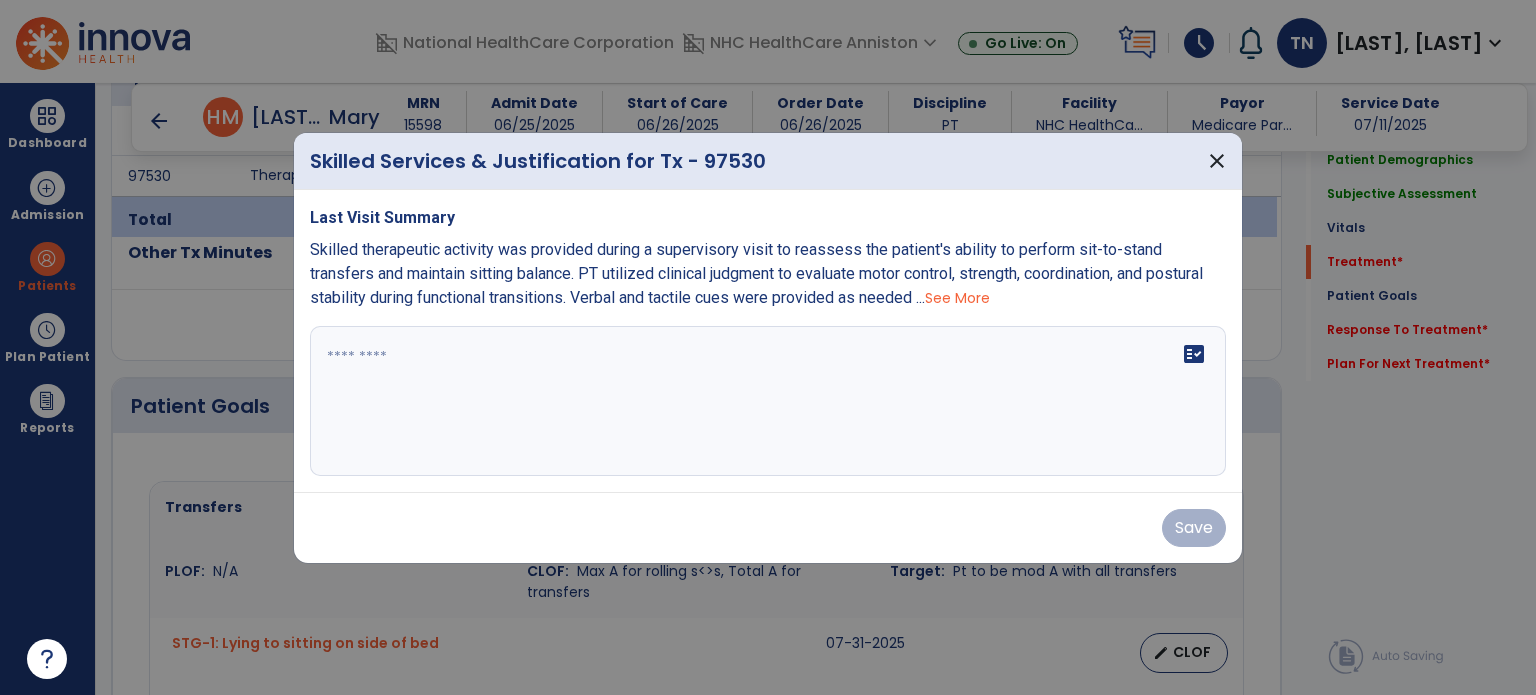 click on "fact_check" at bounding box center (768, 401) 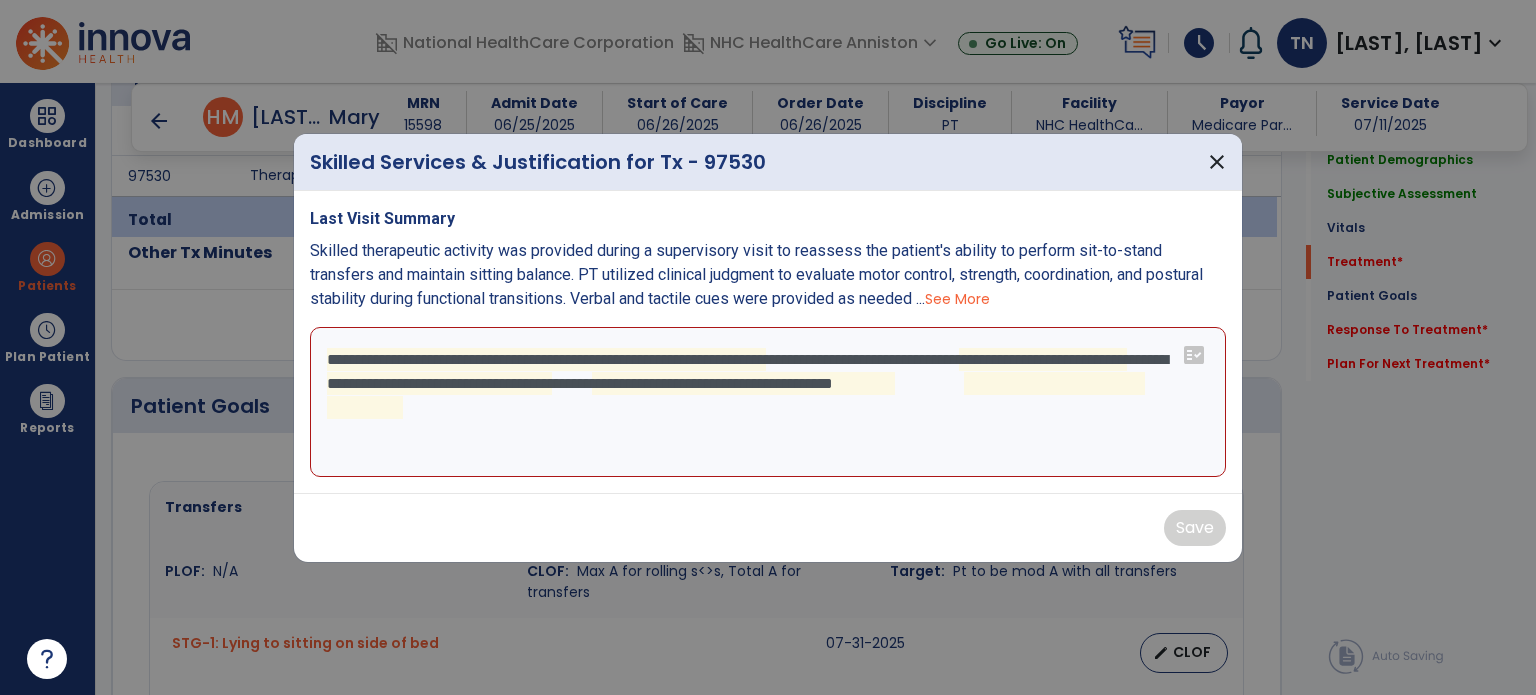 click on "**********" at bounding box center [768, 402] 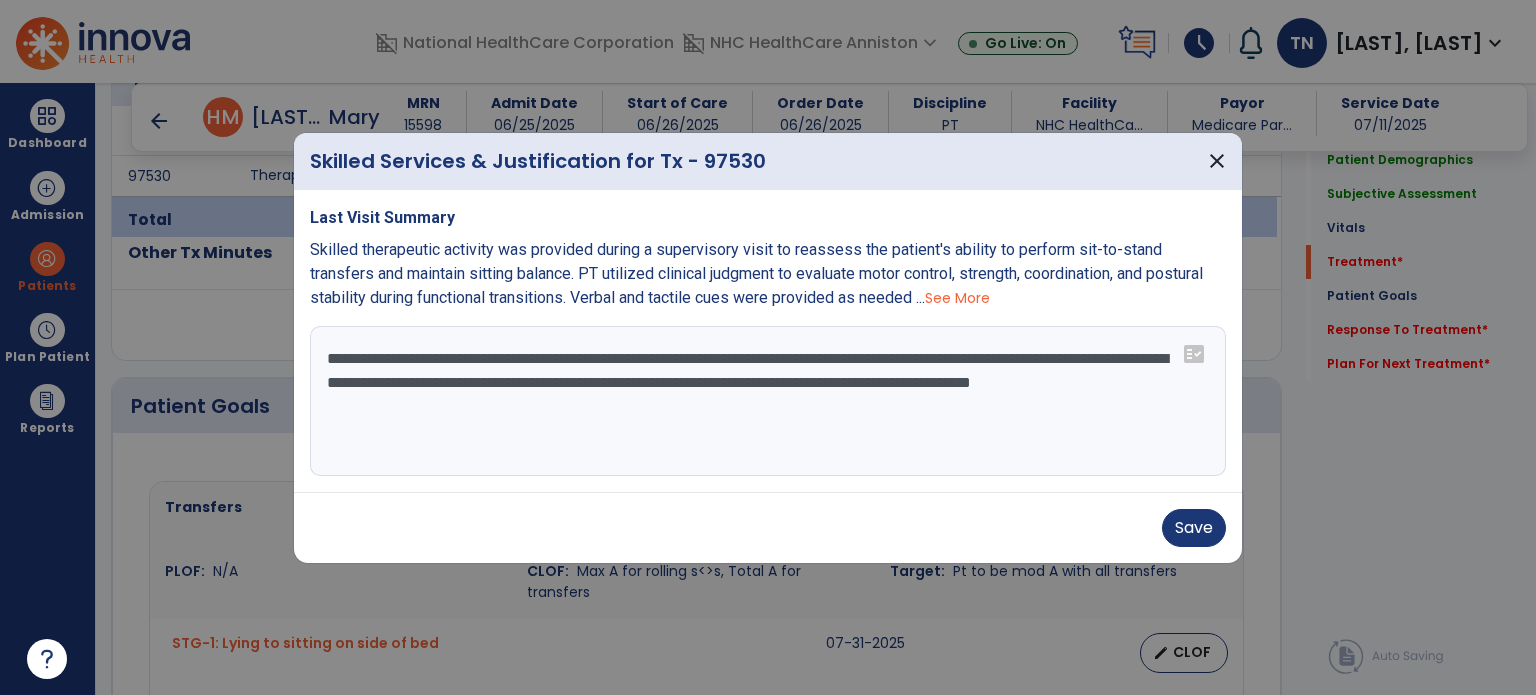type on "**********" 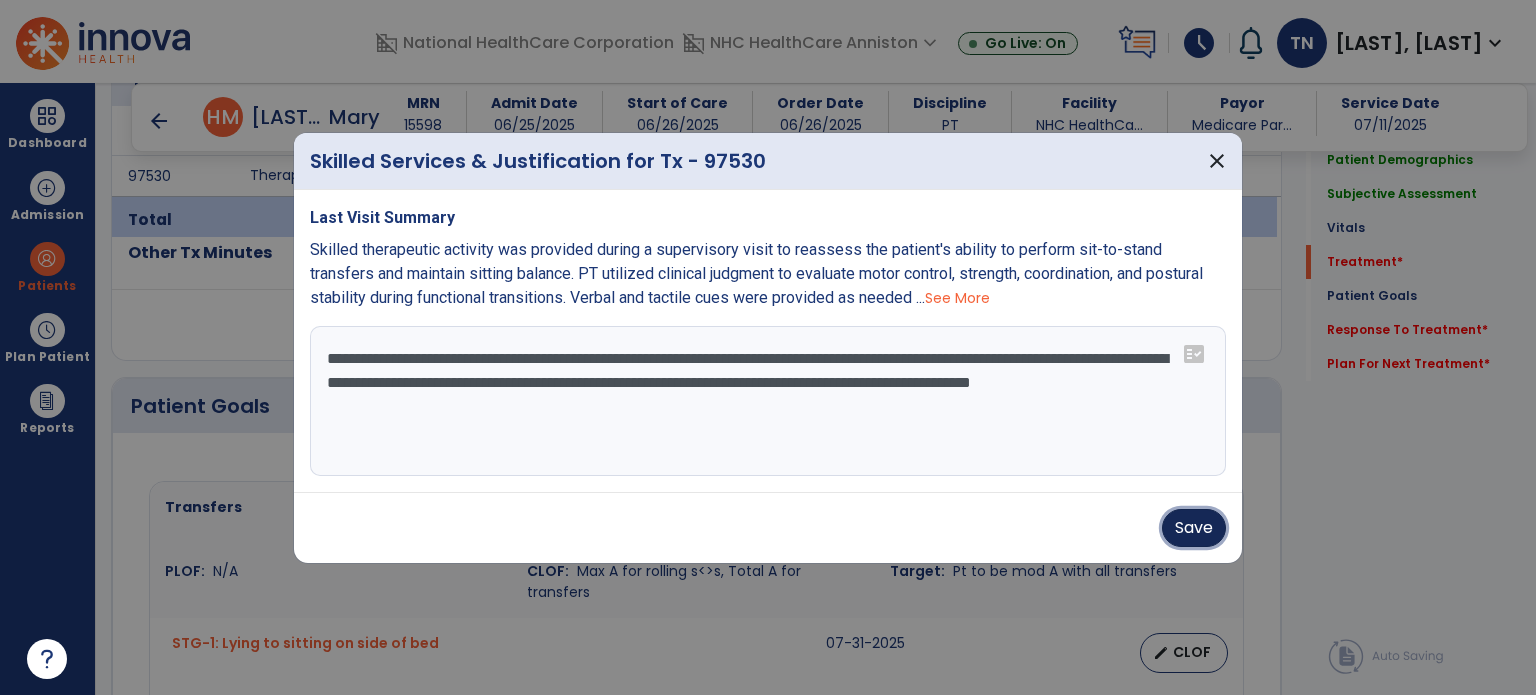 click on "Save" at bounding box center [1194, 528] 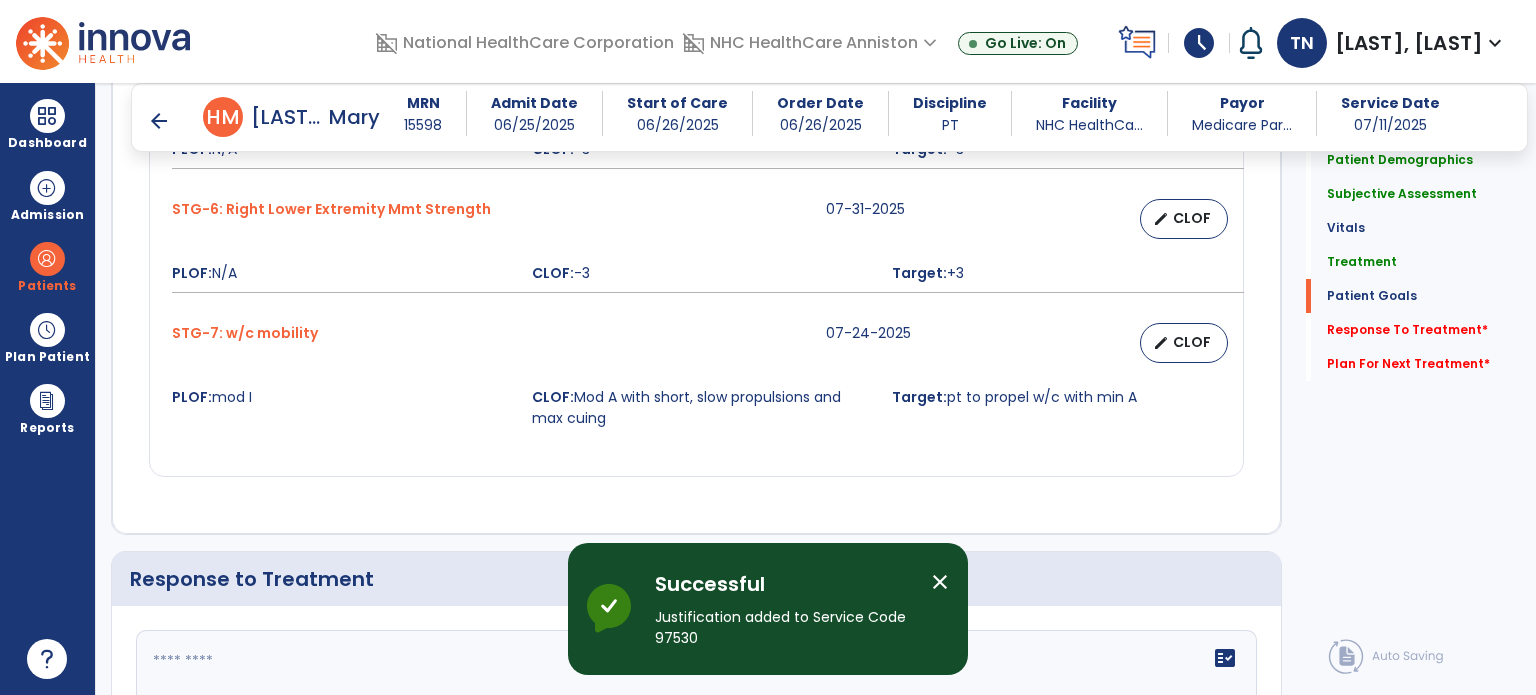 scroll, scrollTop: 2400, scrollLeft: 0, axis: vertical 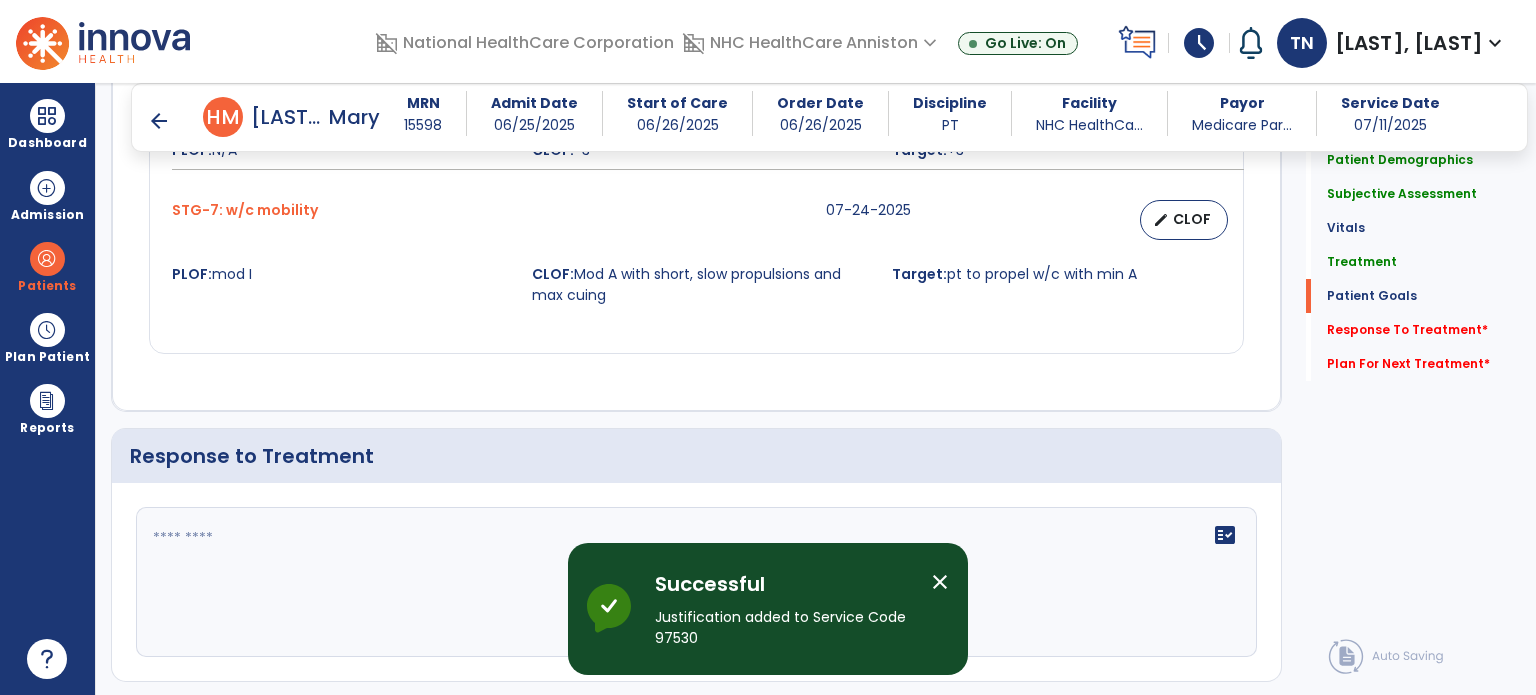 click 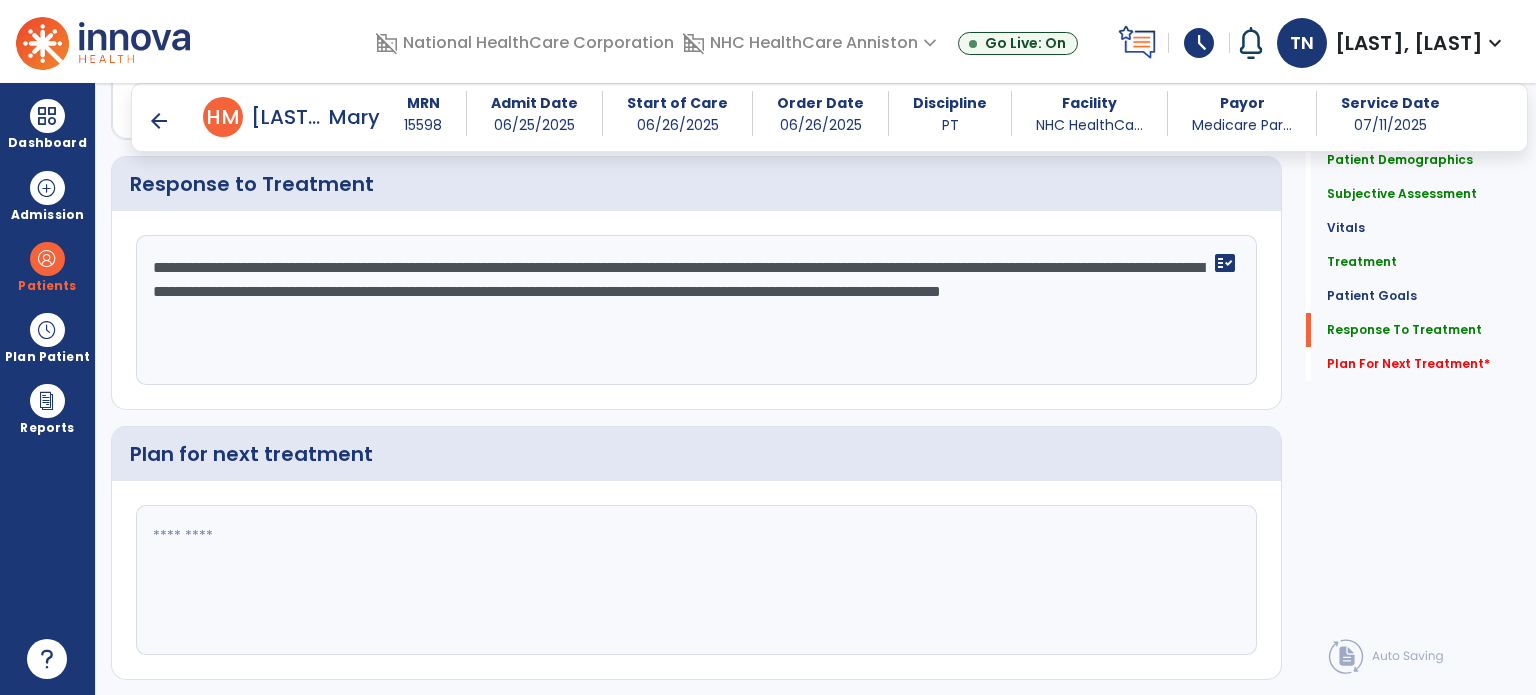 scroll, scrollTop: 2695, scrollLeft: 0, axis: vertical 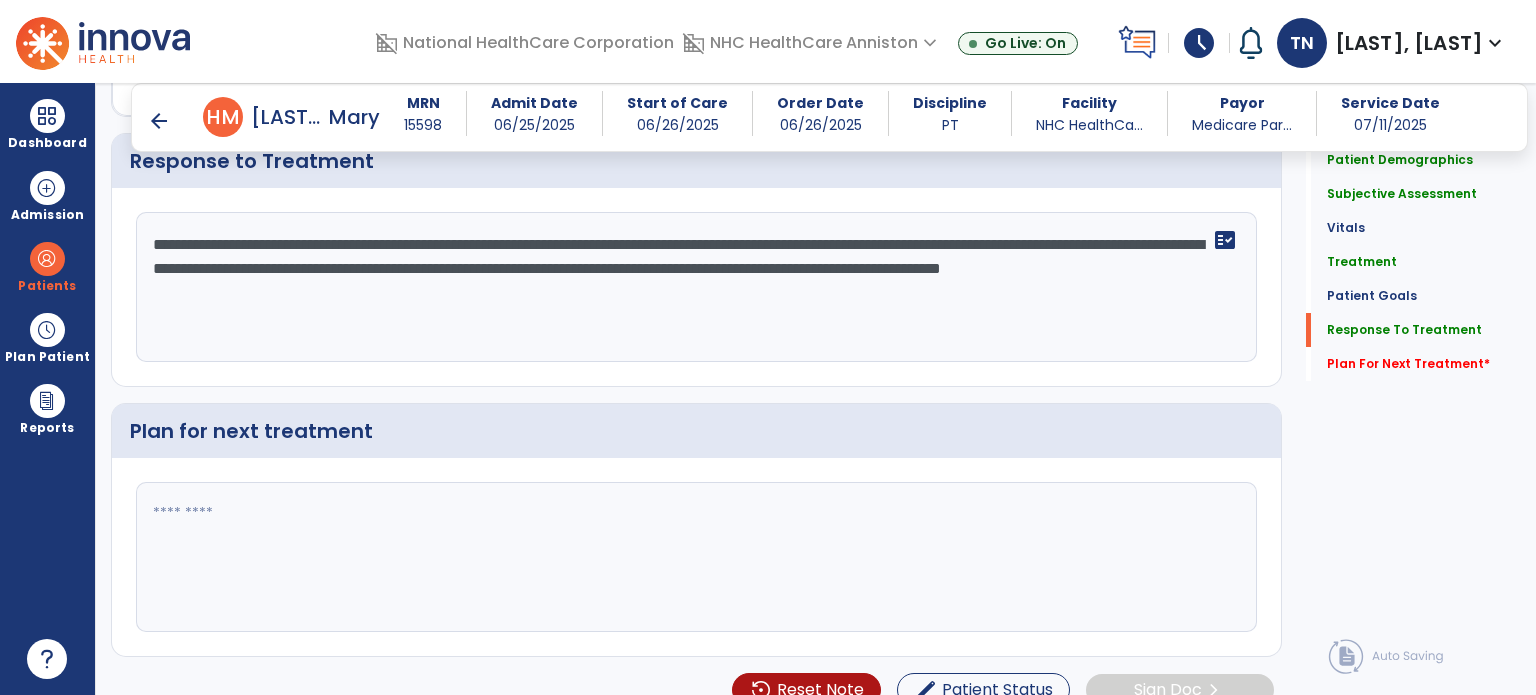 type on "**********" 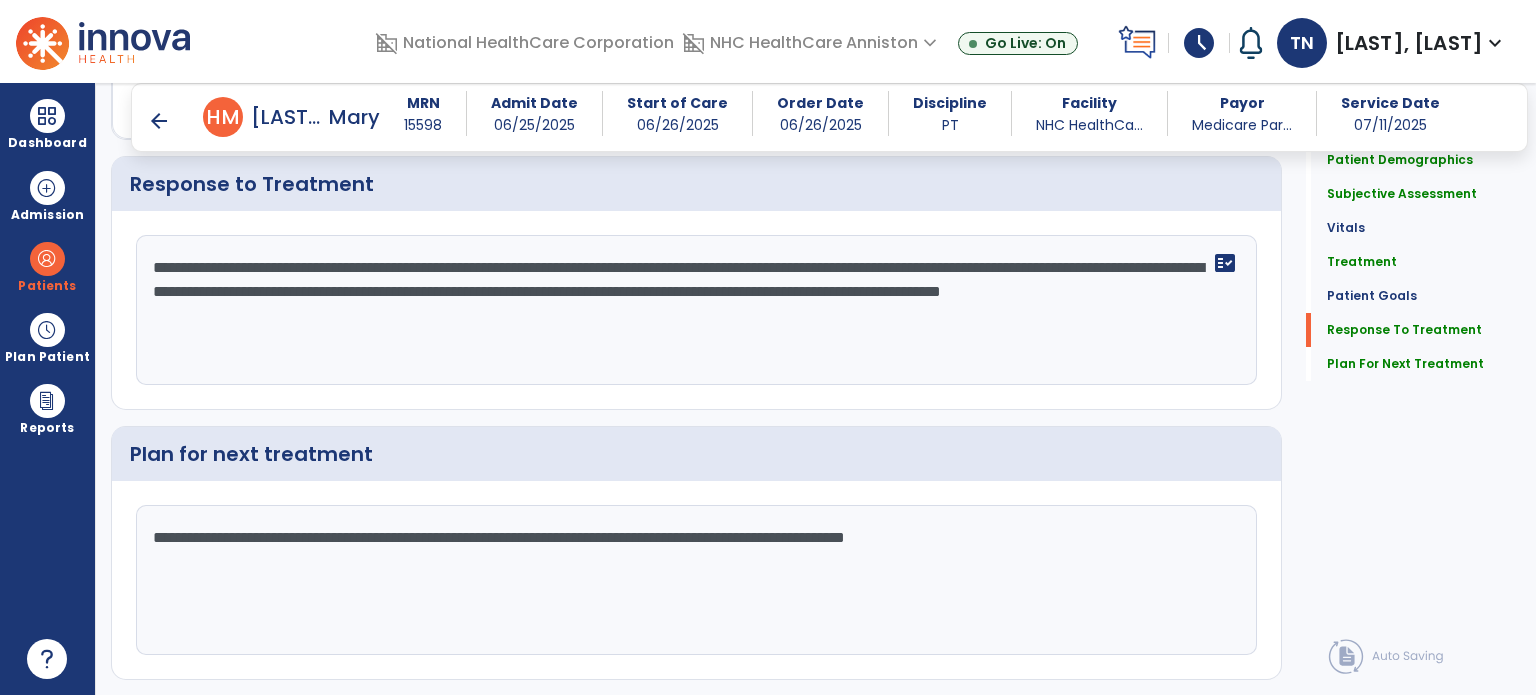 scroll, scrollTop: 2695, scrollLeft: 0, axis: vertical 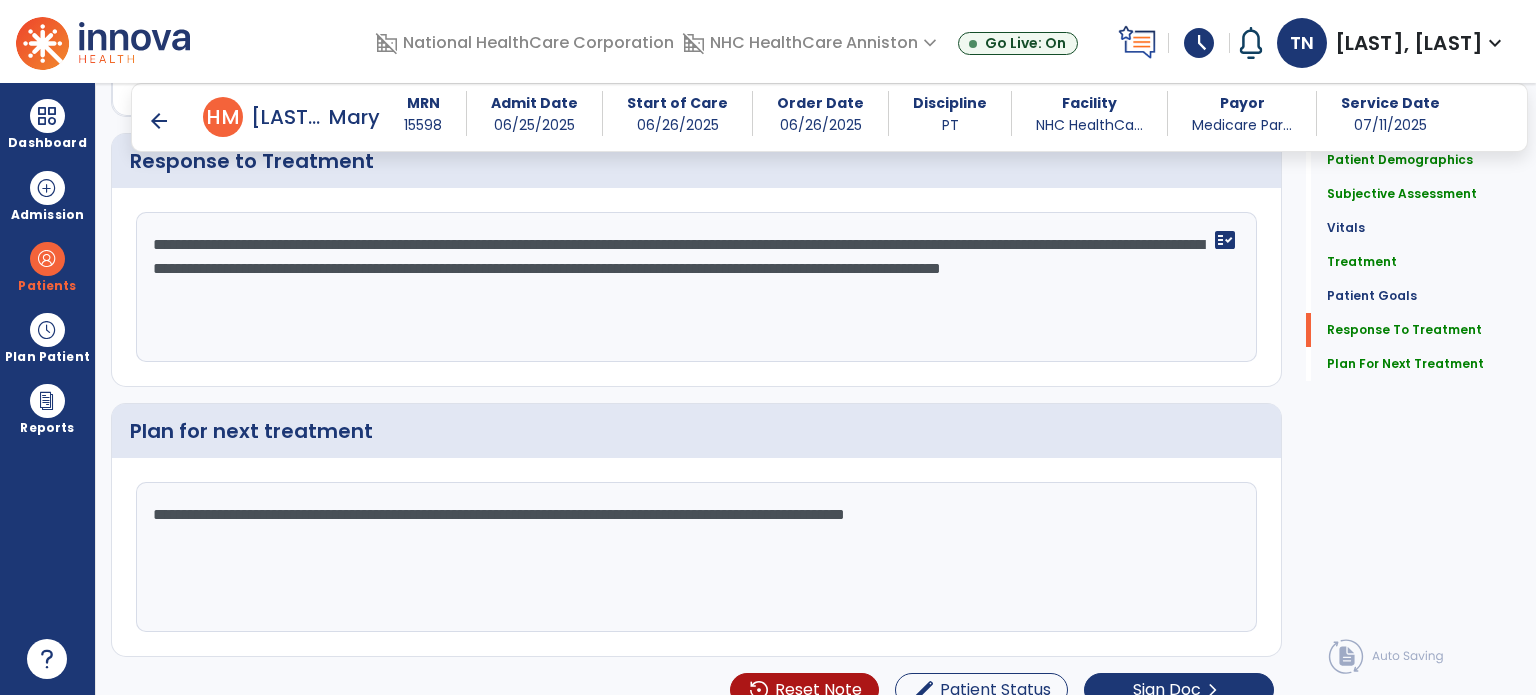 type on "**********" 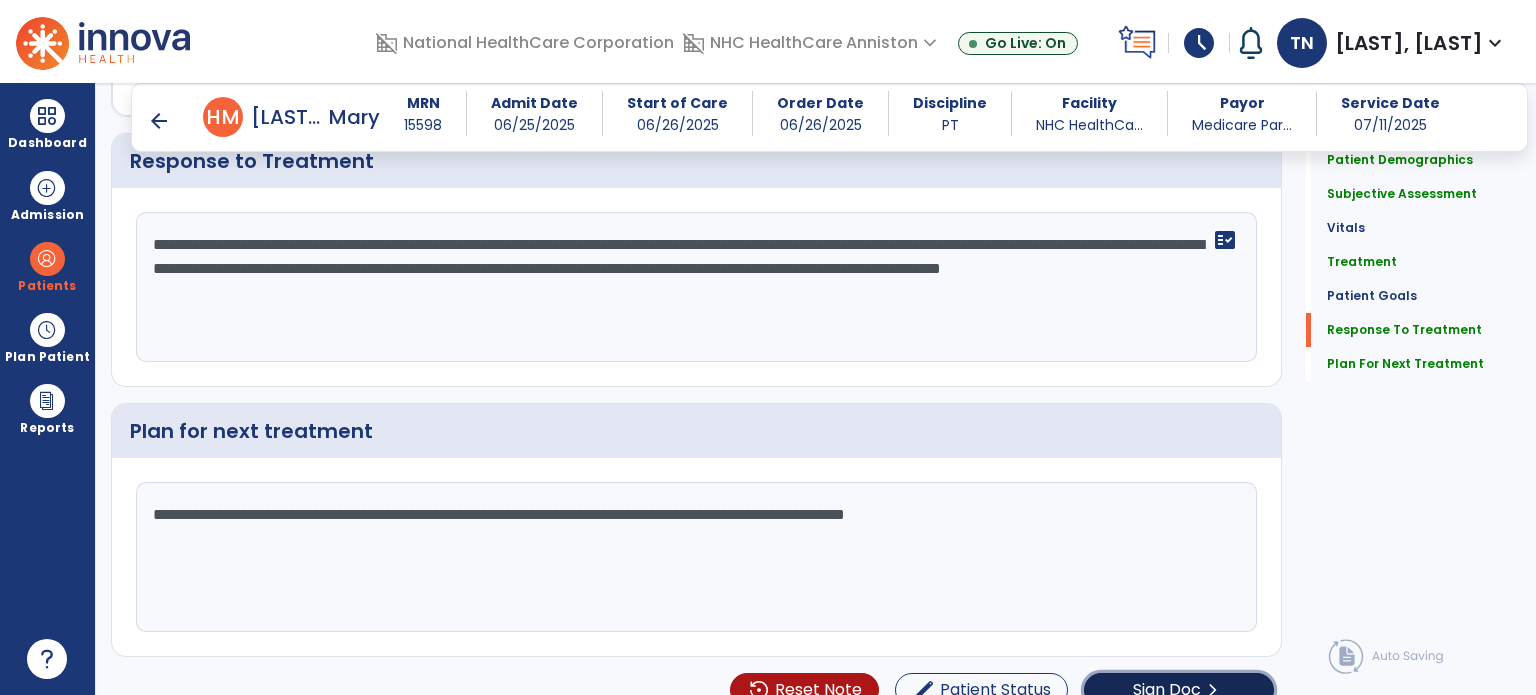 click on "chevron_right" 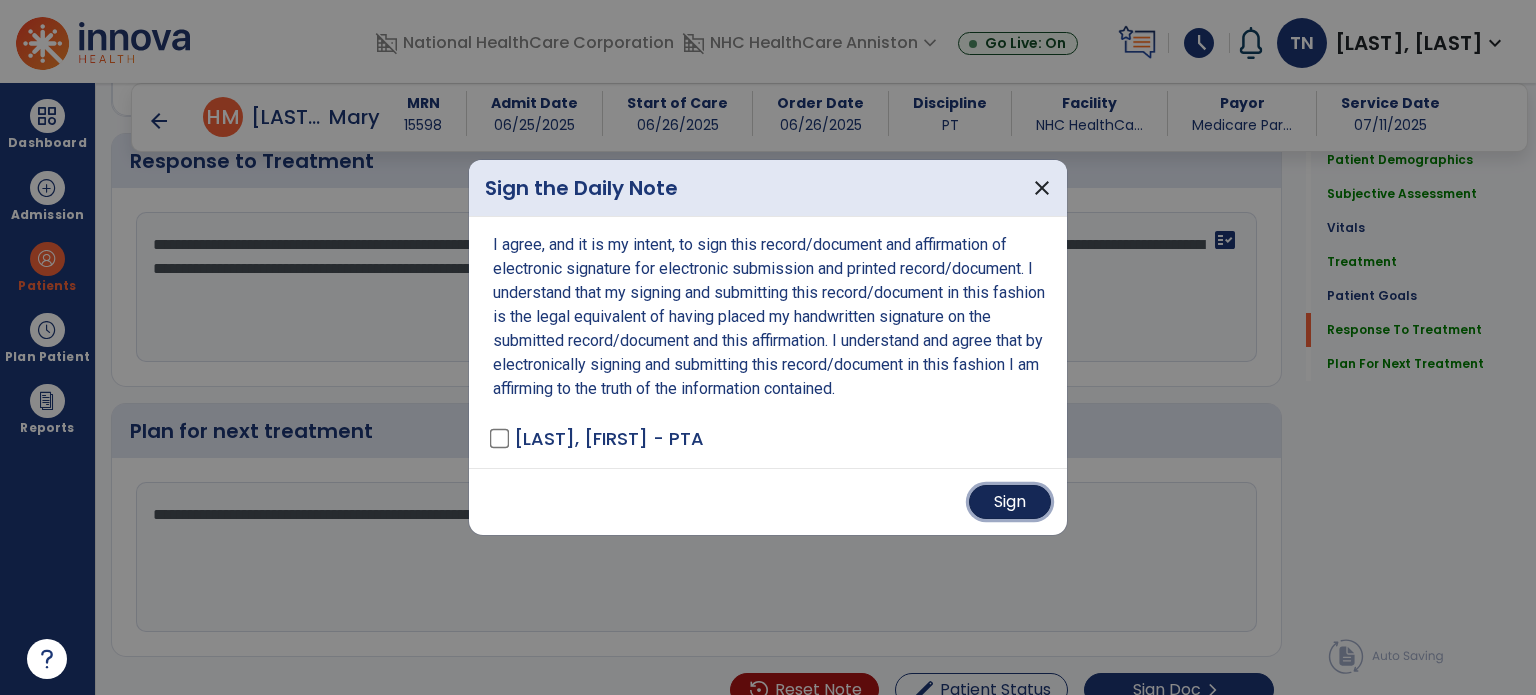 click on "Sign" at bounding box center [1010, 502] 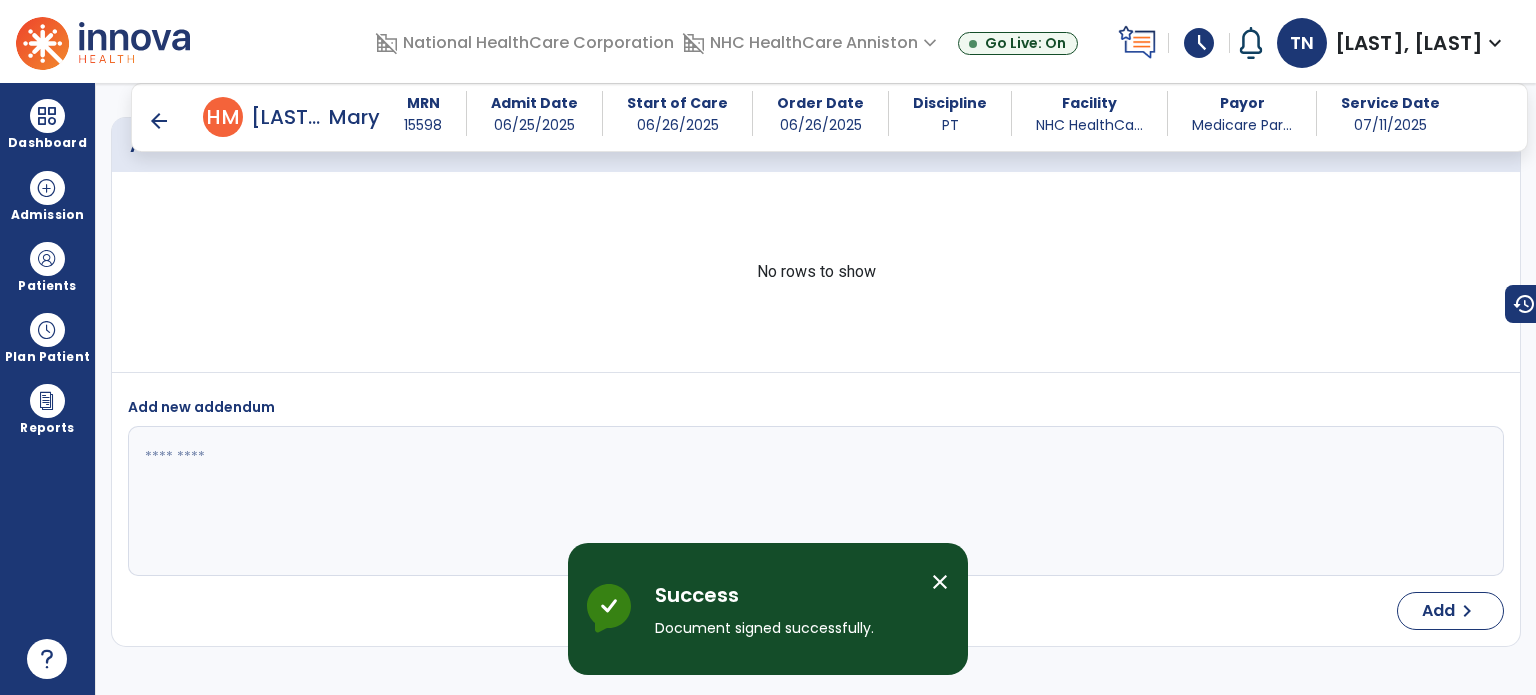 scroll, scrollTop: 3812, scrollLeft: 0, axis: vertical 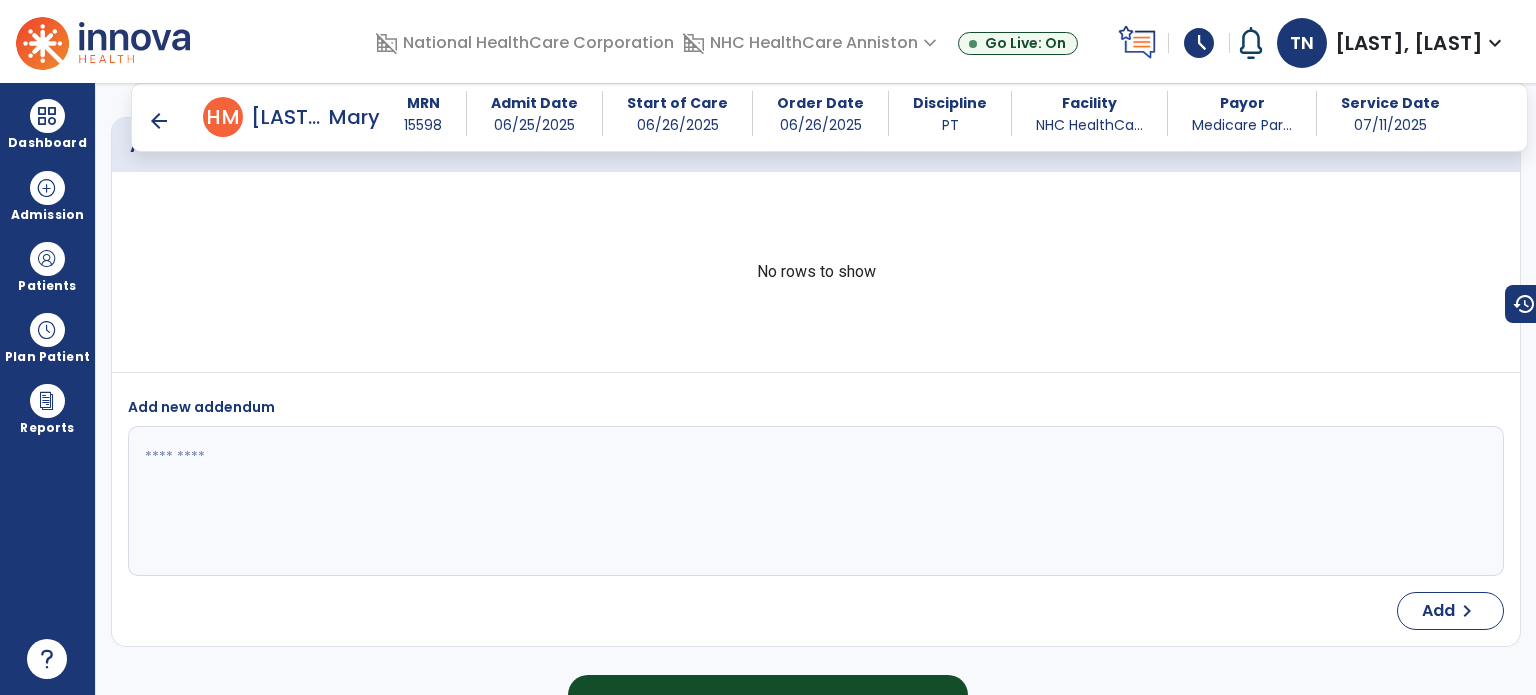 click on "arrow_back" at bounding box center (159, 121) 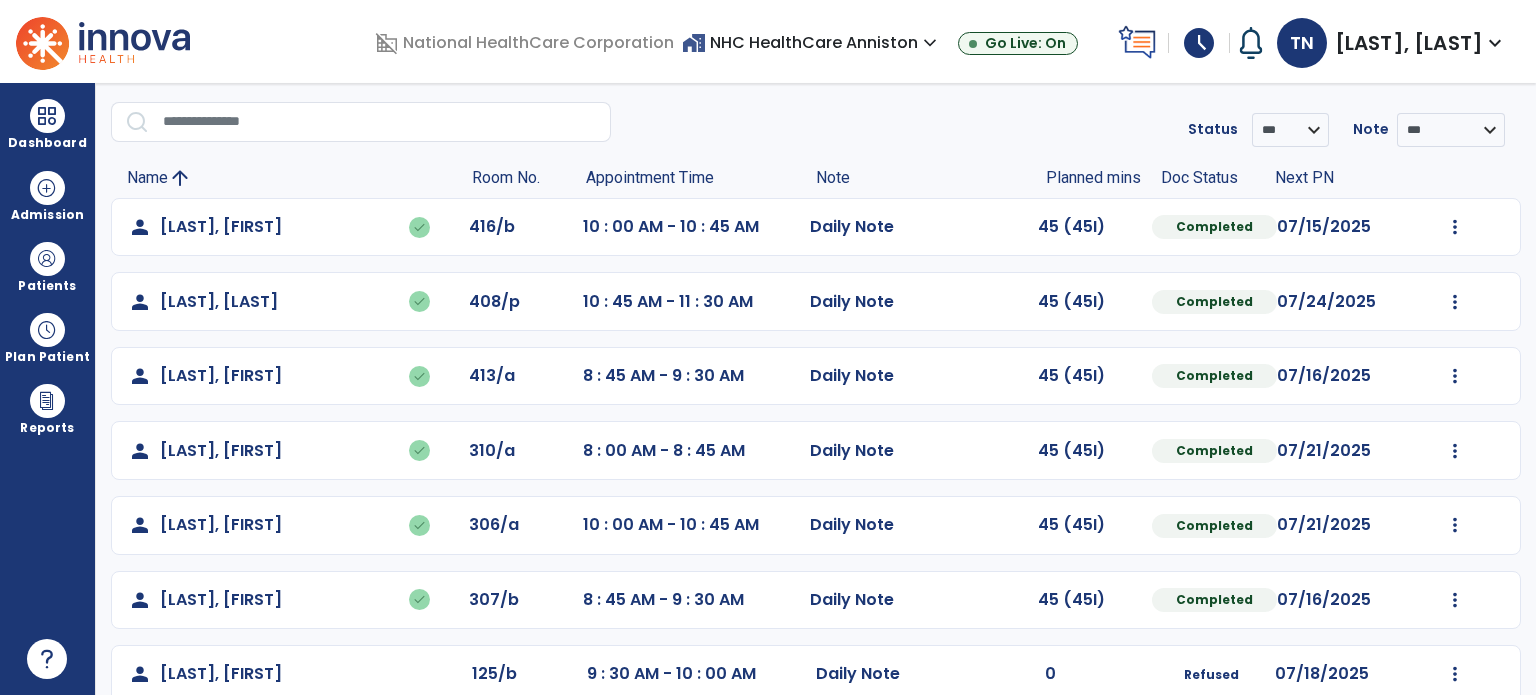 scroll, scrollTop: 94, scrollLeft: 0, axis: vertical 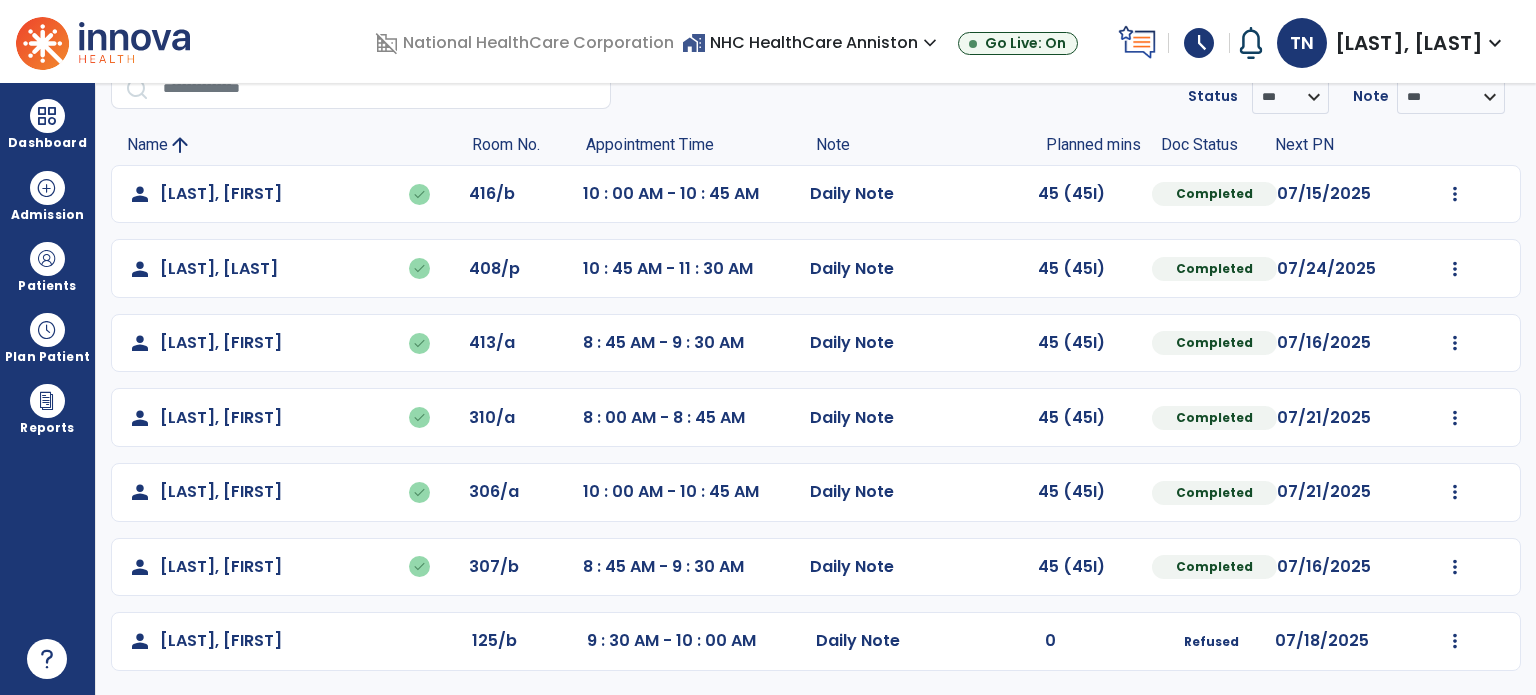 click on "schedule" at bounding box center (1199, 43) 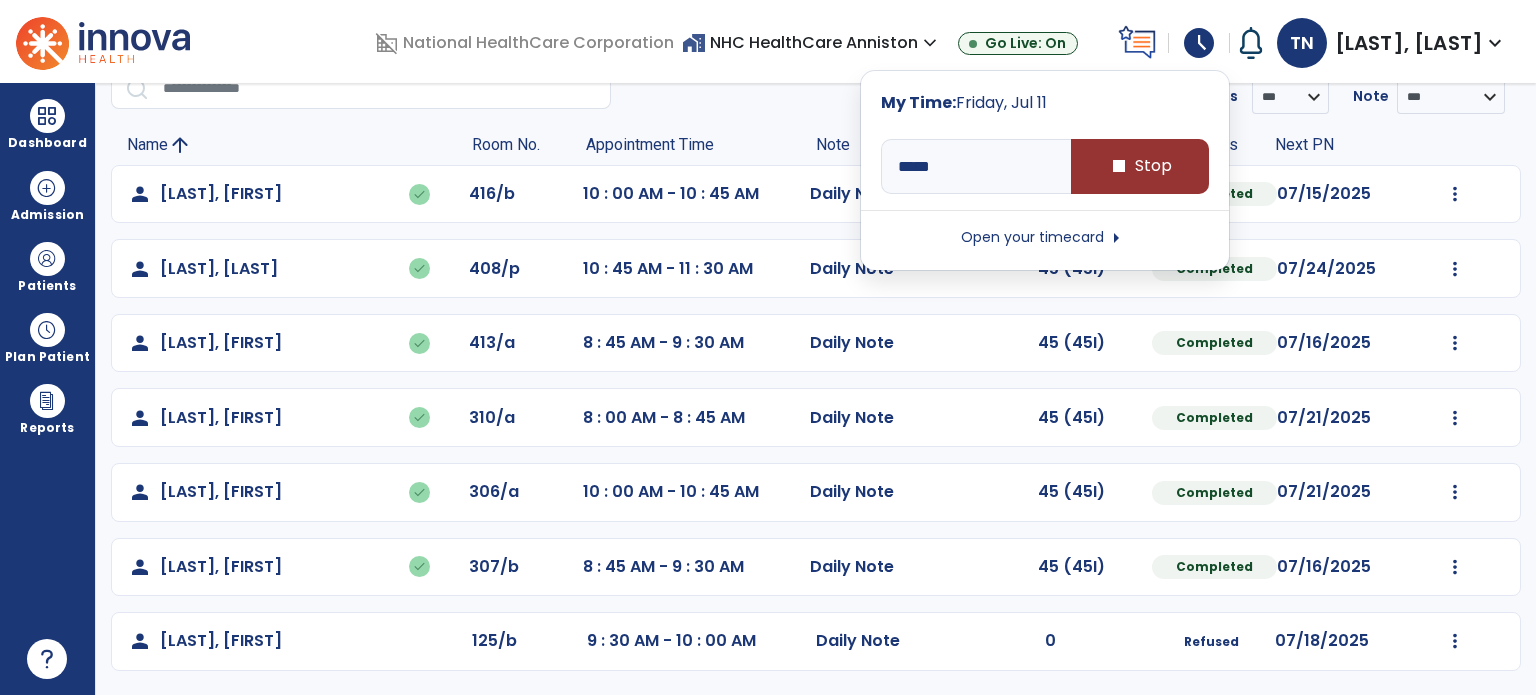 click on "stop  Stop" at bounding box center [1140, 166] 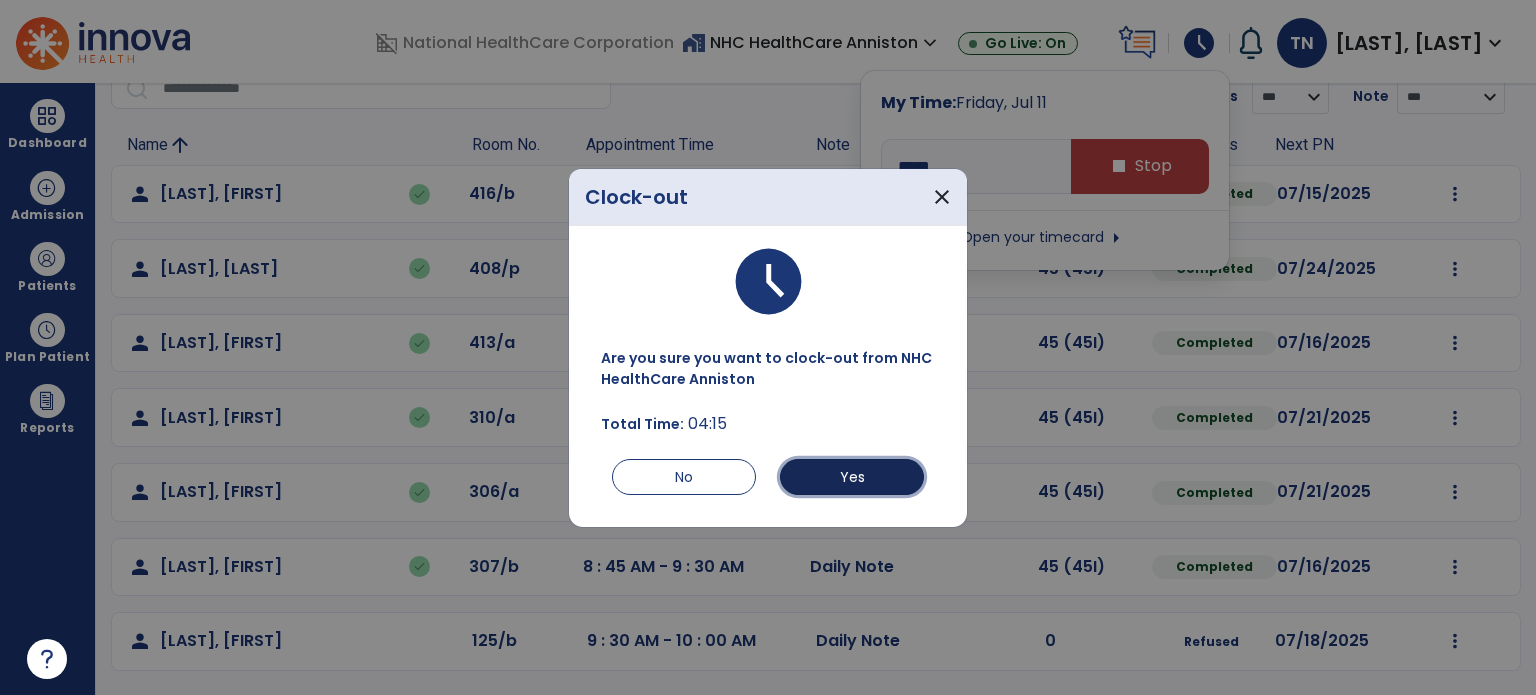 click on "Yes" at bounding box center [852, 477] 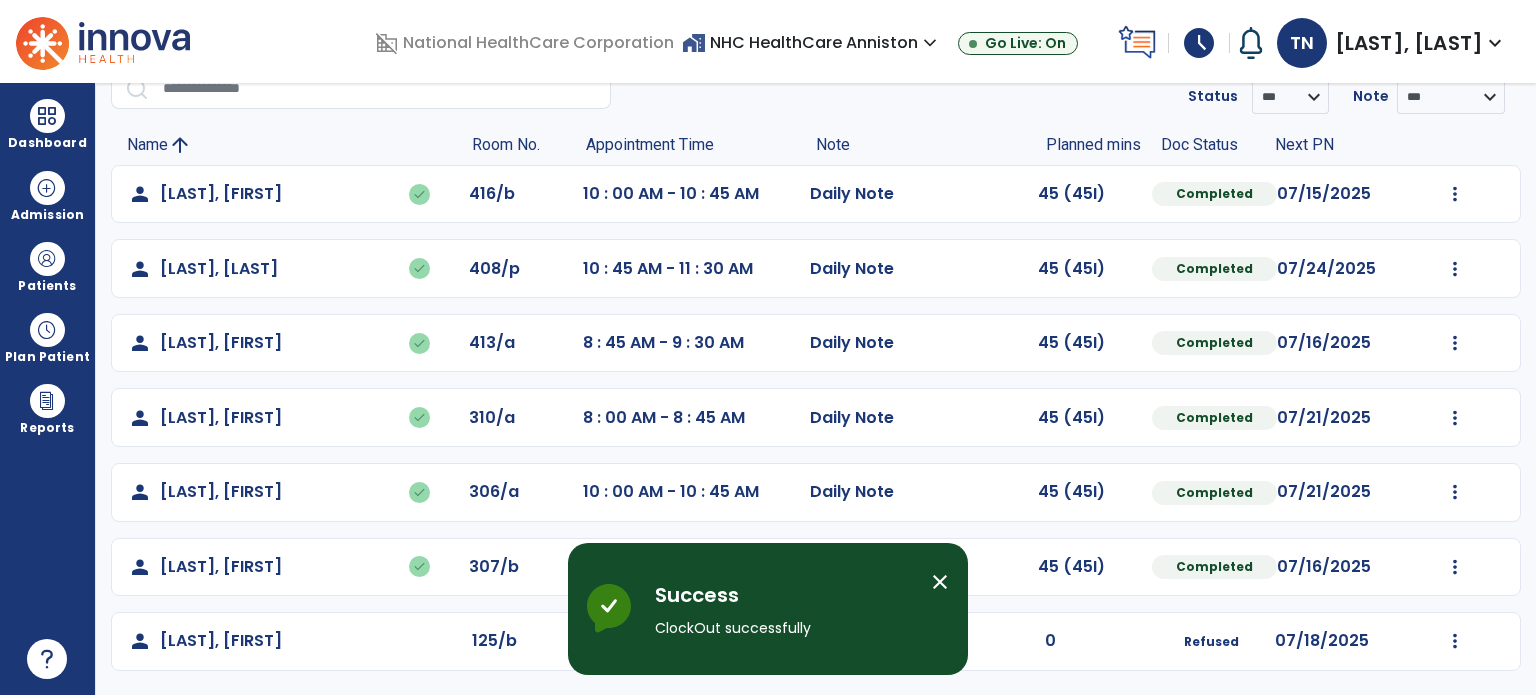 click on "schedule" at bounding box center (1199, 43) 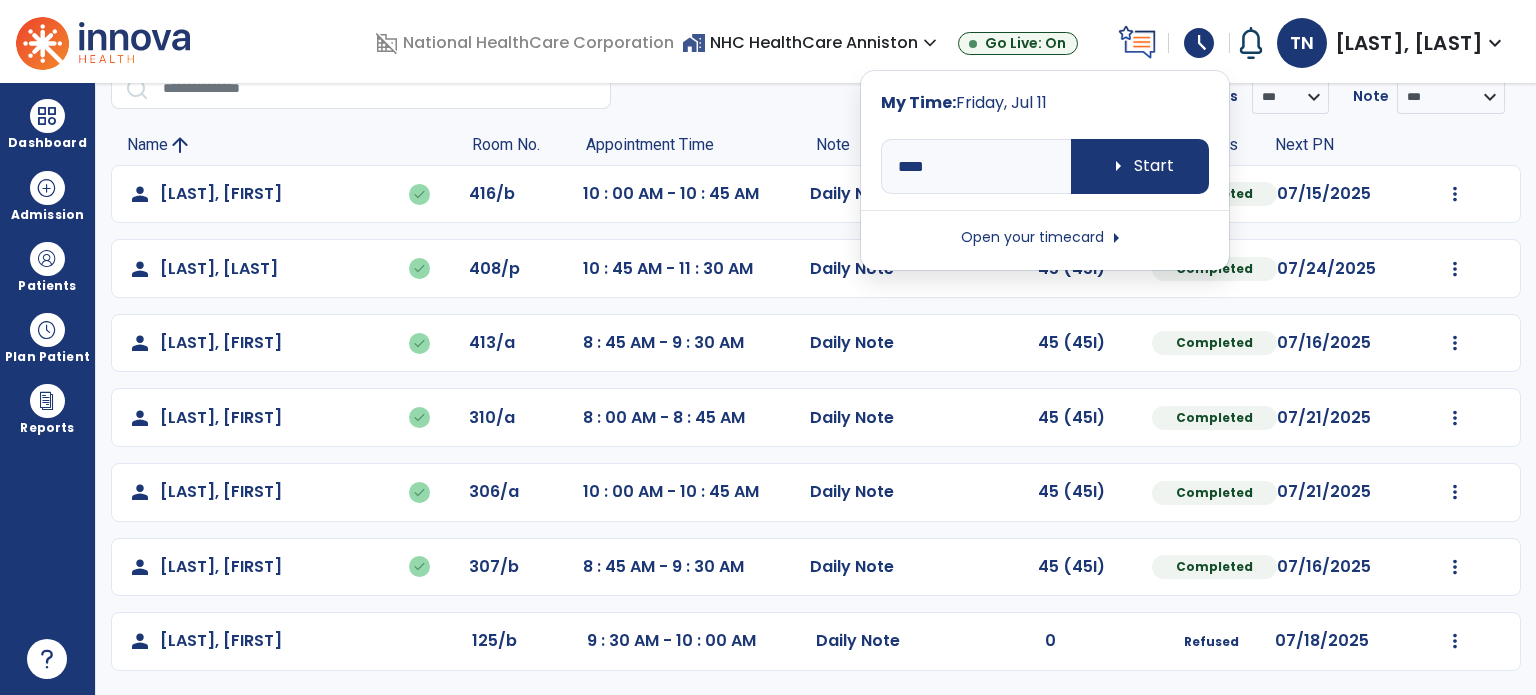 click on "Open your timecard  arrow_right" at bounding box center [1045, 238] 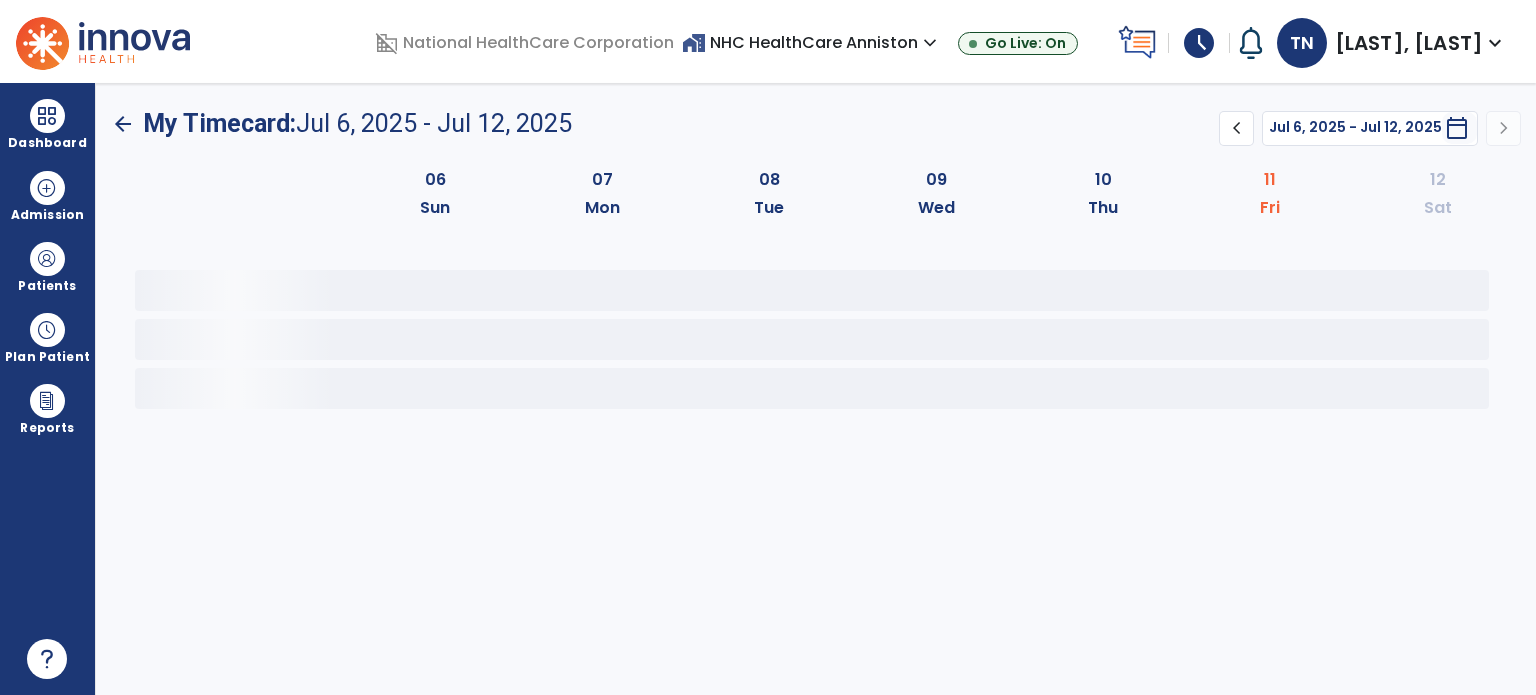 scroll, scrollTop: 0, scrollLeft: 0, axis: both 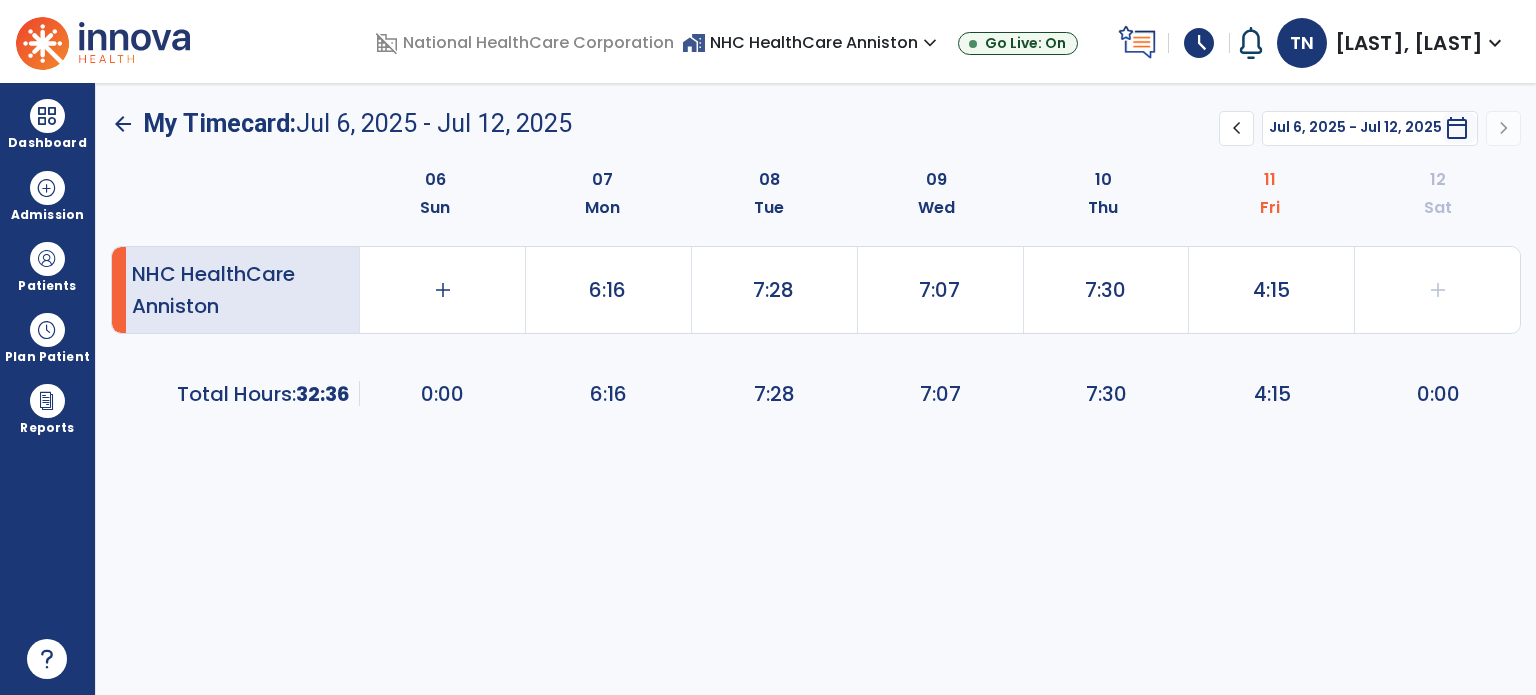 click on "4:15" 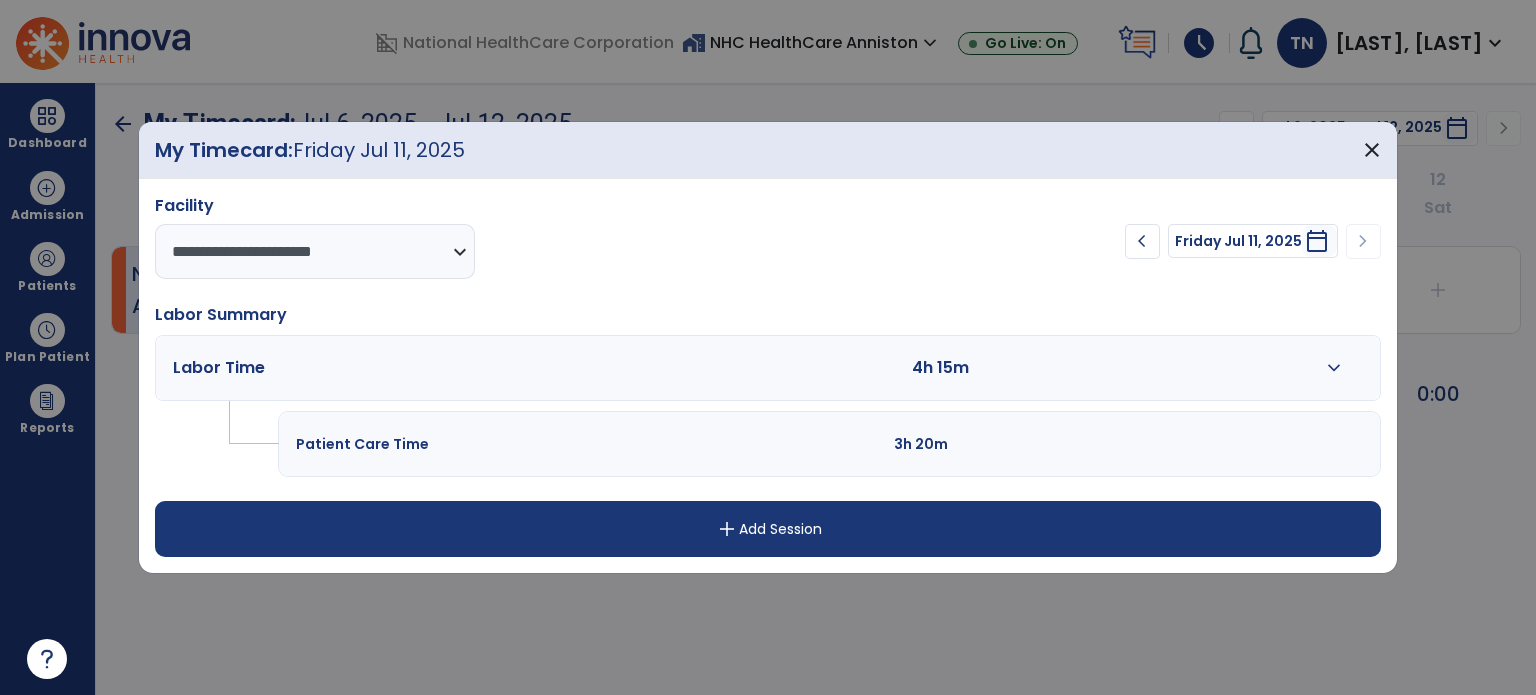 click on "expand_more" at bounding box center (1334, 368) 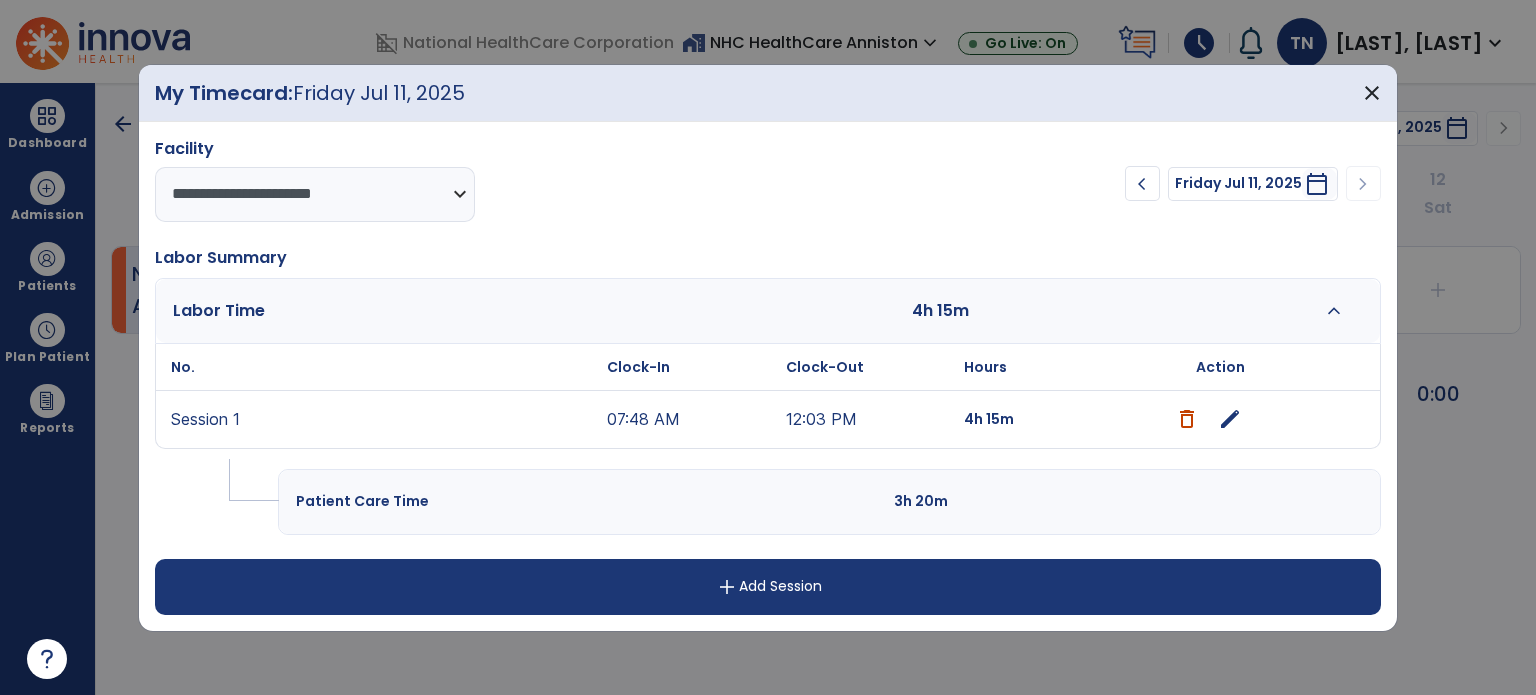 click on "edit" at bounding box center [1230, 419] 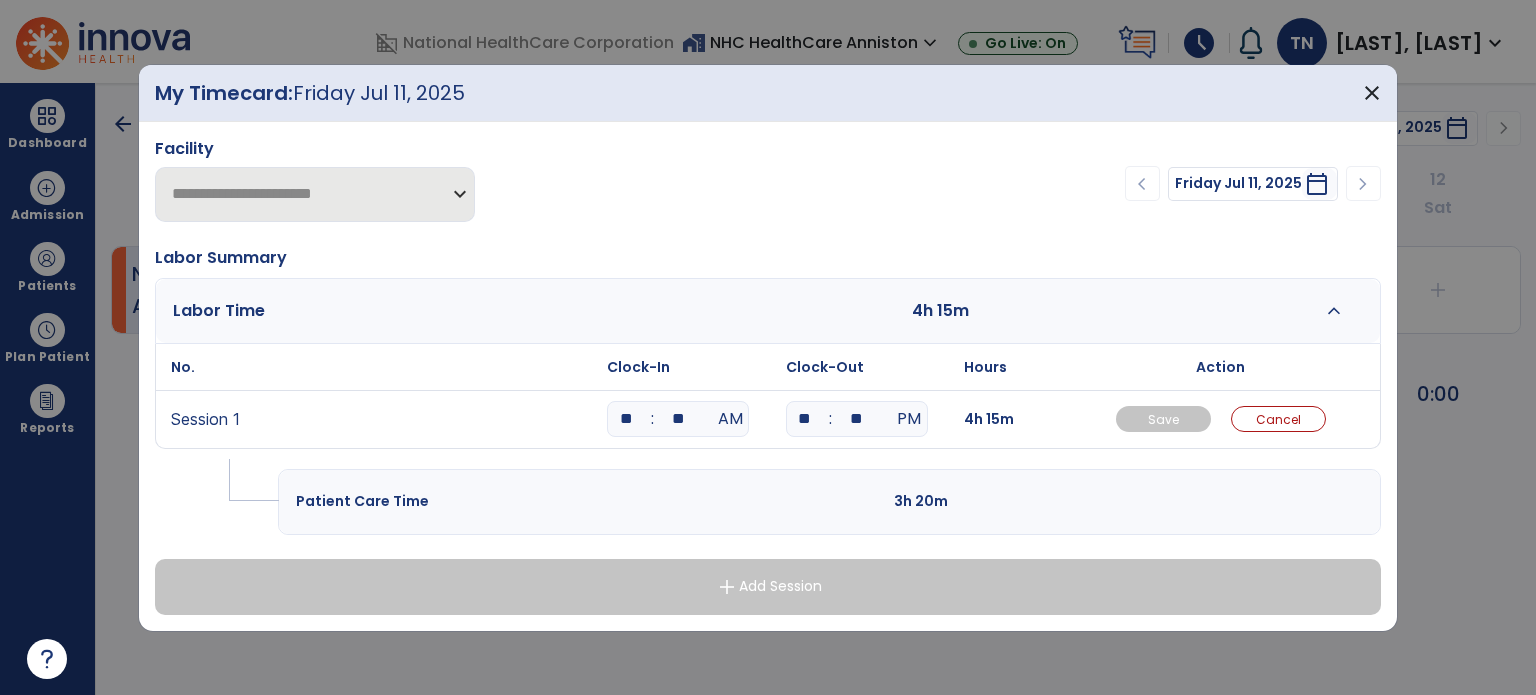 click on "**" at bounding box center [678, 419] 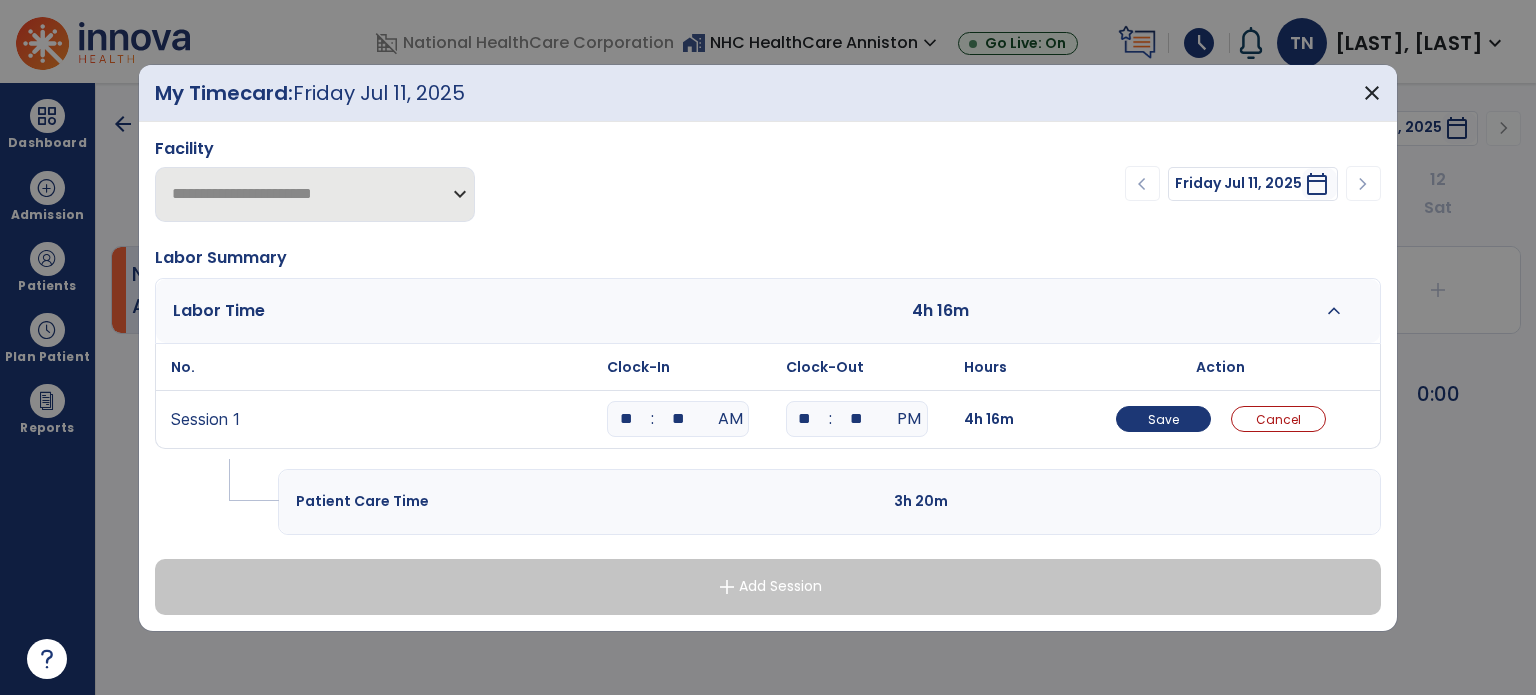 type on "**" 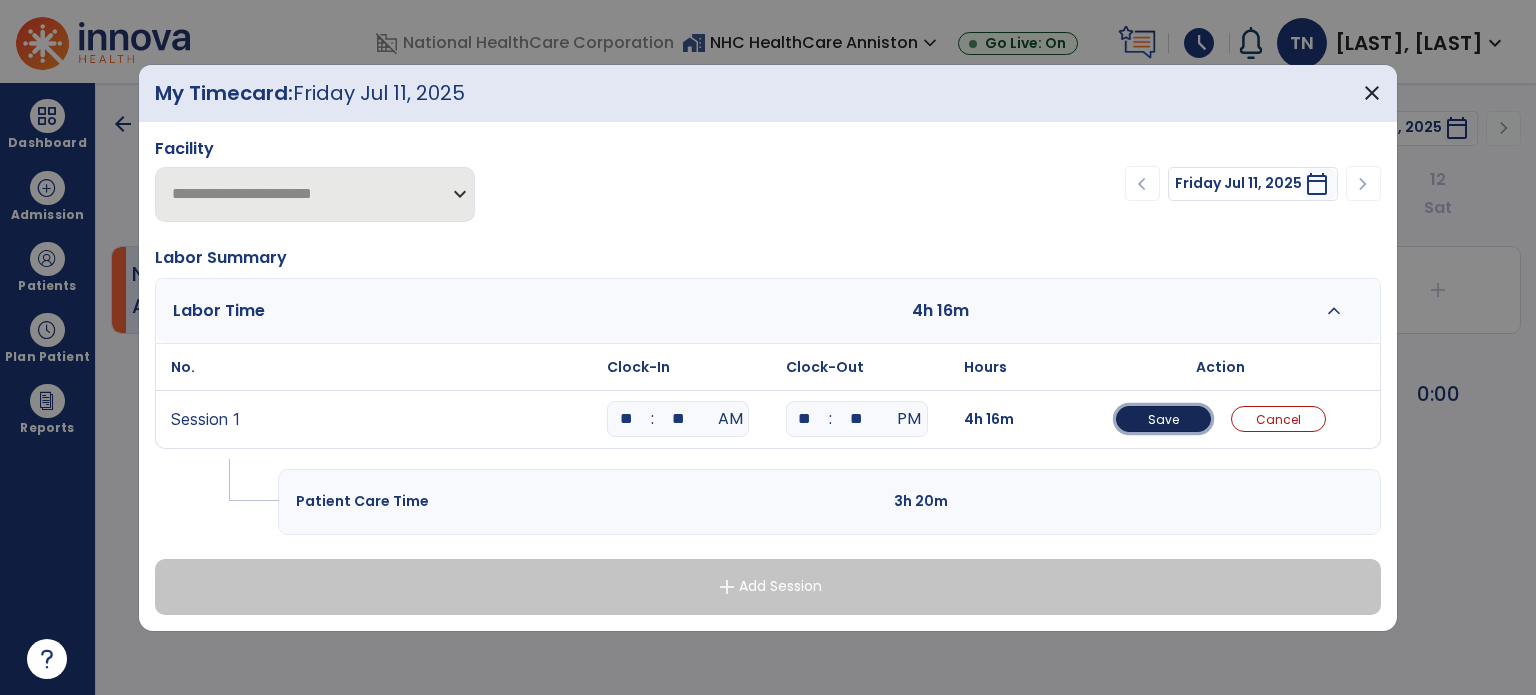 click on "Save" at bounding box center (1163, 419) 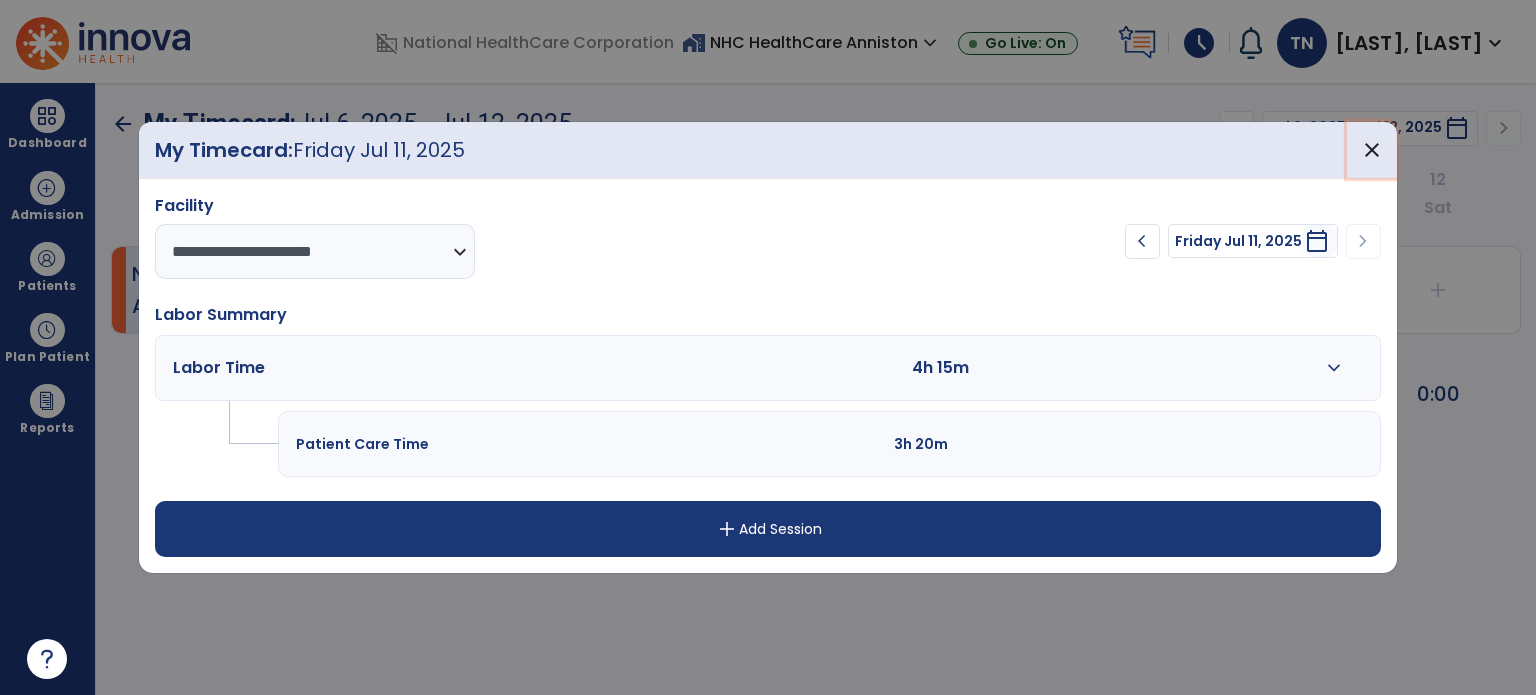 click on "close" at bounding box center [1372, 150] 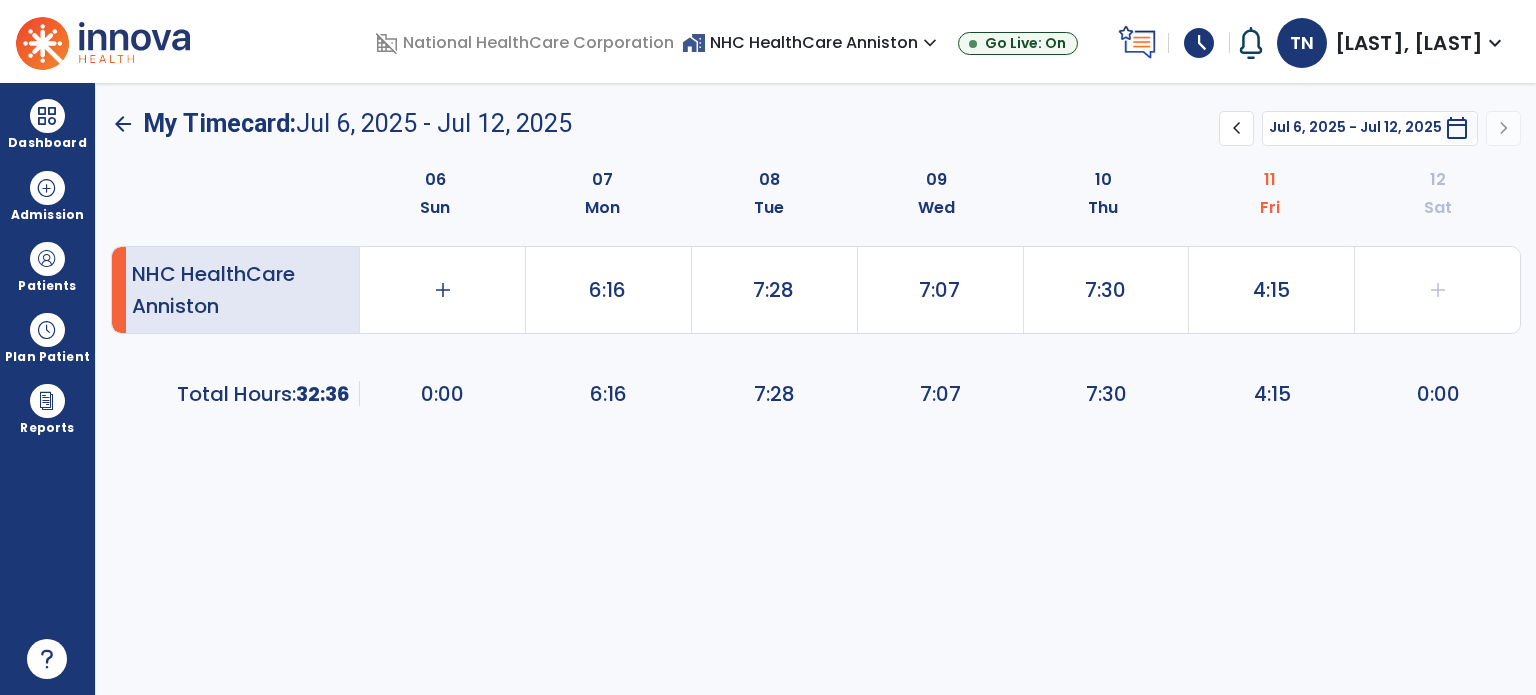 click on "[LAST], [LAST]" at bounding box center [1409, 43] 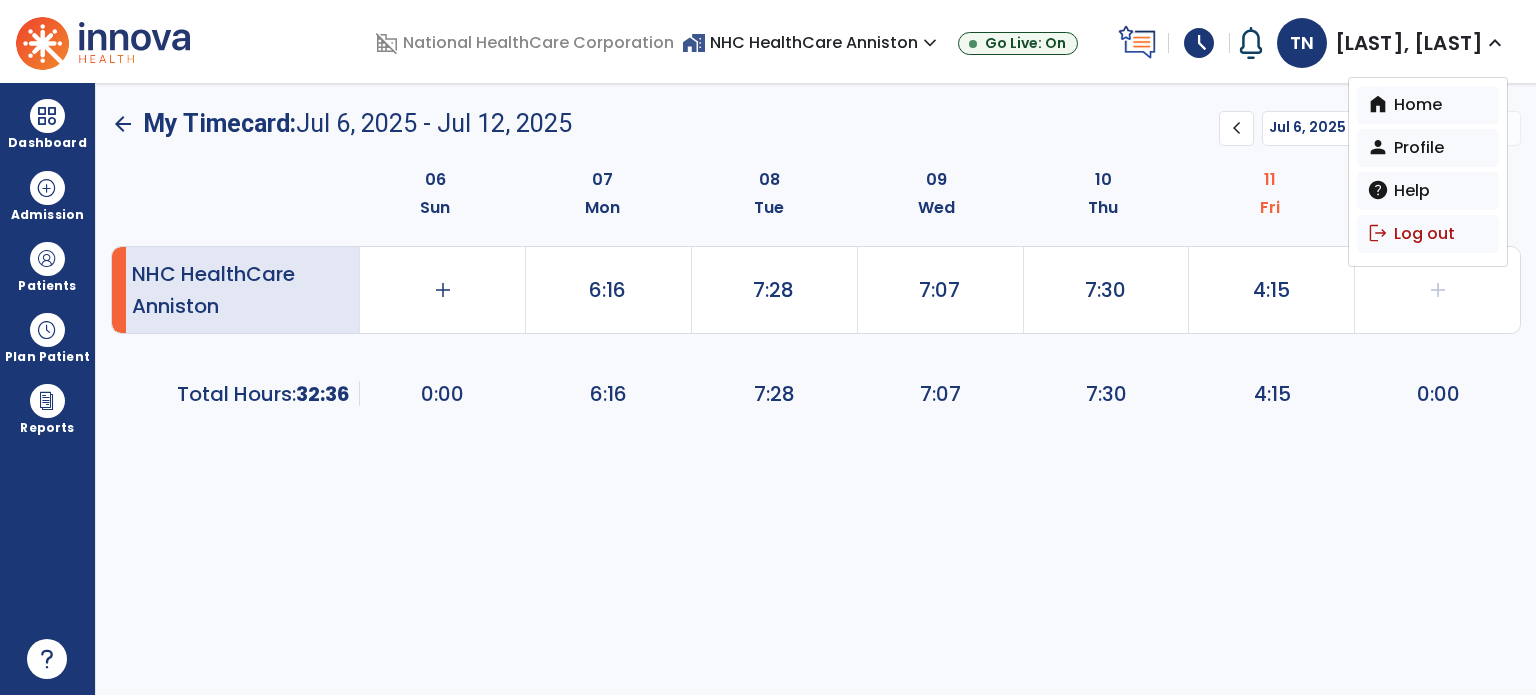 click on "logout   Log out" at bounding box center (1428, 234) 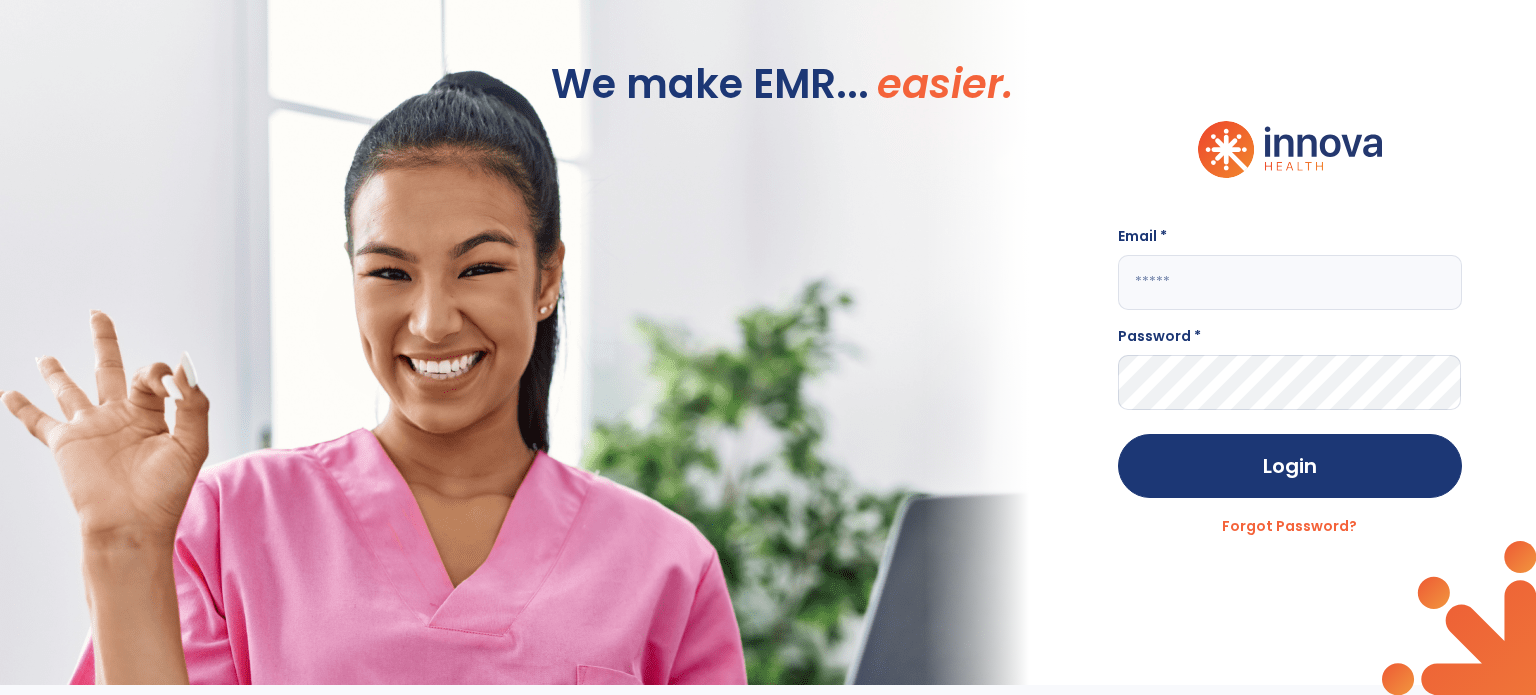 type on "**********" 